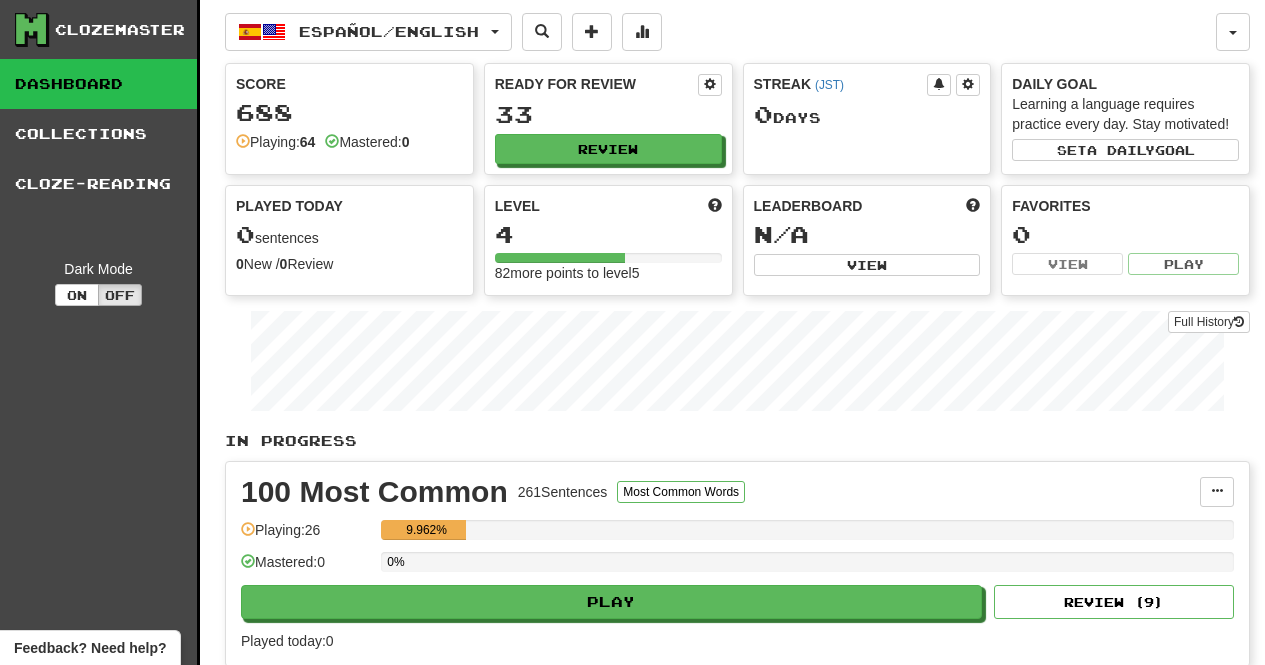 scroll, scrollTop: 0, scrollLeft: 0, axis: both 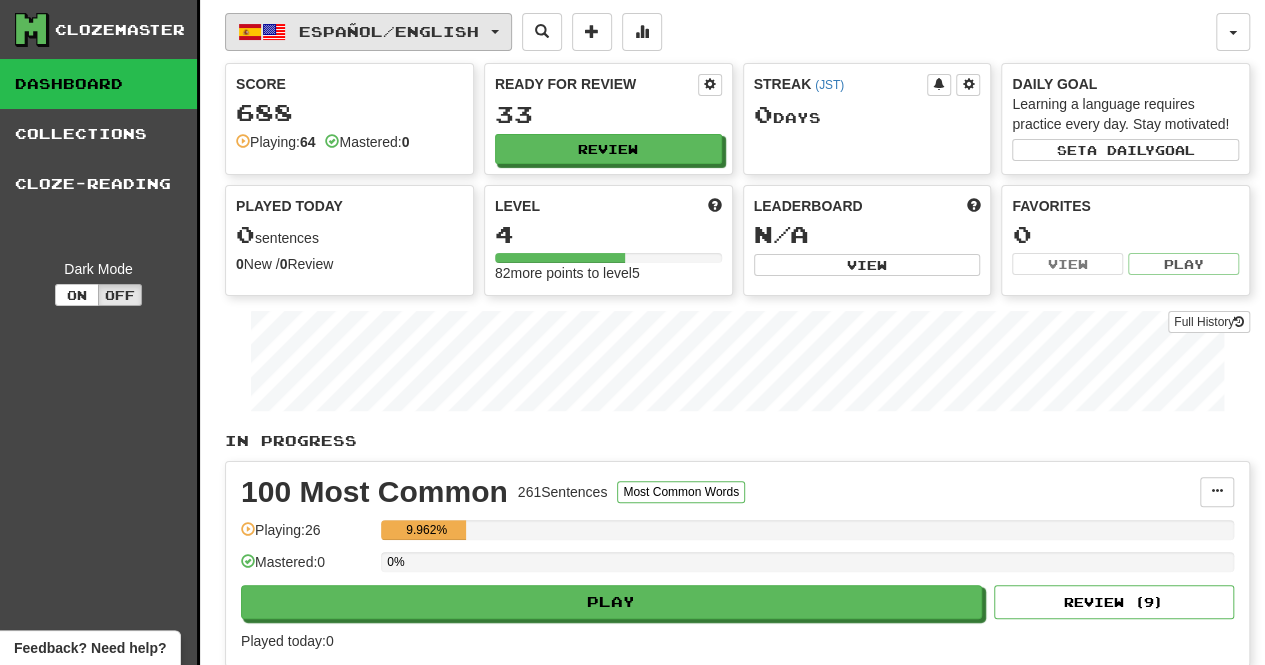 click on "Español  /  English" at bounding box center [368, 32] 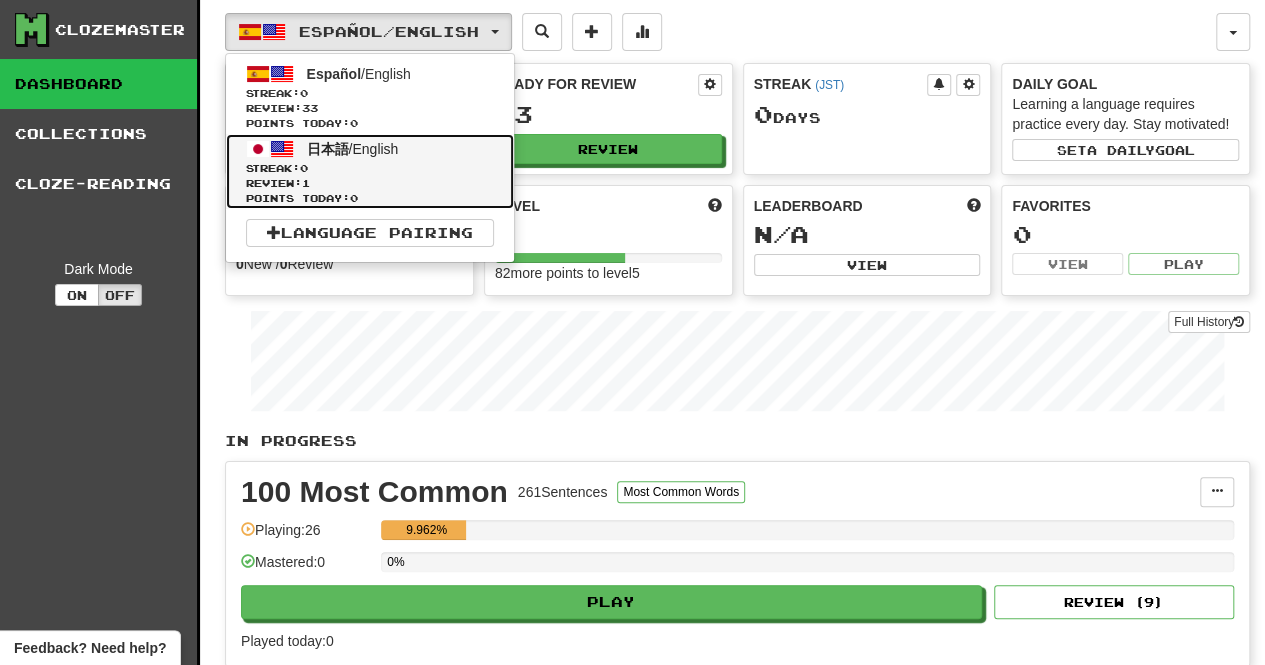 click on "Streak:  0" at bounding box center (370, 168) 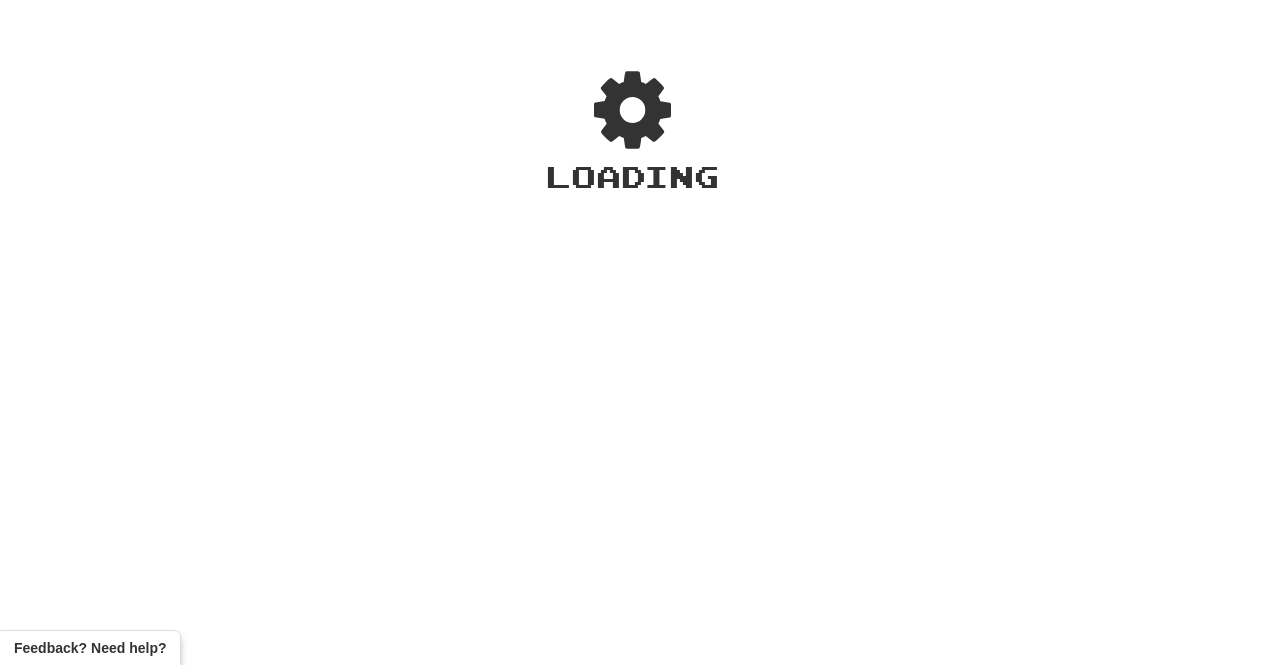 scroll, scrollTop: 0, scrollLeft: 0, axis: both 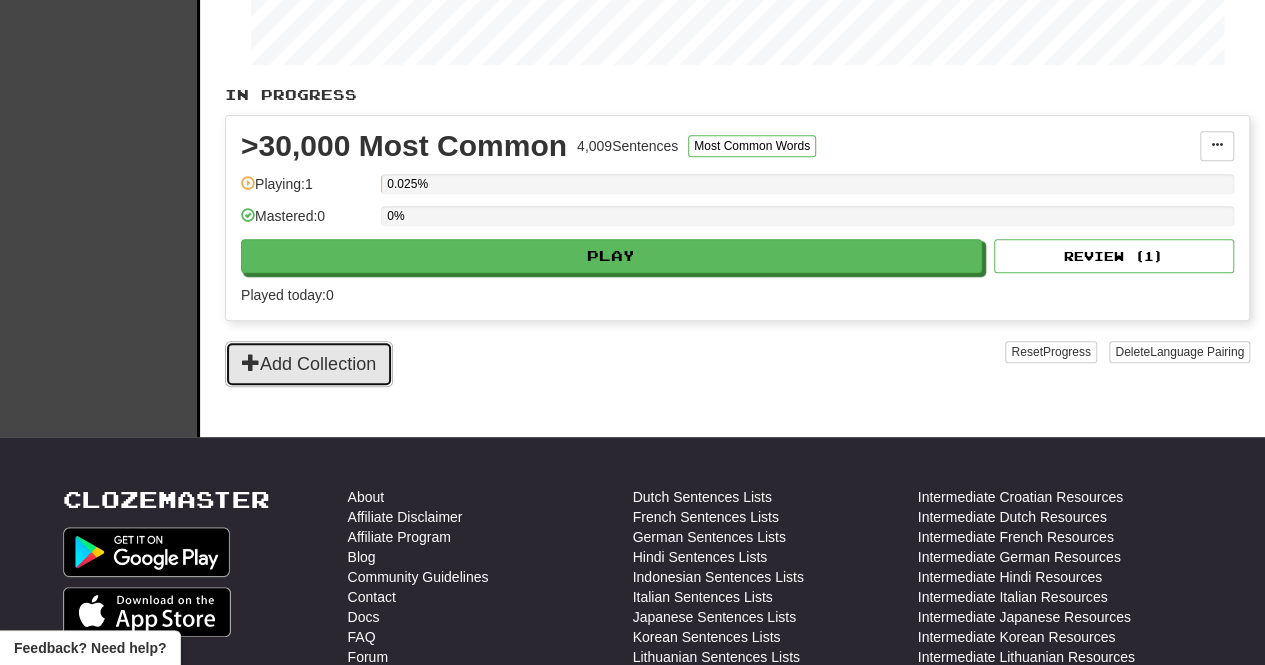 click on "Add Collection" at bounding box center [309, 364] 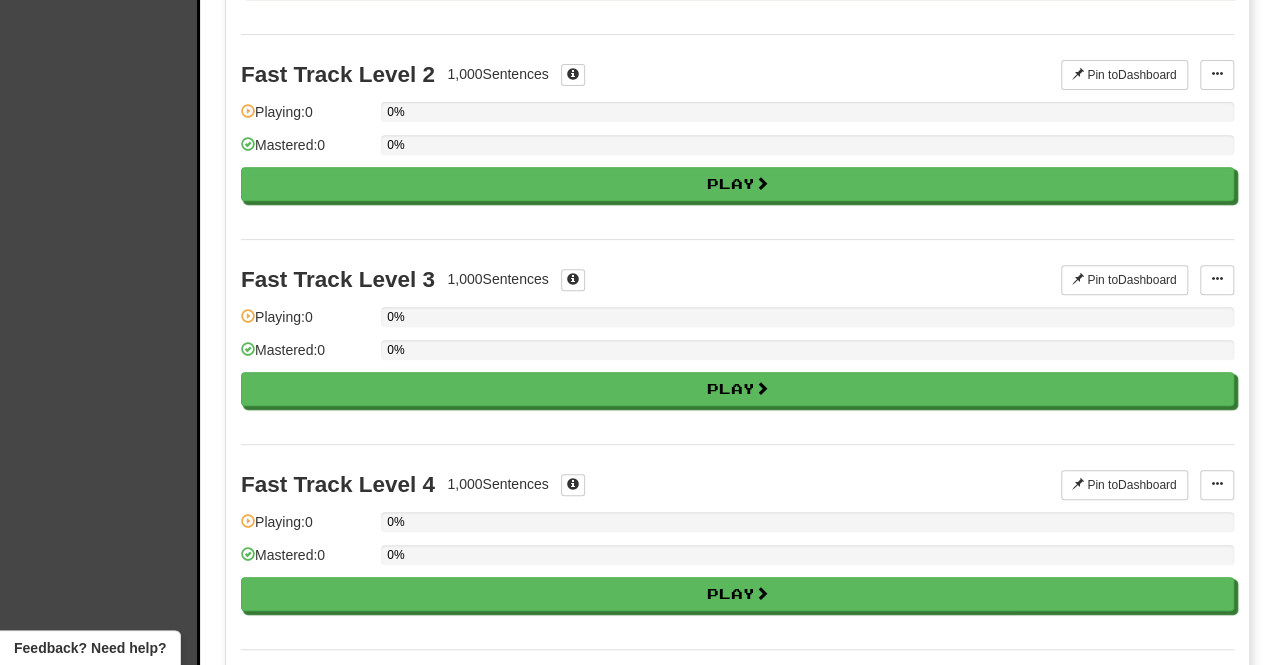 scroll, scrollTop: 0, scrollLeft: 0, axis: both 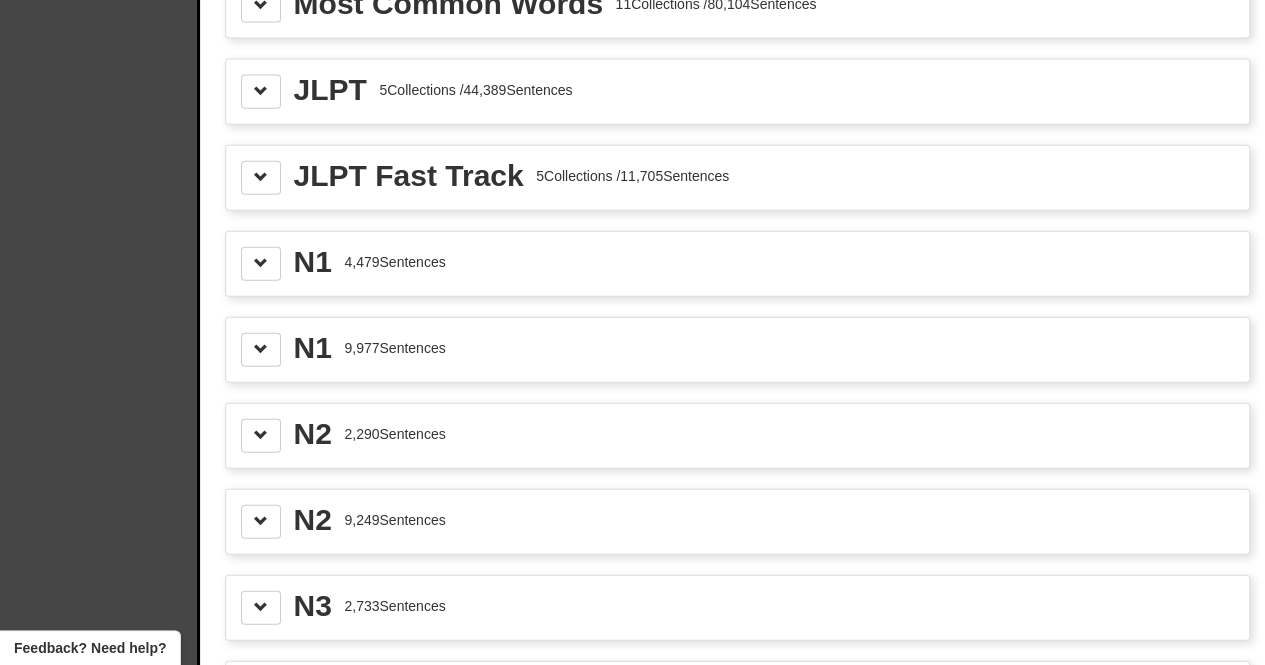 click on "N1 4,479  Sentences" at bounding box center (737, 264) 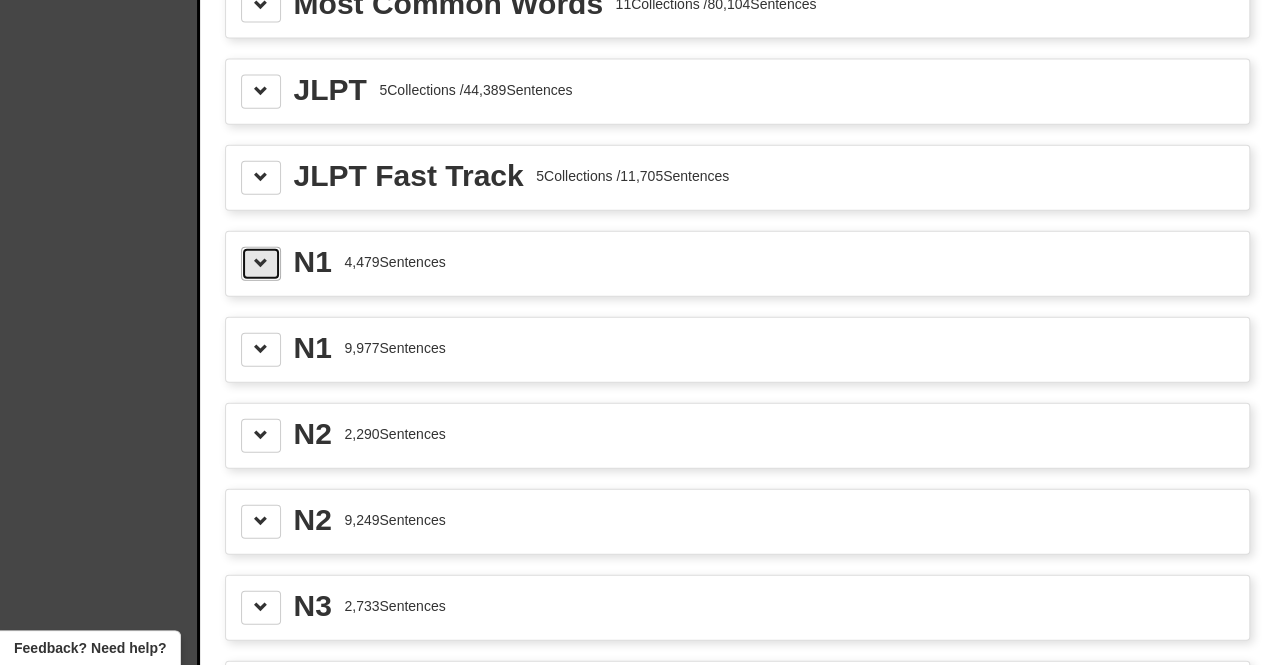 click at bounding box center [261, 263] 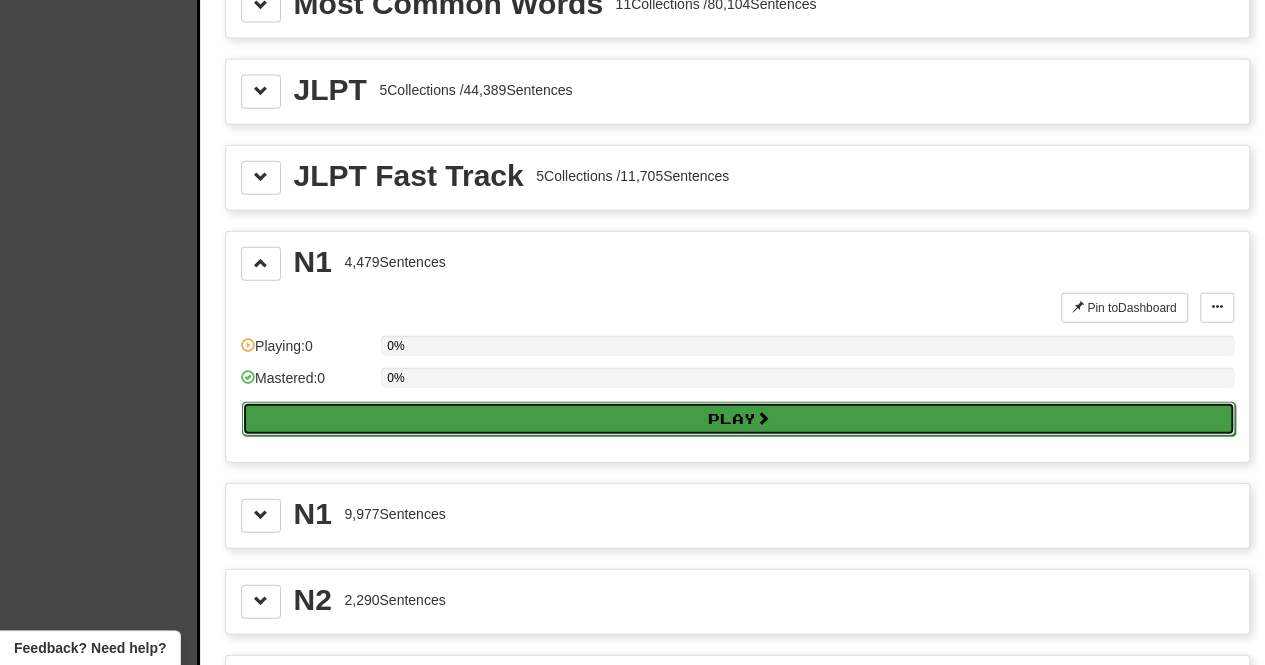 click on "Play" at bounding box center (738, 419) 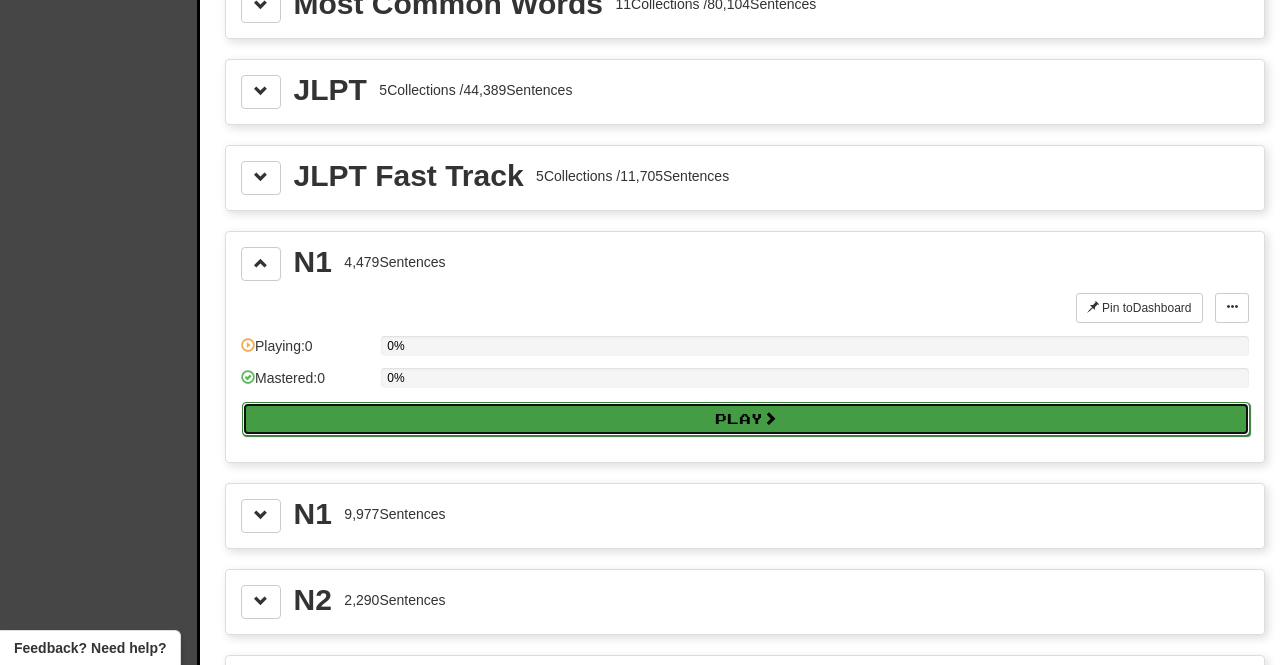 select on "**" 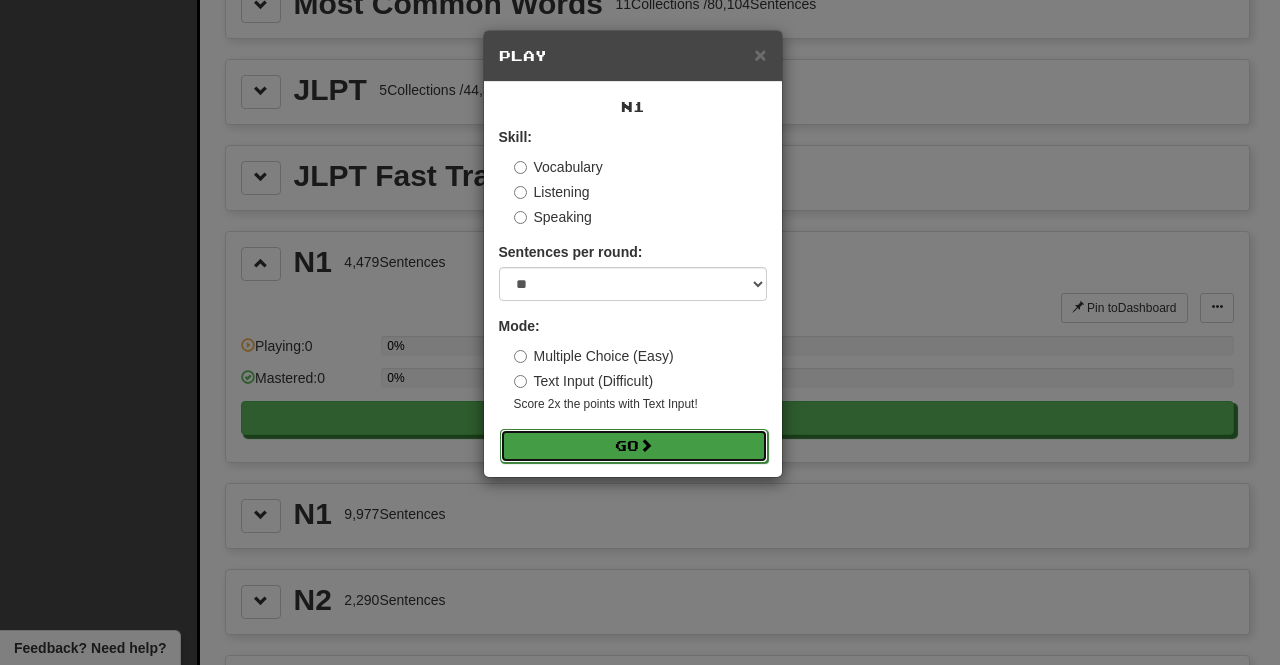 click on "Go" at bounding box center (634, 446) 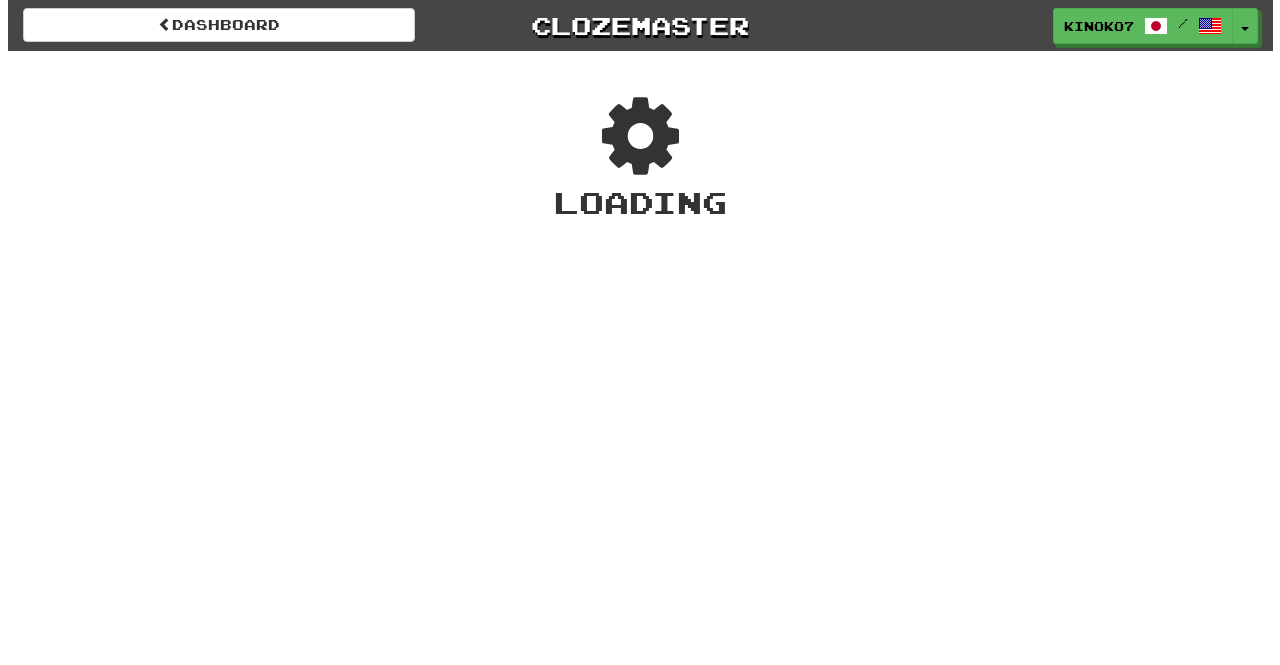 scroll, scrollTop: 0, scrollLeft: 0, axis: both 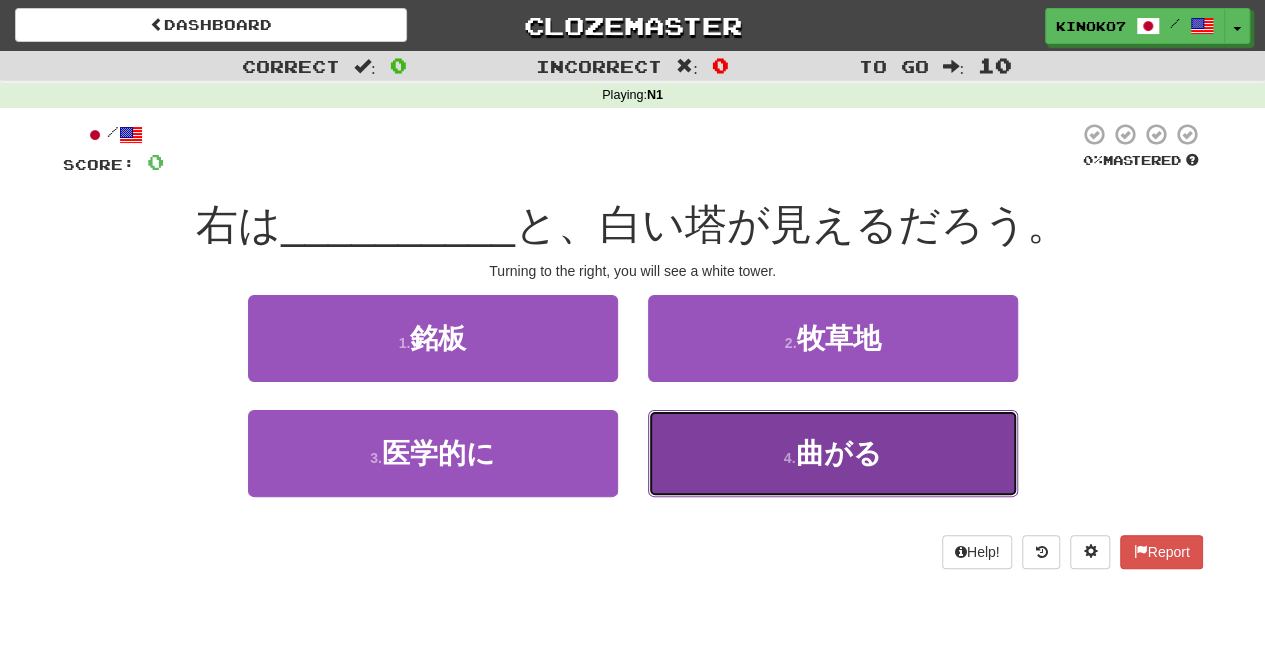 click on "4 .  曲がる" at bounding box center [833, 453] 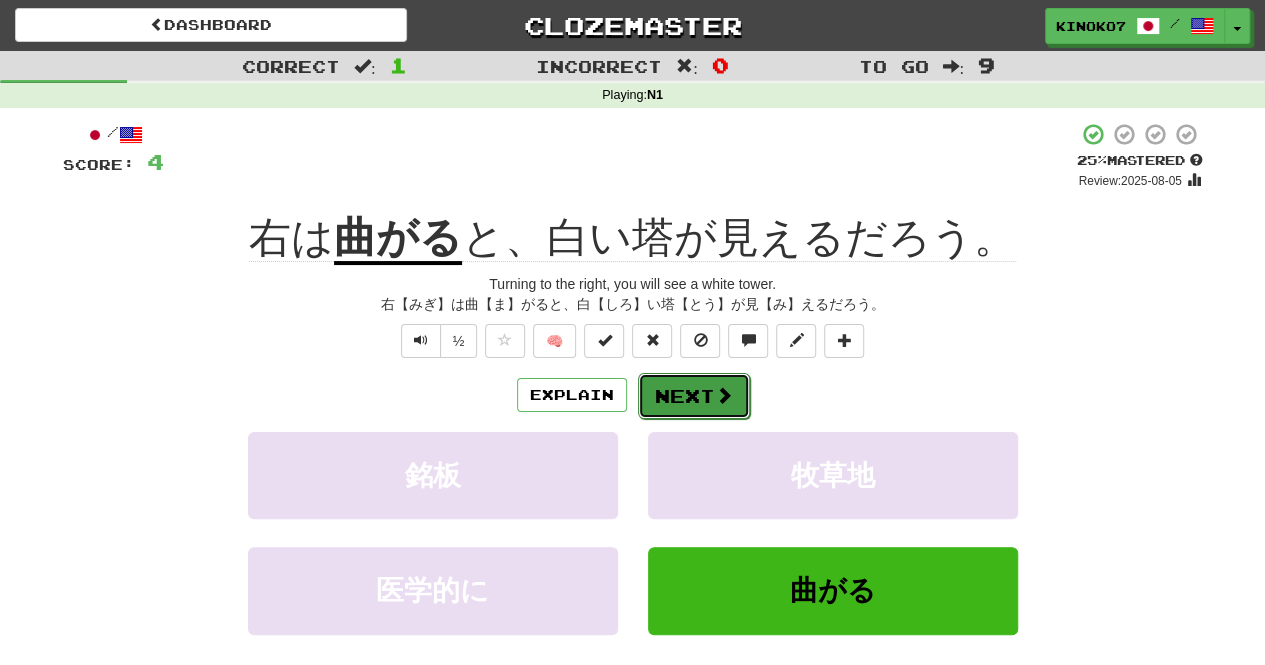 click on "Next" at bounding box center (694, 396) 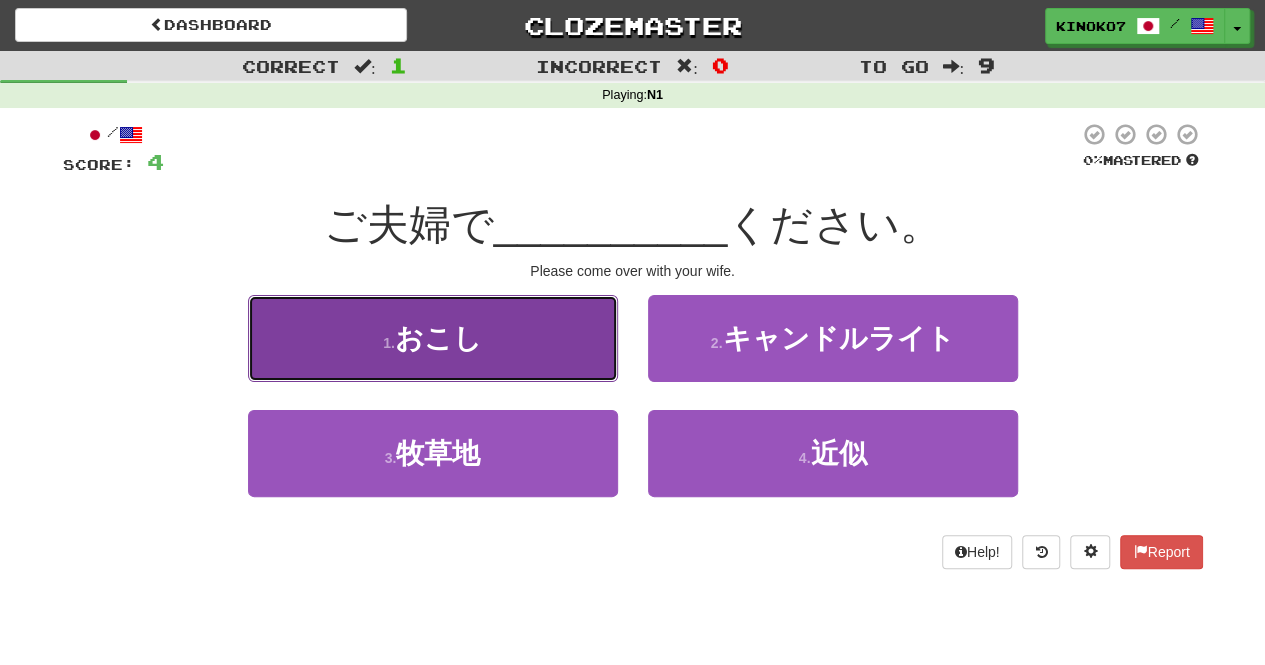 click on "1 .  おこし" at bounding box center (433, 338) 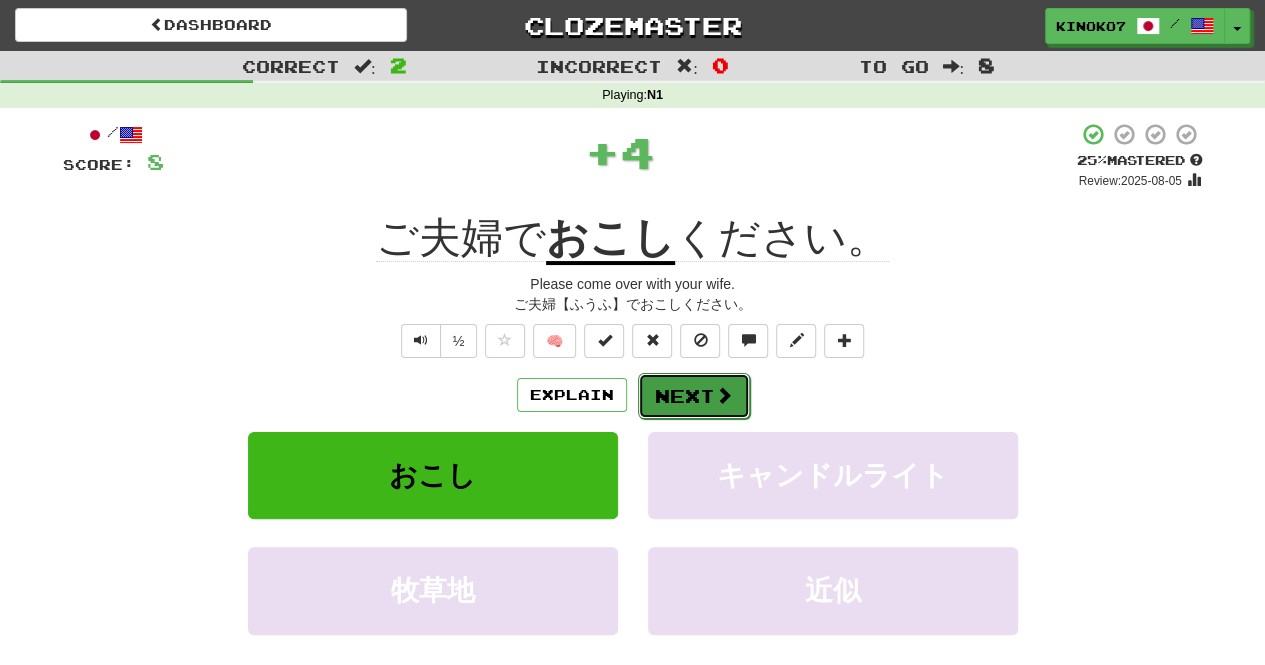 click on "Next" at bounding box center (694, 396) 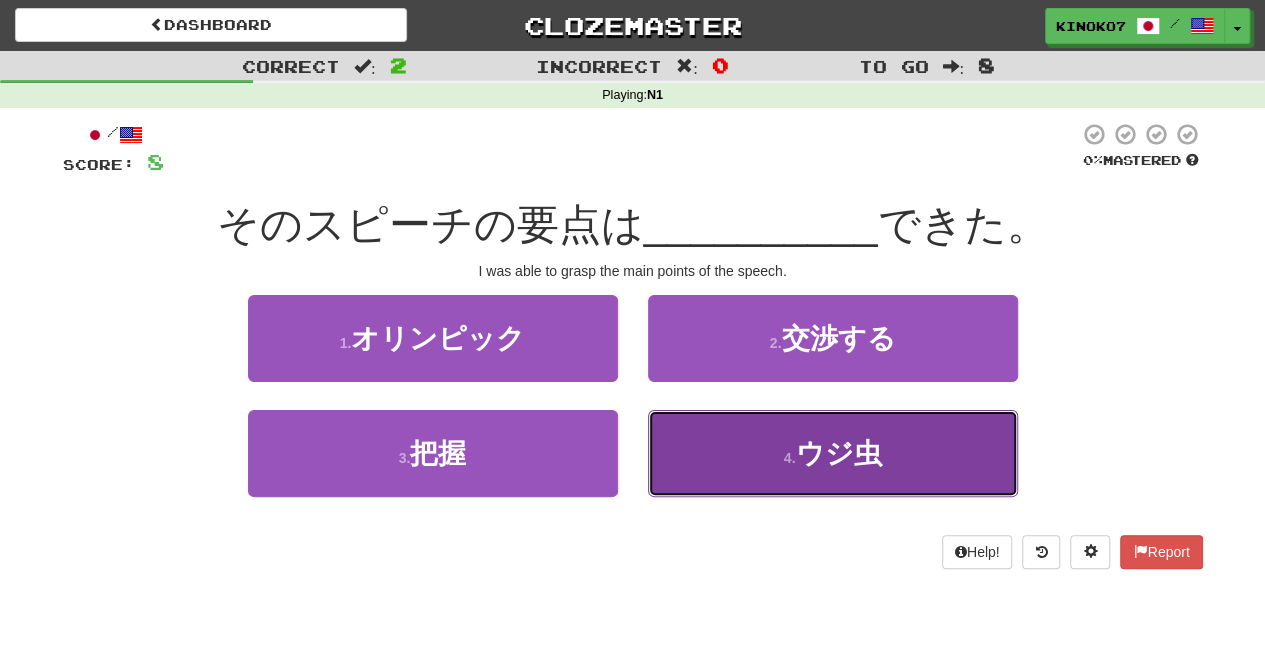 click on "4 .  ウジ虫" at bounding box center [833, 453] 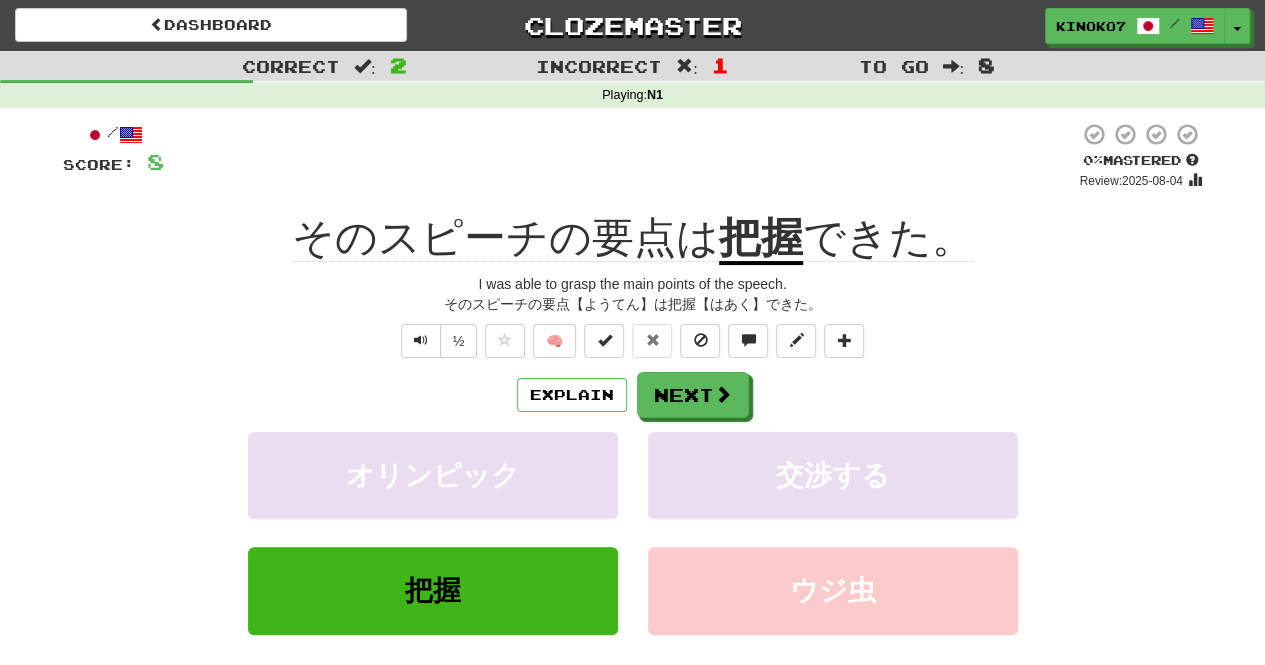 click on "把握" at bounding box center (761, 239) 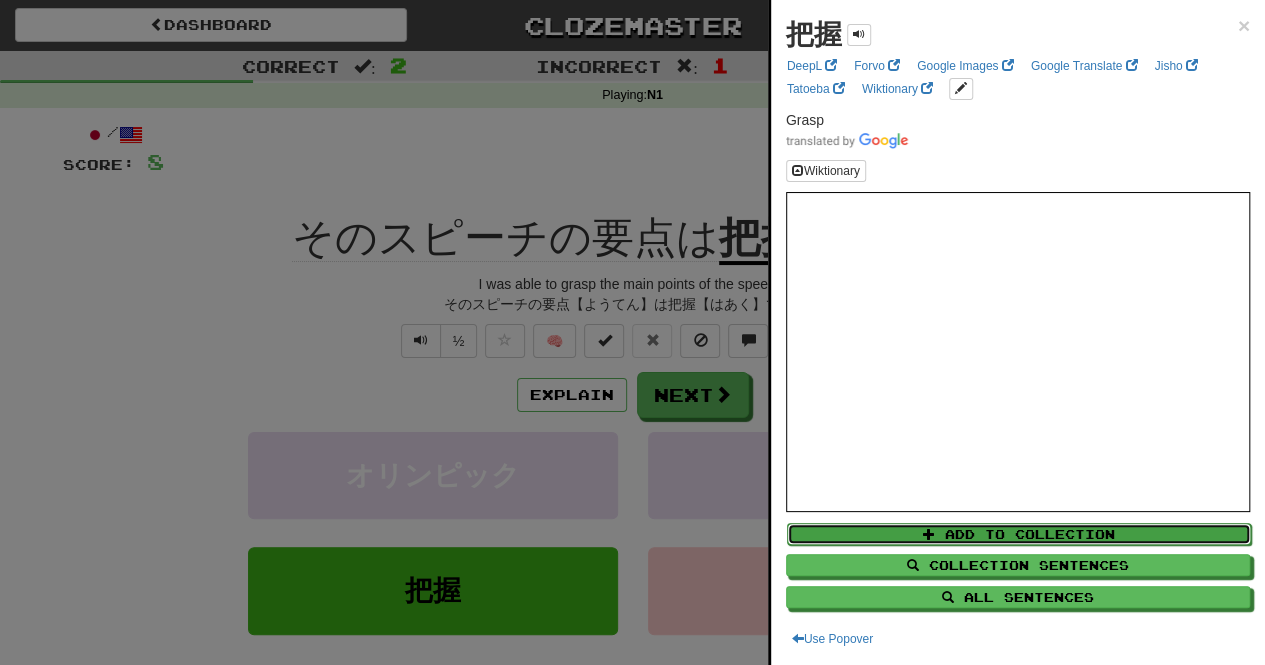 click on "Add to Collection" at bounding box center (1019, 534) 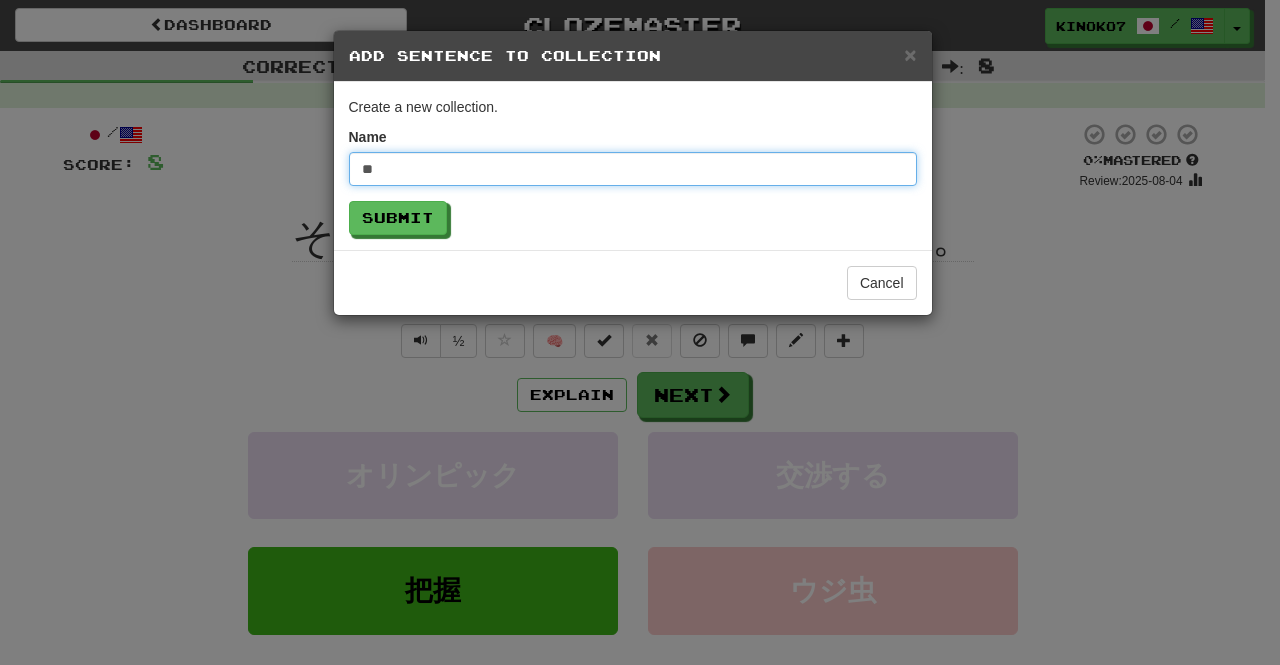 type on "**" 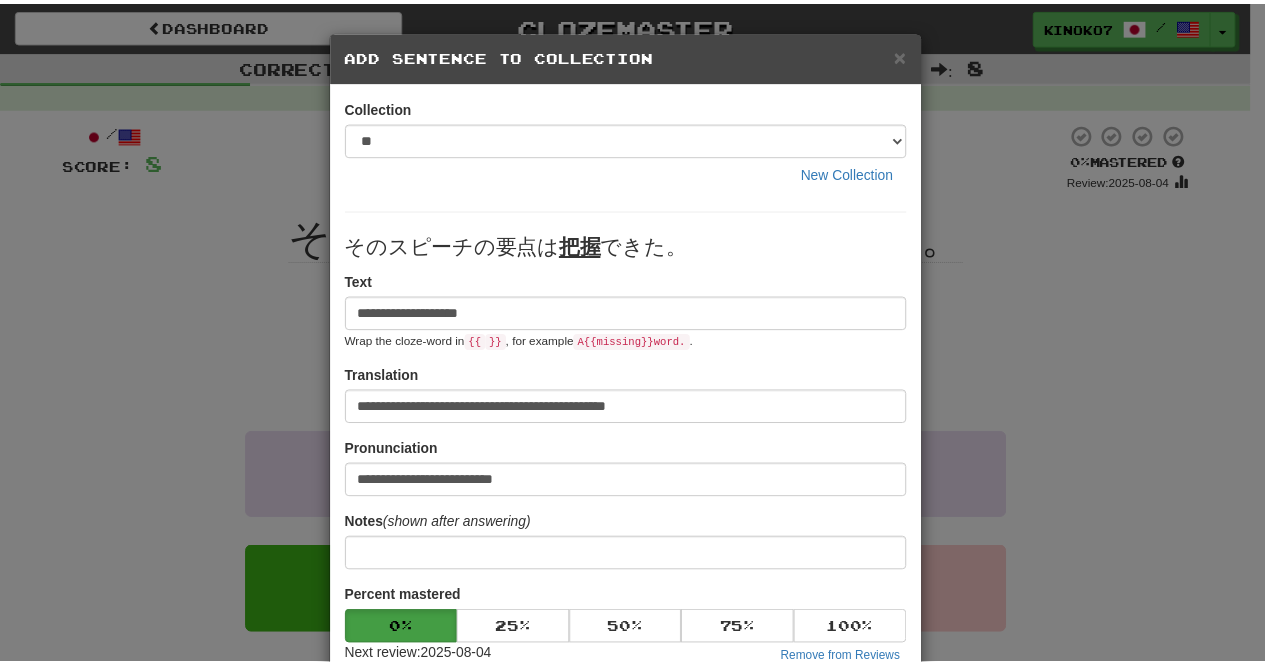 scroll, scrollTop: 359, scrollLeft: 0, axis: vertical 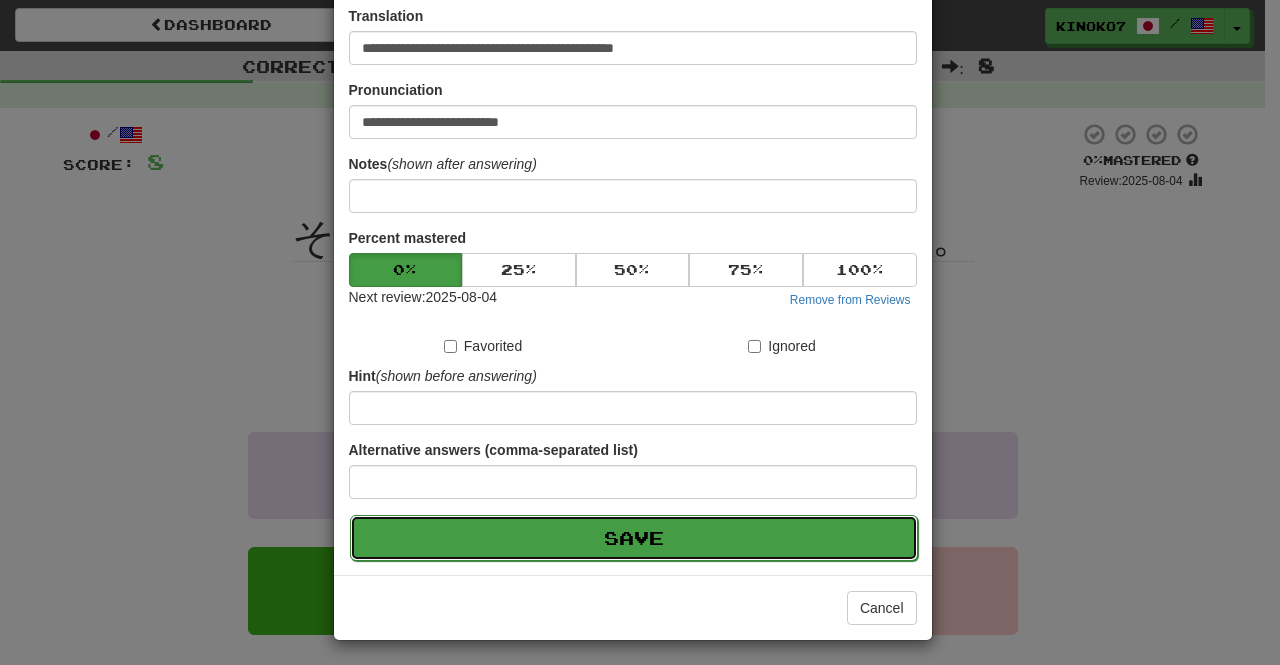 click on "Save" at bounding box center [634, 538] 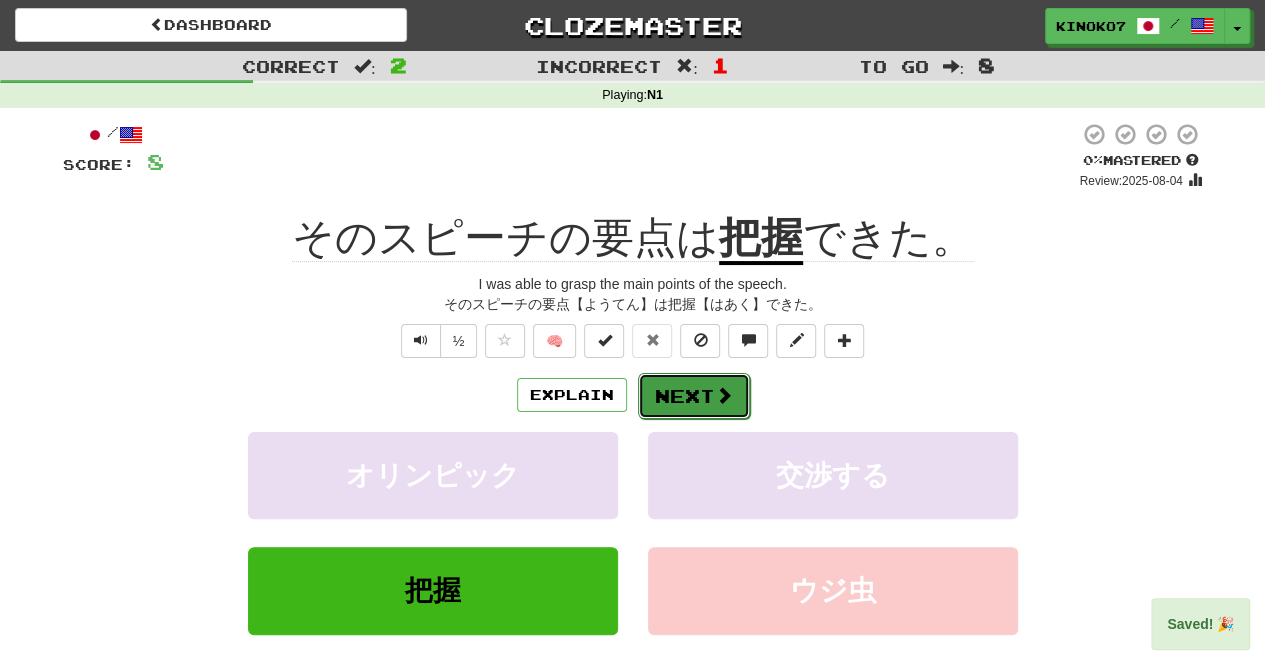 click on "Next" at bounding box center (694, 396) 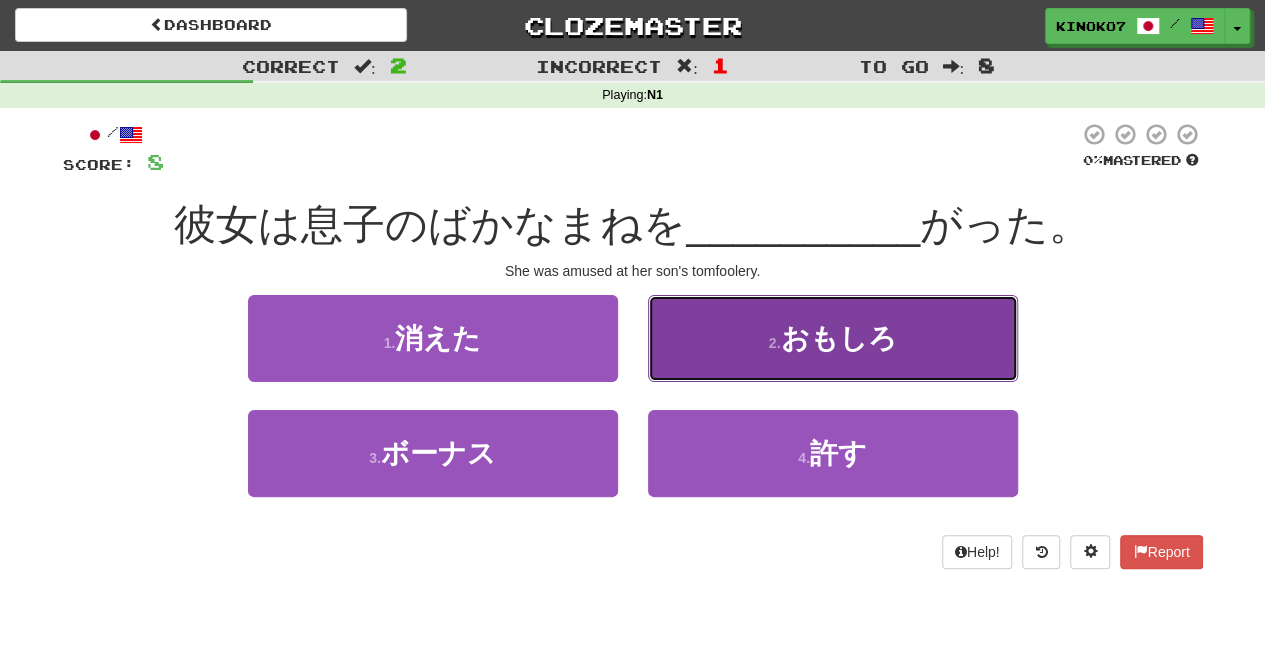 click on "おもしろ" at bounding box center (838, 338) 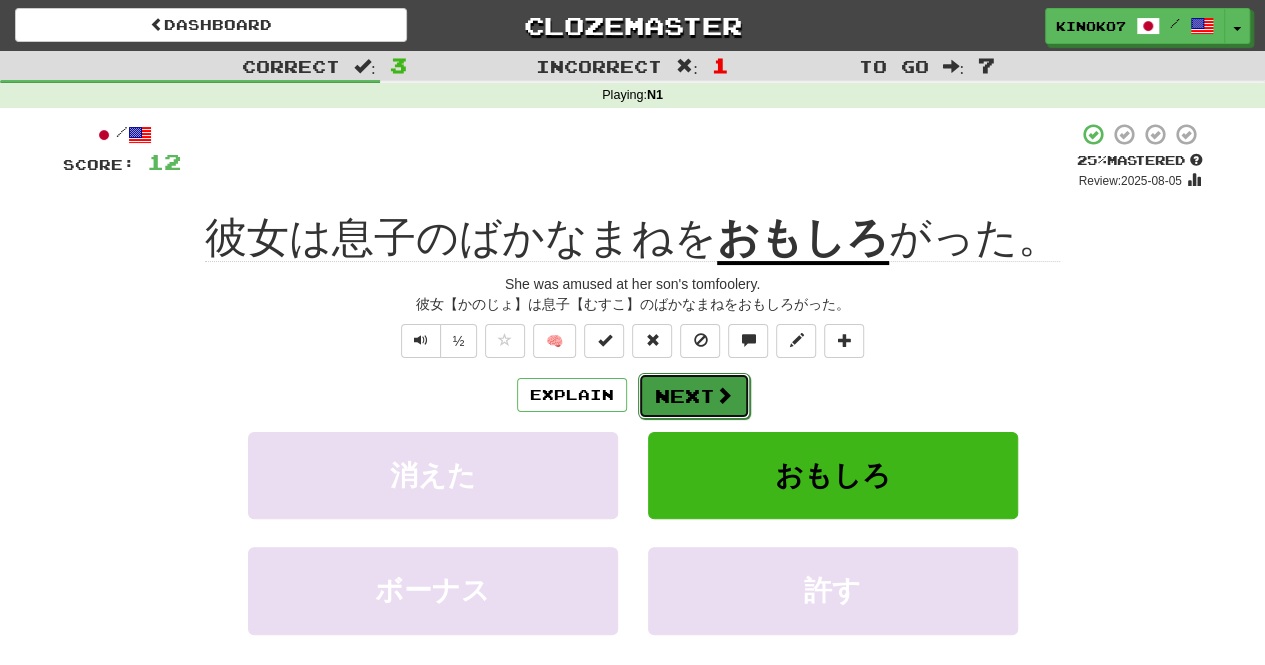 click on "Next" at bounding box center (694, 396) 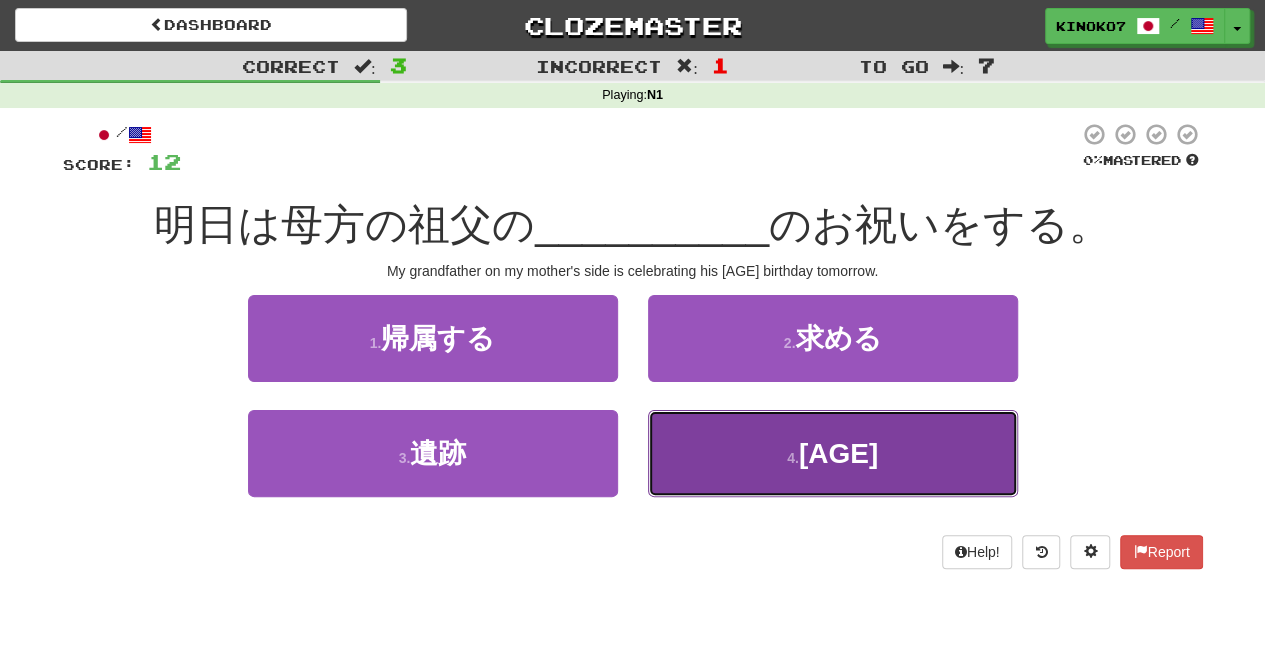 click on "4 .  還暦" at bounding box center [833, 453] 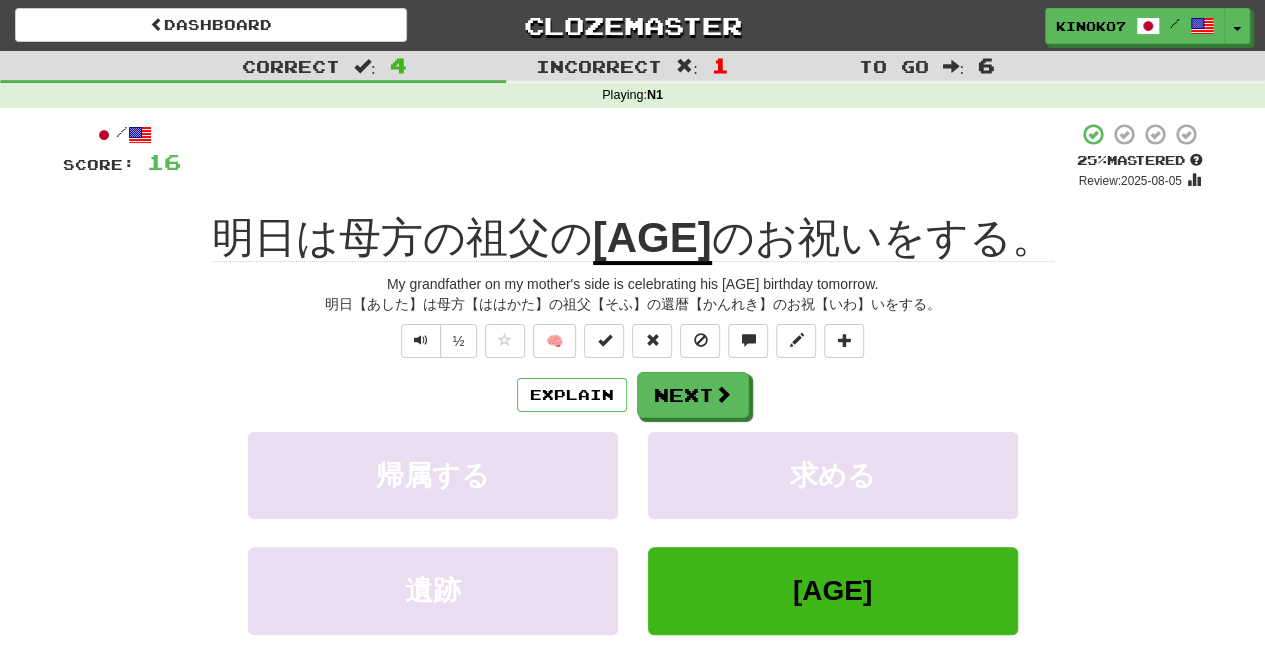 click on "My grandfather on my mother's side is celebrating his 60th birthday tomorrow." at bounding box center [633, 284] 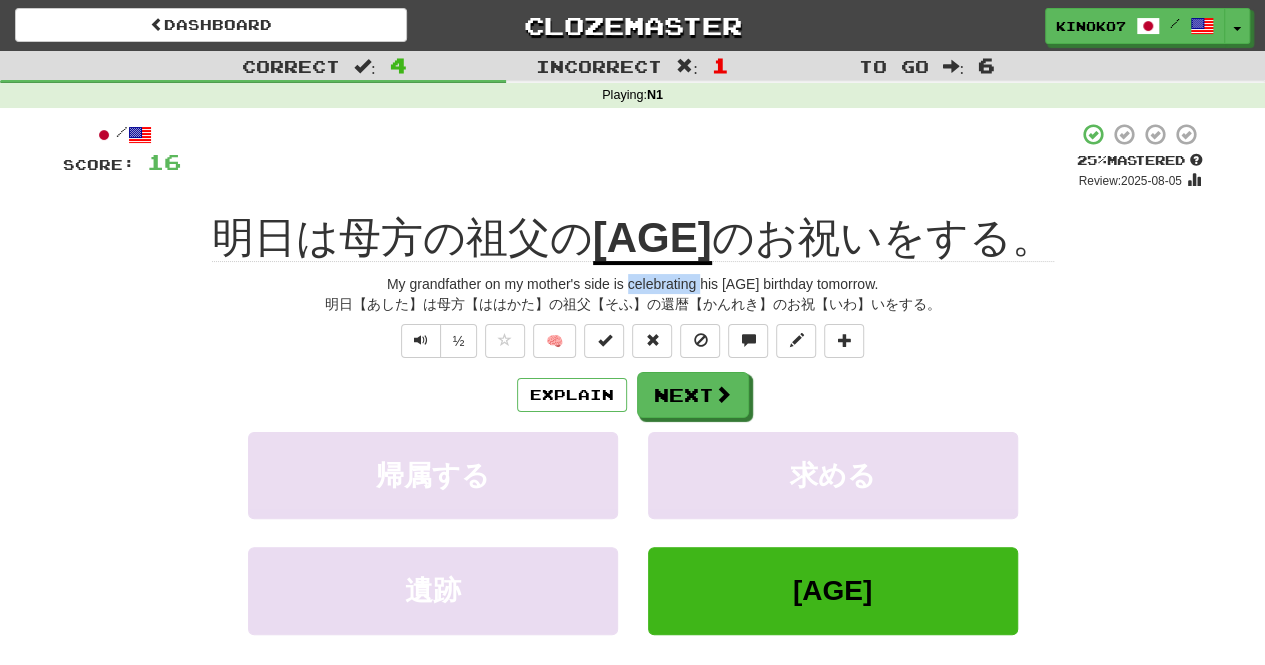 click on "My grandfather on my mother's side is celebrating his 60th birthday tomorrow." at bounding box center [633, 284] 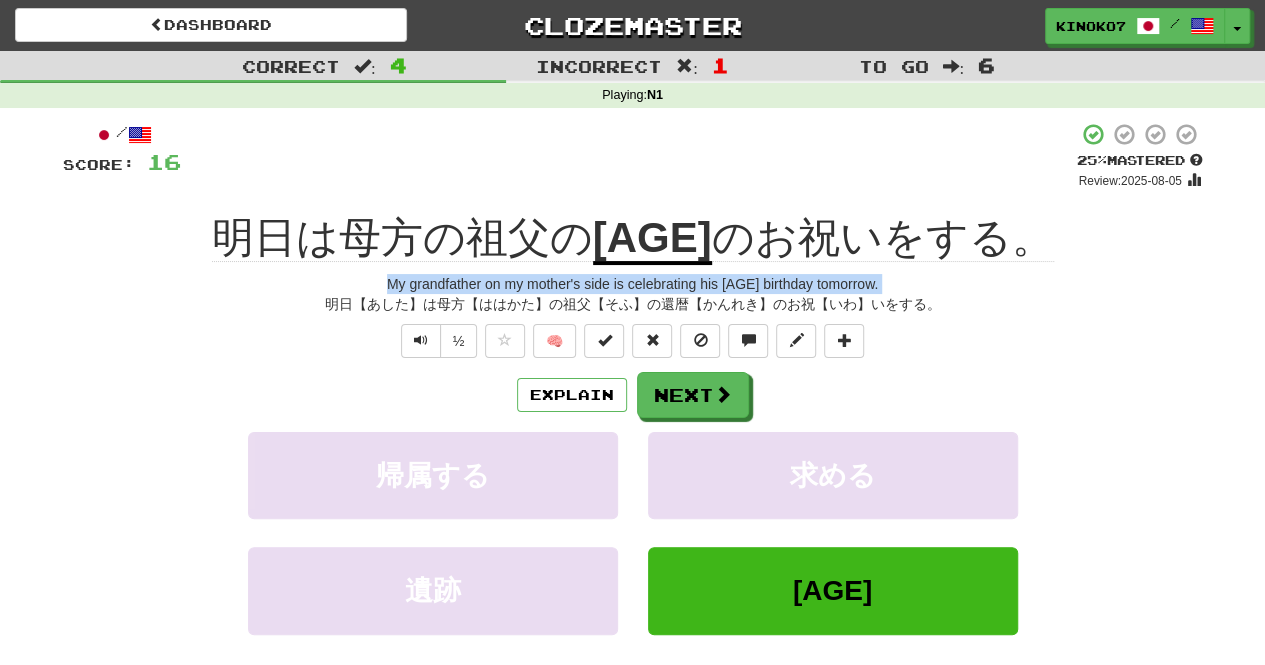 click on "My grandfather on my mother's side is celebrating his 60th birthday tomorrow." at bounding box center (633, 284) 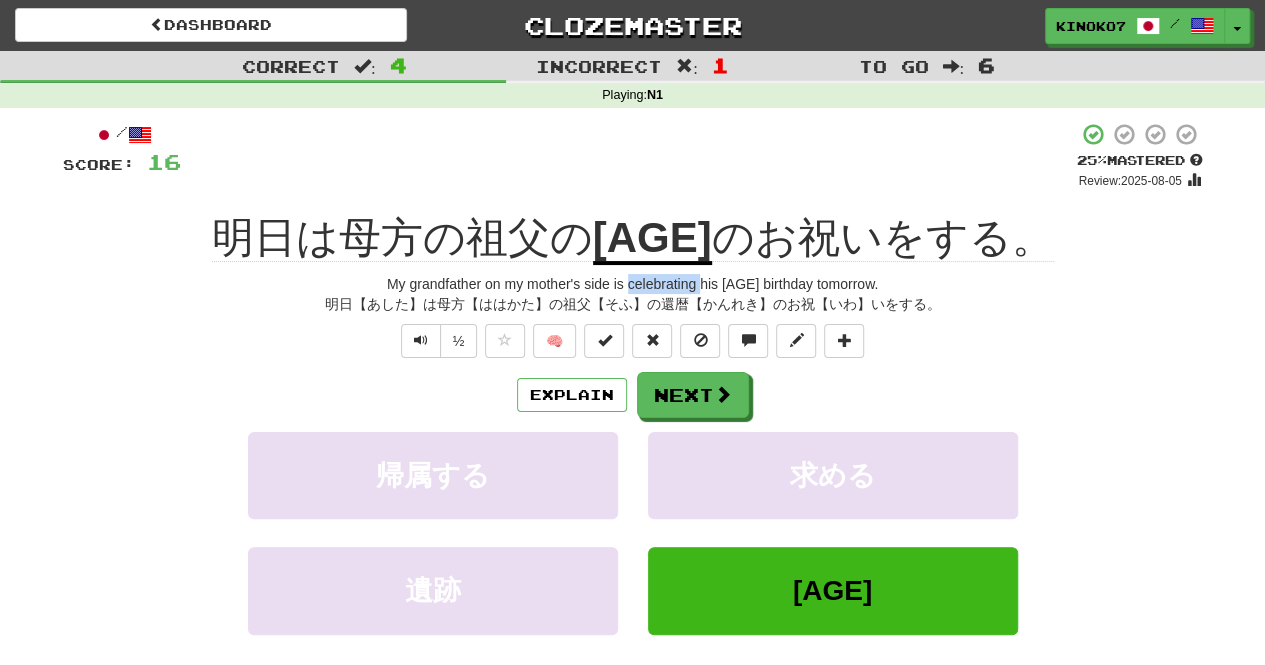 click on "My grandfather on my mother's side is celebrating his 60th birthday tomorrow." at bounding box center (633, 284) 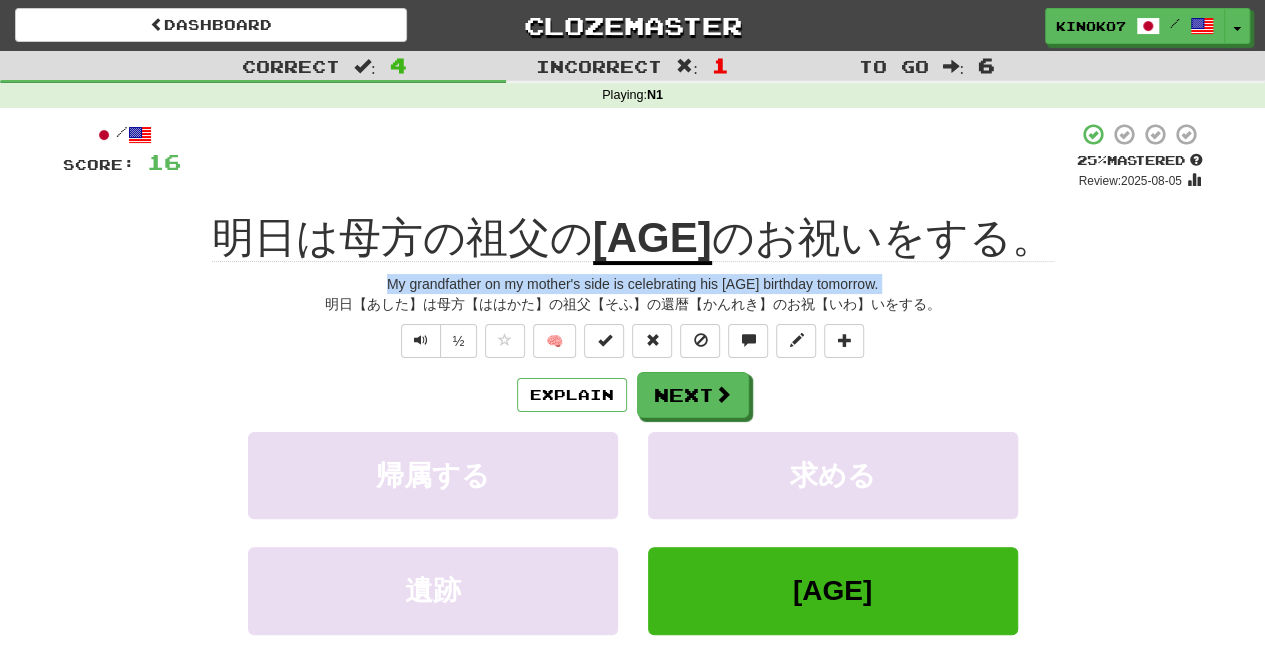 click on "My grandfather on my mother's side is celebrating his 60th birthday tomorrow." at bounding box center (633, 284) 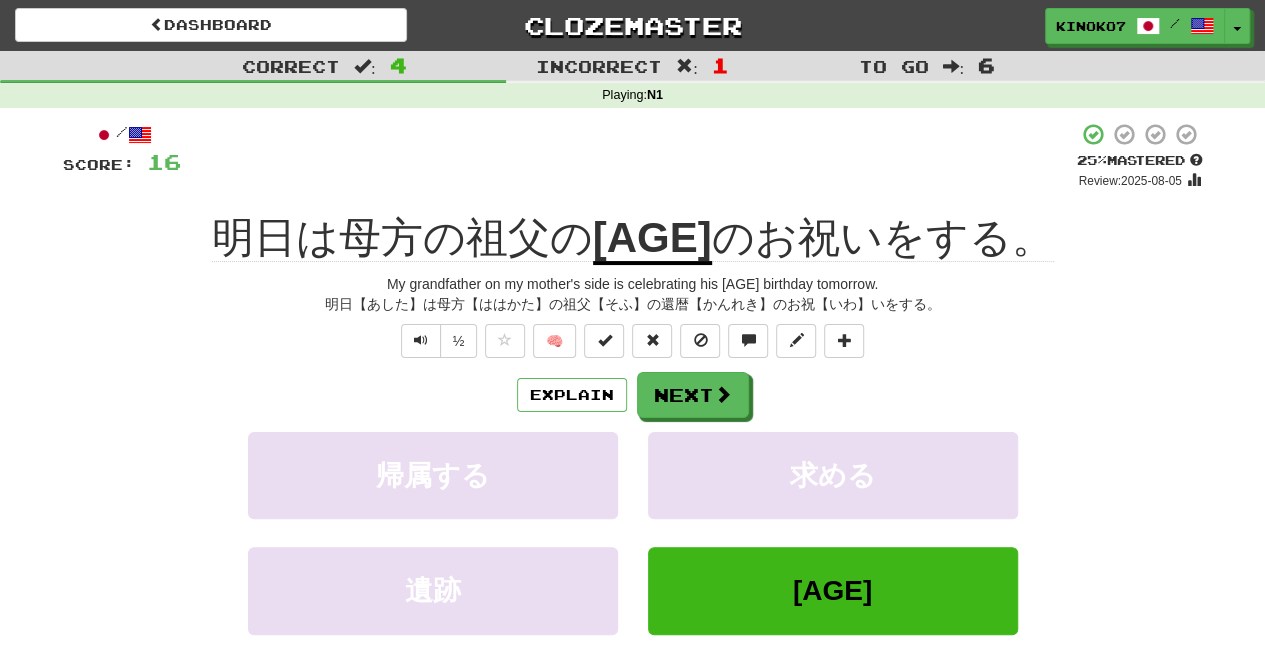 click on "還暦" at bounding box center [652, 239] 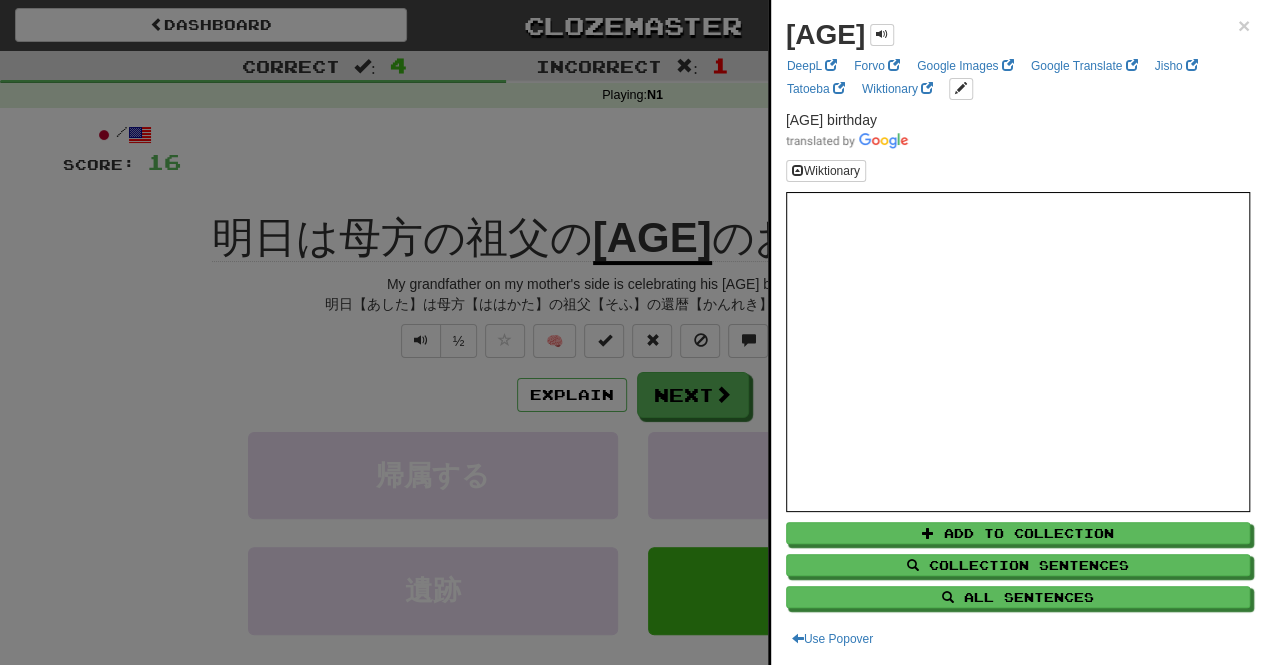 click at bounding box center [632, 332] 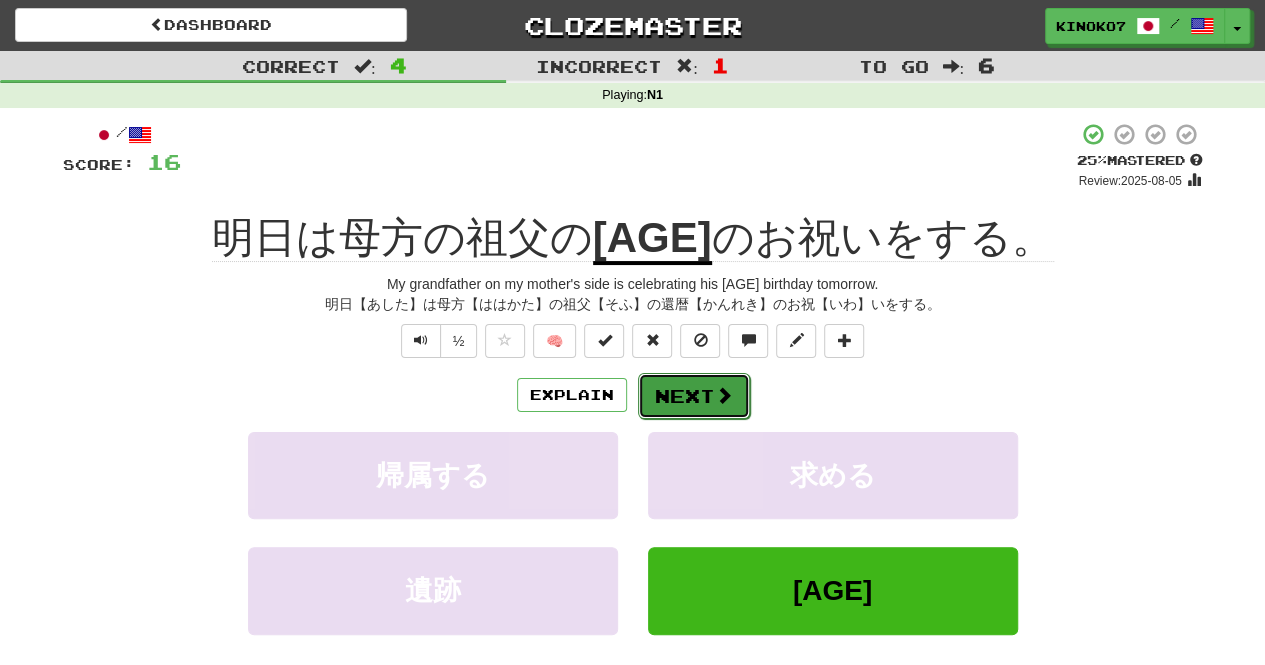 click on "Next" at bounding box center (694, 396) 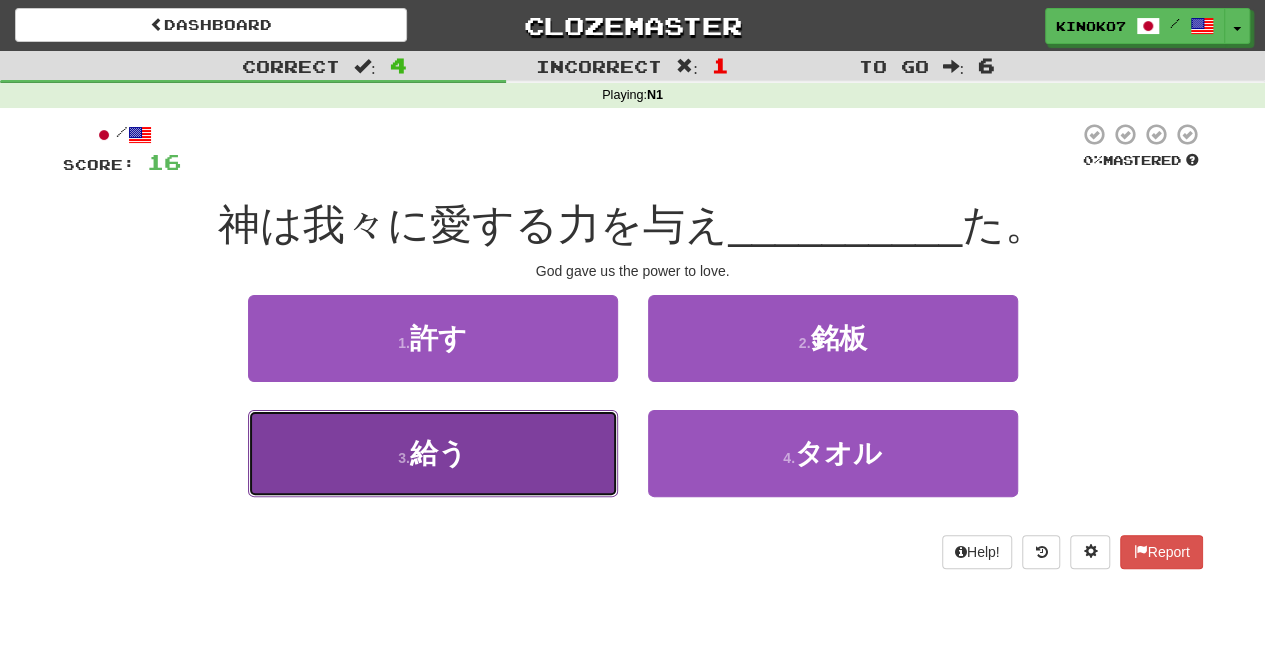 click on "3 .  給う" at bounding box center [433, 453] 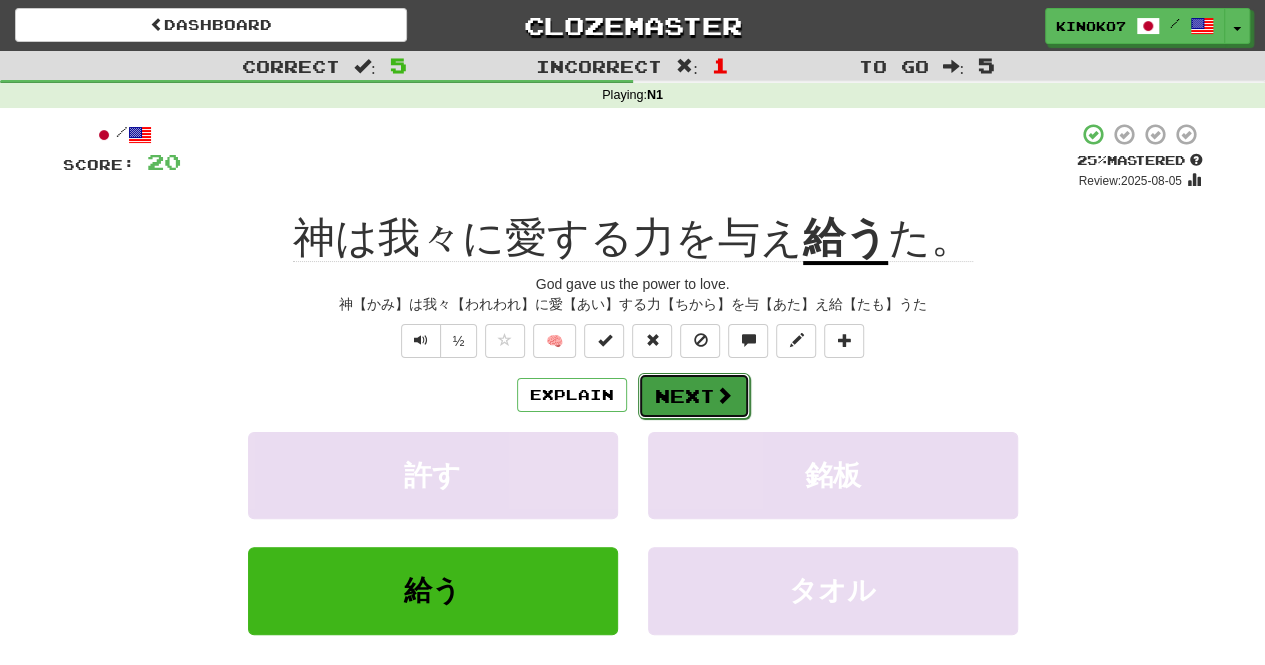 click on "Next" at bounding box center (694, 396) 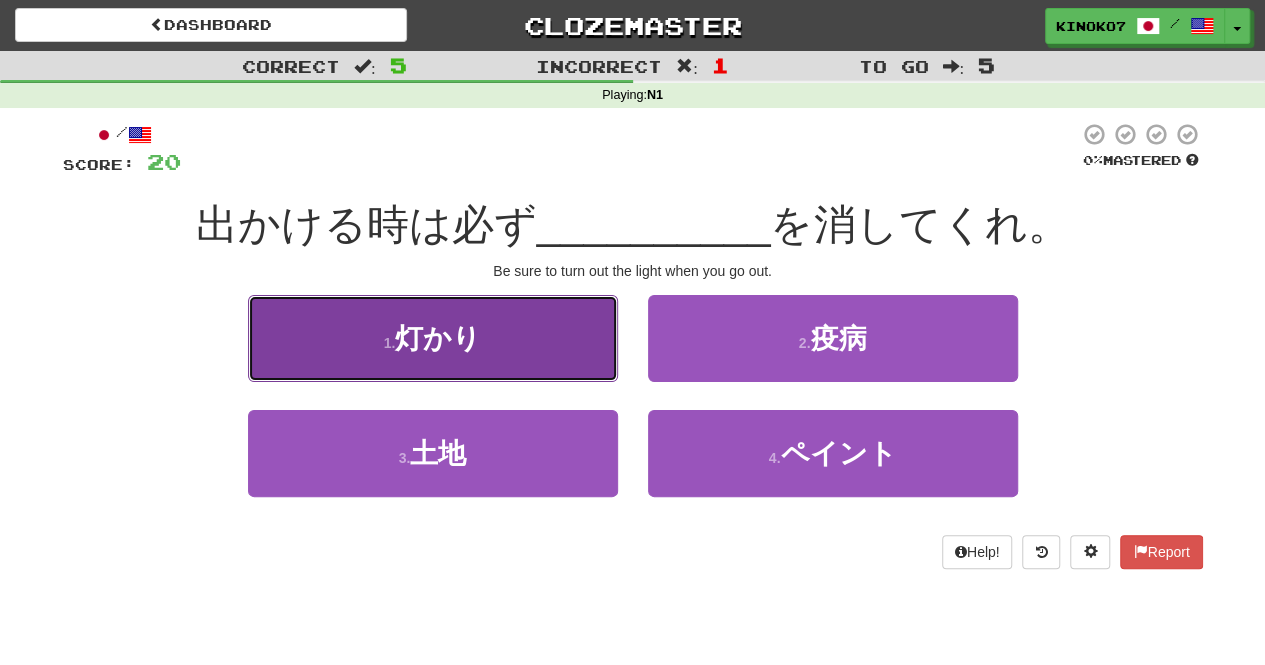 click on "1 .  灯かり" at bounding box center (433, 338) 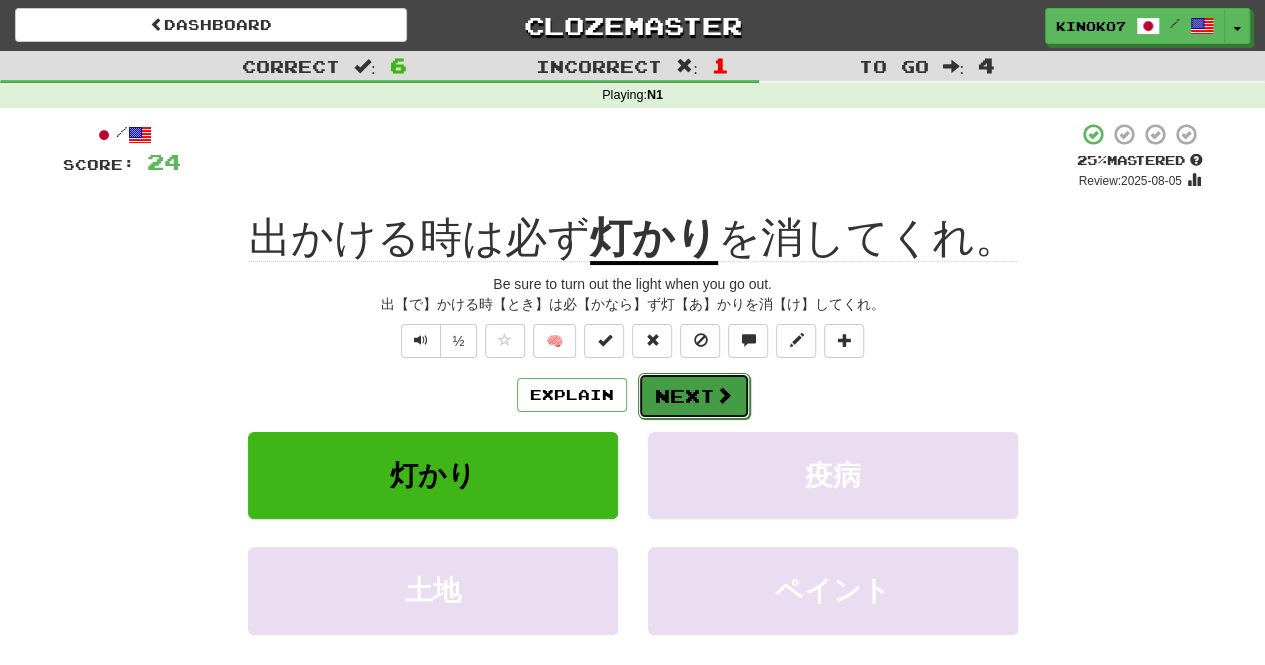 click at bounding box center (724, 395) 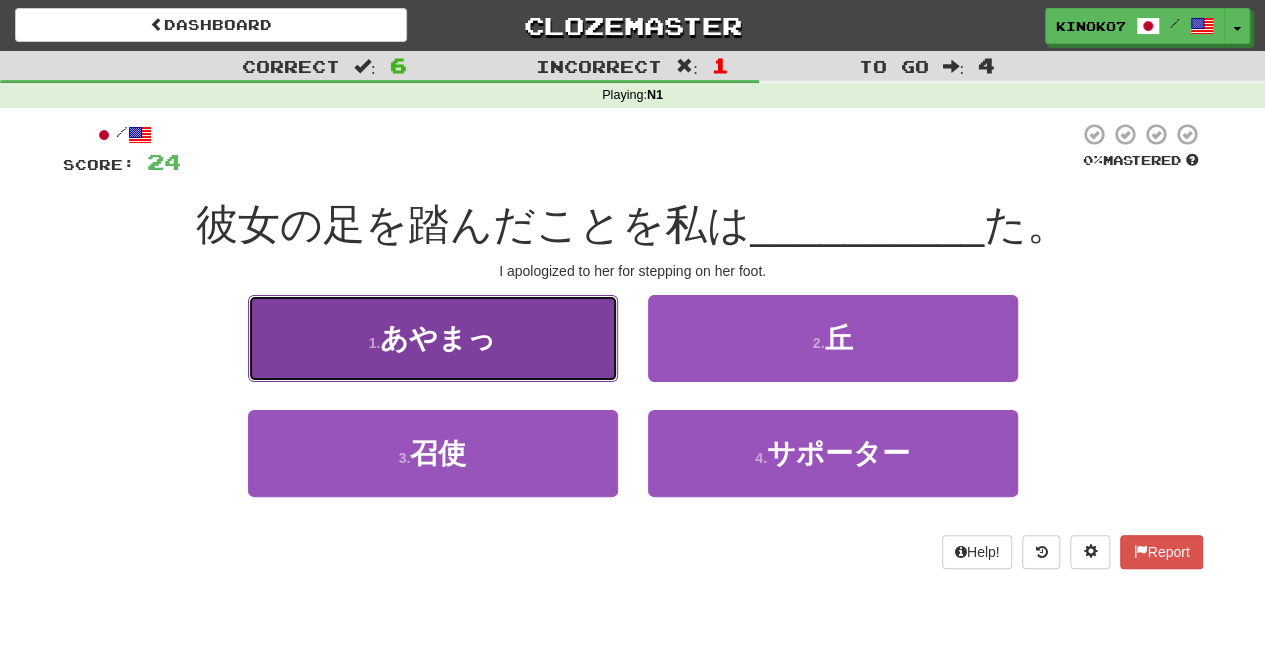 click on "1 .  あやまっ" at bounding box center [433, 338] 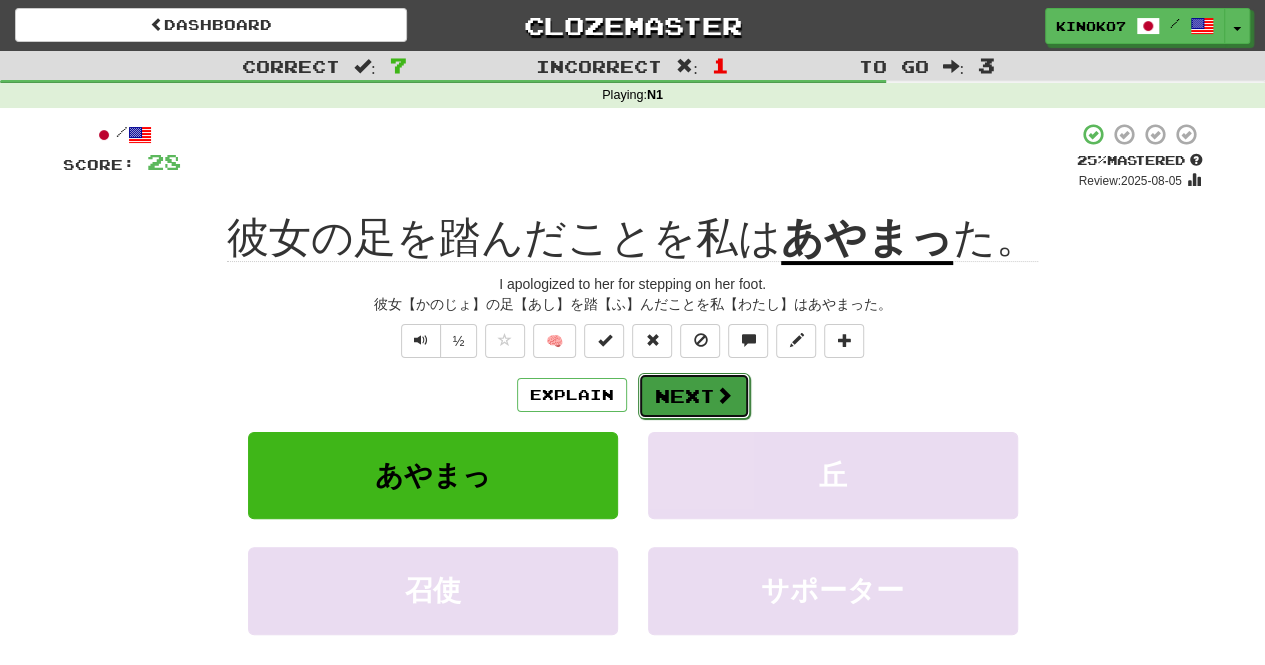 click on "Next" at bounding box center (694, 396) 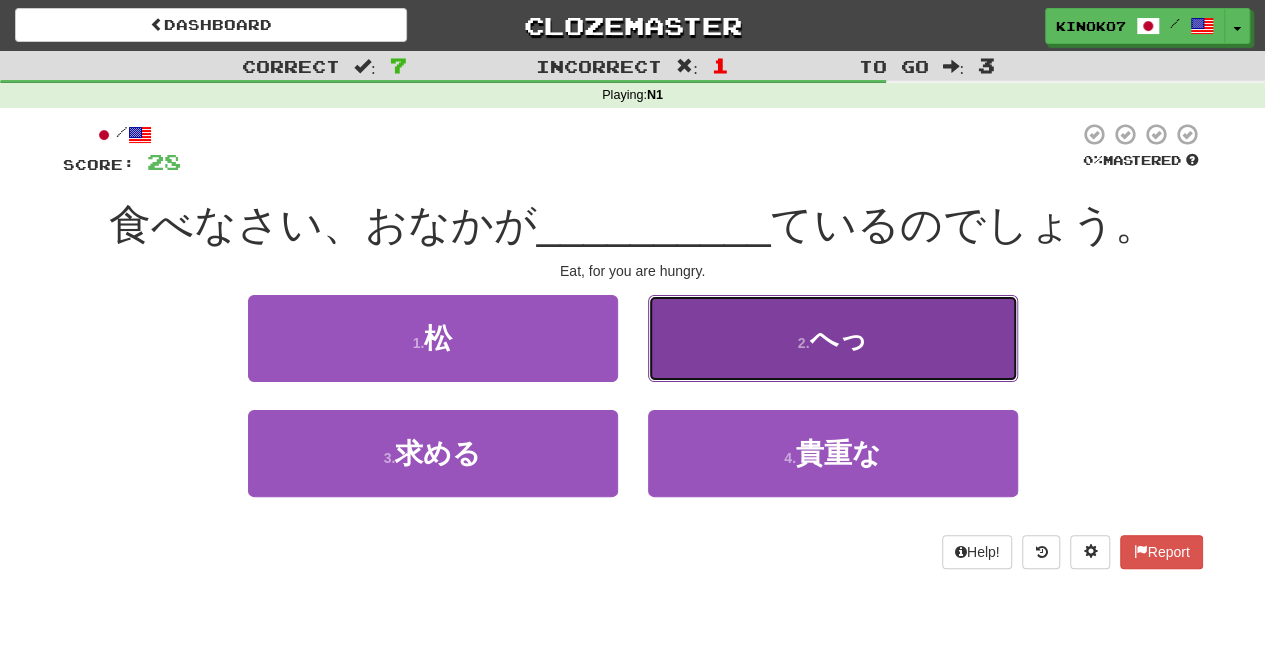 click on "2 .  へっ" at bounding box center [833, 338] 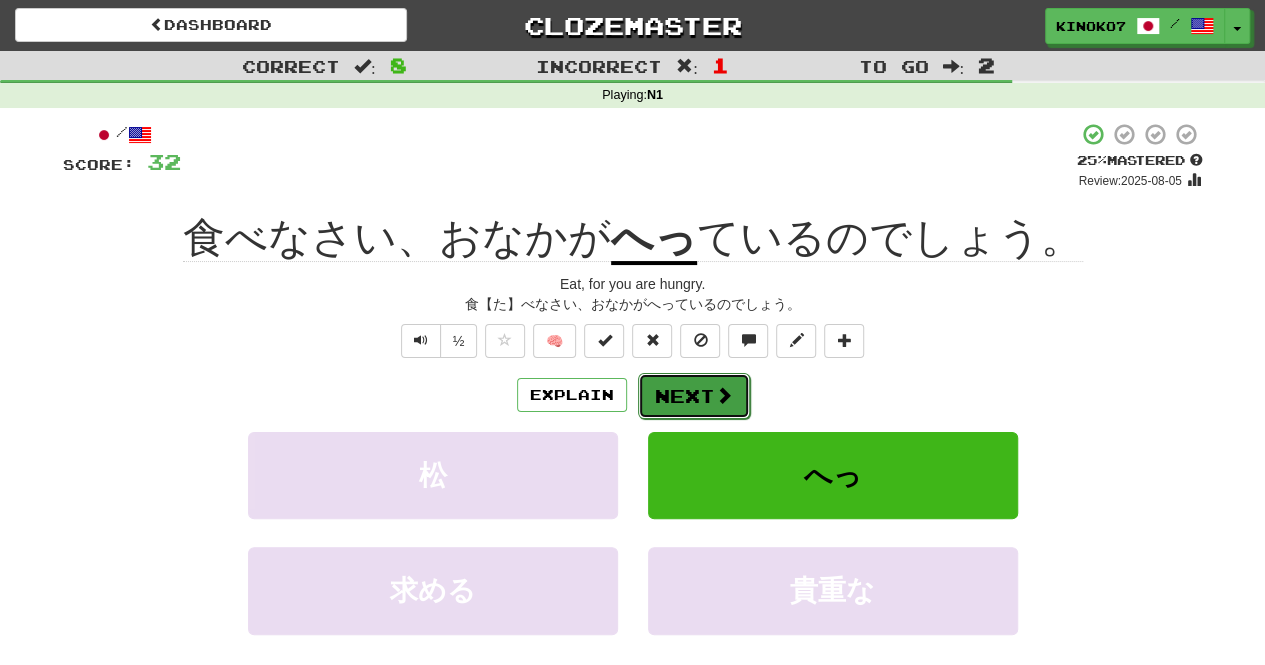 click on "Next" at bounding box center [694, 396] 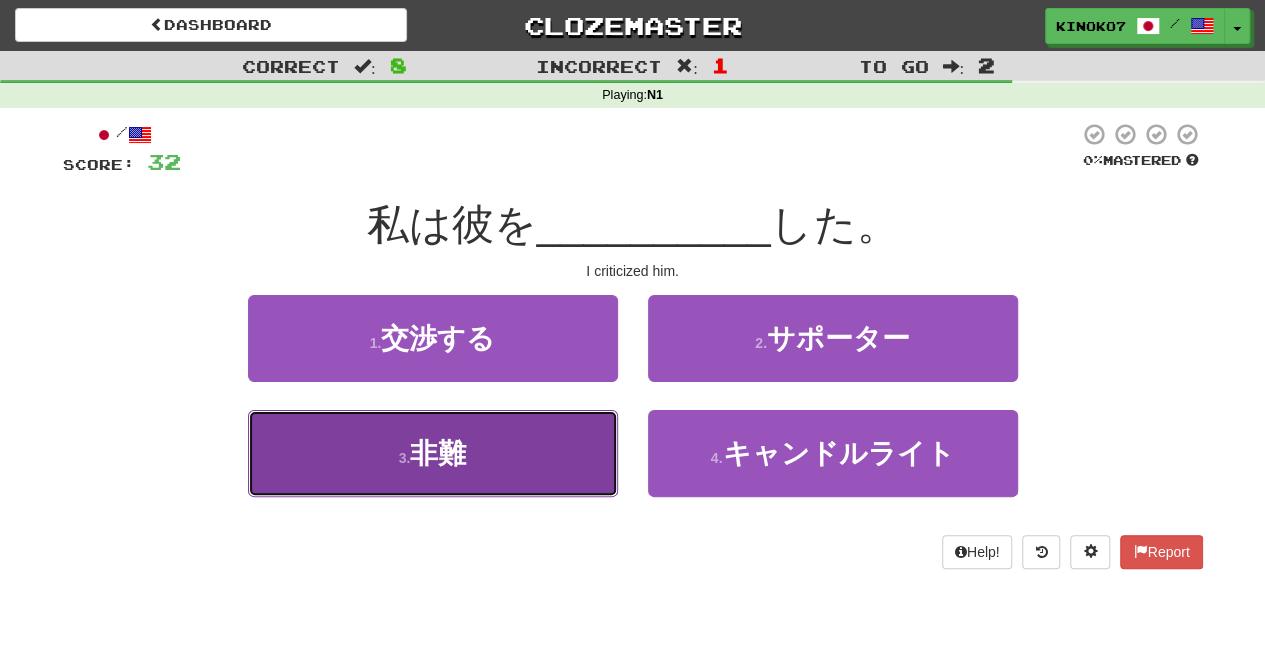 click on "3 .  非難" at bounding box center (433, 453) 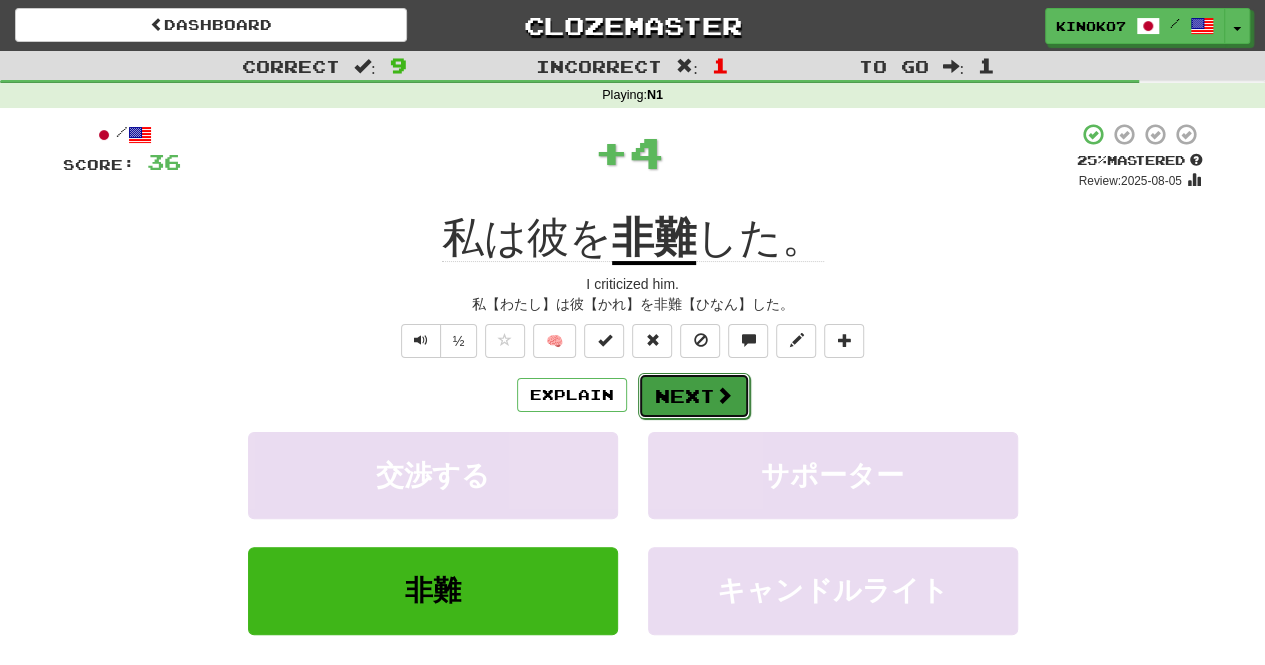 click at bounding box center [724, 395] 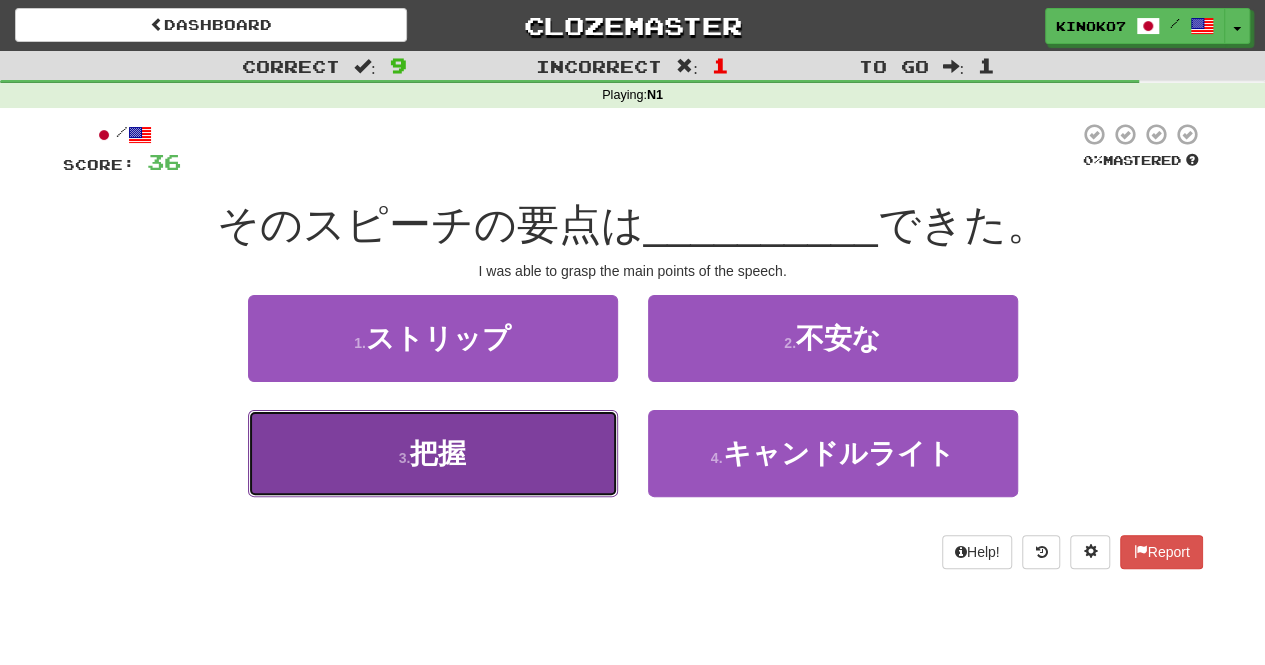 click on "3 .  把握" at bounding box center [433, 453] 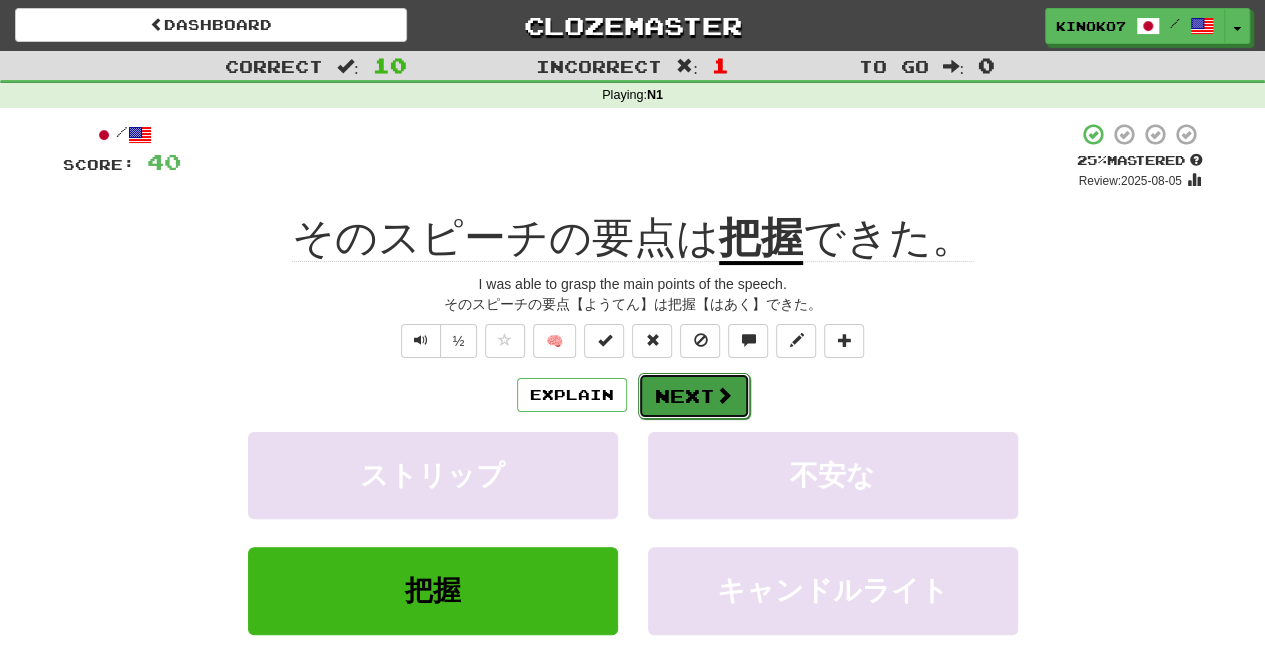 click on "Next" at bounding box center (694, 396) 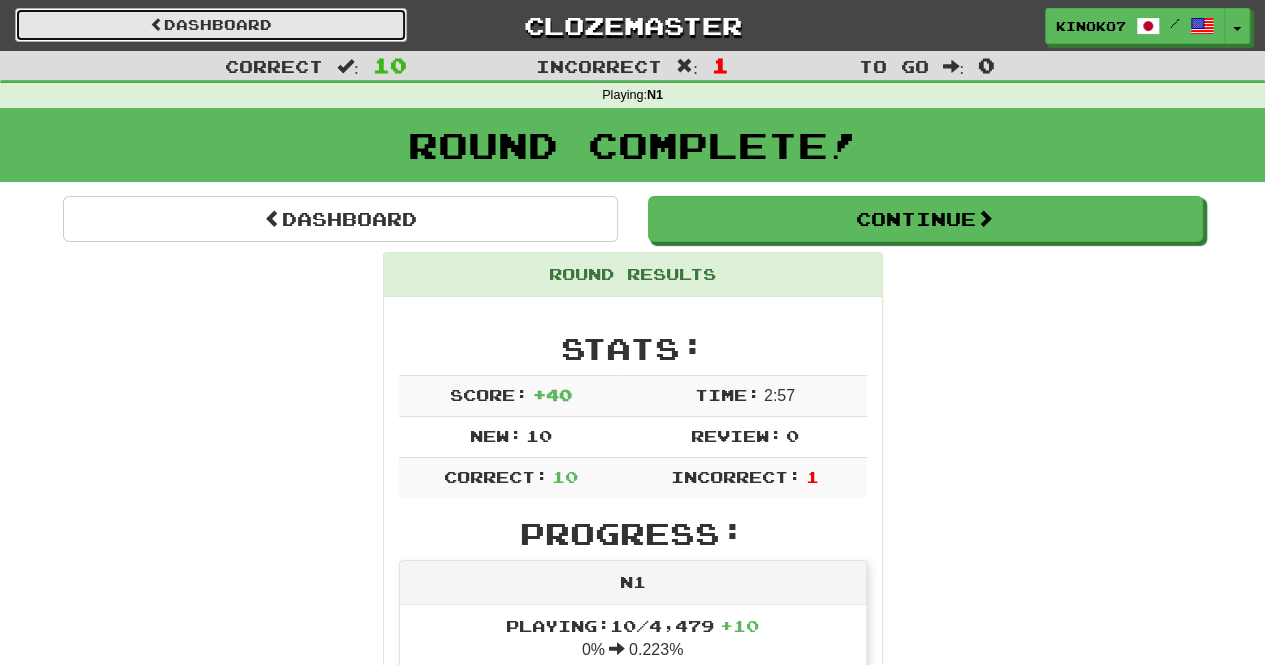 click on "Dashboard" at bounding box center [211, 25] 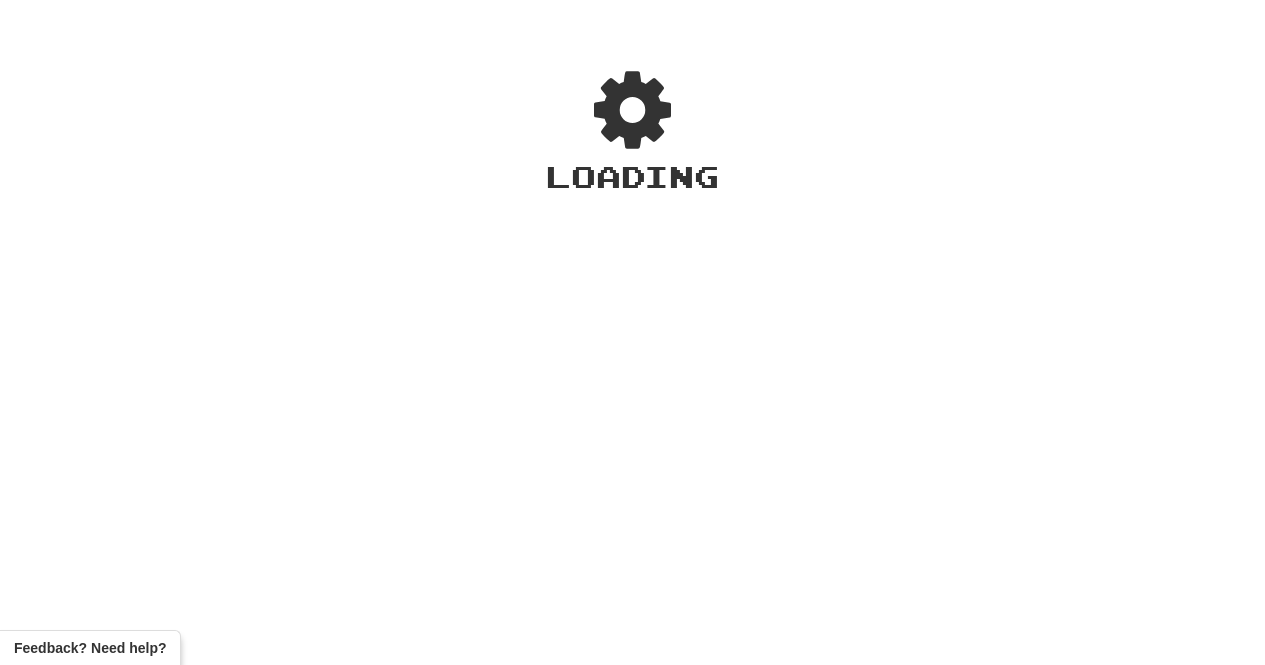 scroll, scrollTop: 0, scrollLeft: 0, axis: both 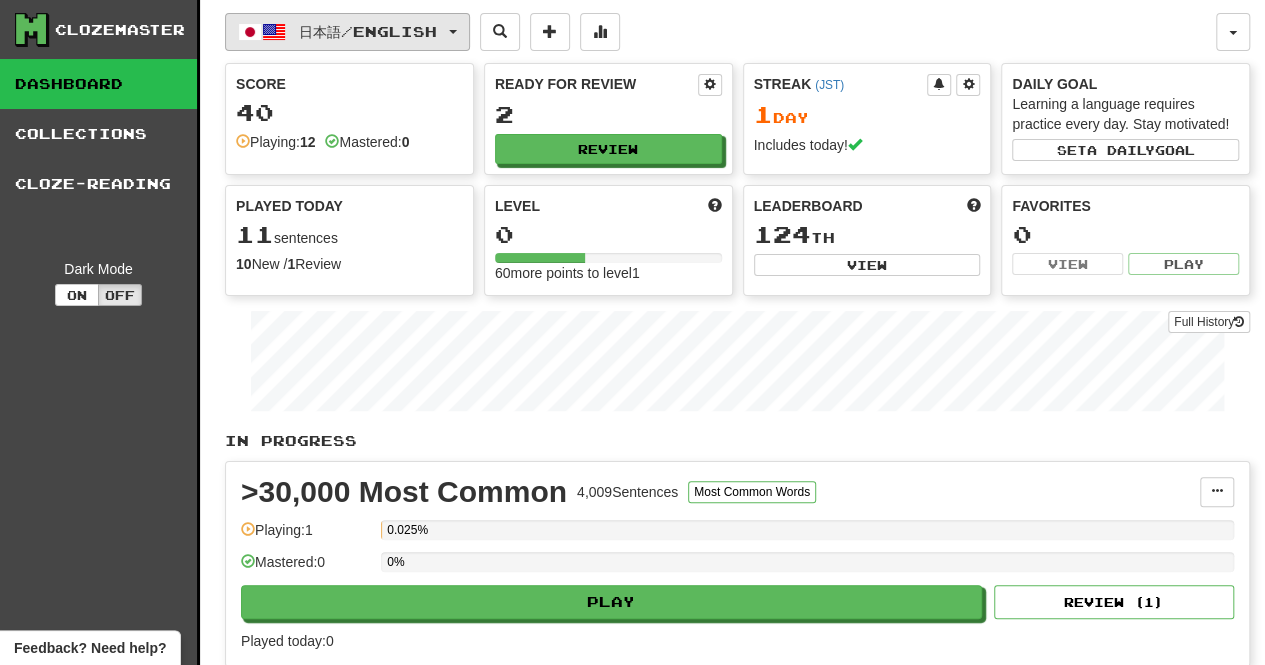 click on "日本語  /  English" at bounding box center [368, 31] 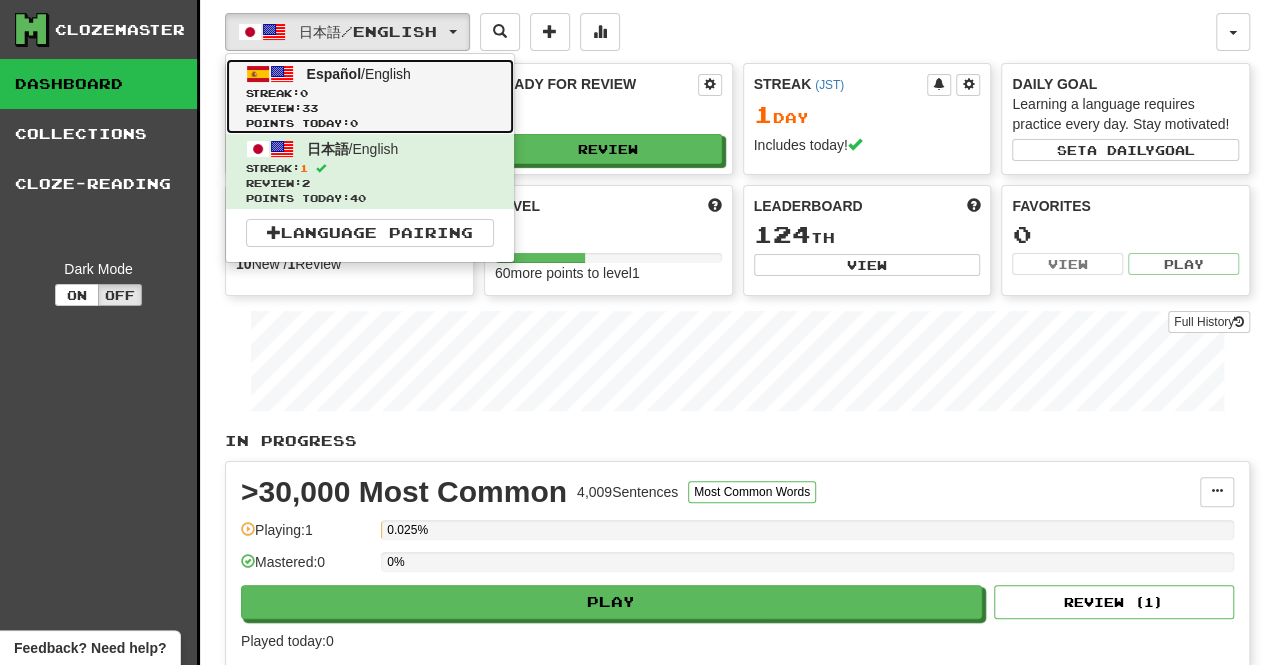 click on "Streak:  0" at bounding box center [370, 93] 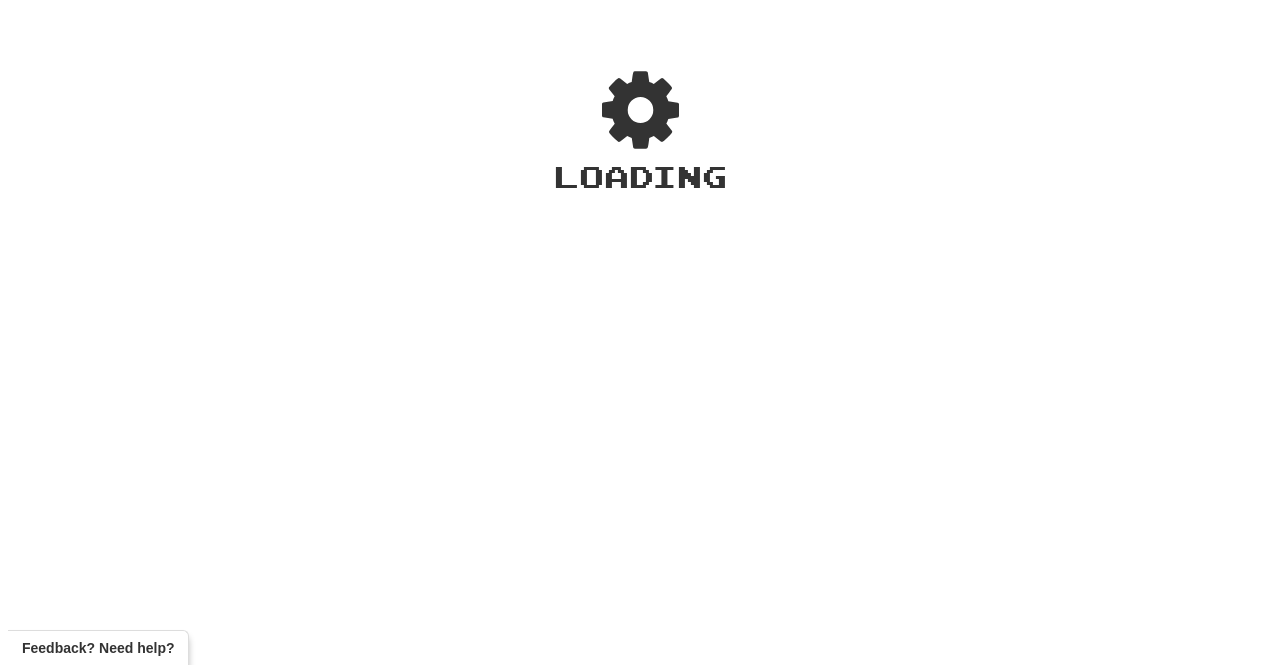 scroll, scrollTop: 0, scrollLeft: 0, axis: both 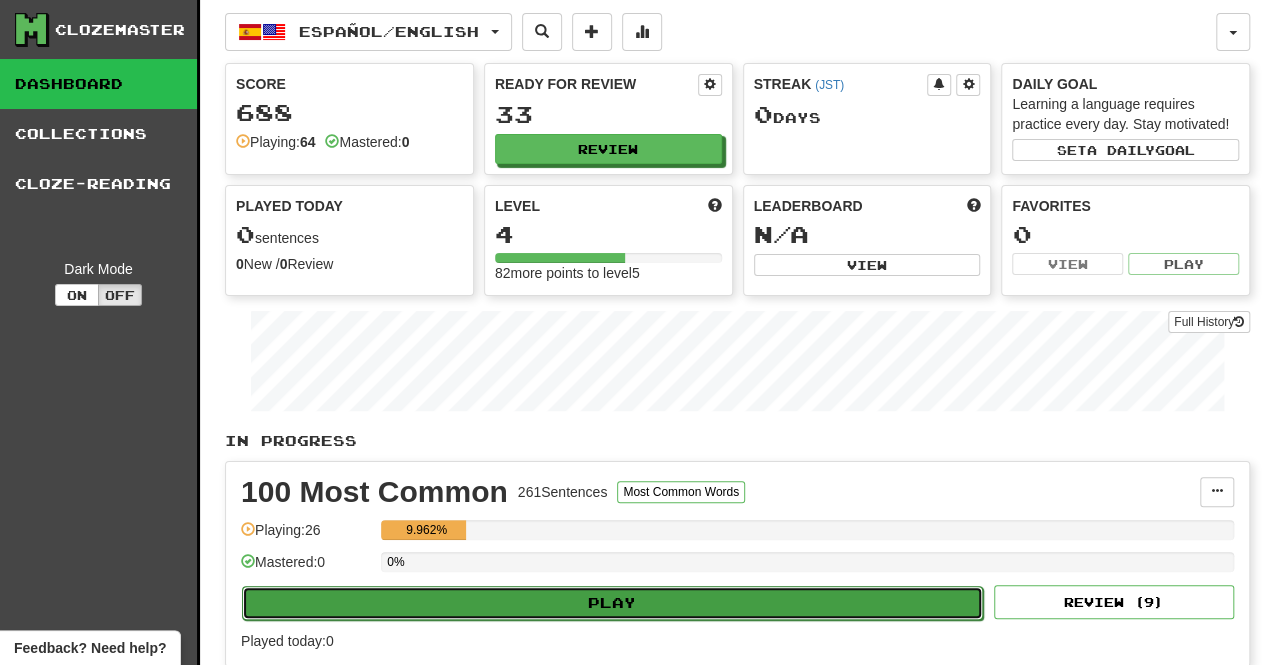 click on "Play" at bounding box center (612, 603) 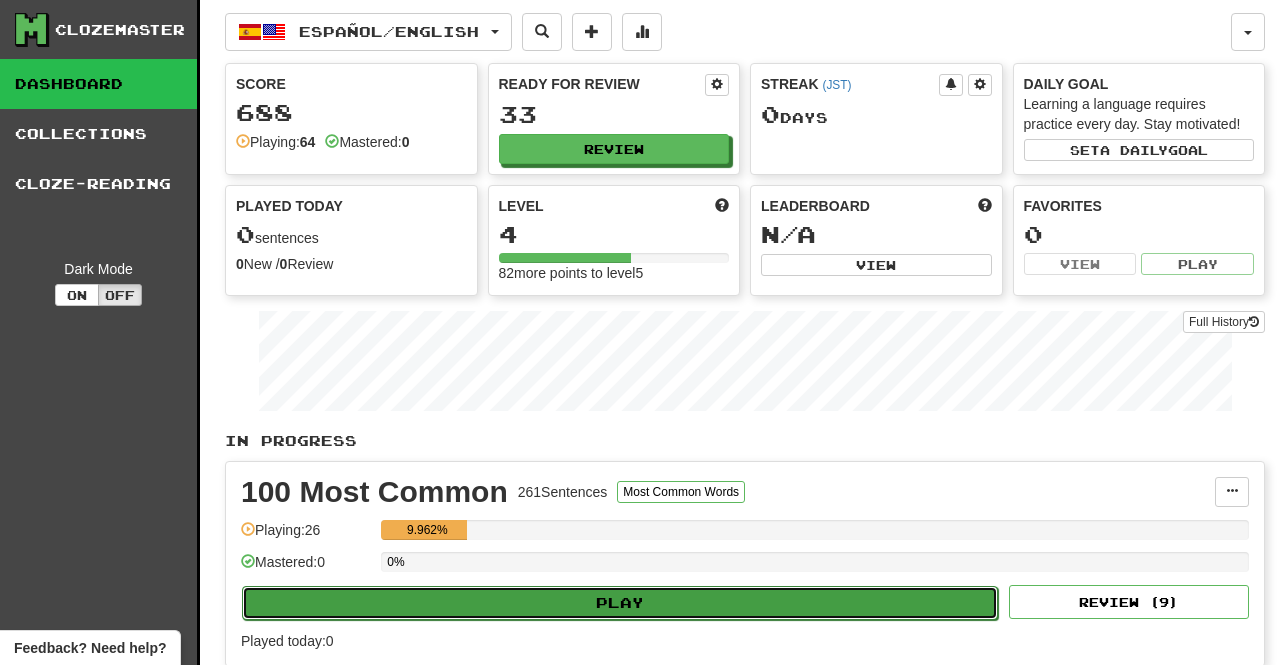 select on "**" 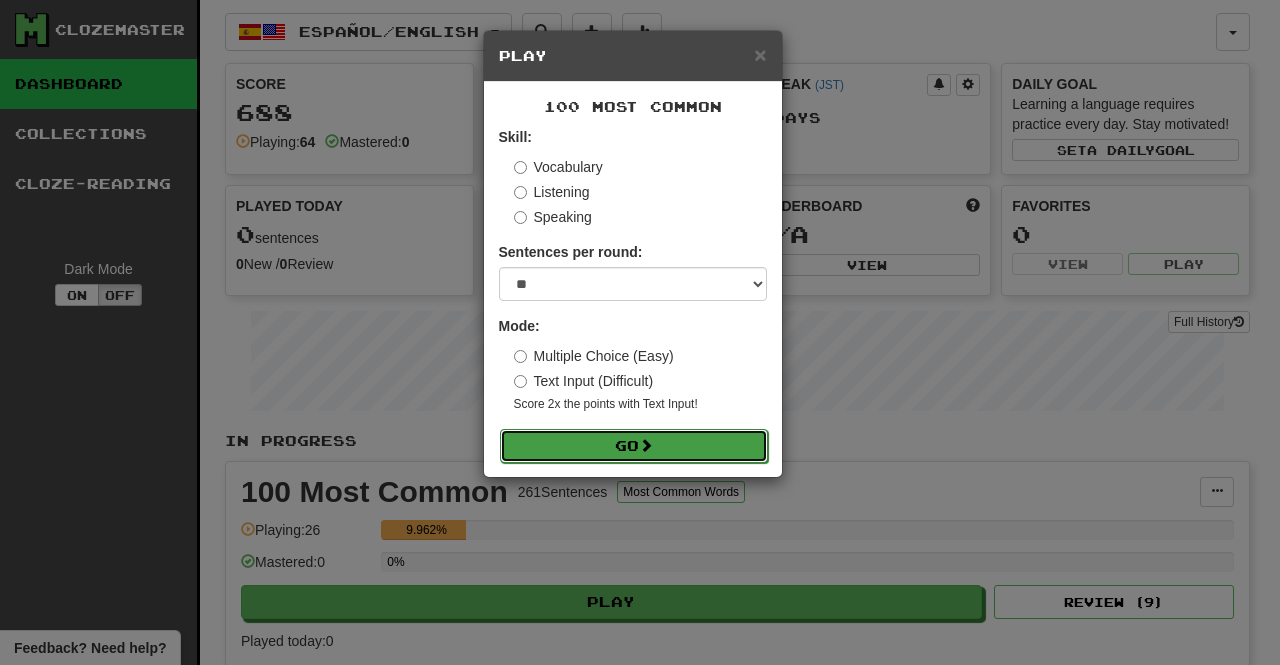 click on "Go" at bounding box center [634, 446] 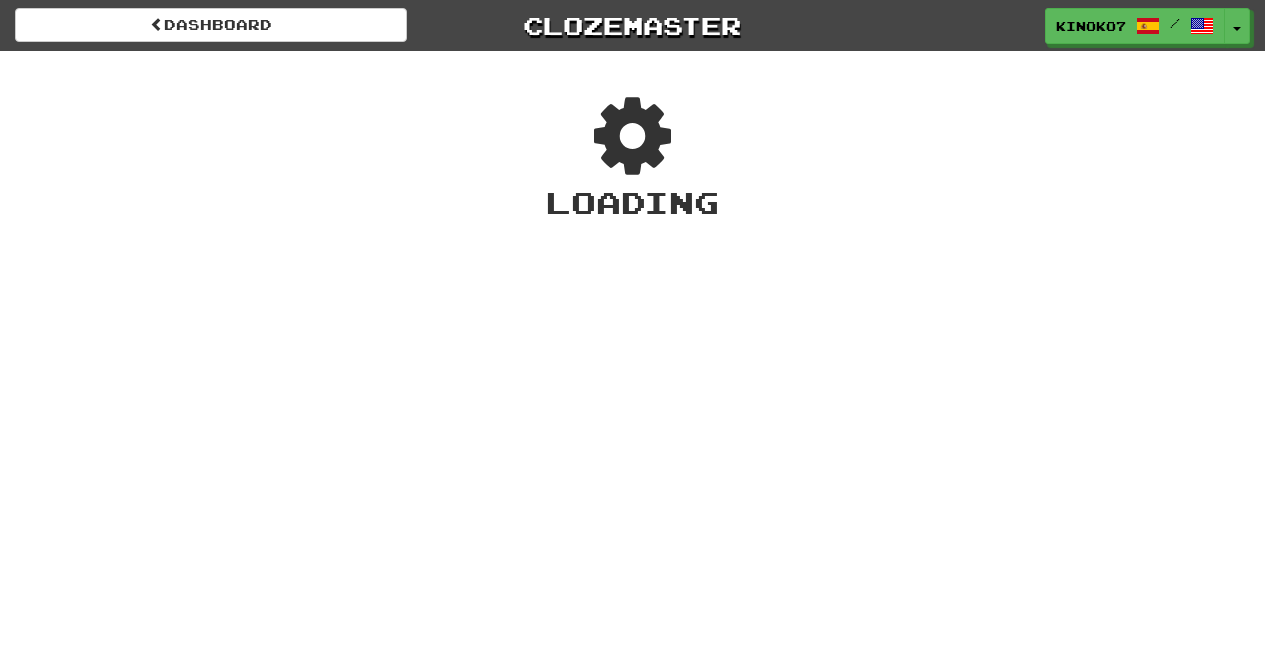 scroll, scrollTop: 0, scrollLeft: 0, axis: both 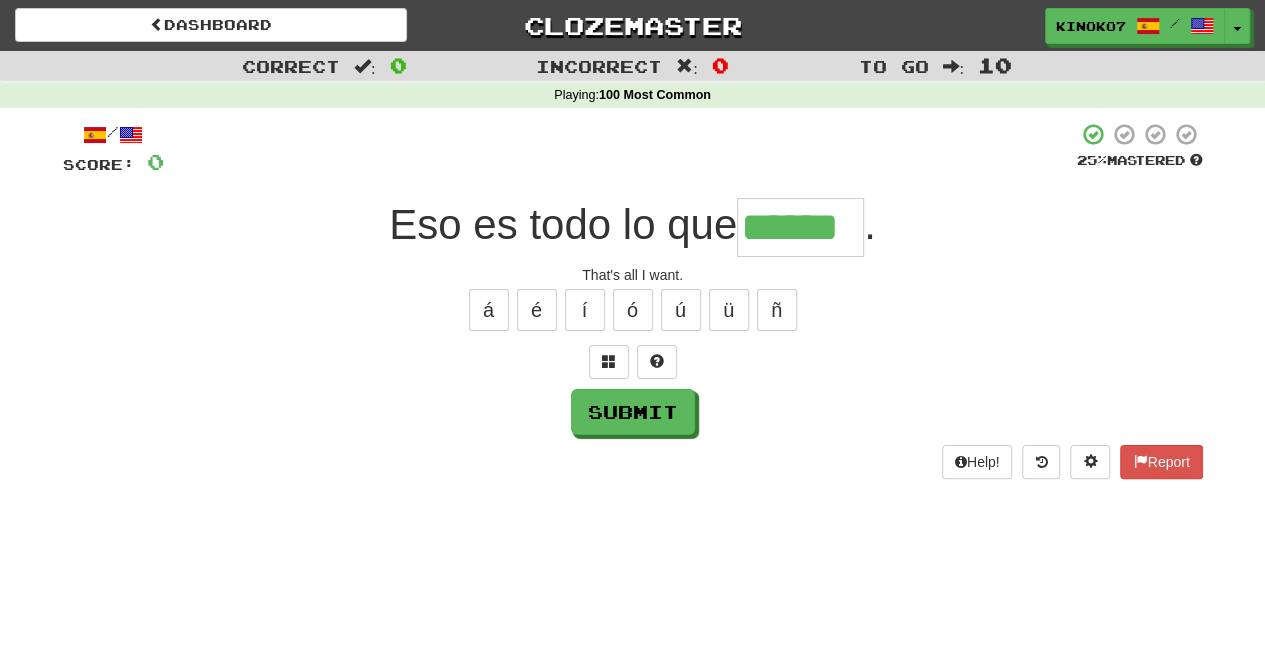 type on "******" 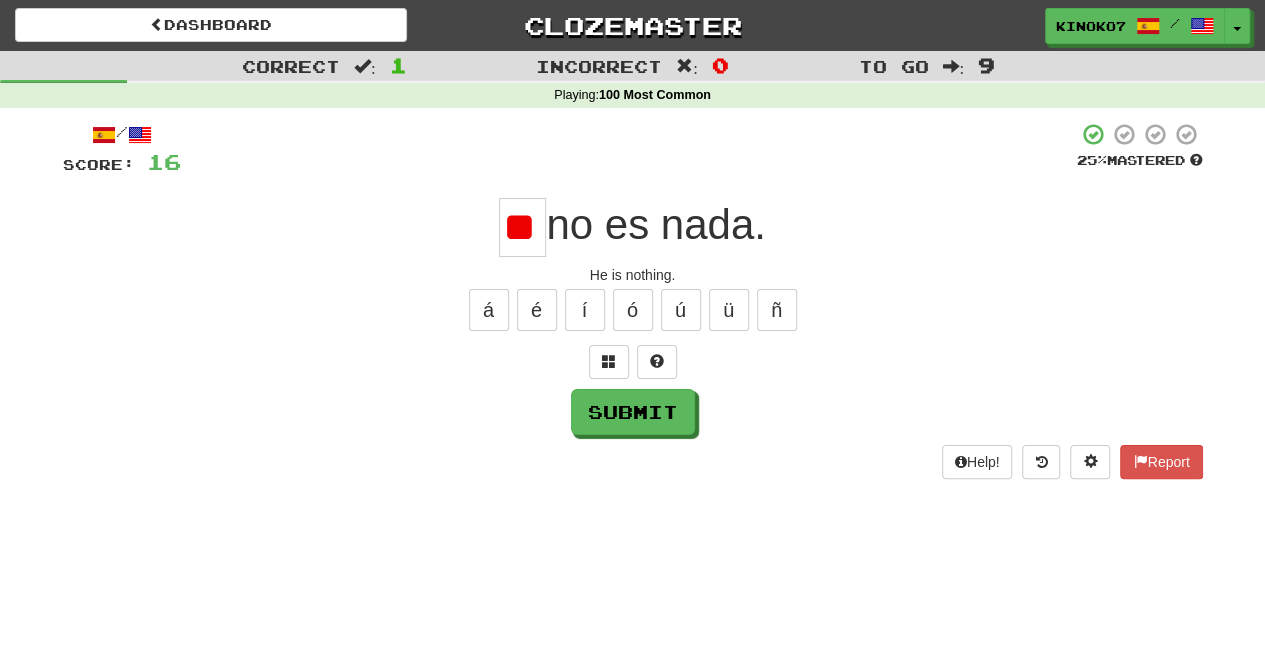 type on "*" 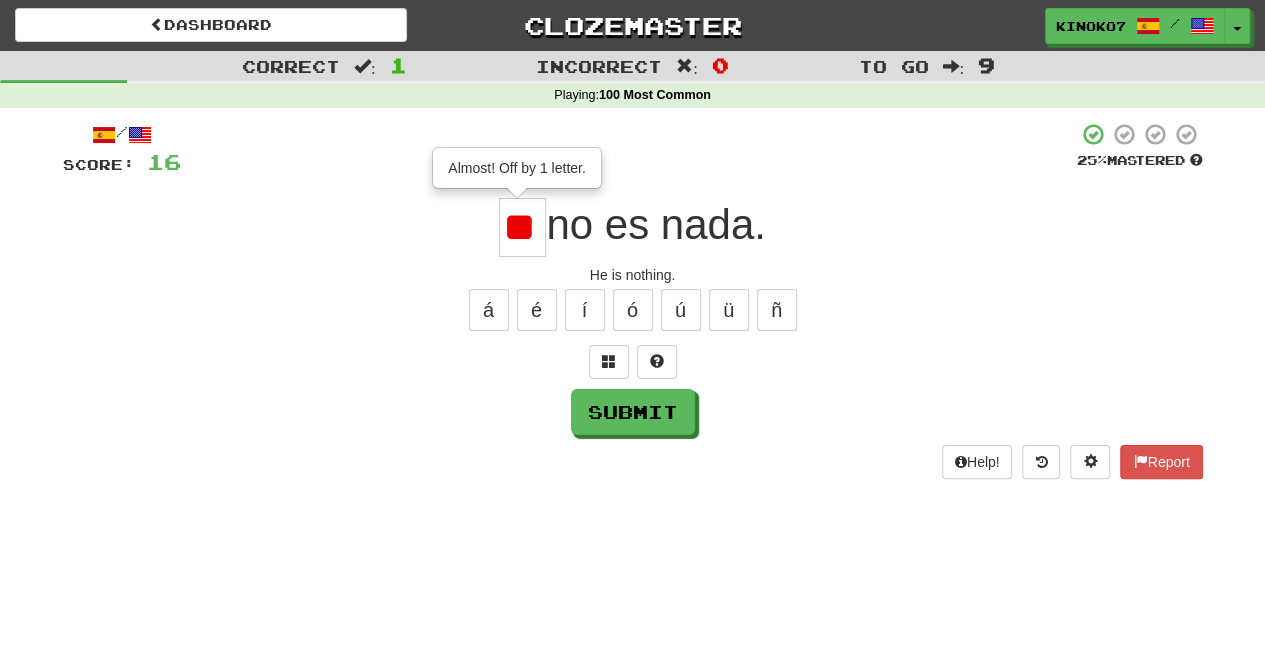 type on "**" 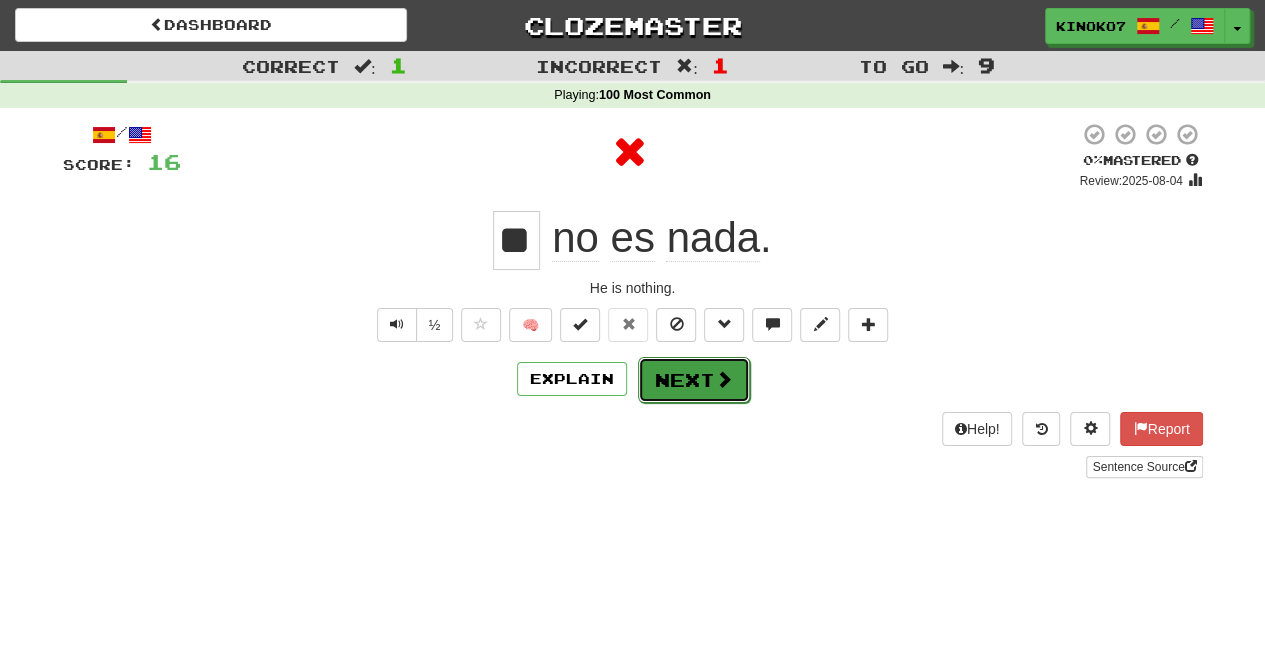 click at bounding box center (724, 379) 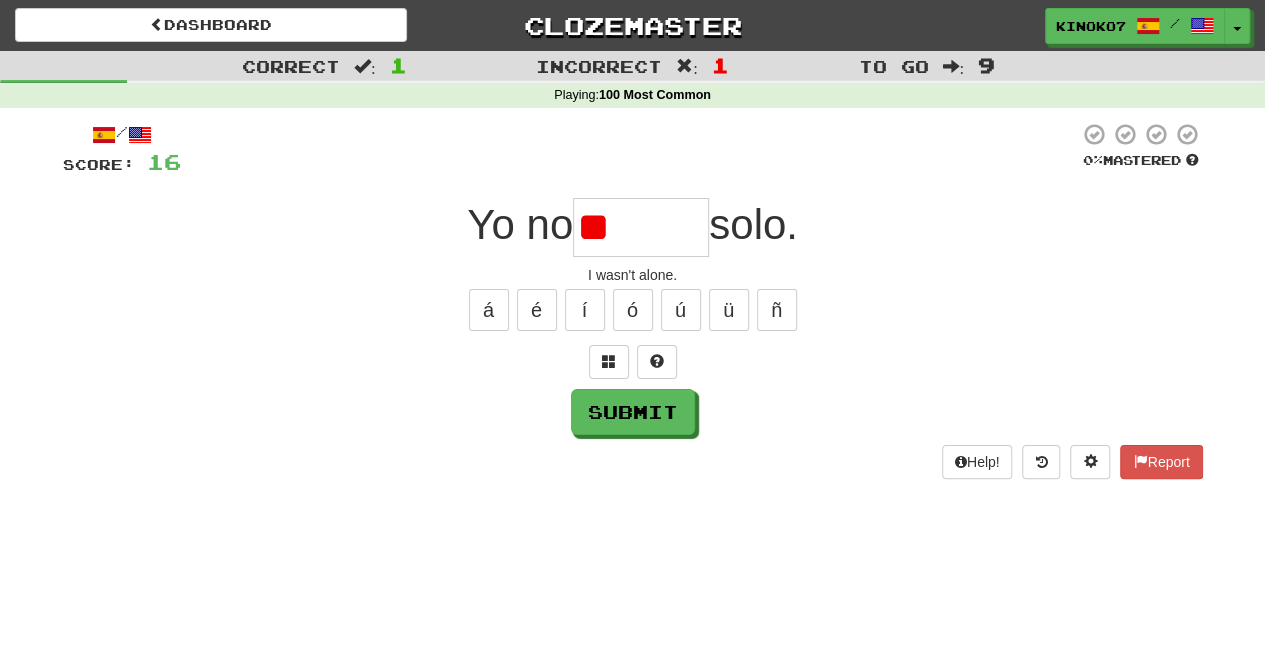 type on "*" 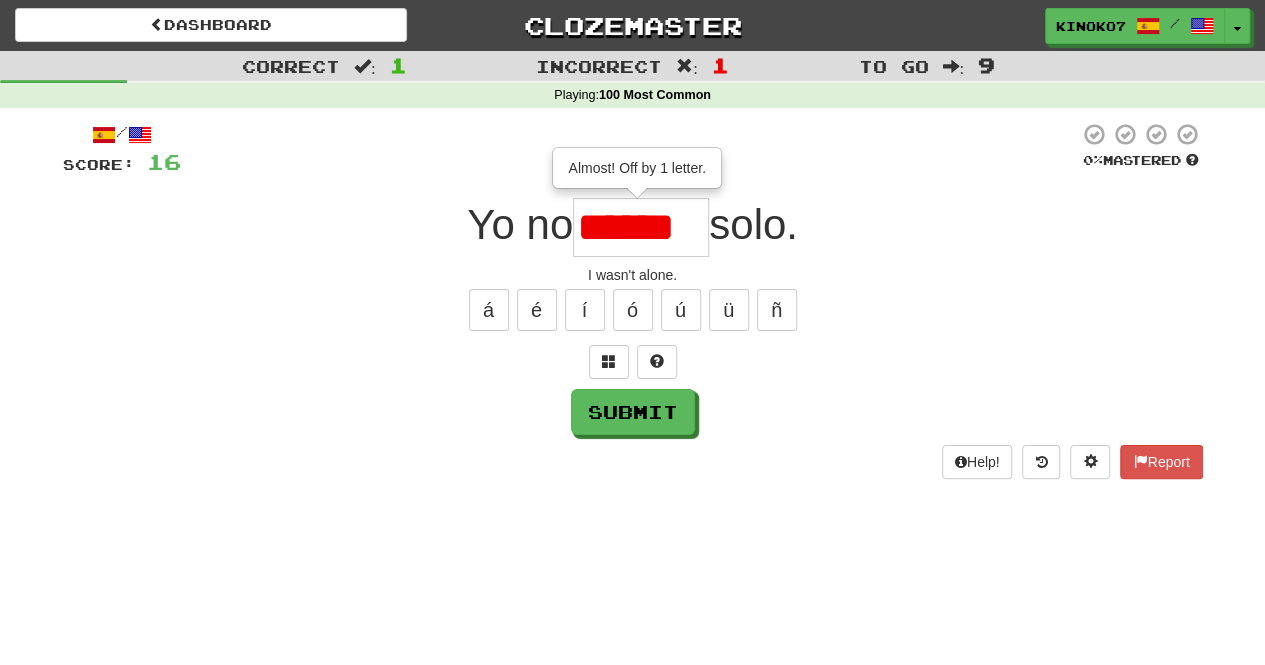 type on "******" 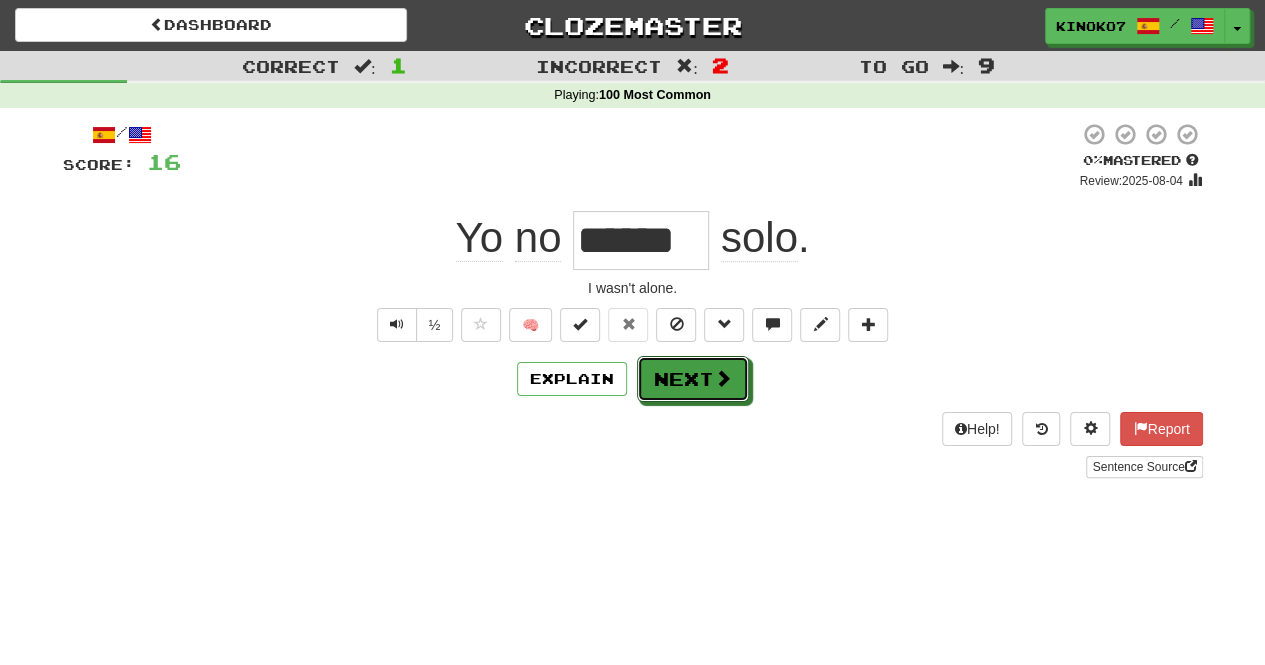 click at bounding box center (723, 378) 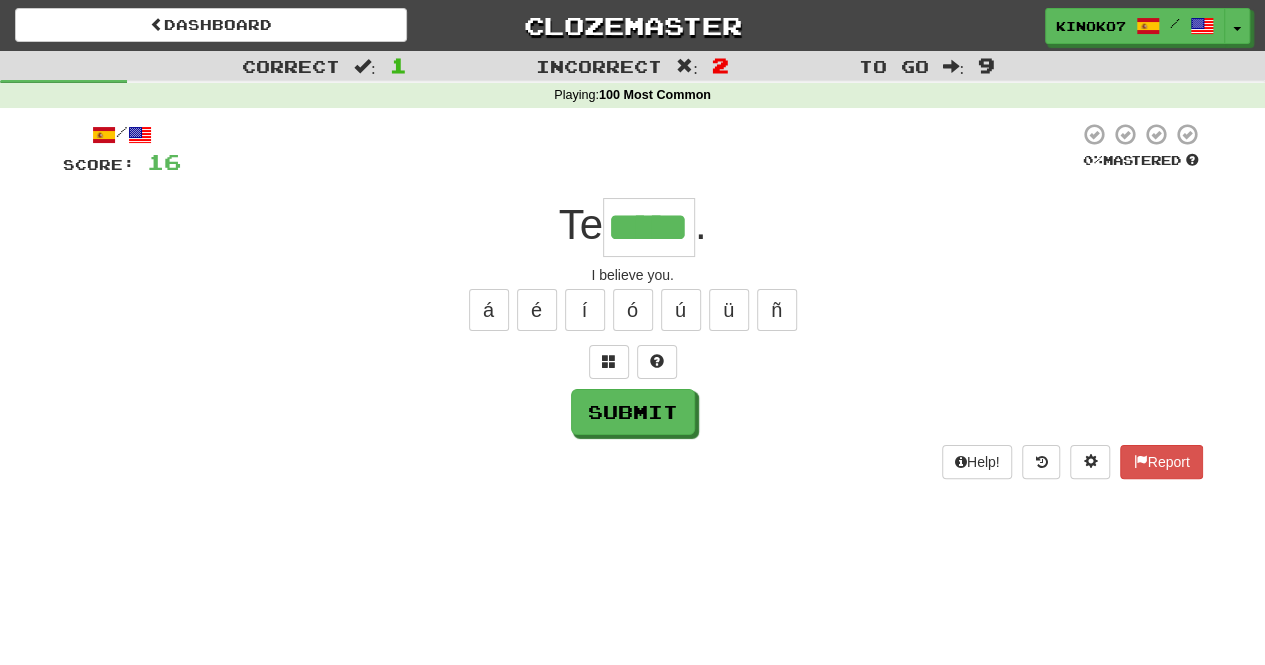 scroll, scrollTop: 0, scrollLeft: 20, axis: horizontal 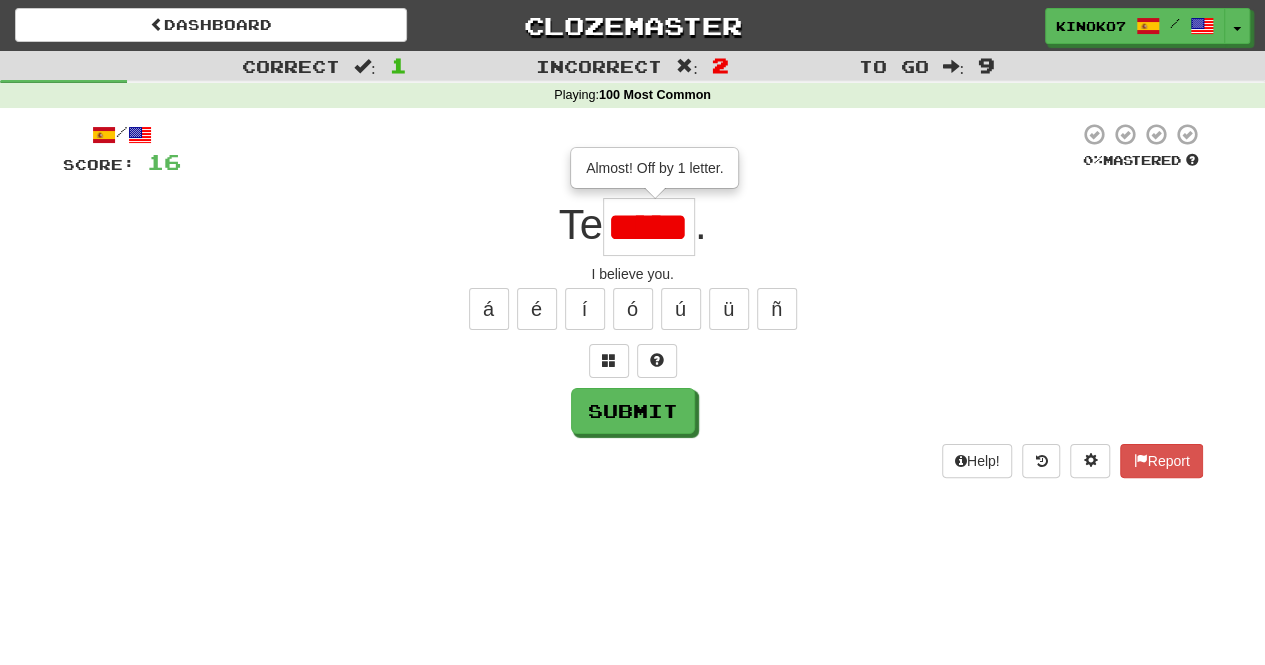 type on "****" 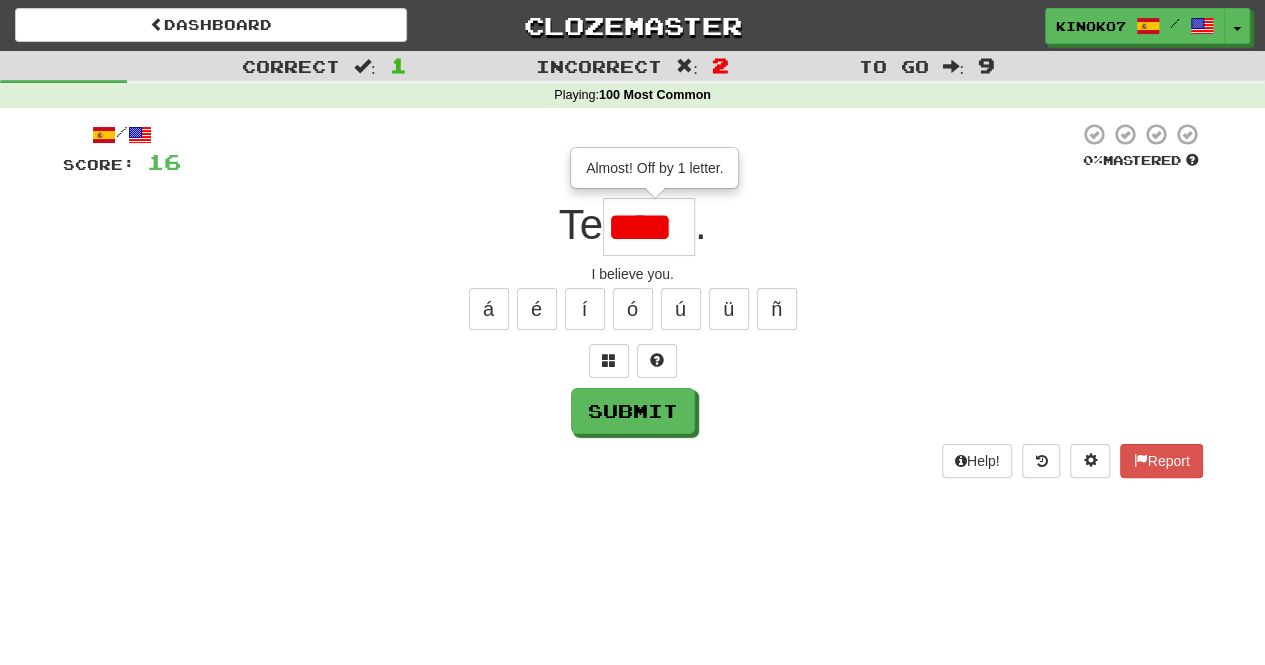 scroll, scrollTop: 0, scrollLeft: 0, axis: both 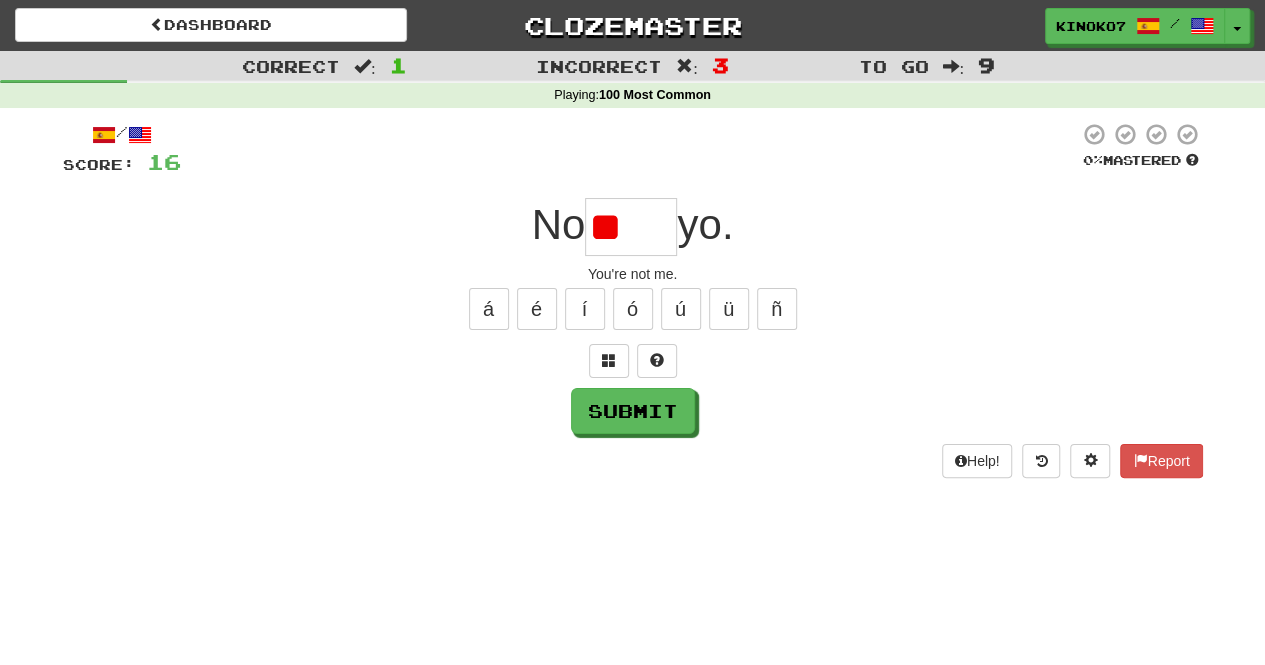 type on "*" 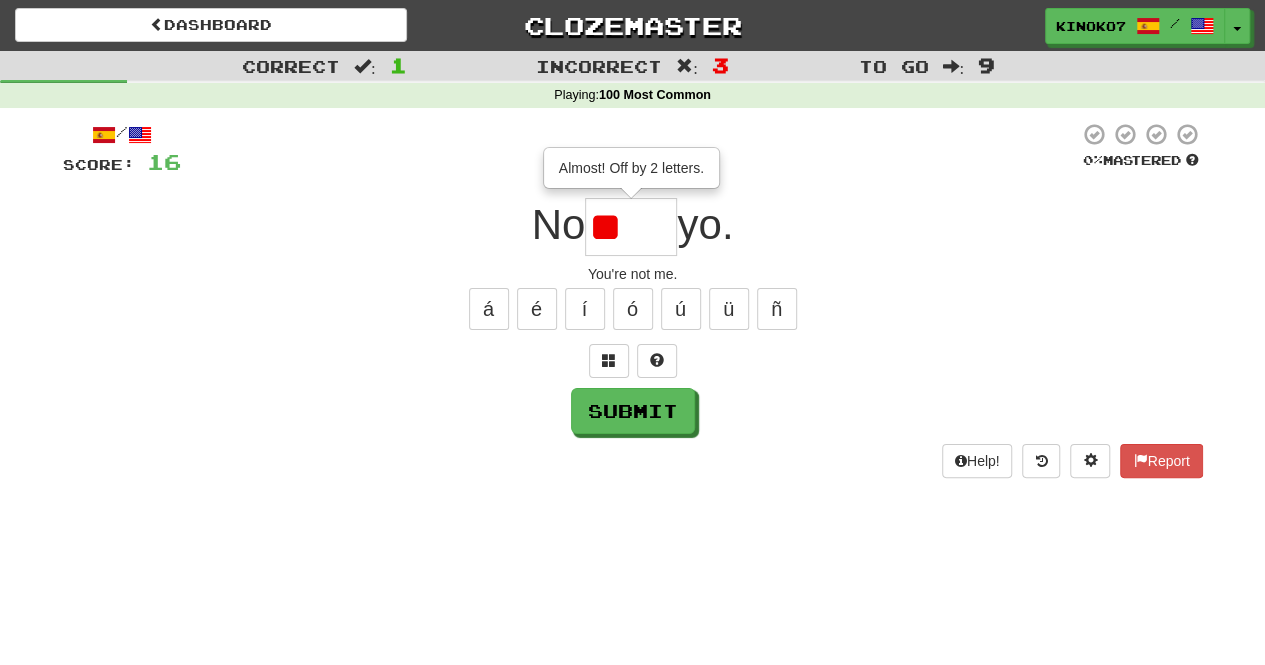 type on "****" 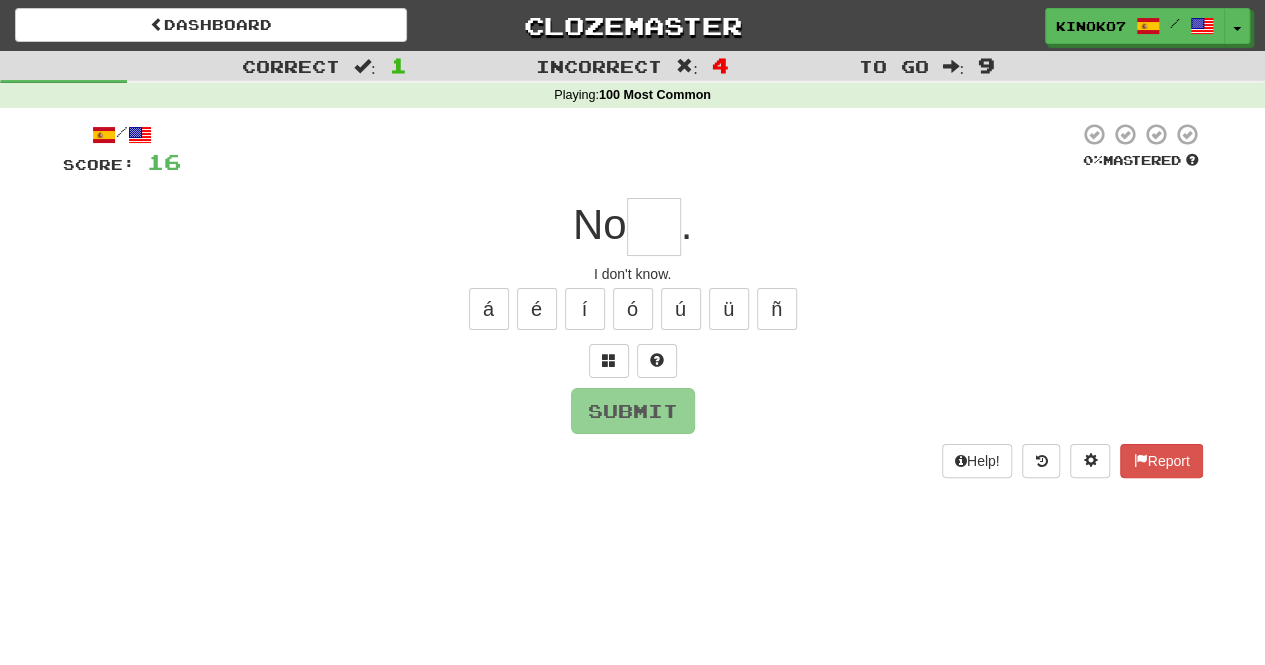 type on "*" 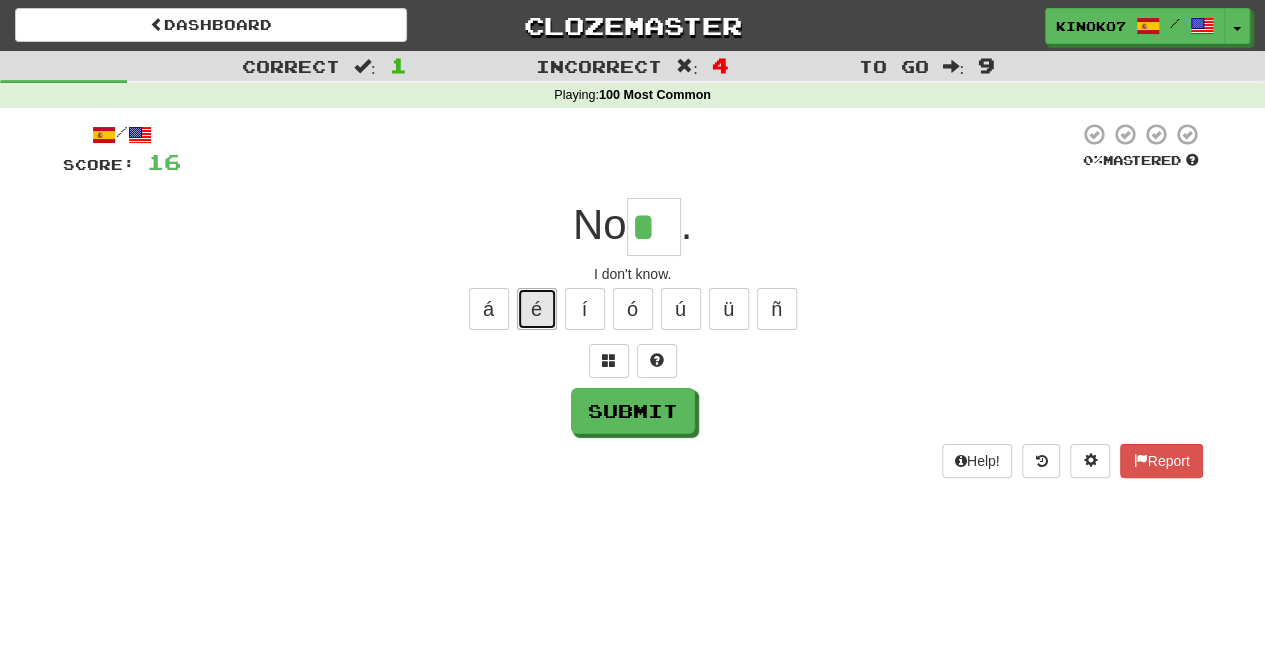 click on "é" at bounding box center (537, 309) 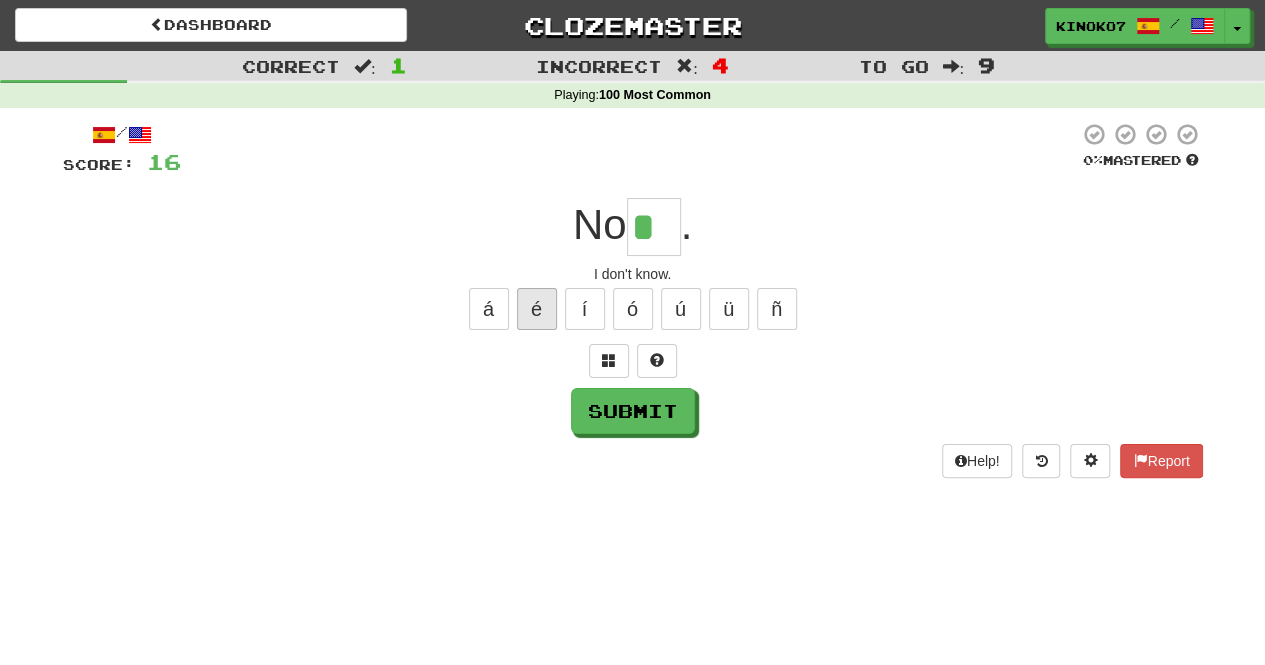 type on "**" 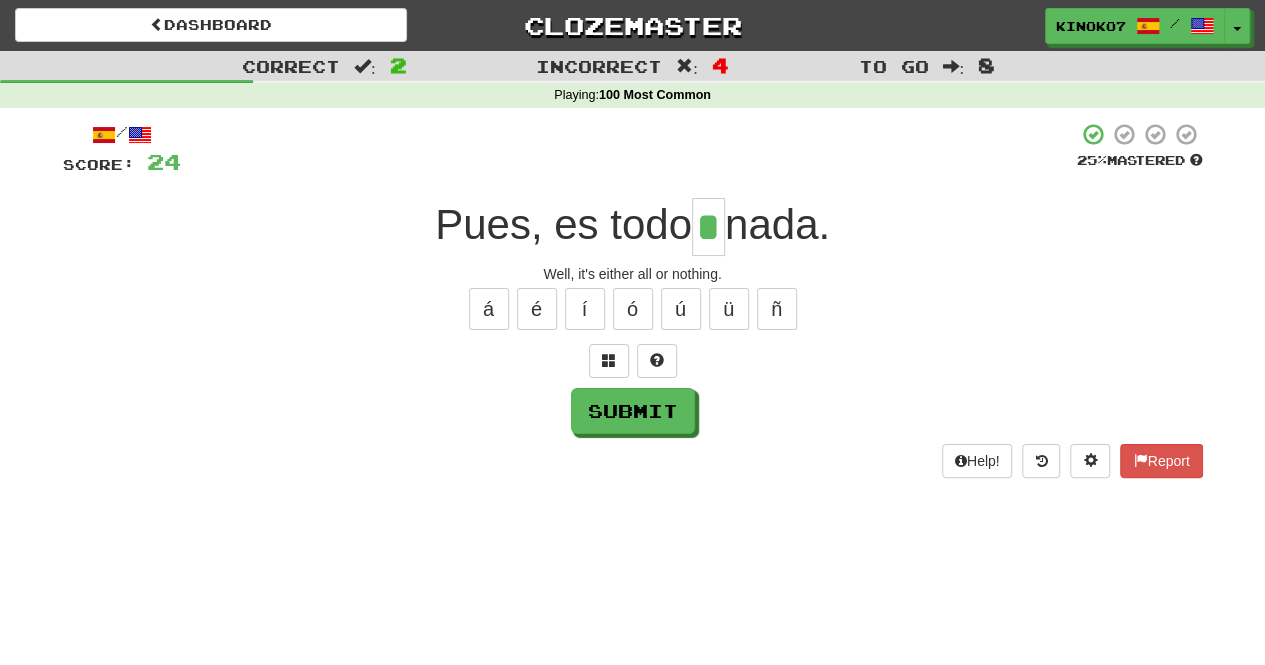 type on "*" 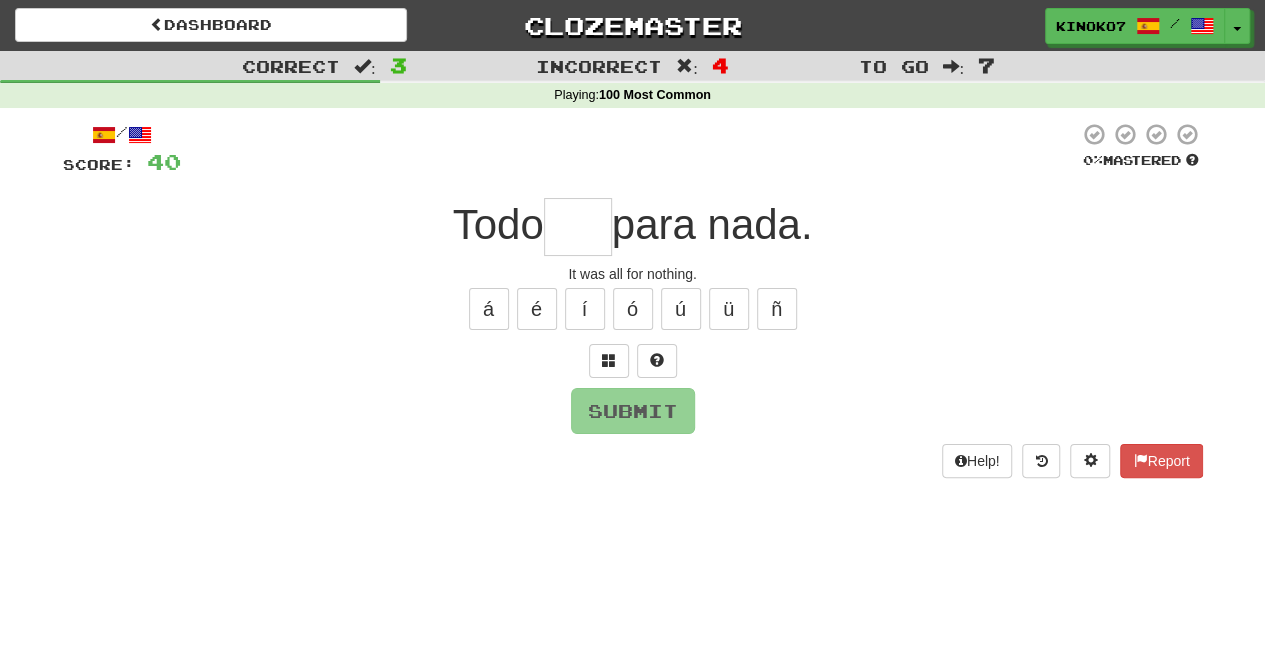 type on "*" 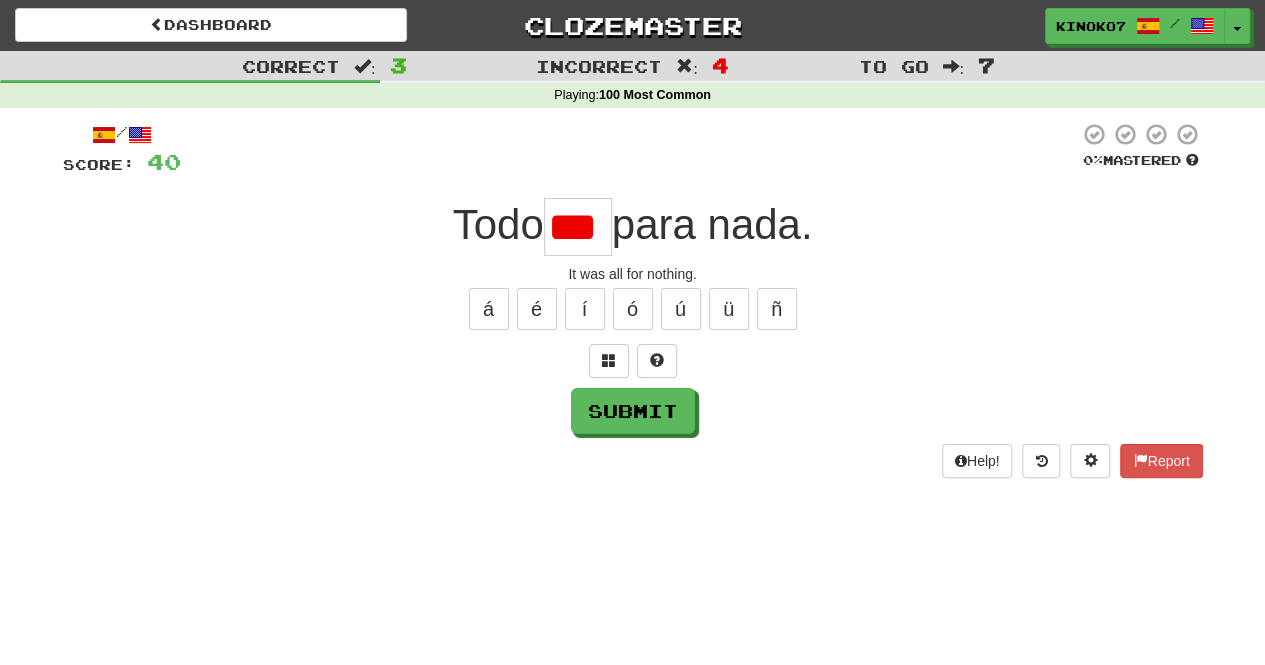 type on "***" 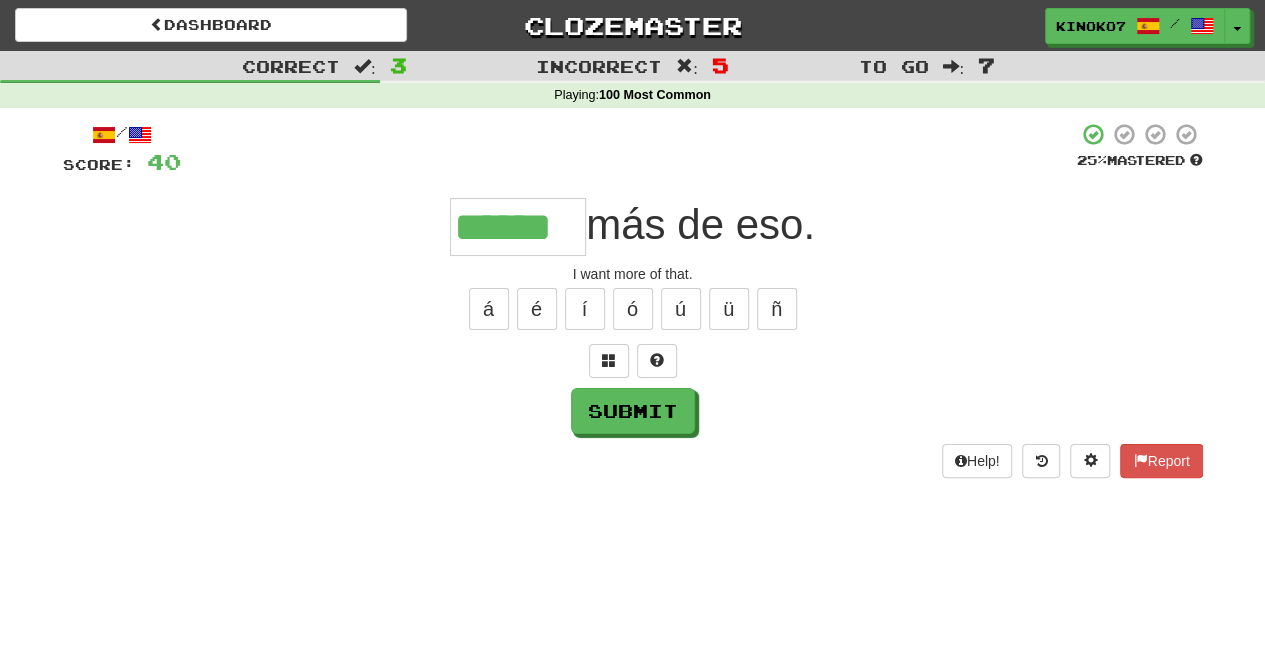 type on "******" 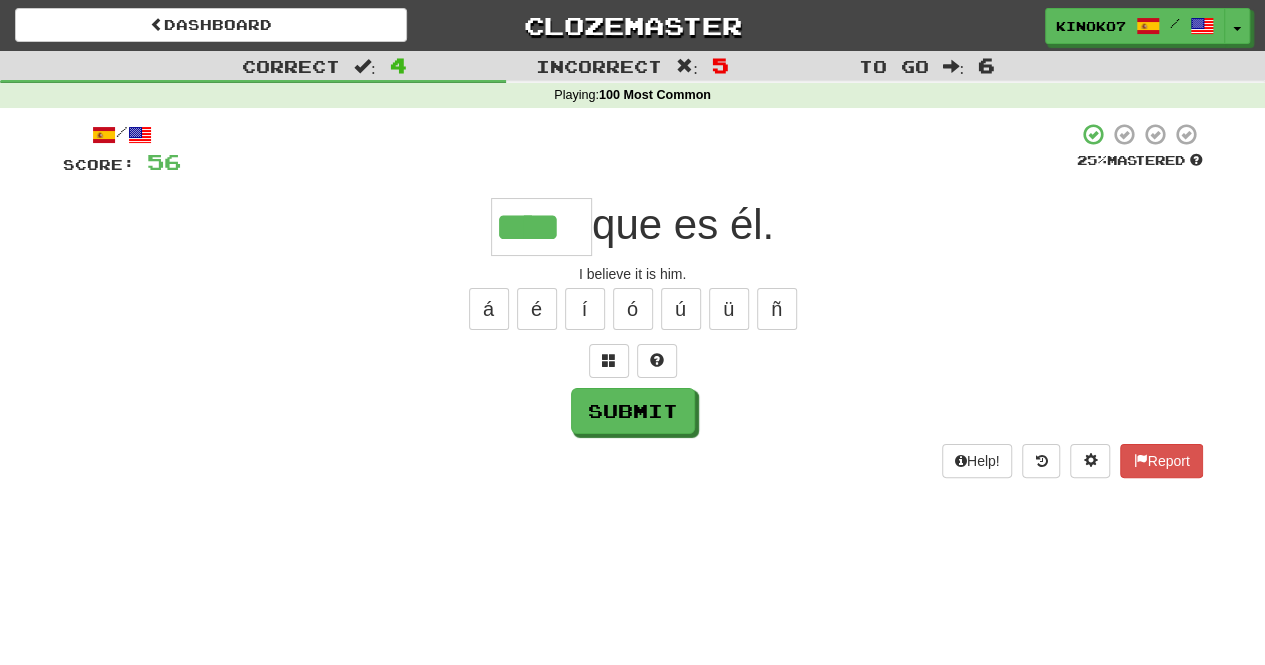 type on "****" 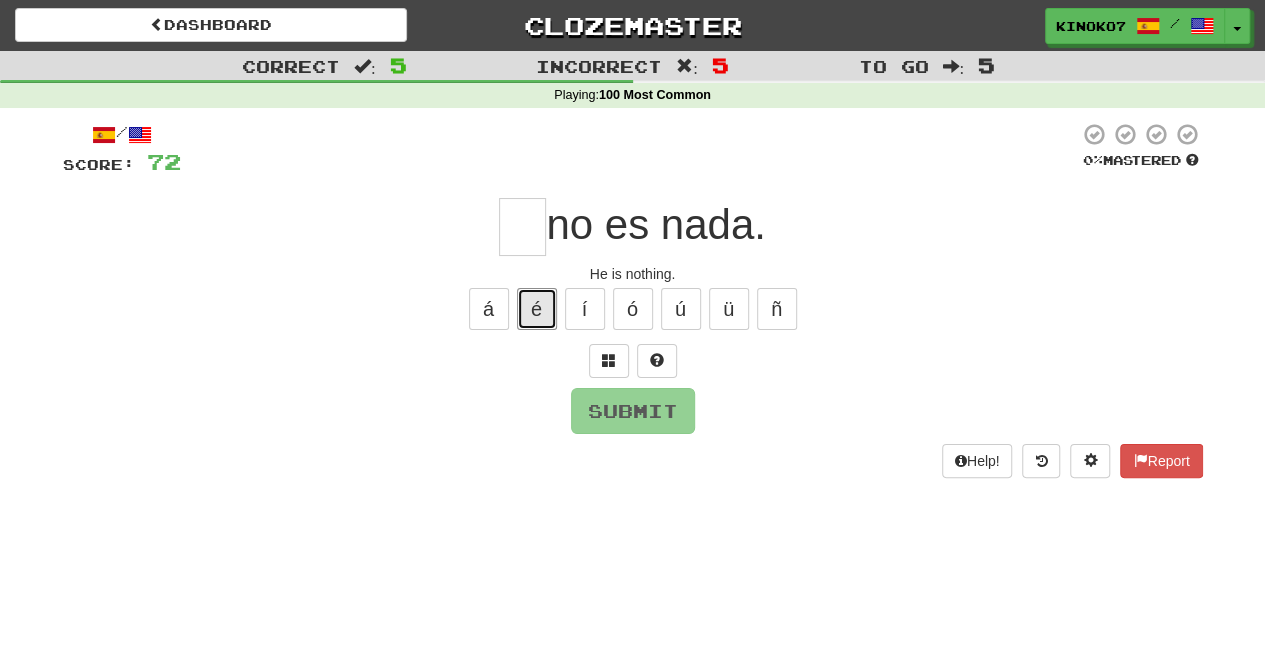 click on "é" at bounding box center (537, 309) 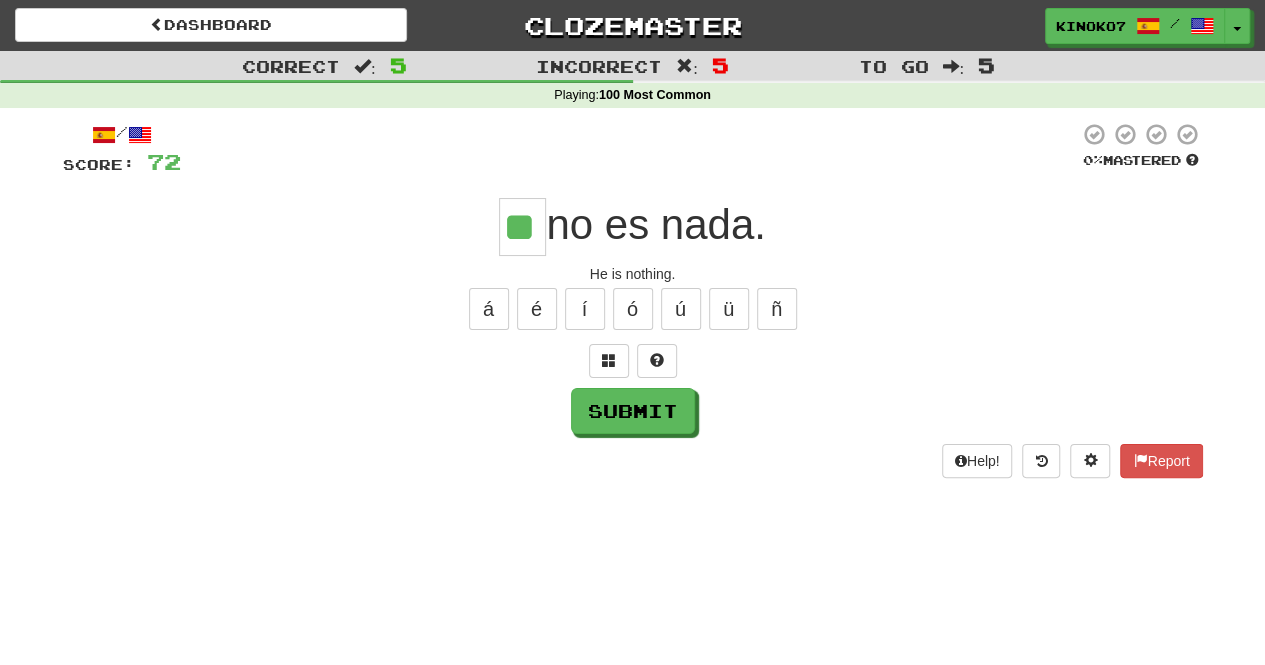 type on "**" 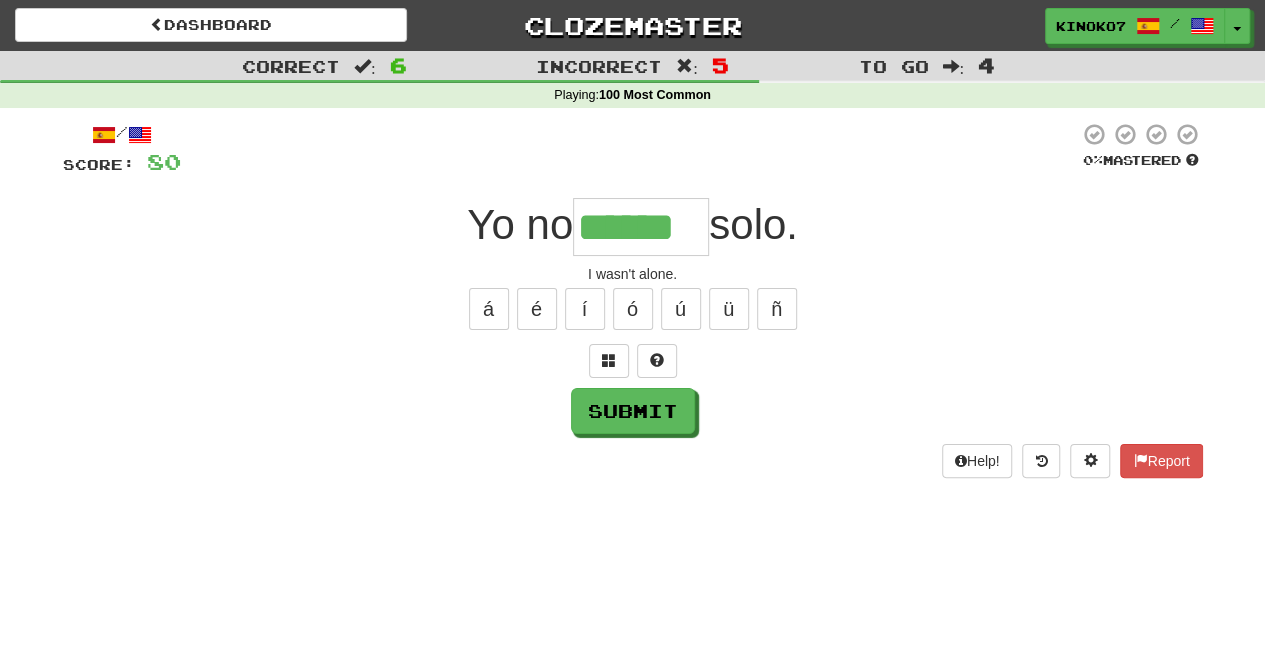 type on "******" 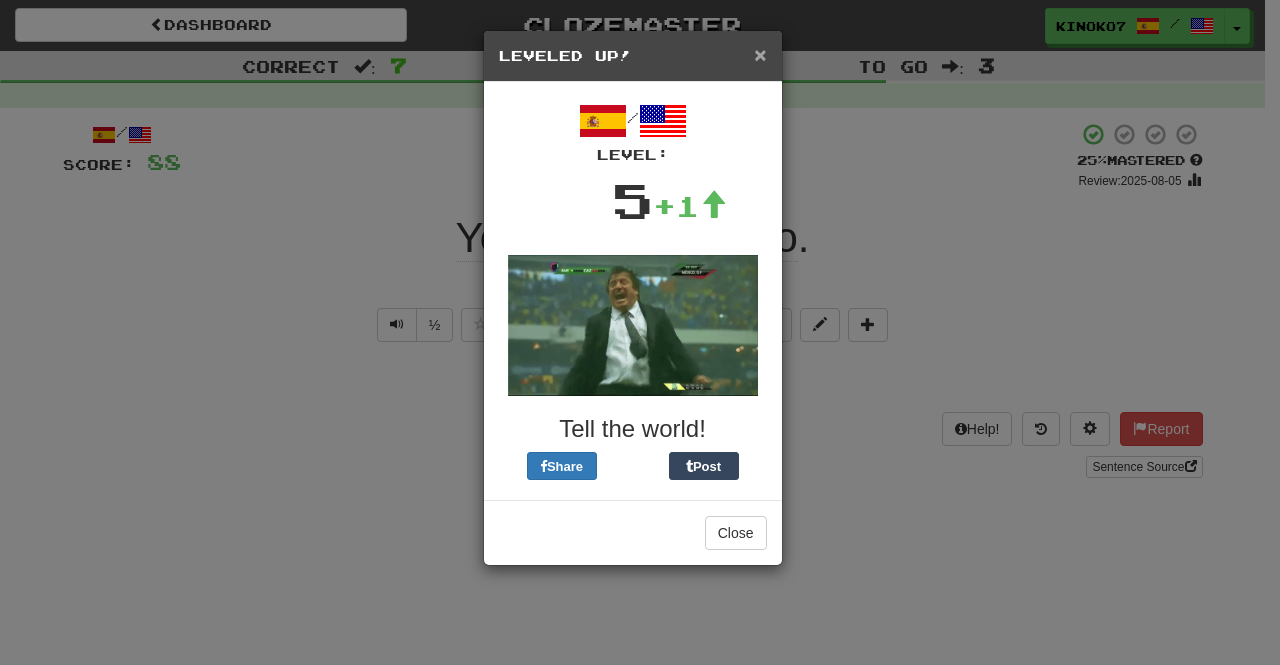 click on "×" at bounding box center (760, 54) 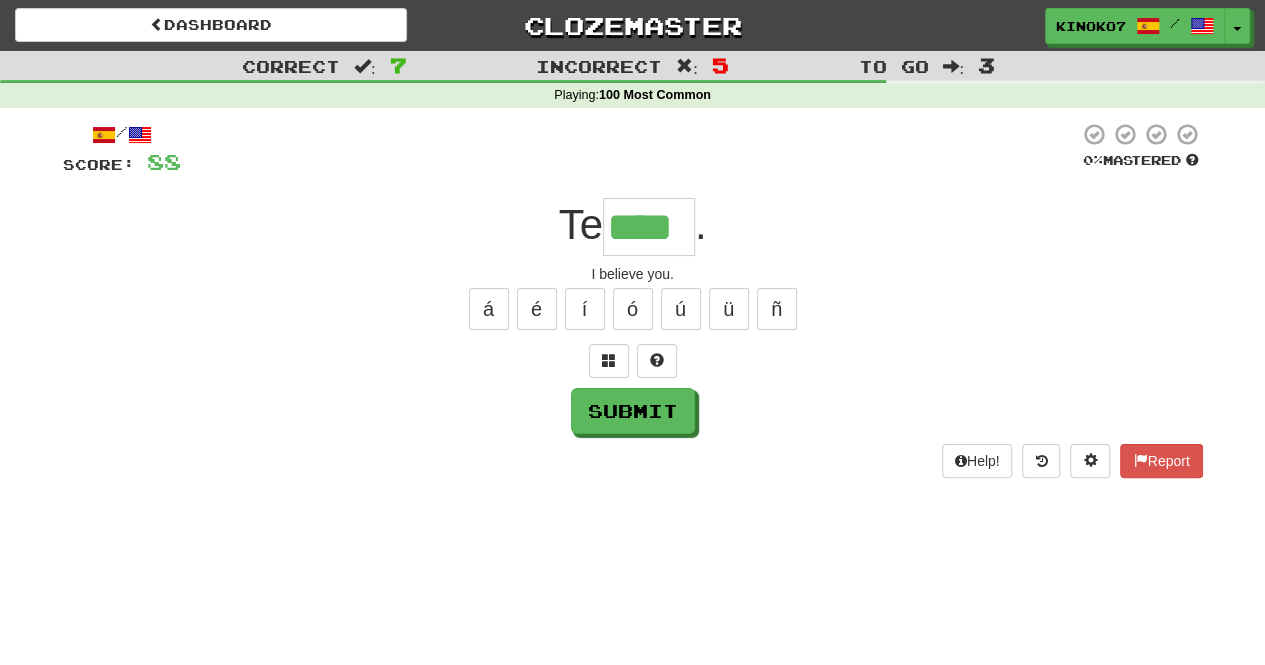 type on "****" 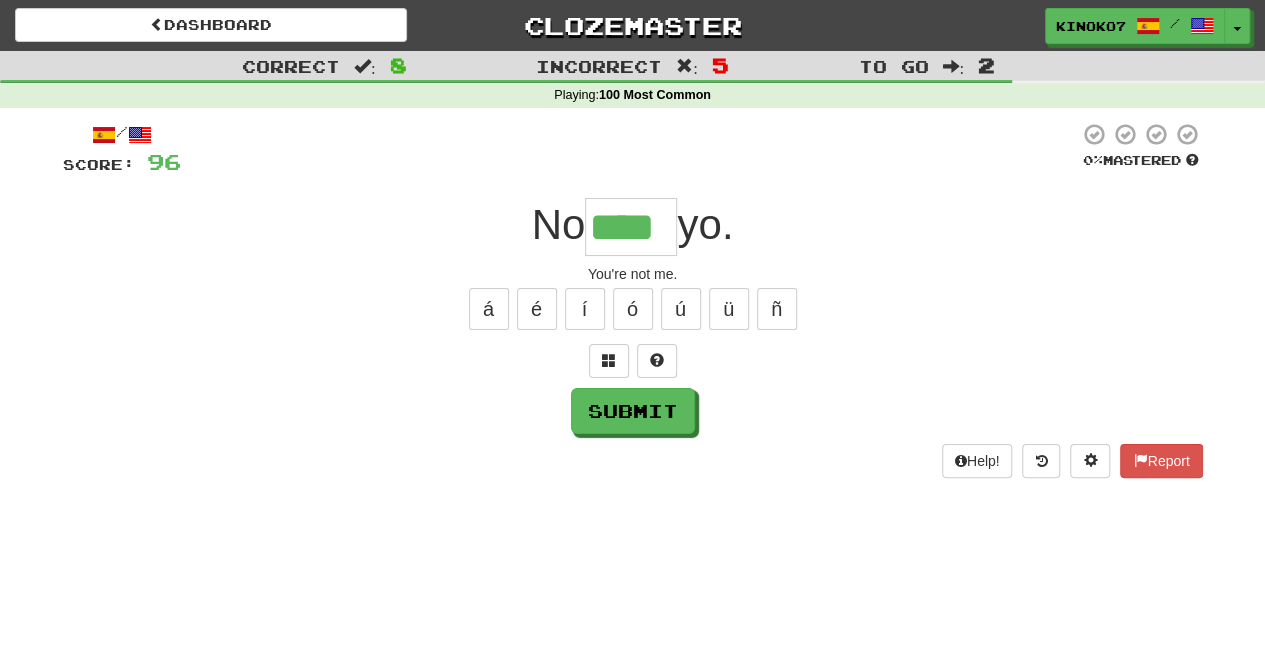 type on "****" 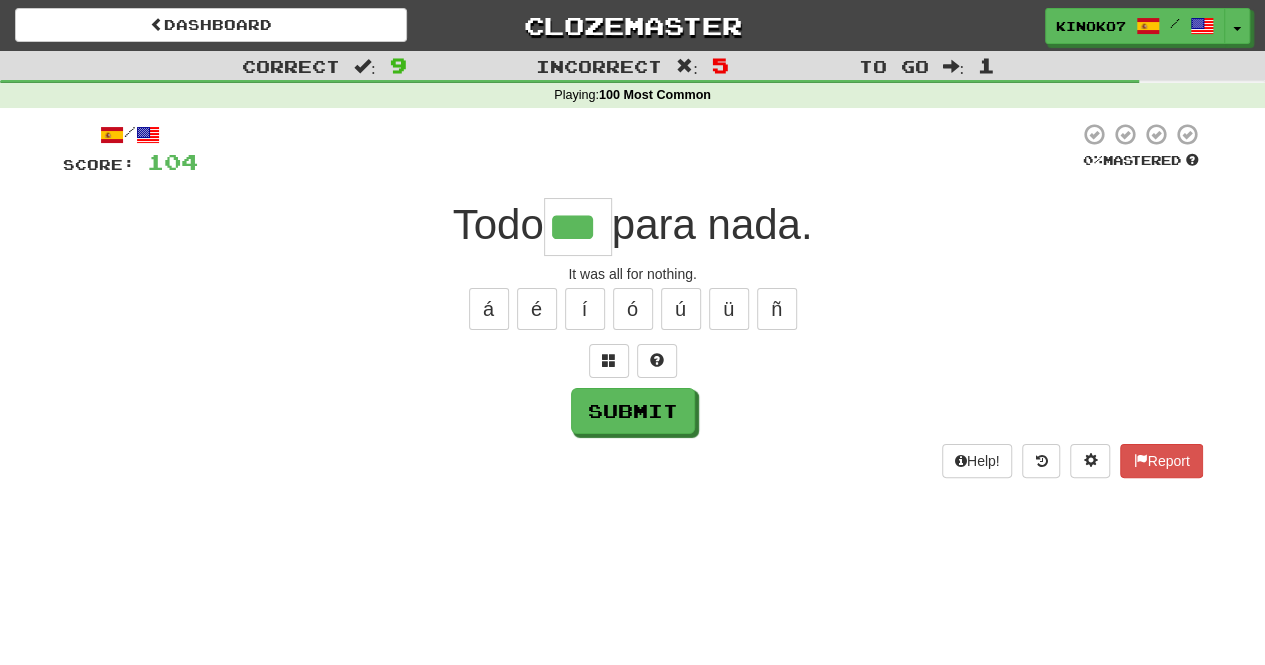 type on "***" 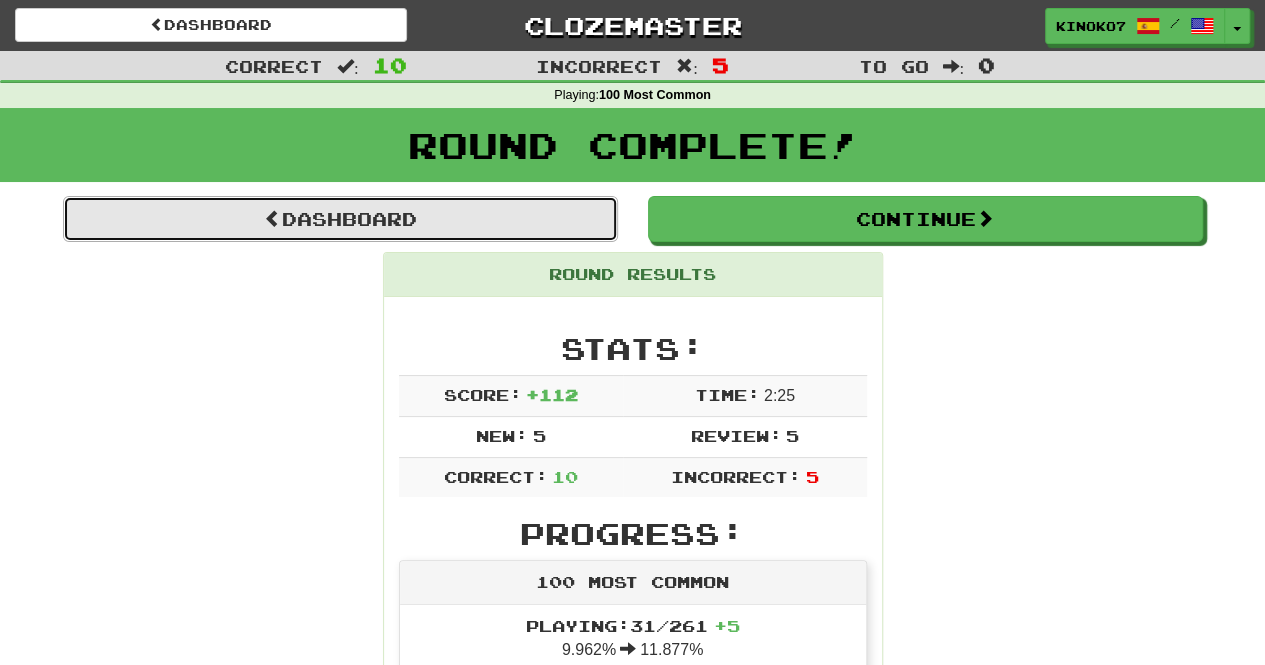 click on "Dashboard" at bounding box center (340, 219) 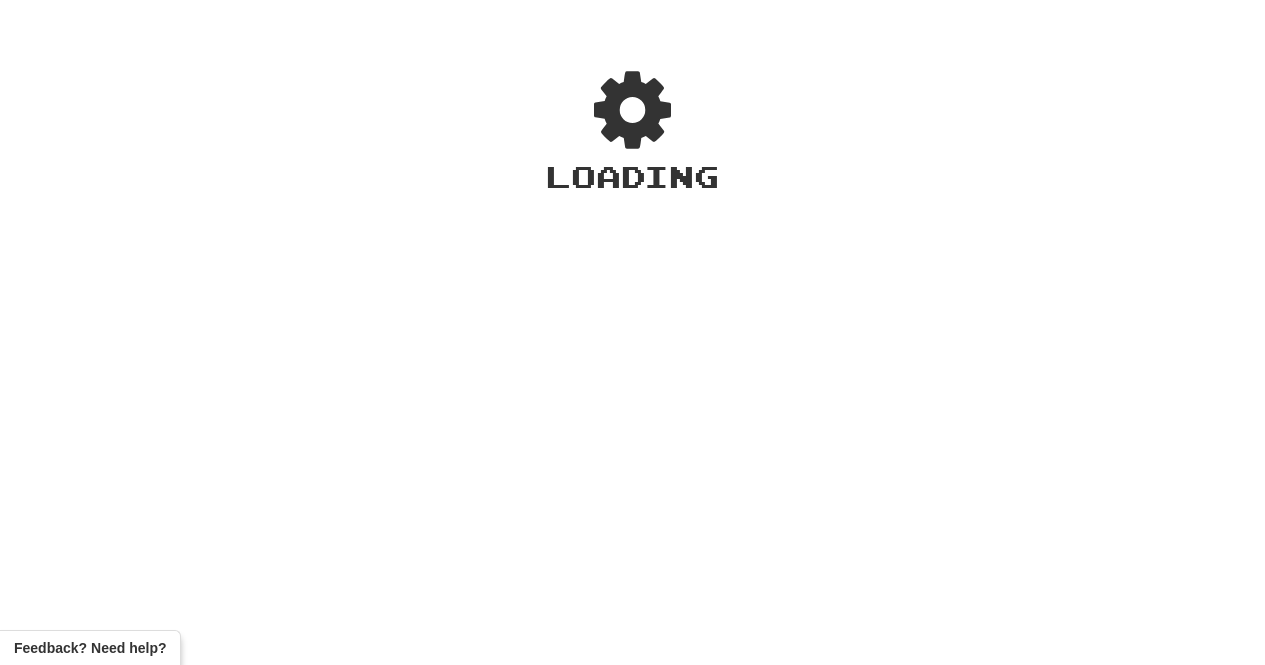 scroll, scrollTop: 0, scrollLeft: 0, axis: both 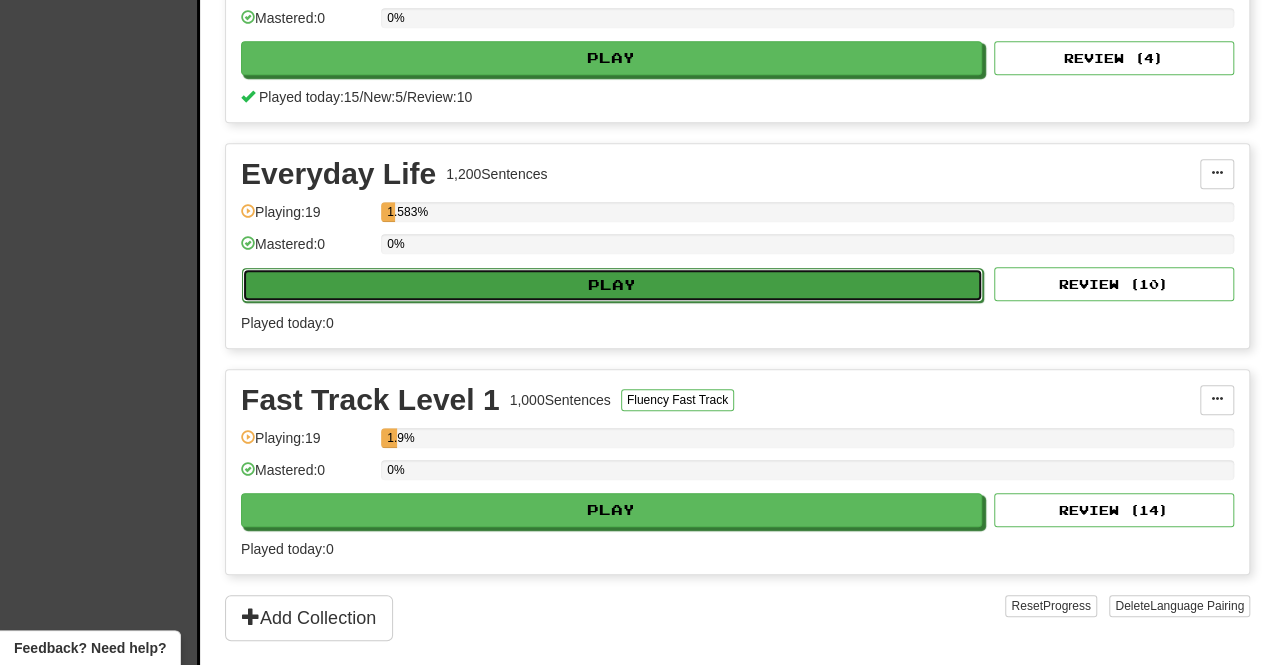 click on "Play" at bounding box center (612, 285) 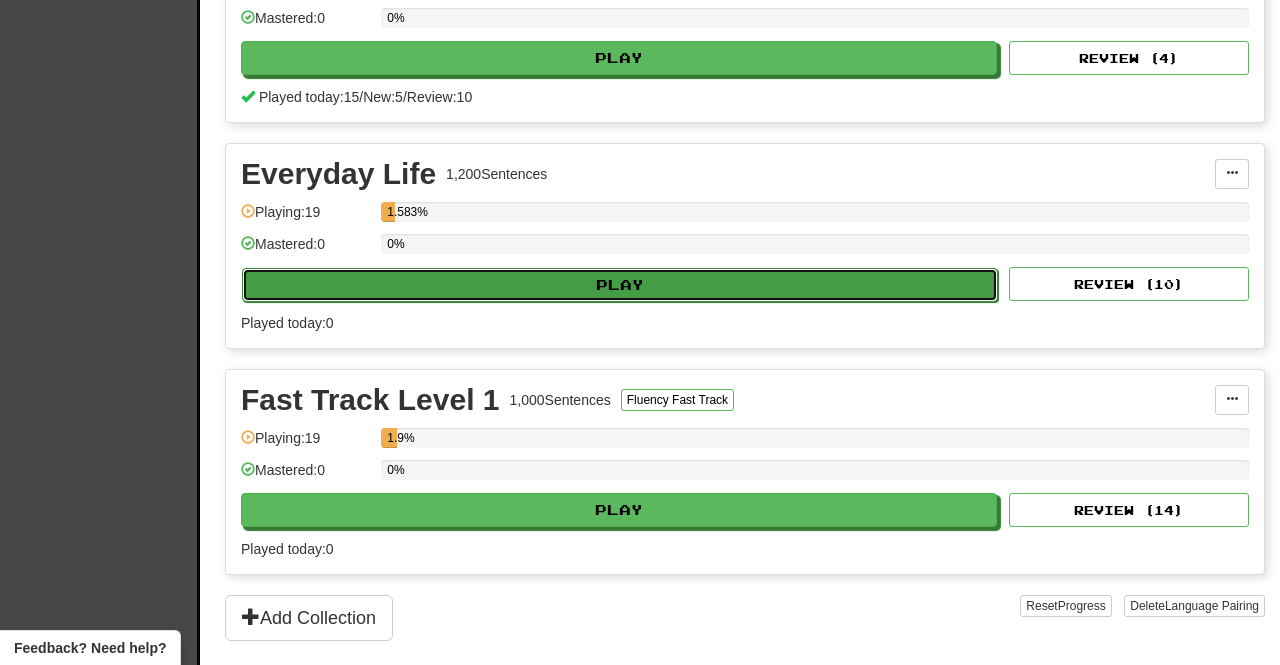 select on "**" 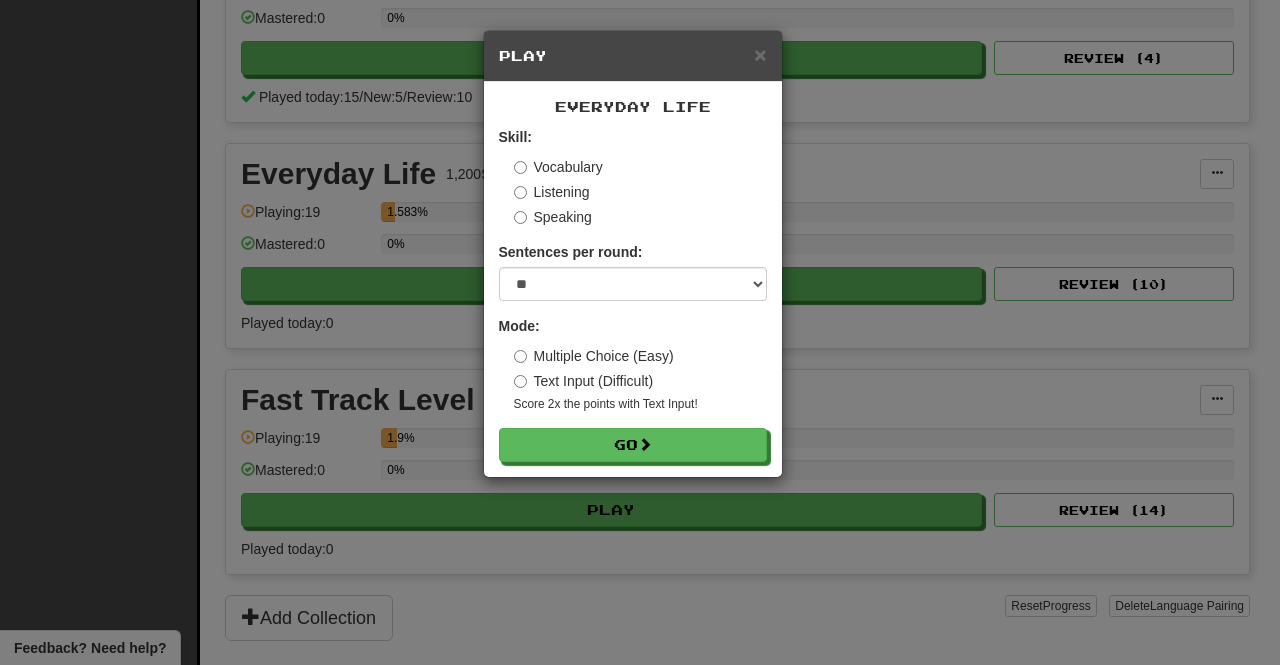 click on "Multiple Choice (Easy) Text Input (Difficult) Score 2x the points with Text Input !" at bounding box center (640, 379) 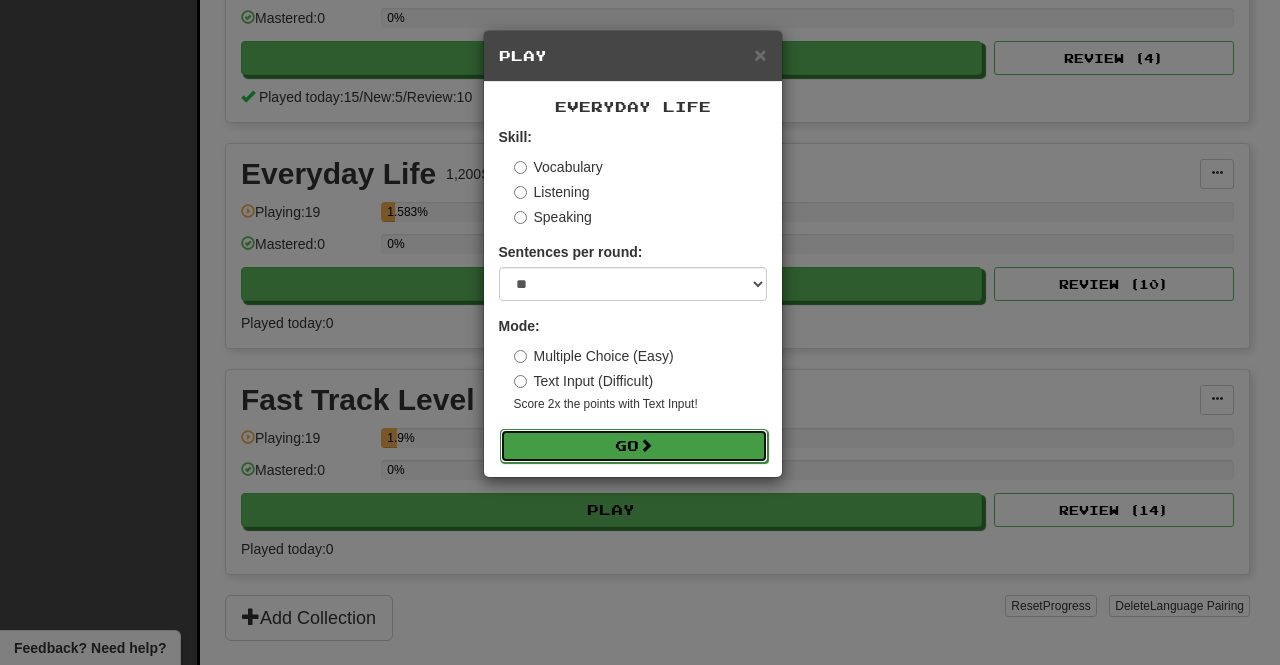 click on "Go" at bounding box center (634, 446) 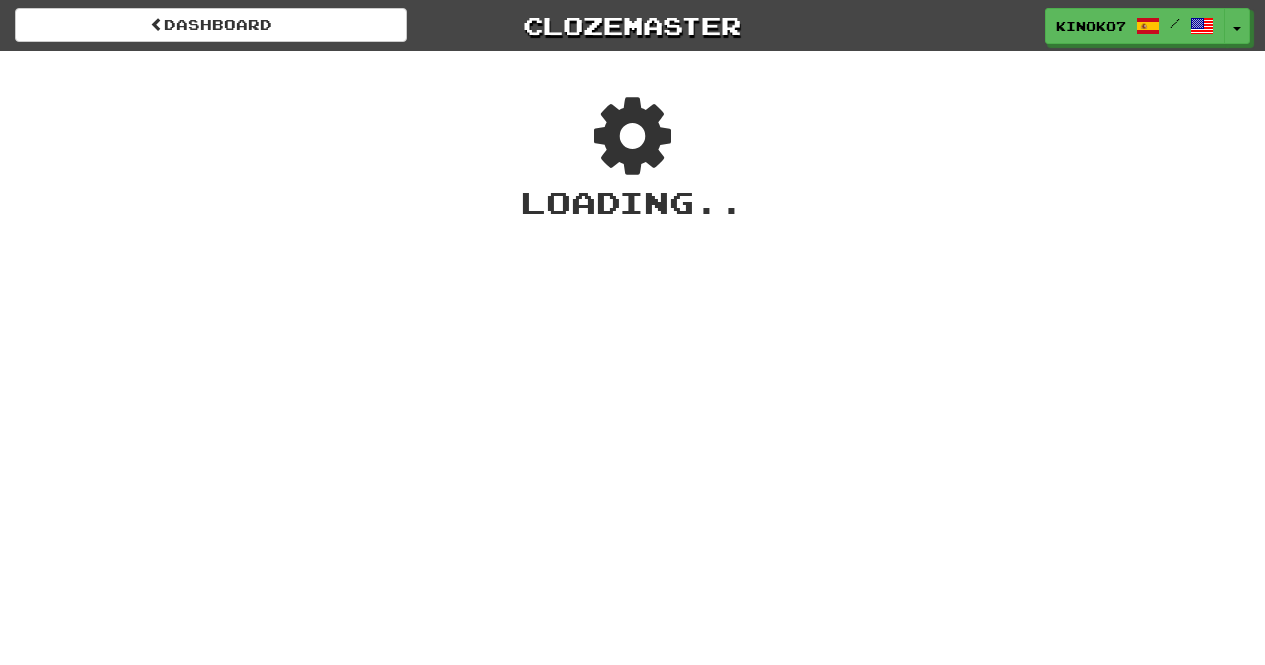scroll, scrollTop: 0, scrollLeft: 0, axis: both 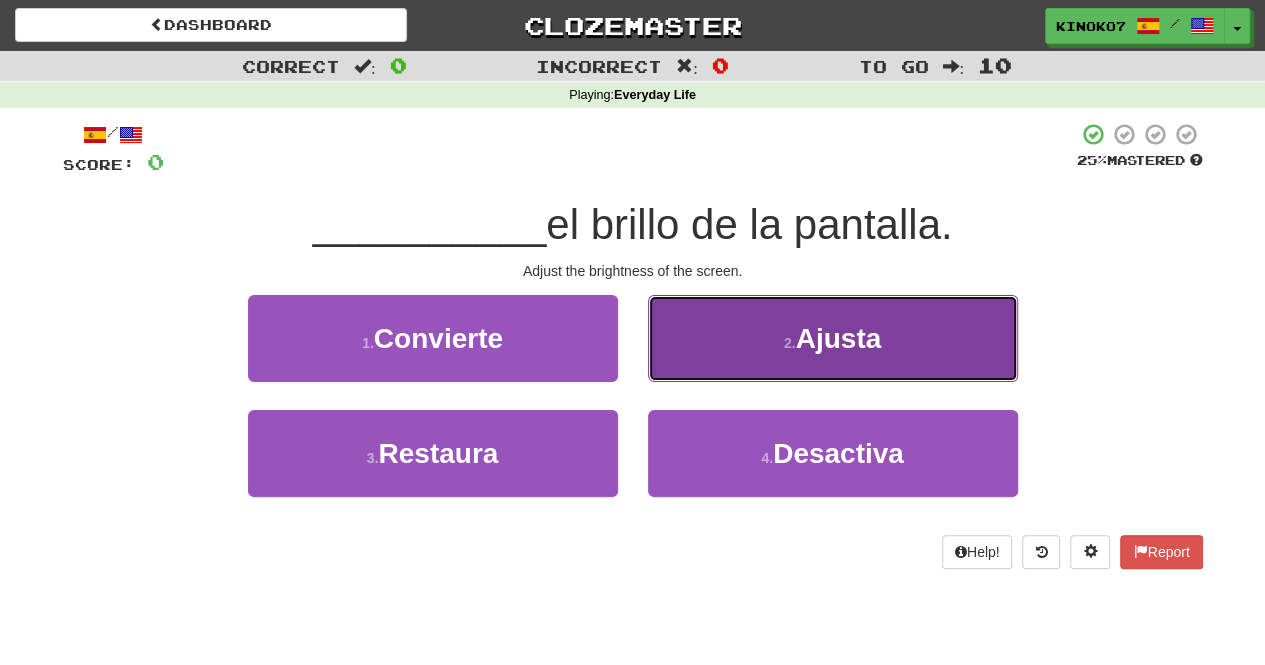 click on "2 .  Ajusta" at bounding box center (833, 338) 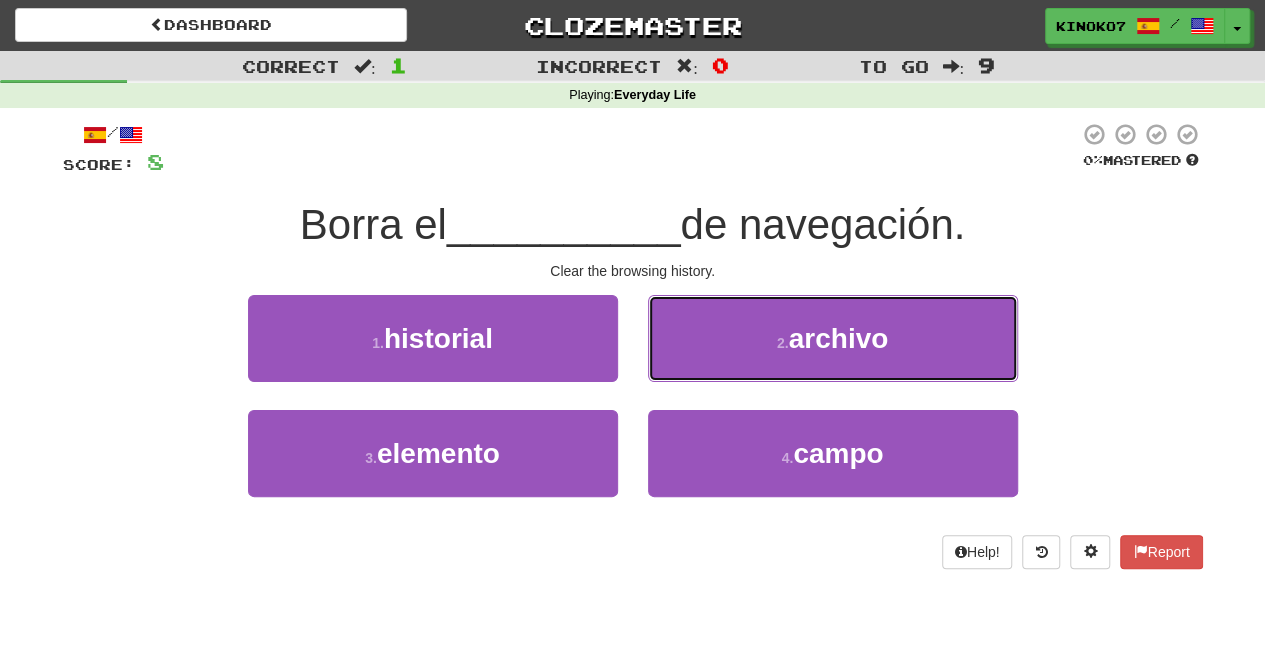 click on "2 .  archivo" at bounding box center [833, 338] 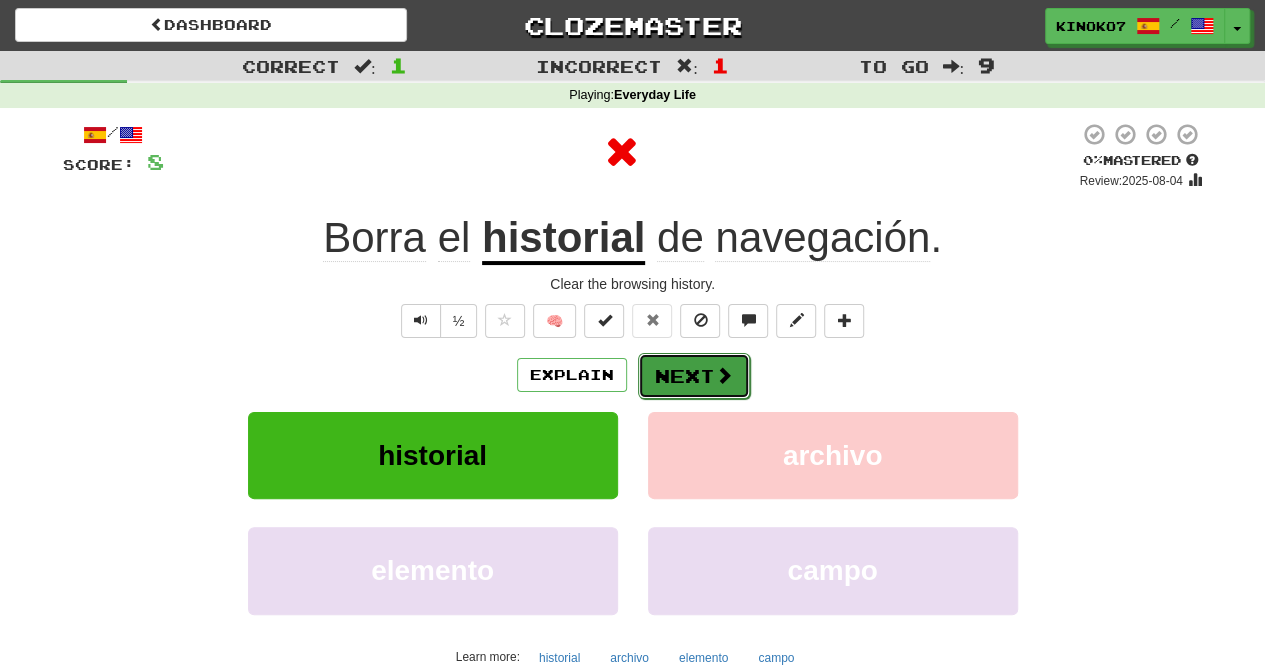 click on "Next" at bounding box center (694, 376) 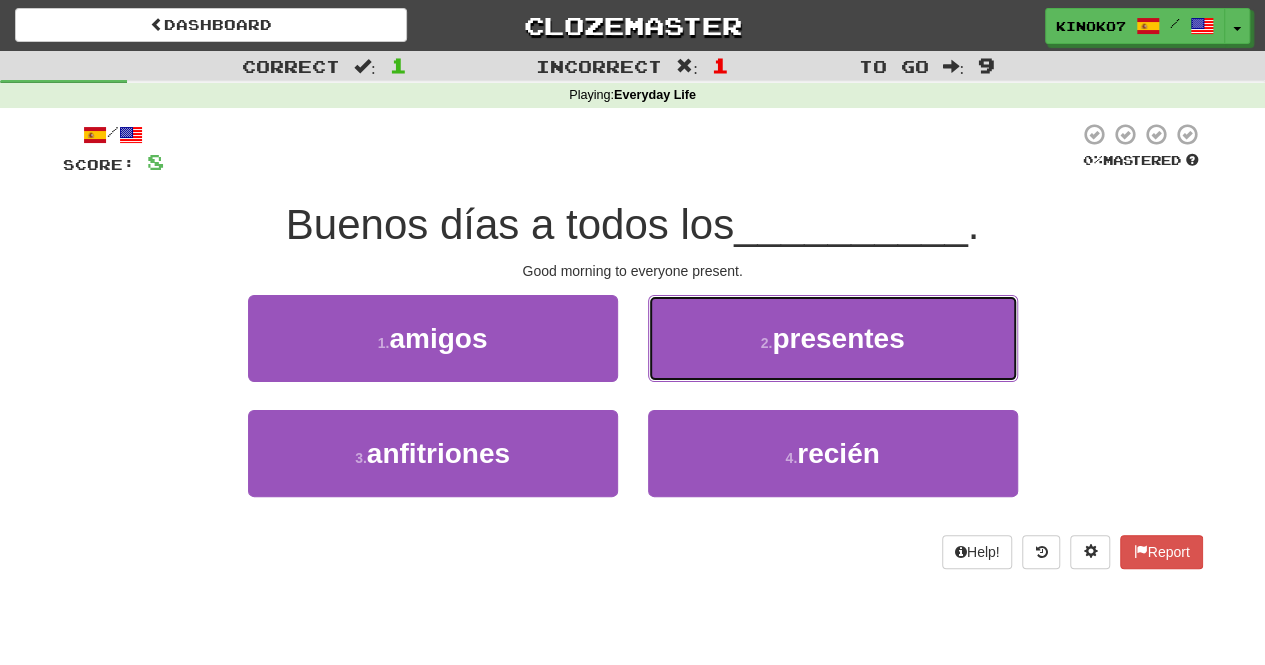 click on "2 .  presentes" at bounding box center [833, 338] 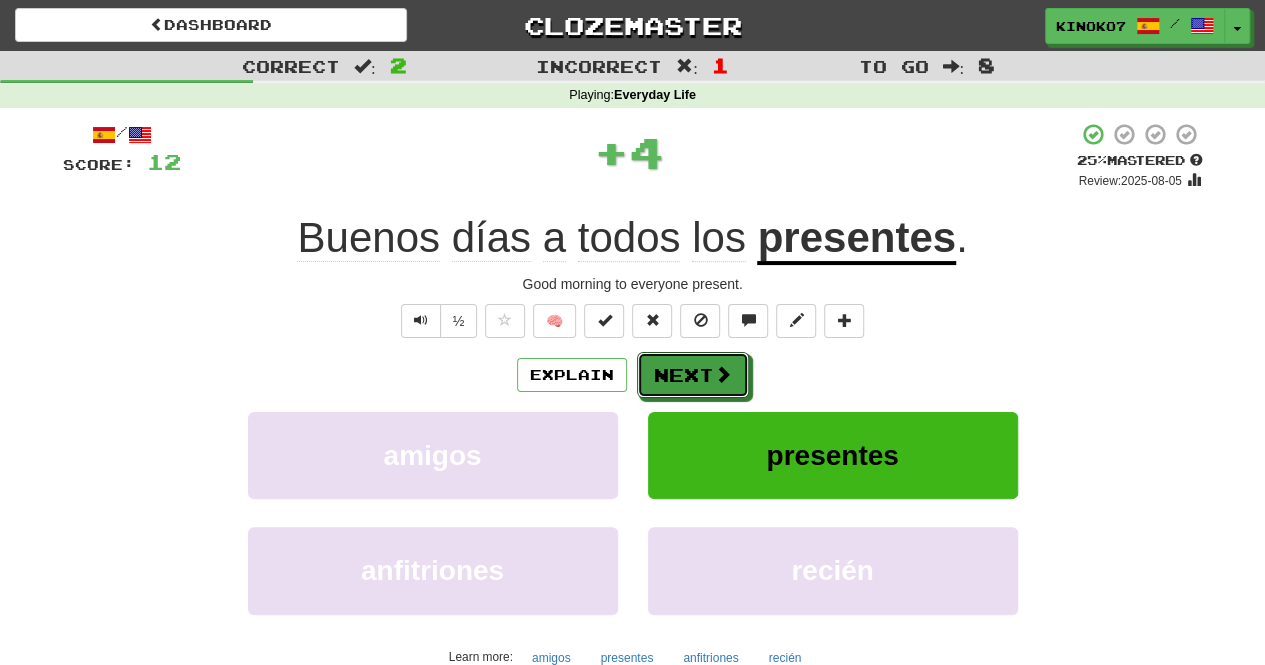 click on "Next" at bounding box center (693, 375) 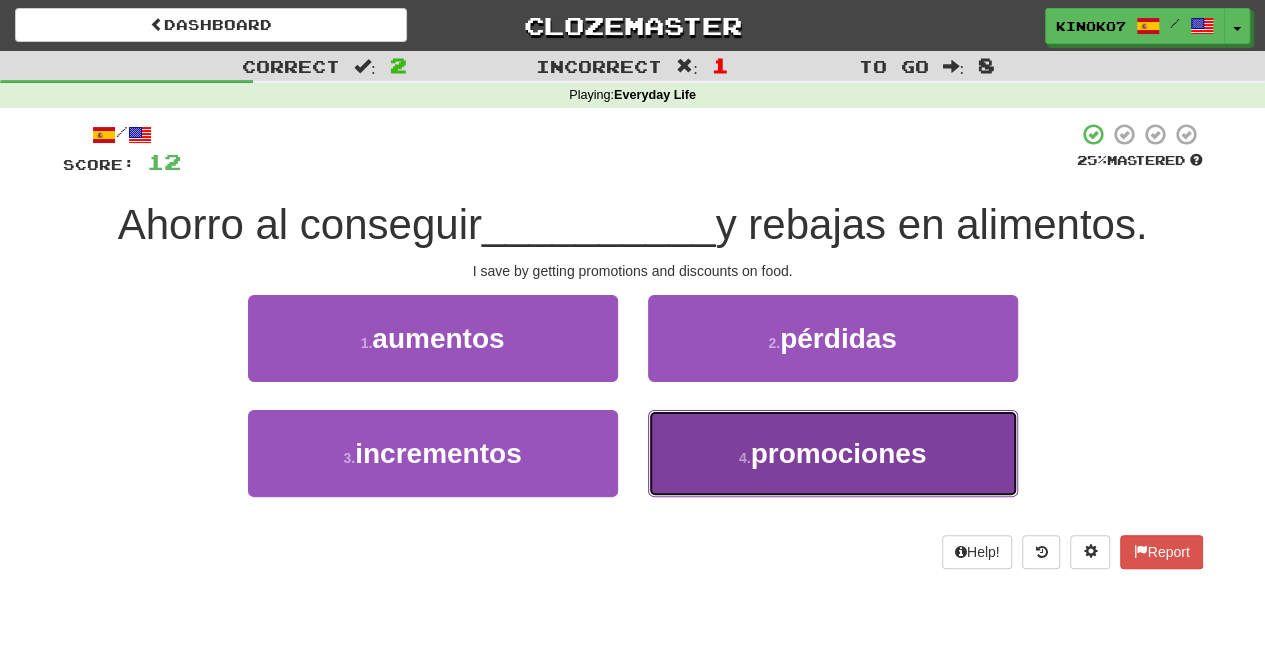 click on "4 .  promociones" at bounding box center [833, 453] 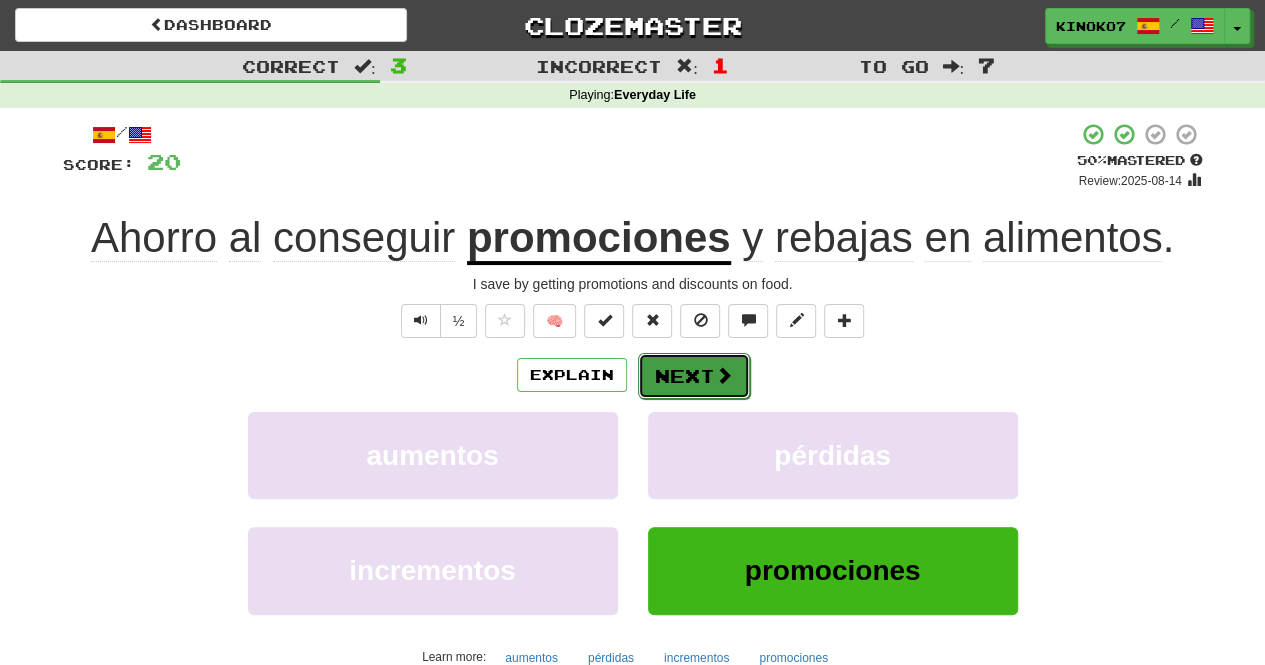 click on "Next" at bounding box center [694, 376] 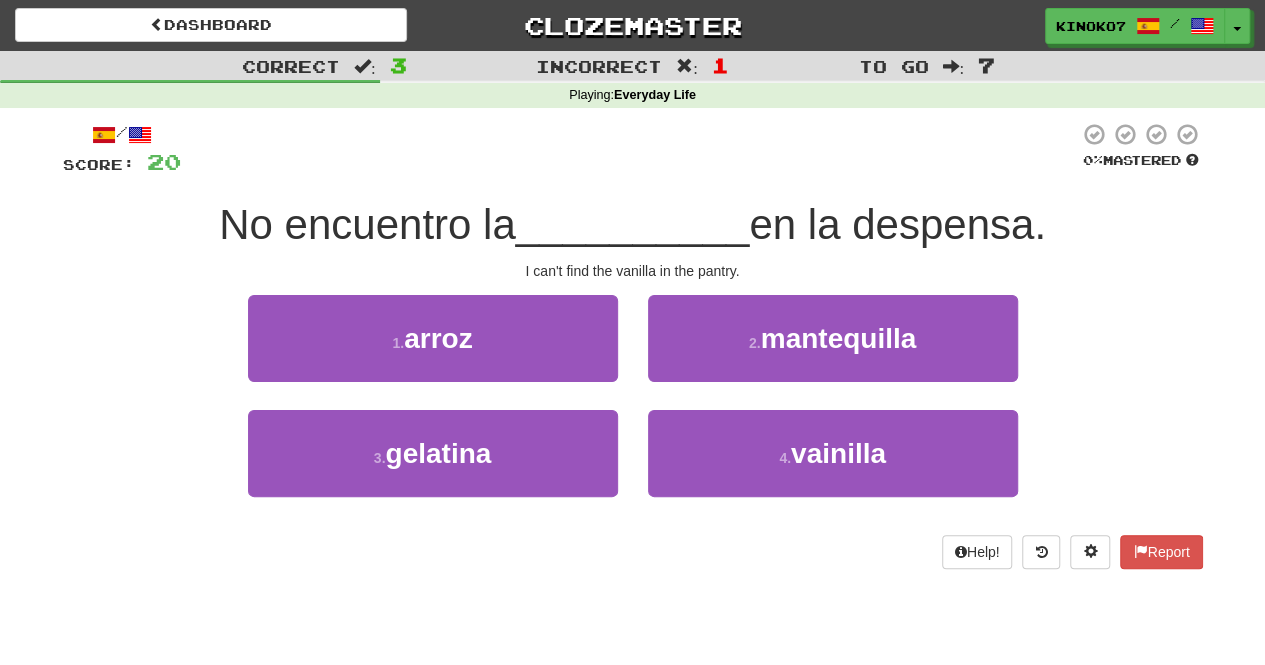 click on "I can't find the vanilla in the pantry." at bounding box center (633, 271) 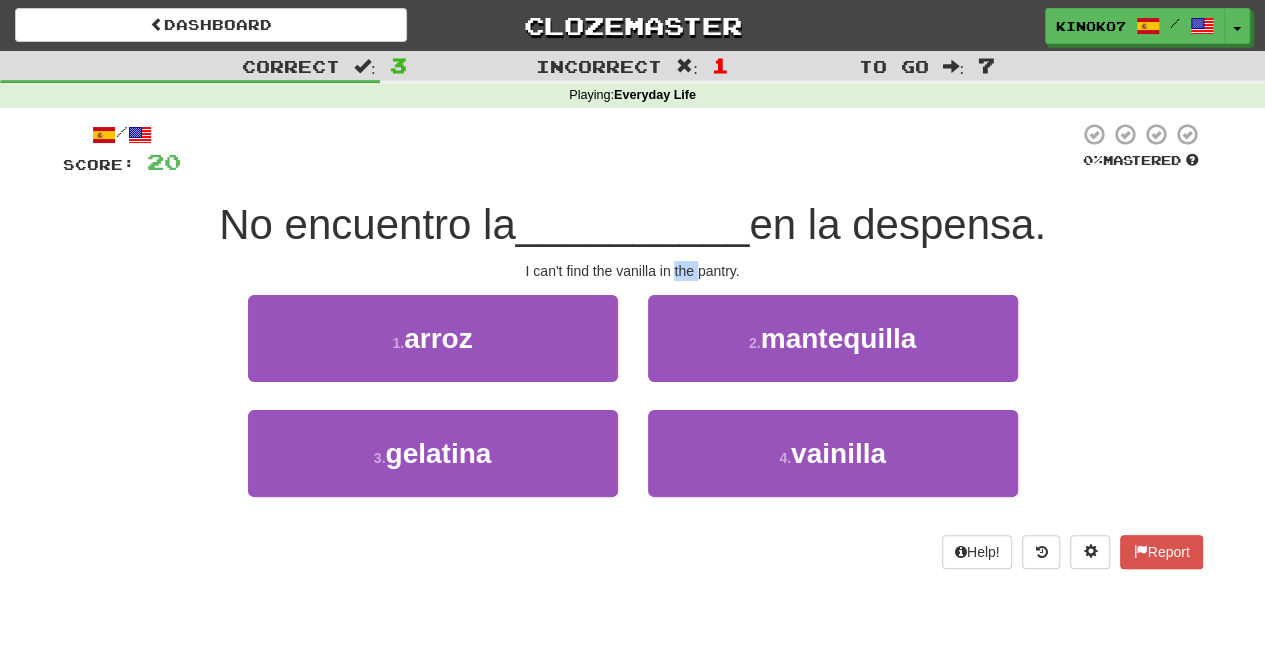 click on "I can't find the vanilla in the pantry." at bounding box center [633, 271] 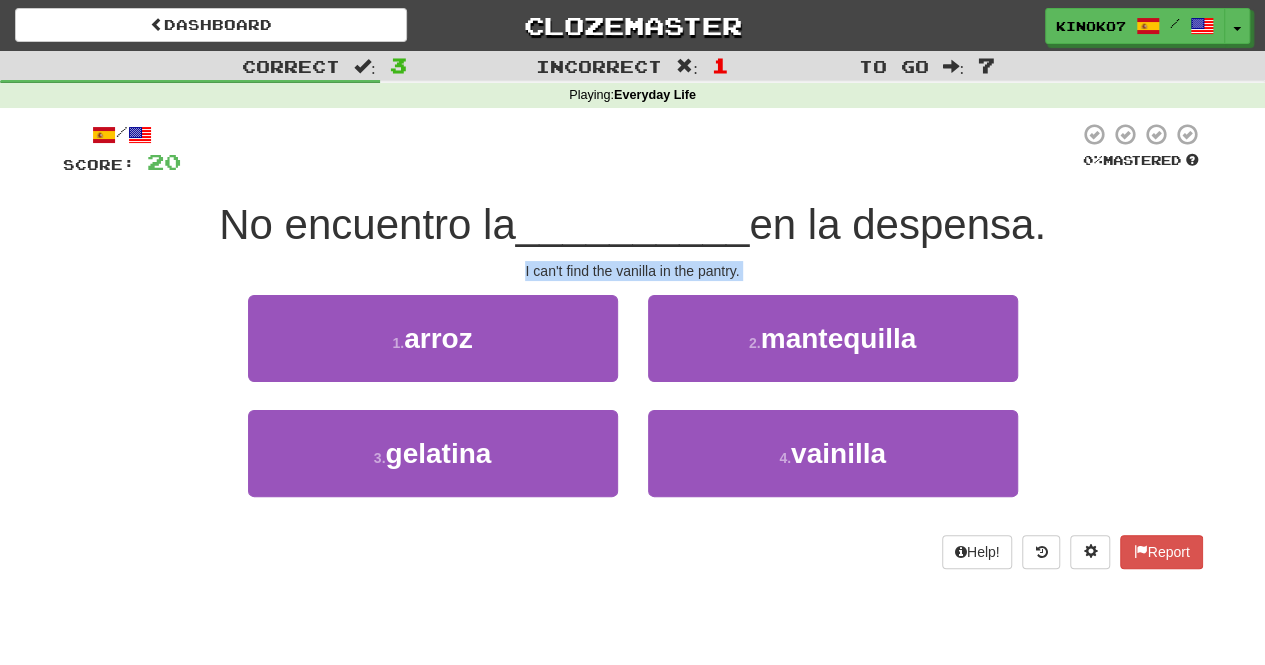 click on "I can't find the vanilla in the pantry." at bounding box center [633, 271] 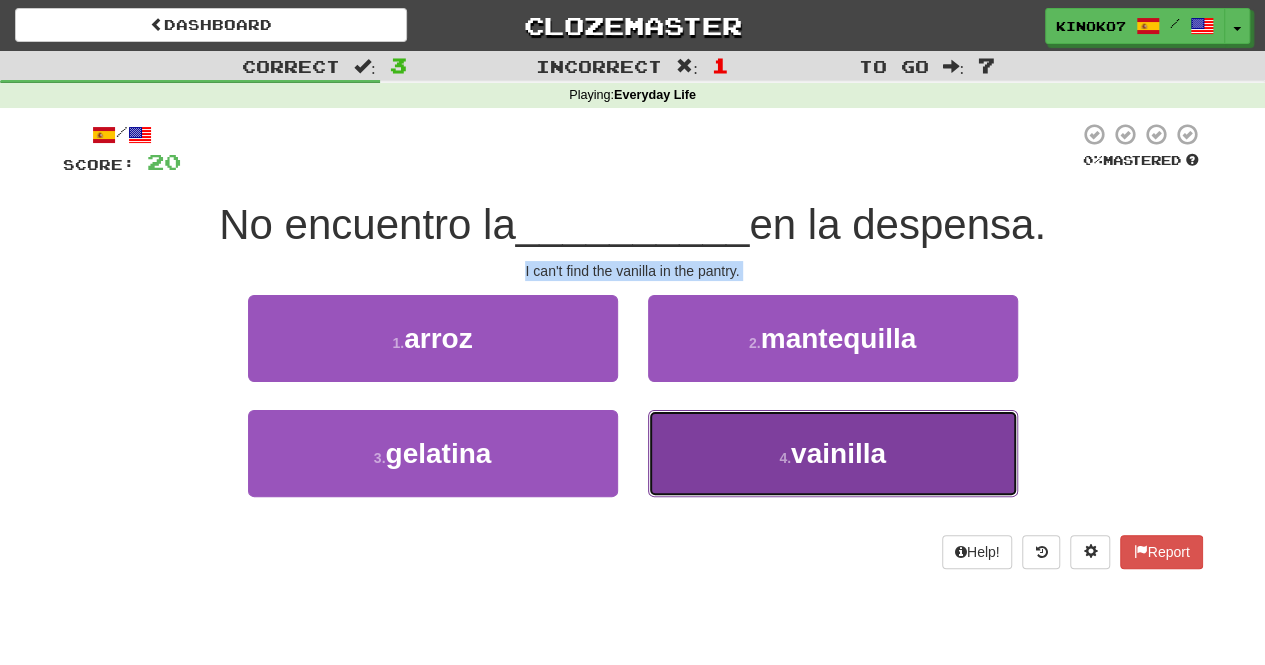 click on "vainilla" at bounding box center [838, 453] 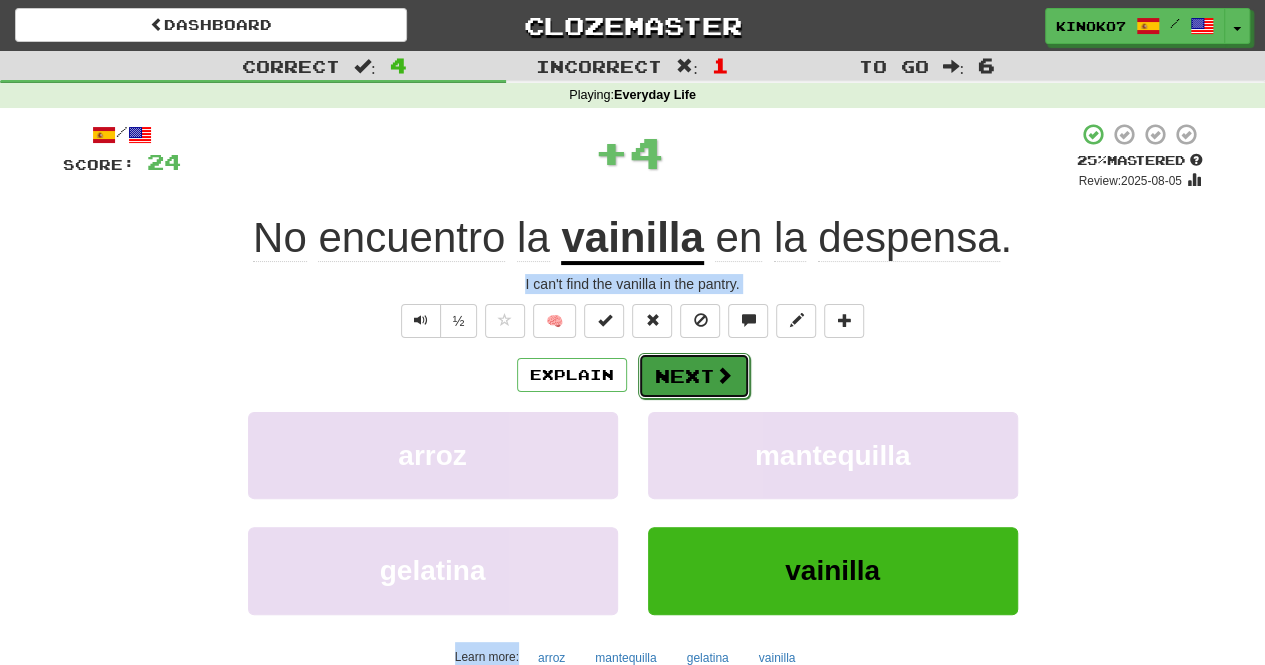 click at bounding box center (724, 375) 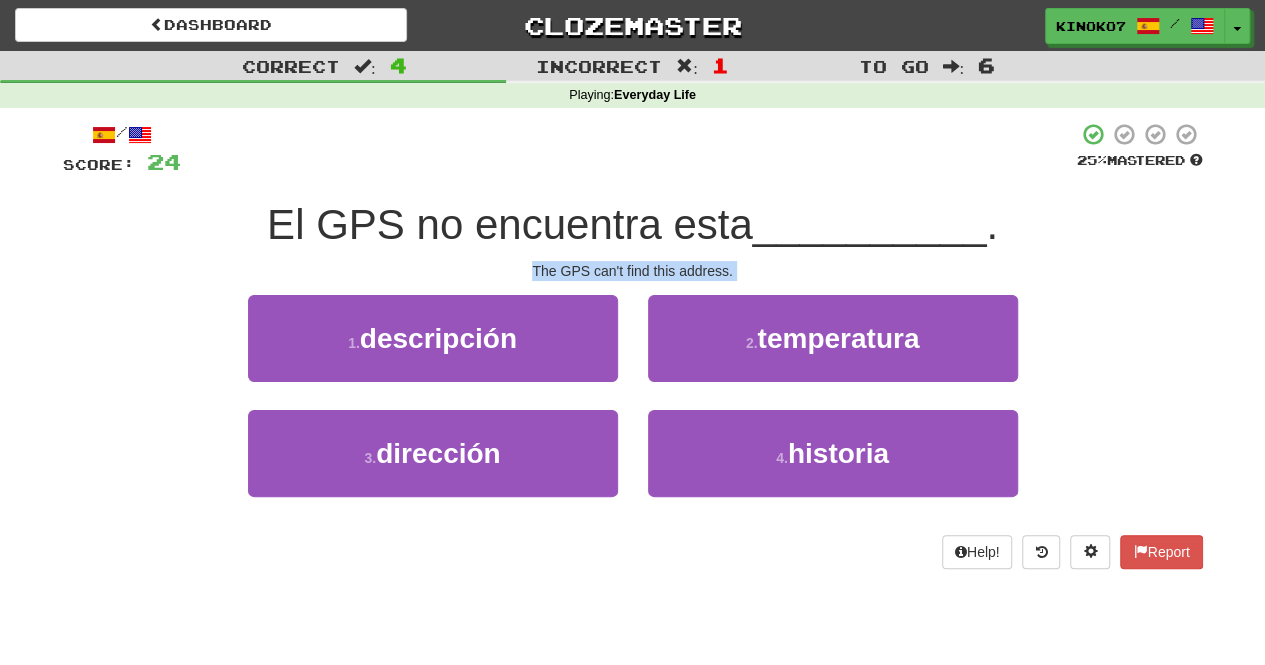 click on "The GPS can't find this address." at bounding box center [633, 271] 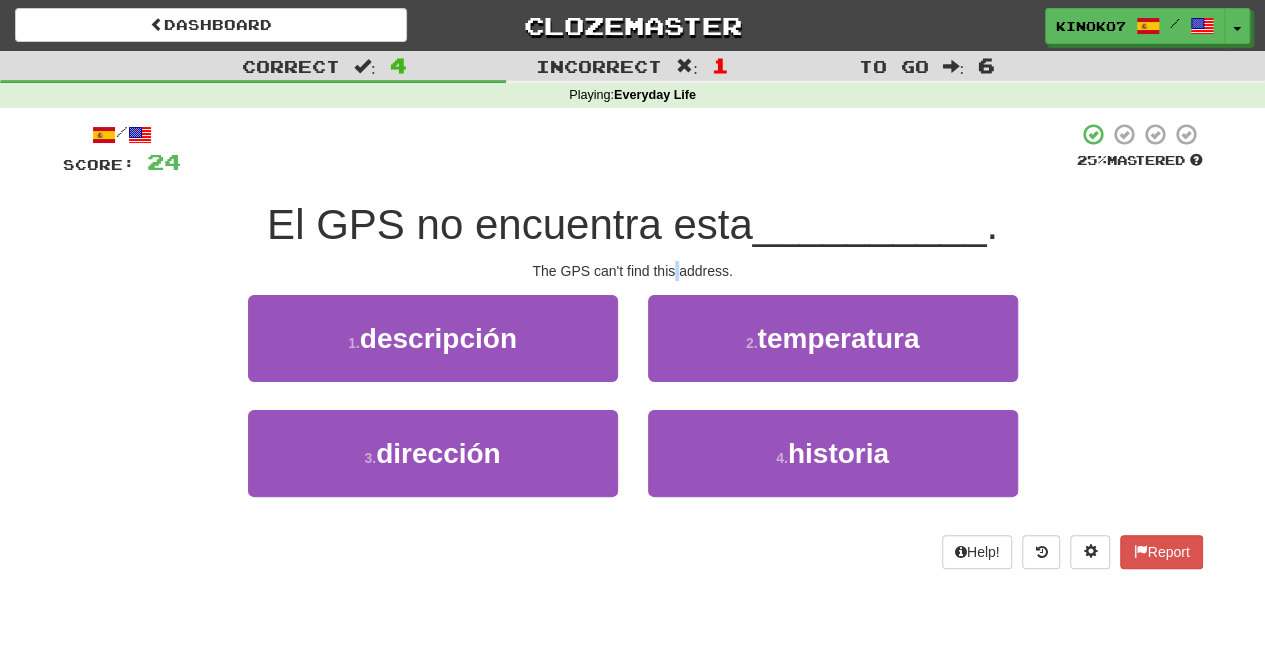 click on "The GPS can't find this address." at bounding box center (633, 271) 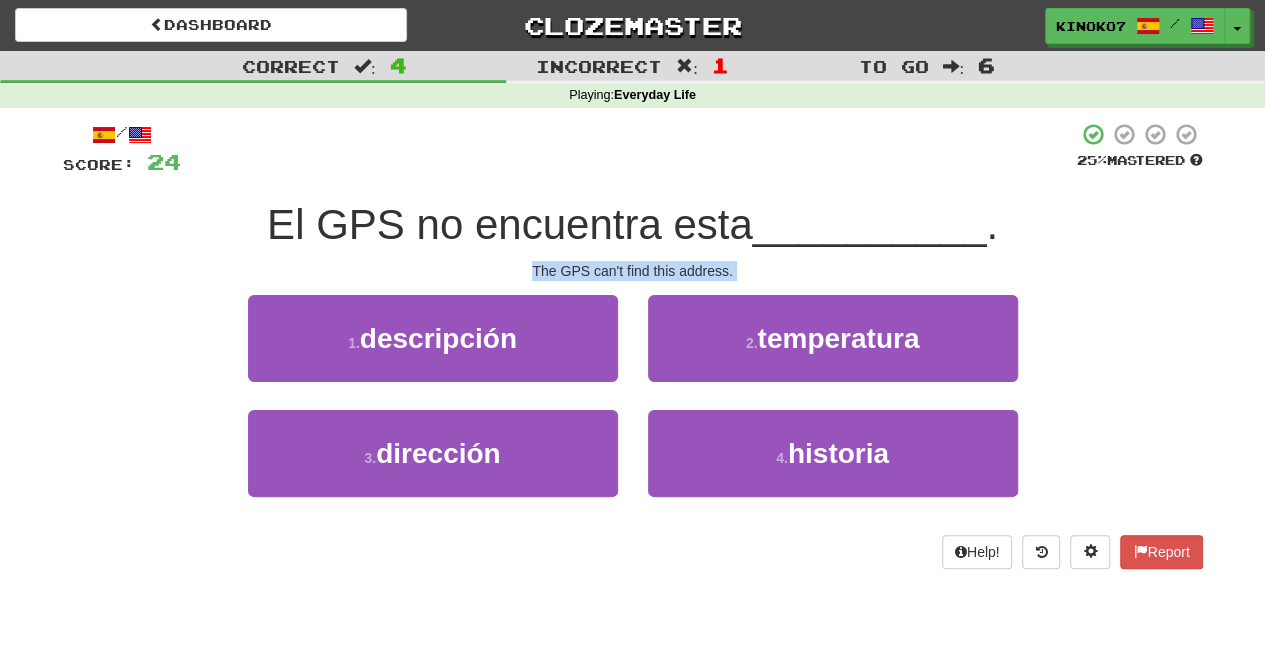 click on "The GPS can't find this address." at bounding box center [633, 271] 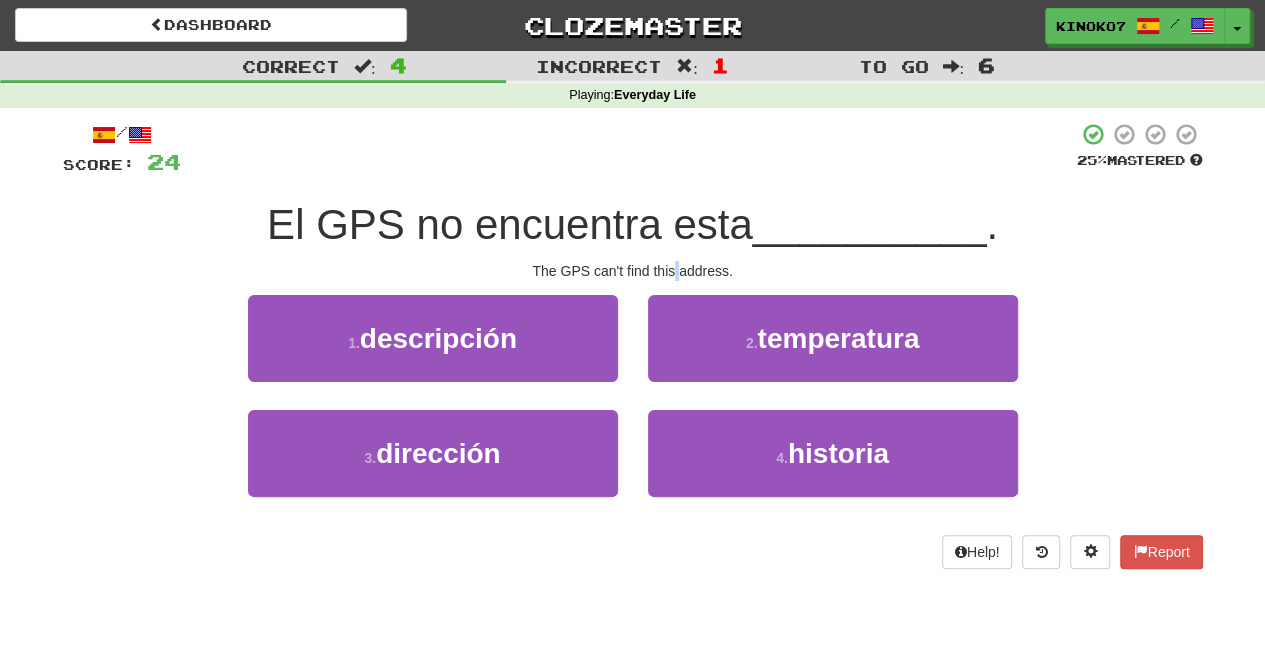 click on "The GPS can't find this address." at bounding box center (633, 271) 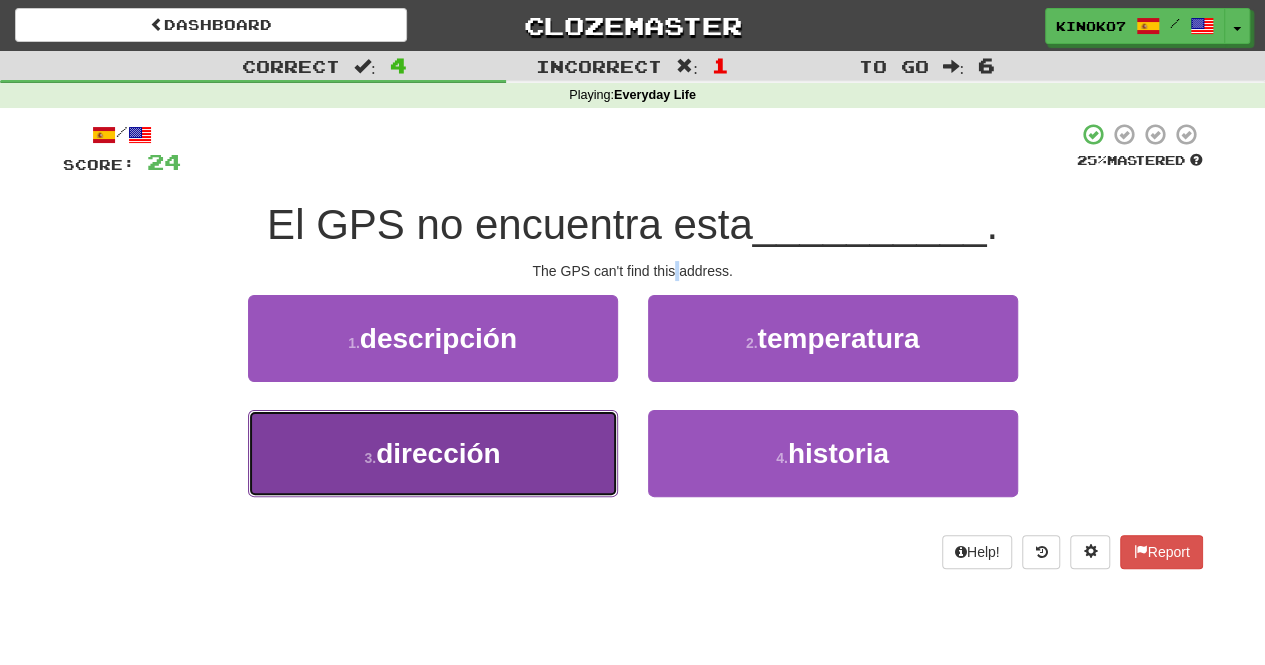 click on "3 .  dirección" at bounding box center [433, 453] 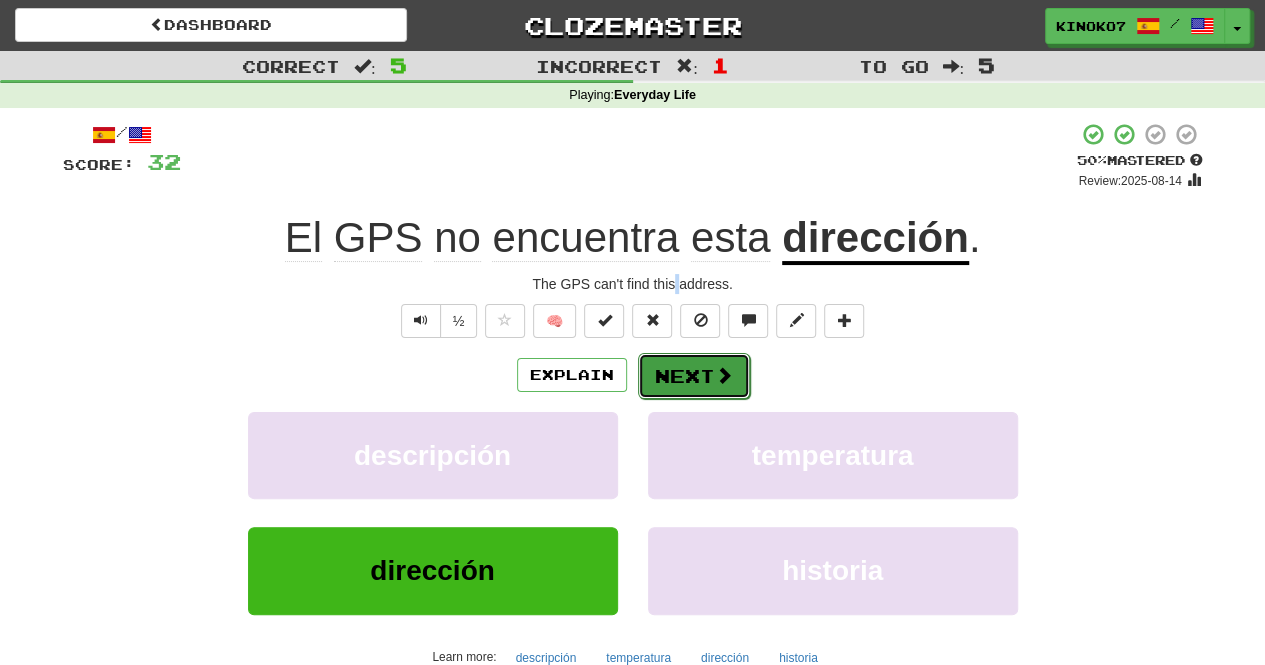 click on "Next" at bounding box center [694, 376] 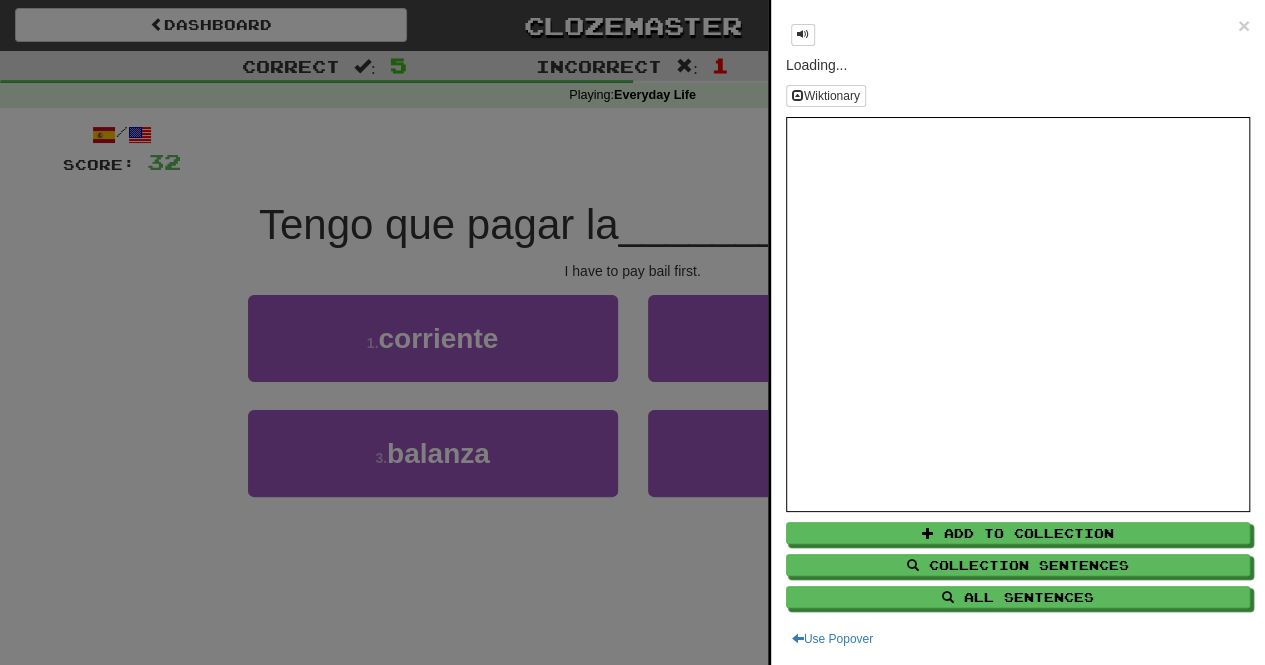 click at bounding box center (632, 332) 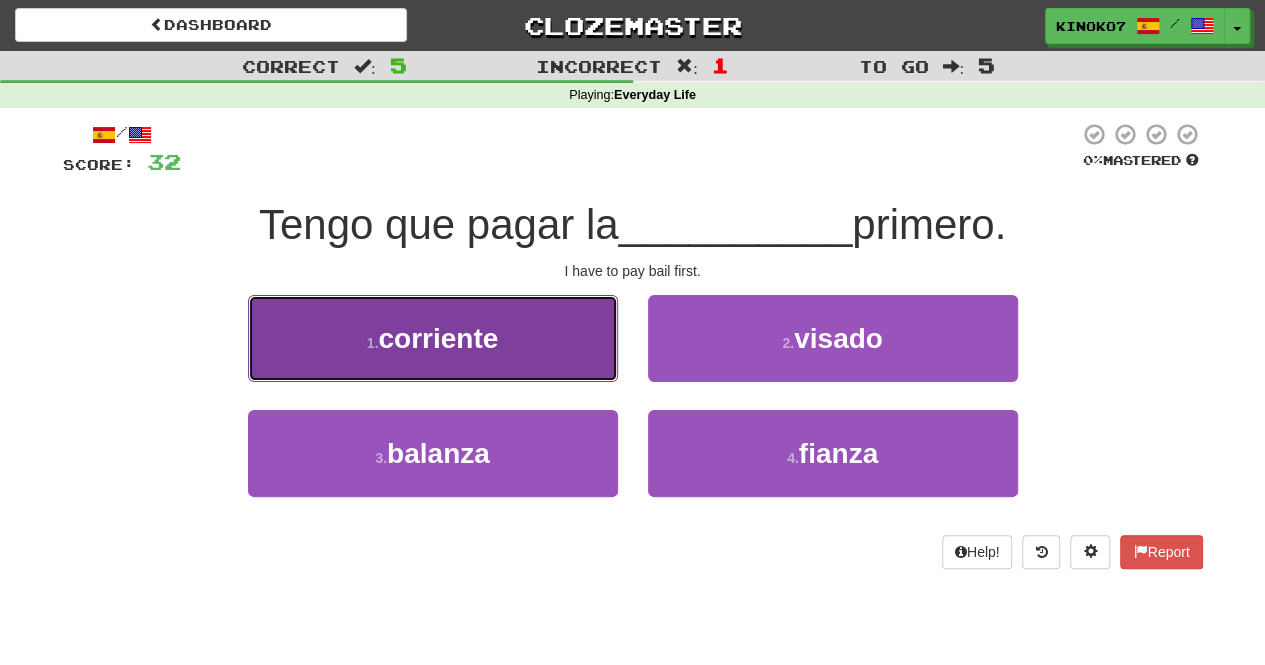 click on "1 .  corriente" at bounding box center (433, 338) 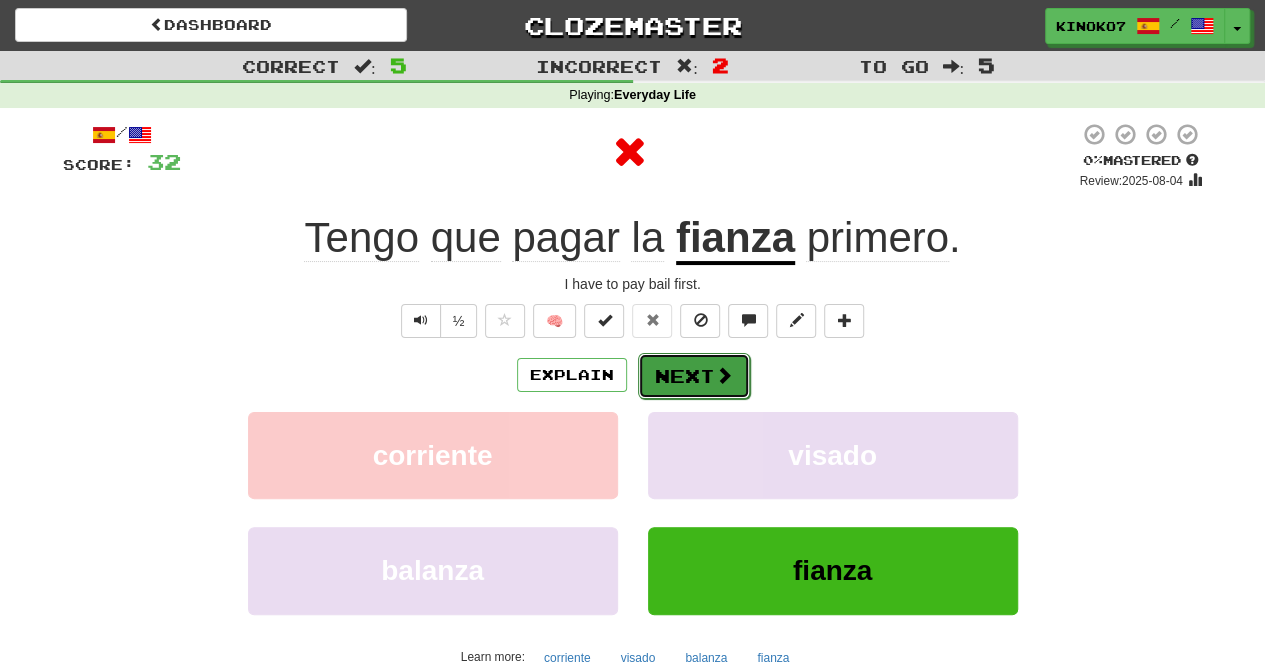 click at bounding box center [724, 375] 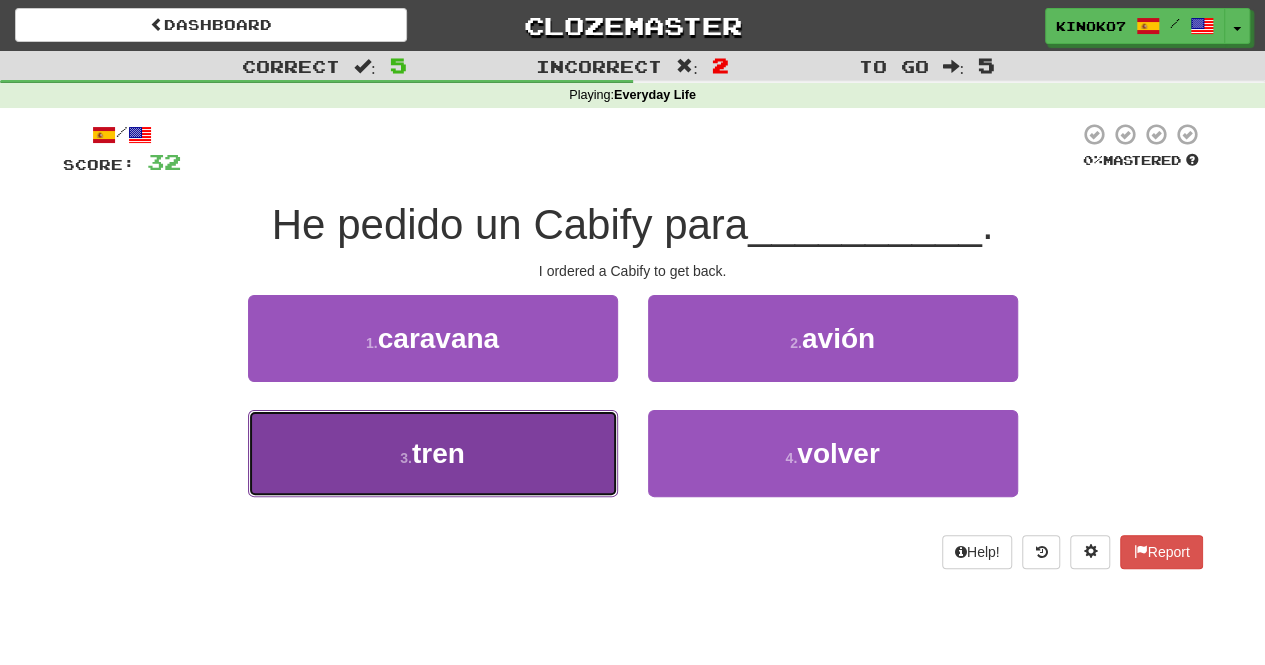 click on "3 .  tren" at bounding box center (433, 453) 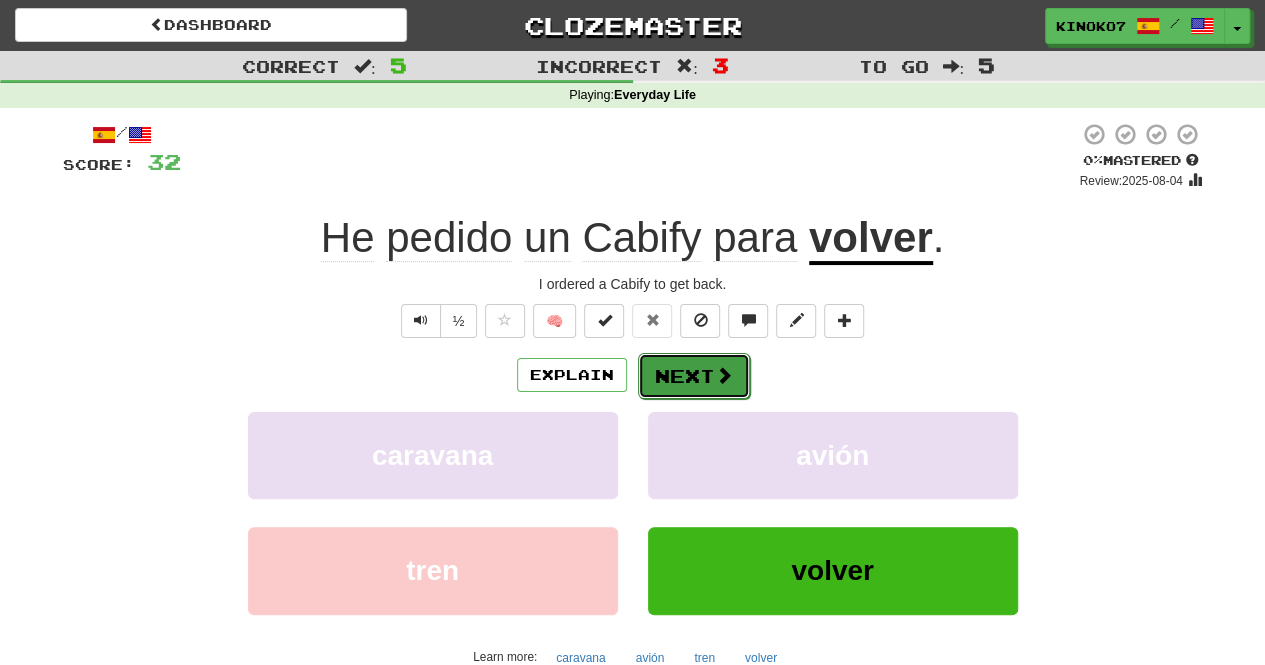 click on "Next" at bounding box center [694, 376] 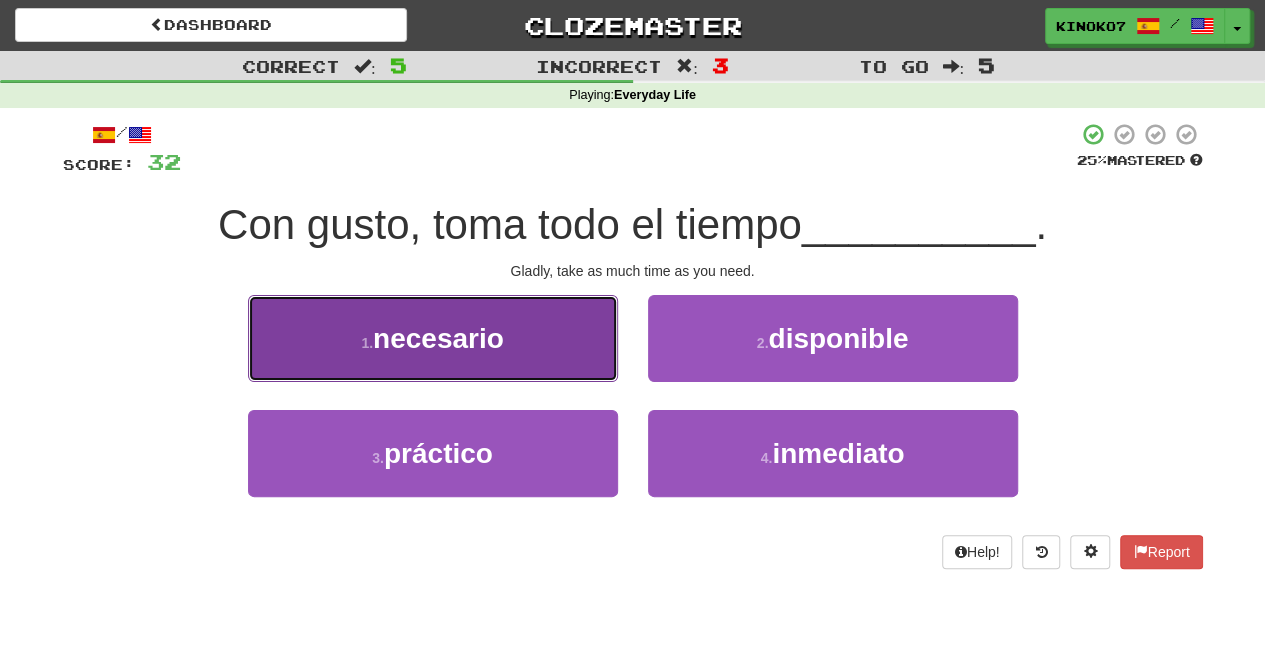 click on "1 .  necesario" at bounding box center [433, 338] 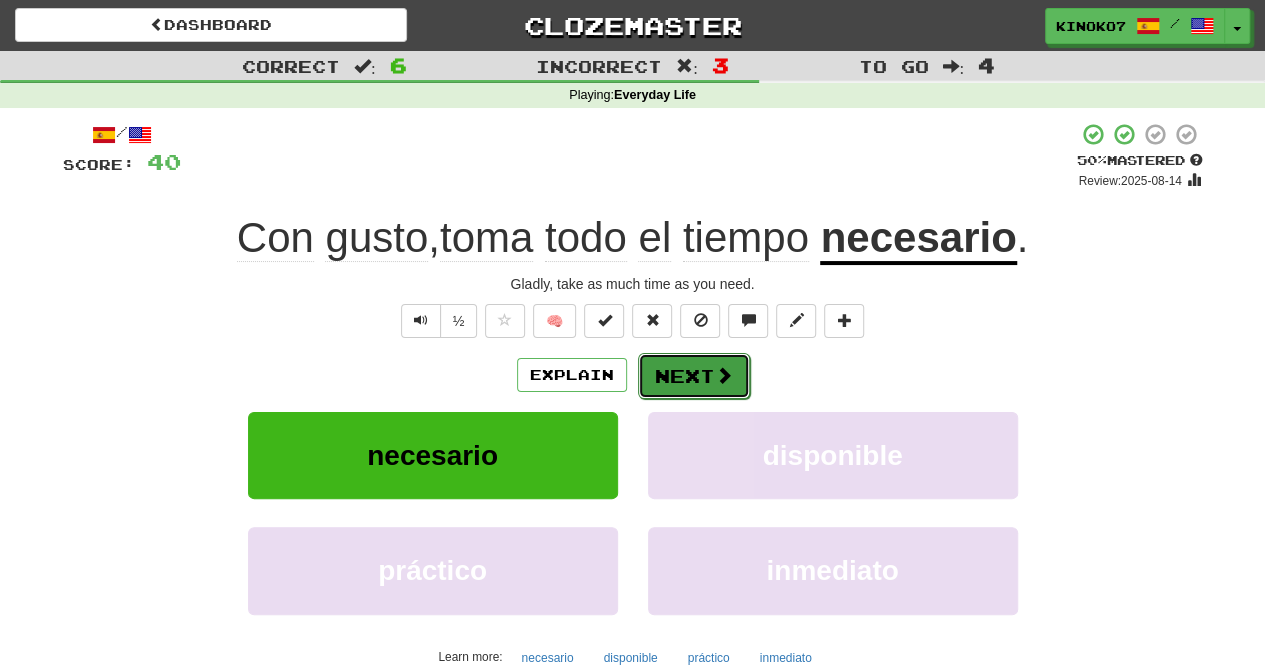 click on "Next" at bounding box center (694, 376) 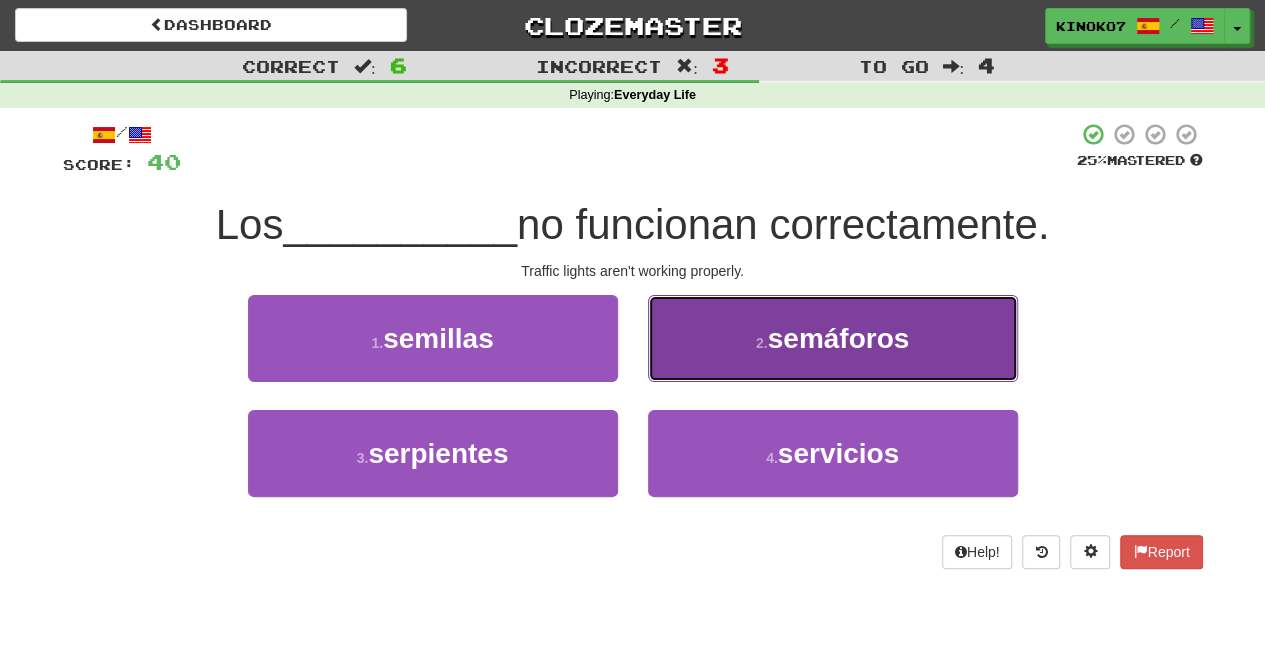 click on "2 .  semáforos" at bounding box center (833, 338) 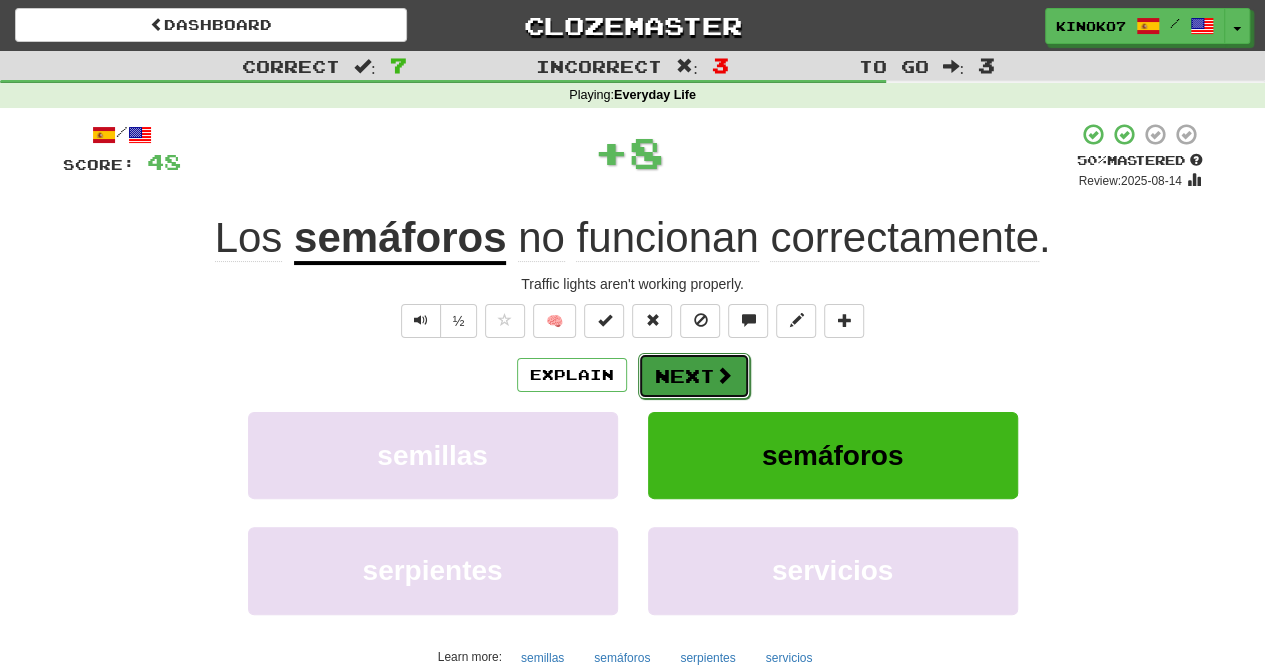 click on "Next" at bounding box center [694, 376] 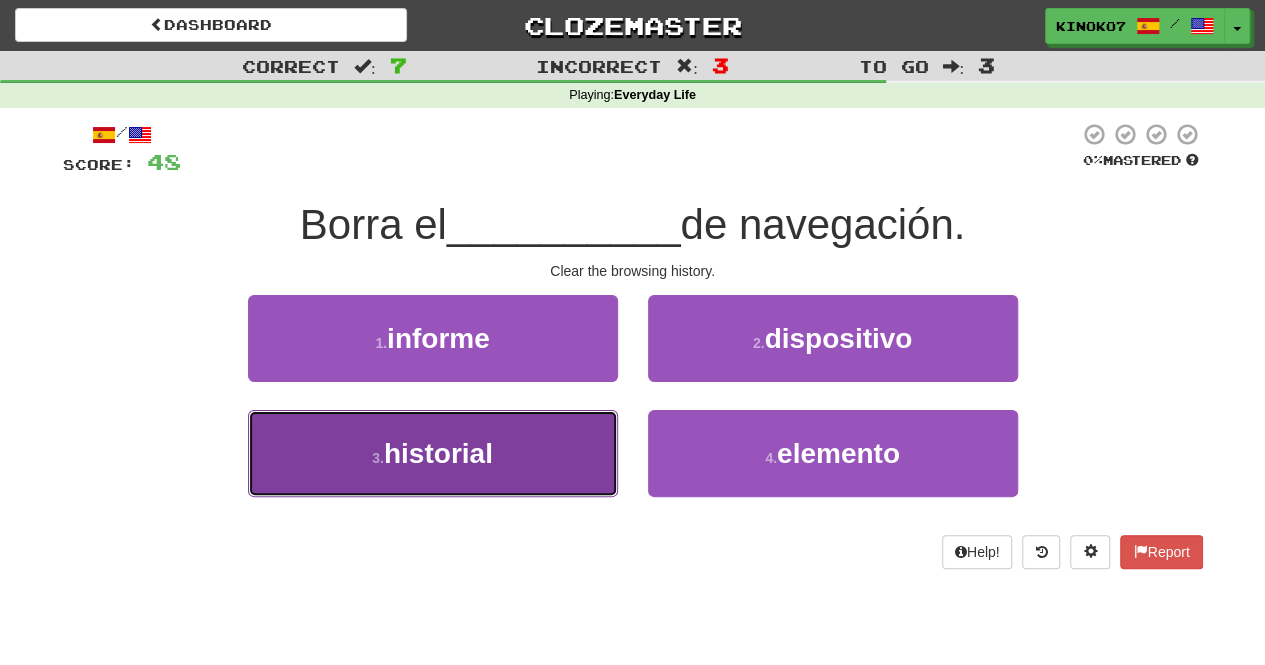 click on "3 .  historial" at bounding box center (433, 453) 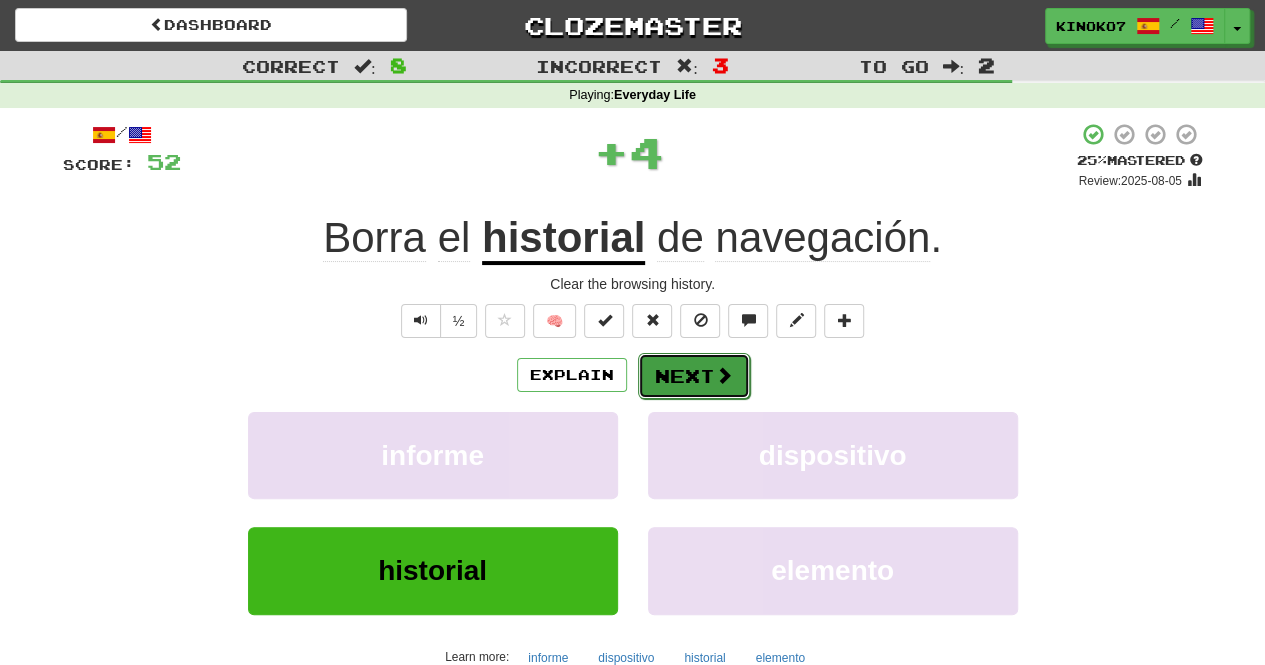 click on "Next" at bounding box center [694, 376] 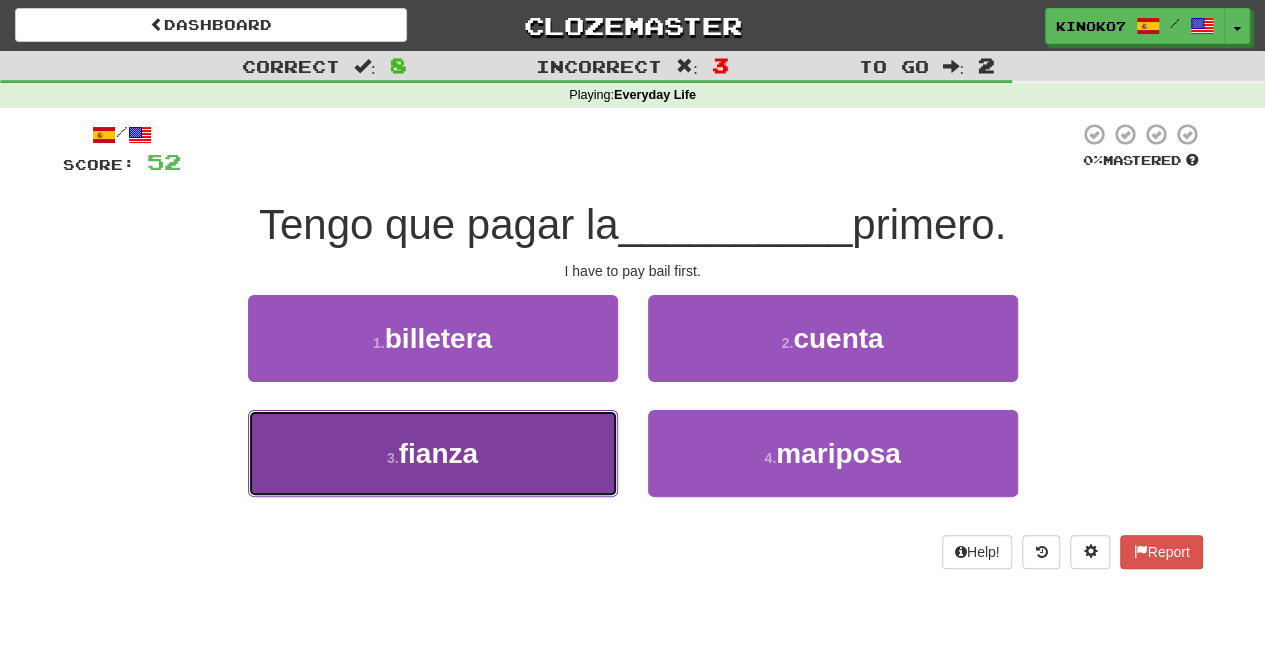 click on "3 .  fianza" at bounding box center [433, 453] 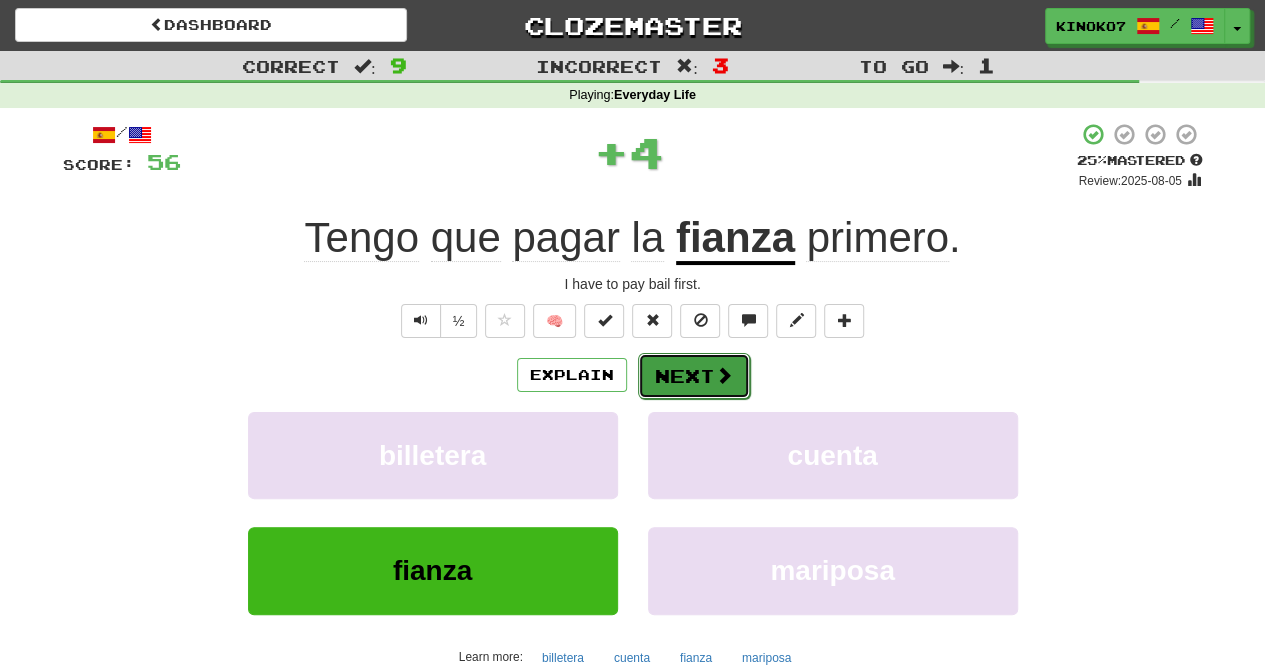 click on "Next" at bounding box center [694, 376] 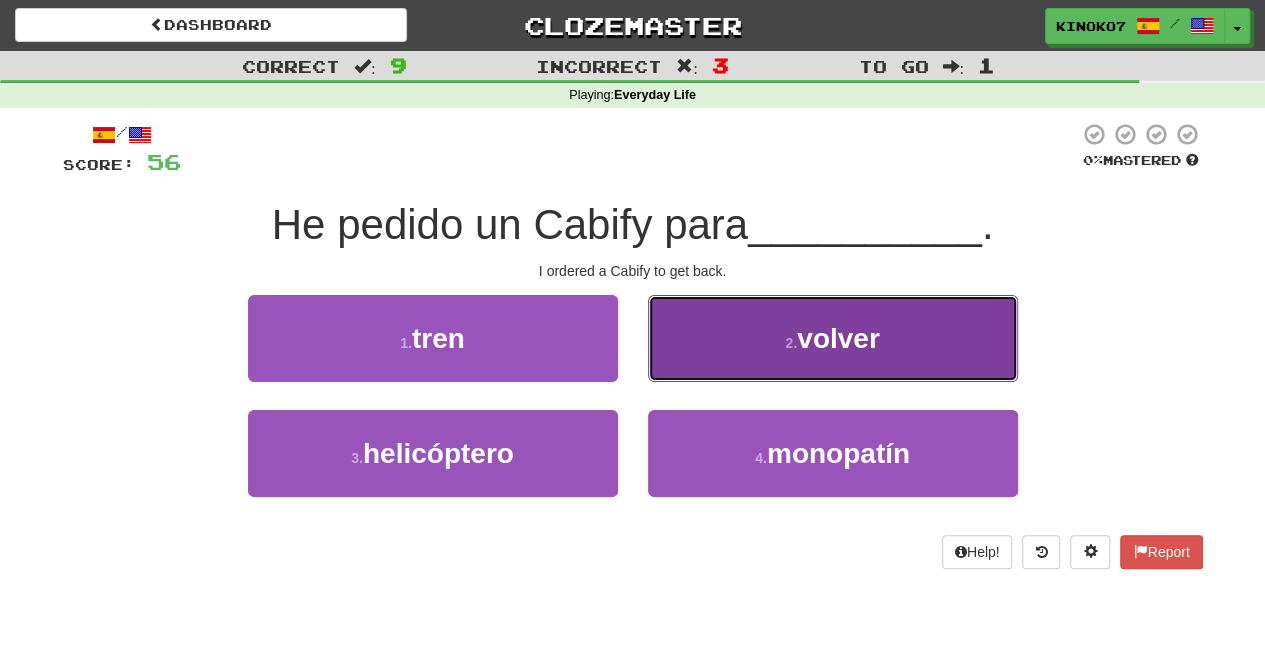 click on "2 .  volver" at bounding box center (833, 338) 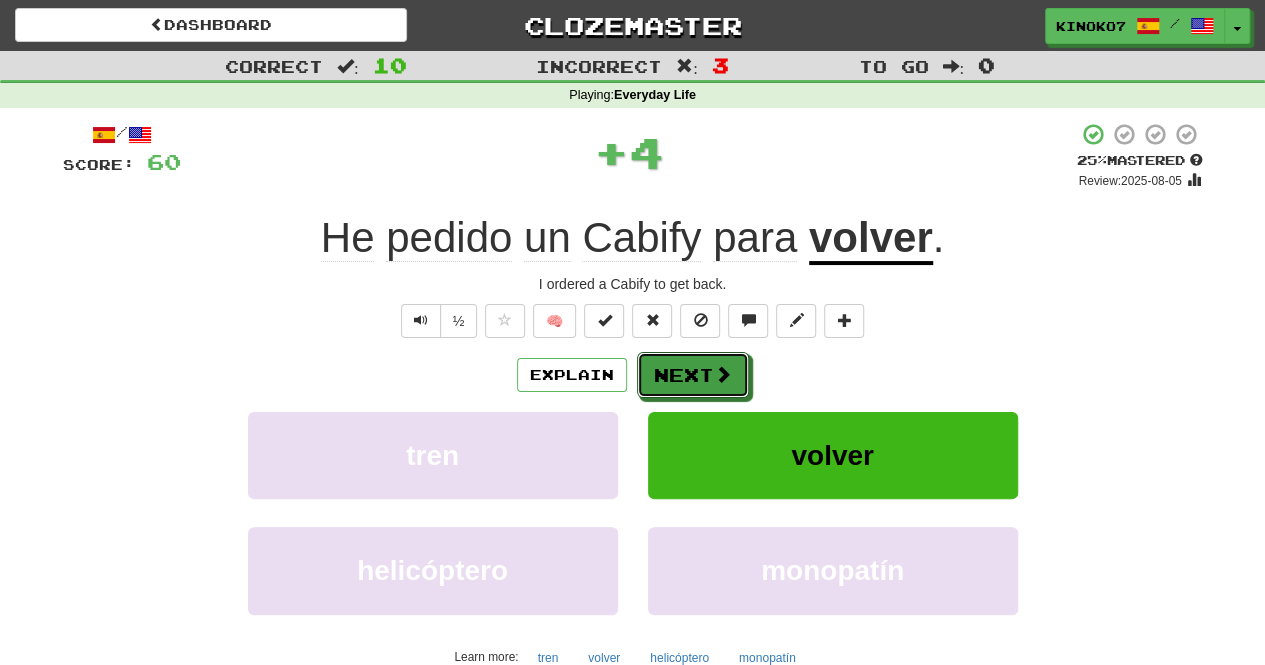 click on "Next" at bounding box center (693, 375) 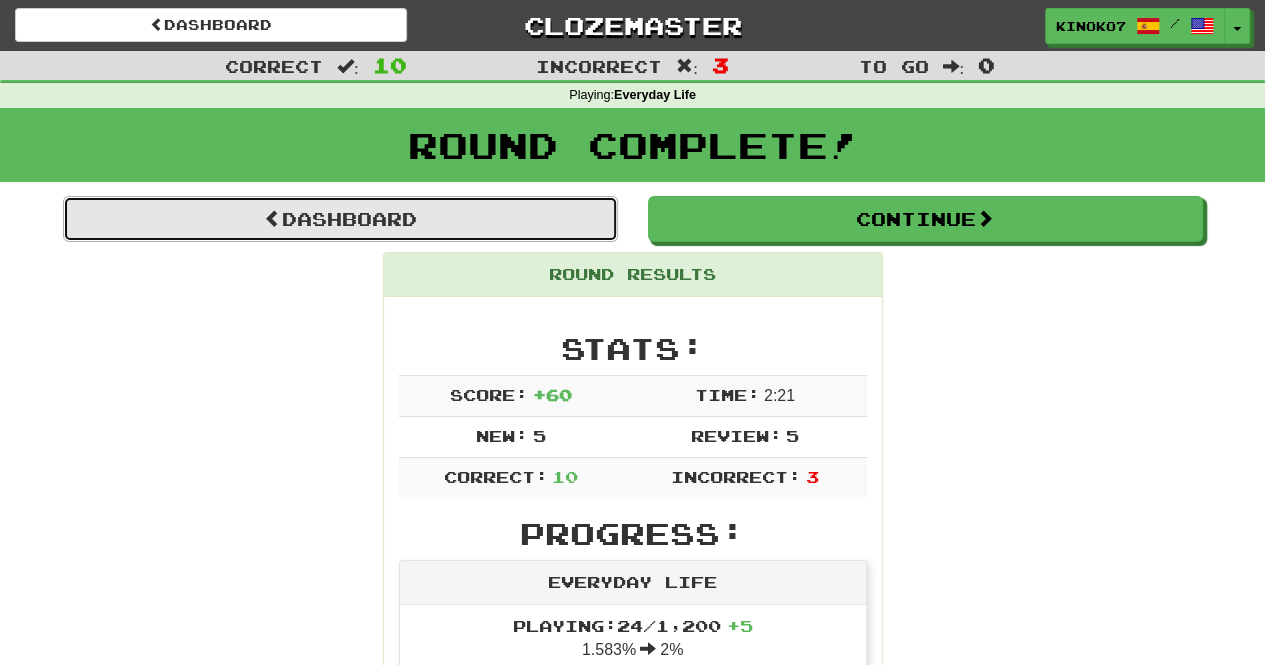 click on "Dashboard" at bounding box center [340, 219] 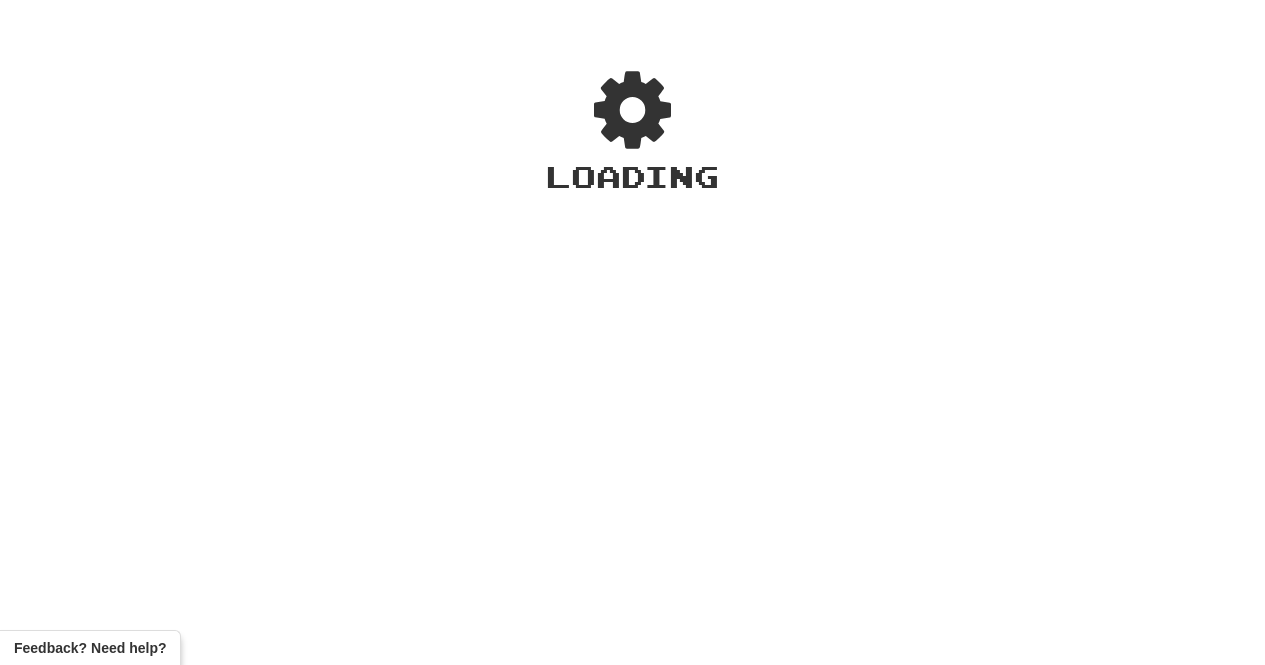 scroll, scrollTop: 0, scrollLeft: 0, axis: both 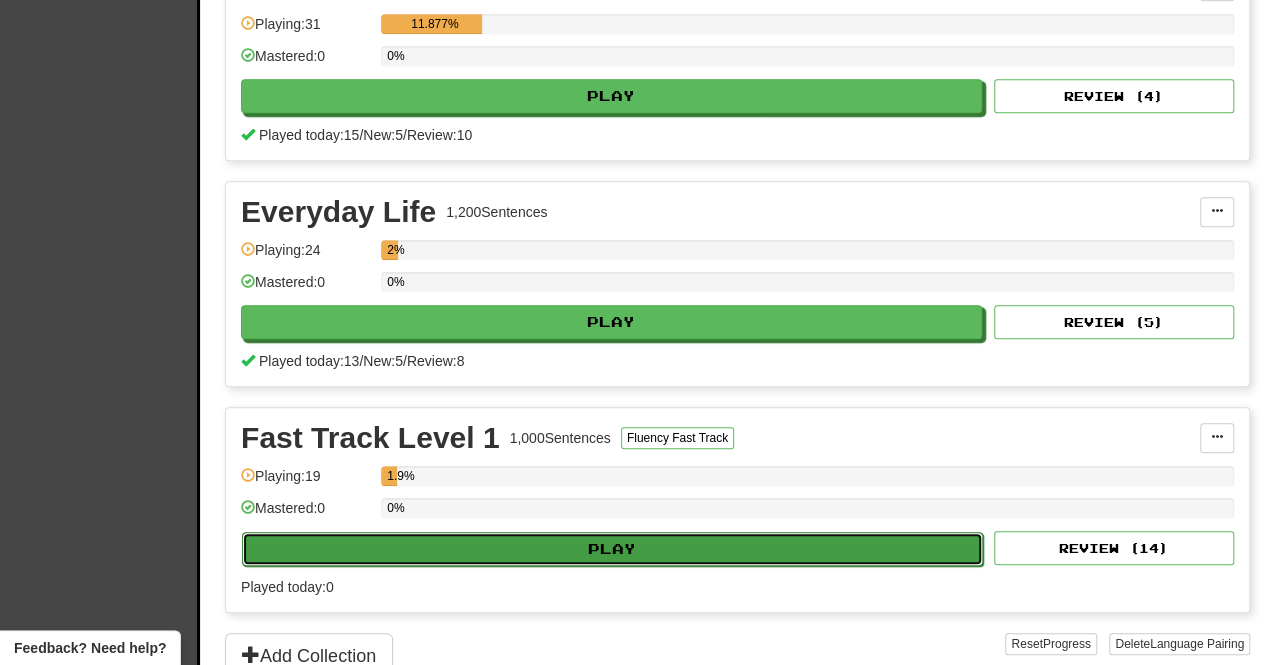 click on "Play" at bounding box center [612, 549] 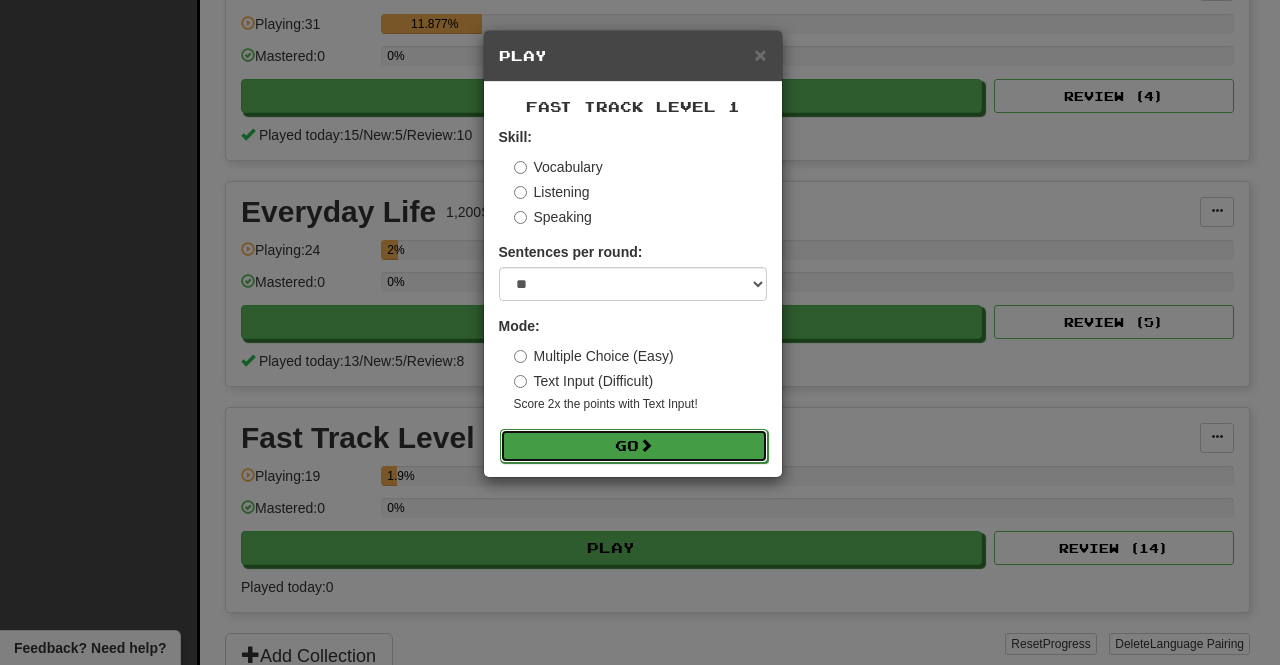 click on "Go" at bounding box center (634, 446) 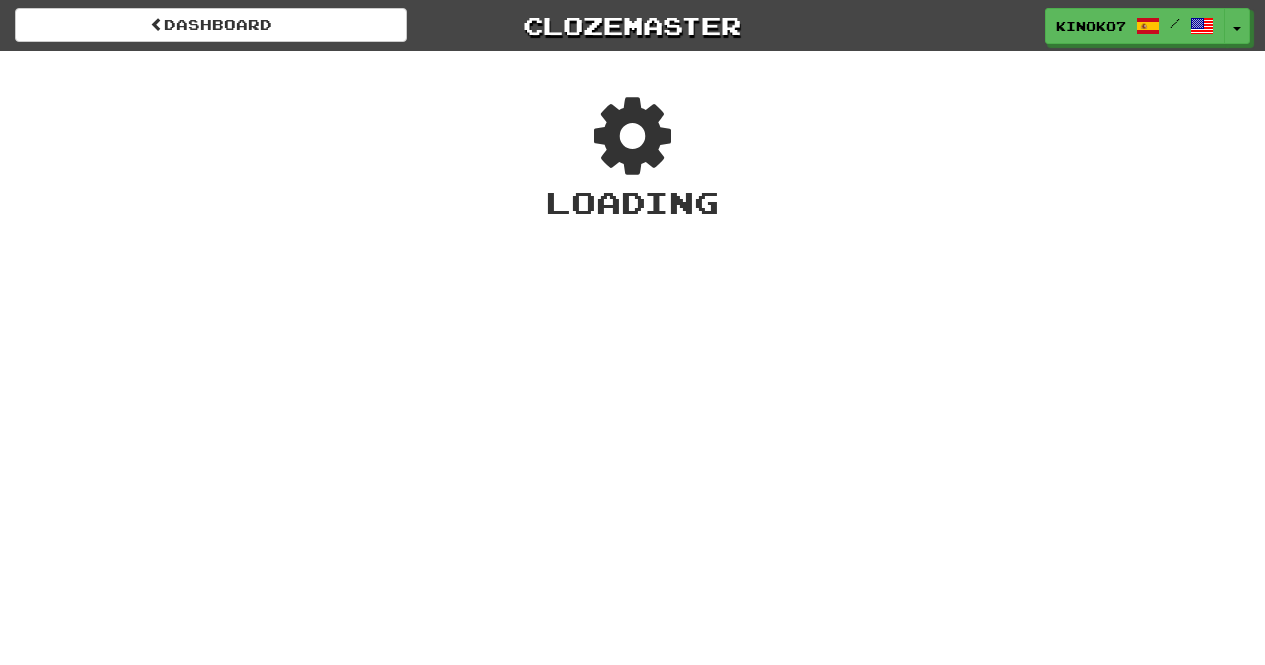 scroll, scrollTop: 0, scrollLeft: 0, axis: both 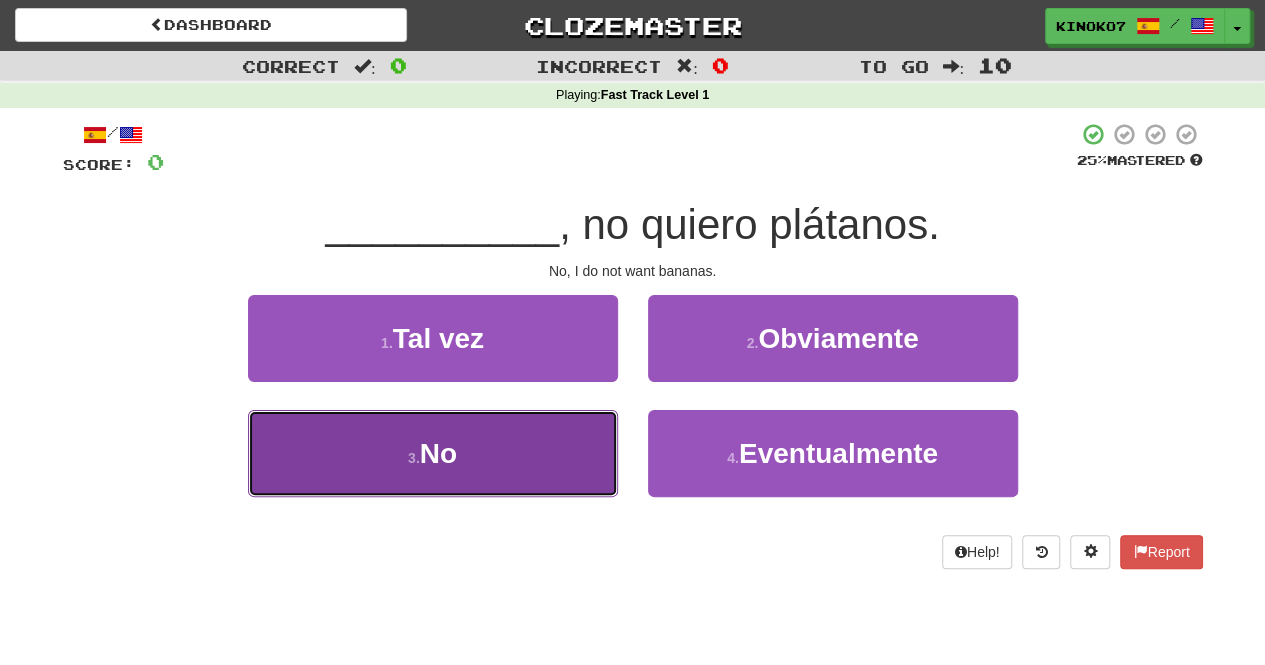 click on "3 .  No" at bounding box center [433, 453] 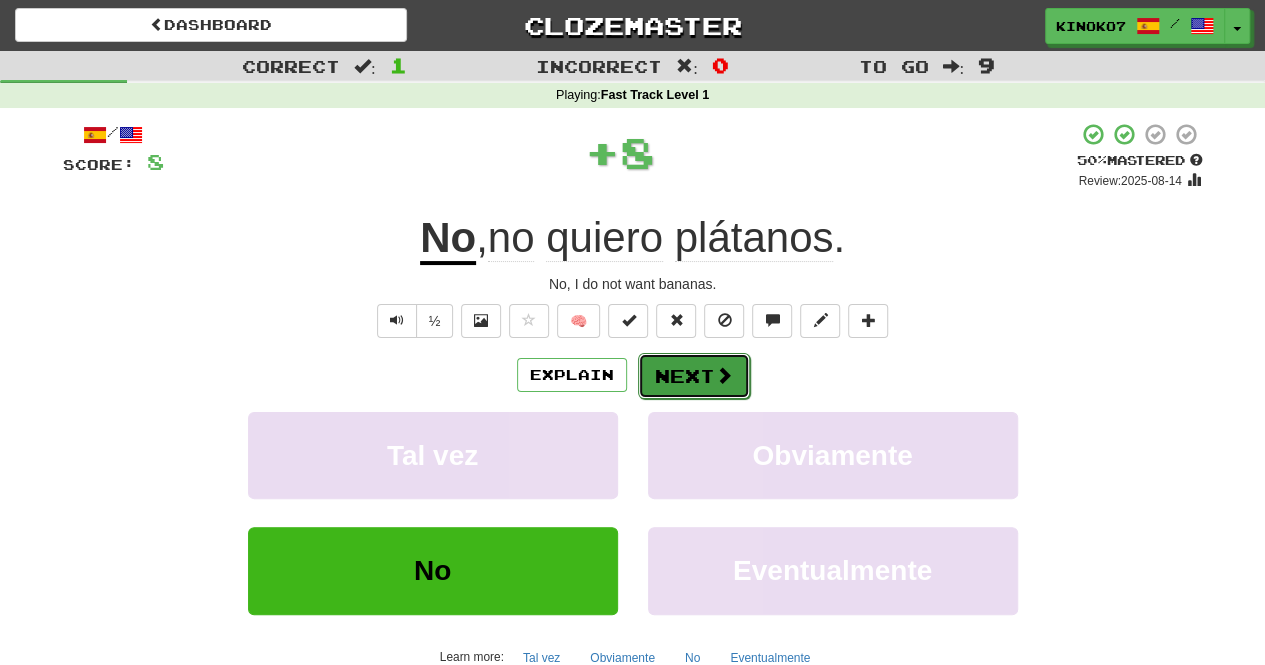 click on "Next" at bounding box center [694, 376] 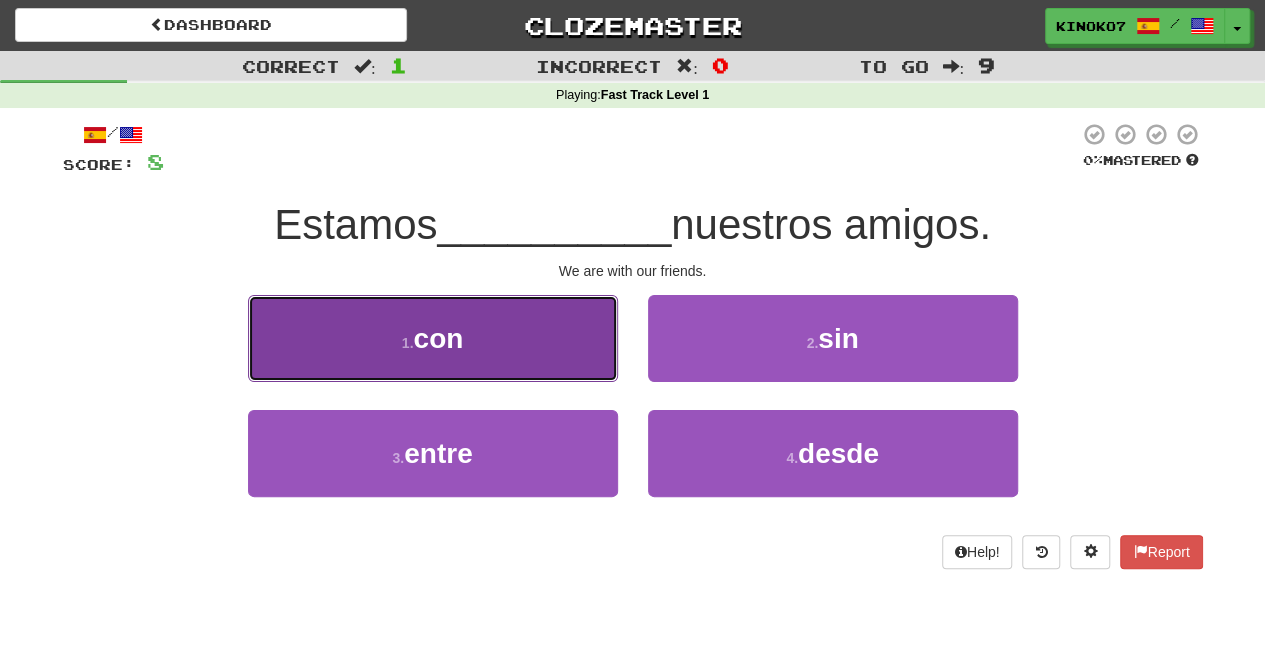 click on "1 .  con" at bounding box center (433, 338) 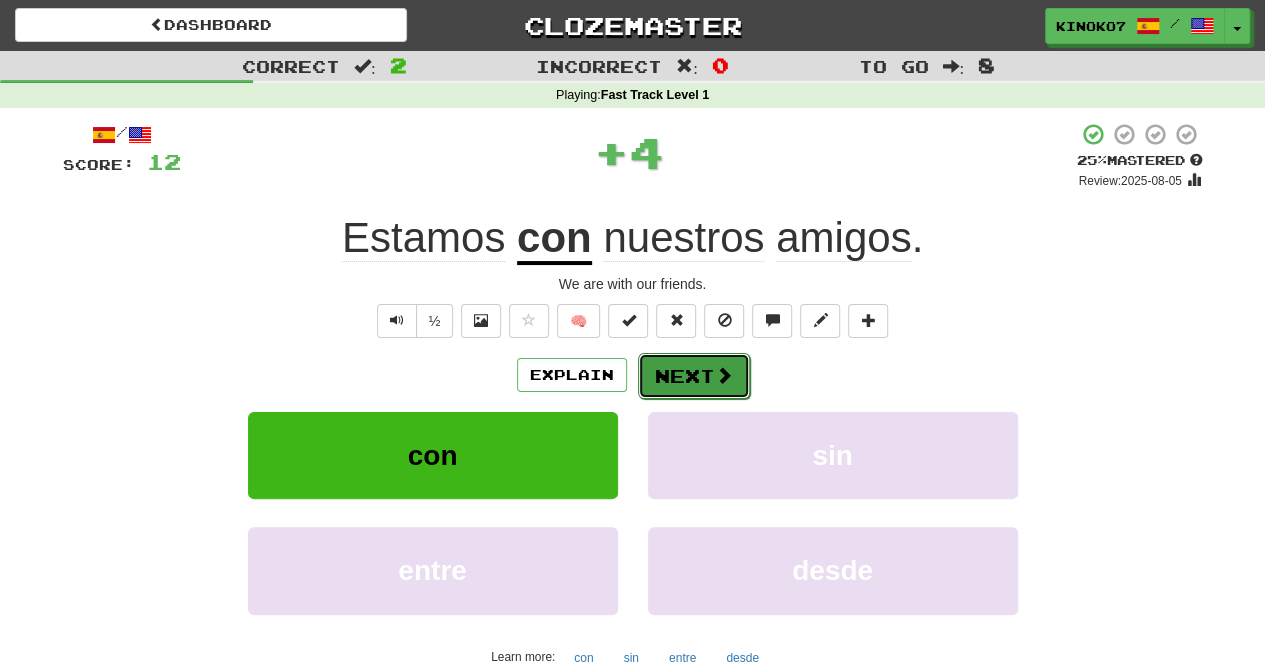 click on "Next" at bounding box center [694, 376] 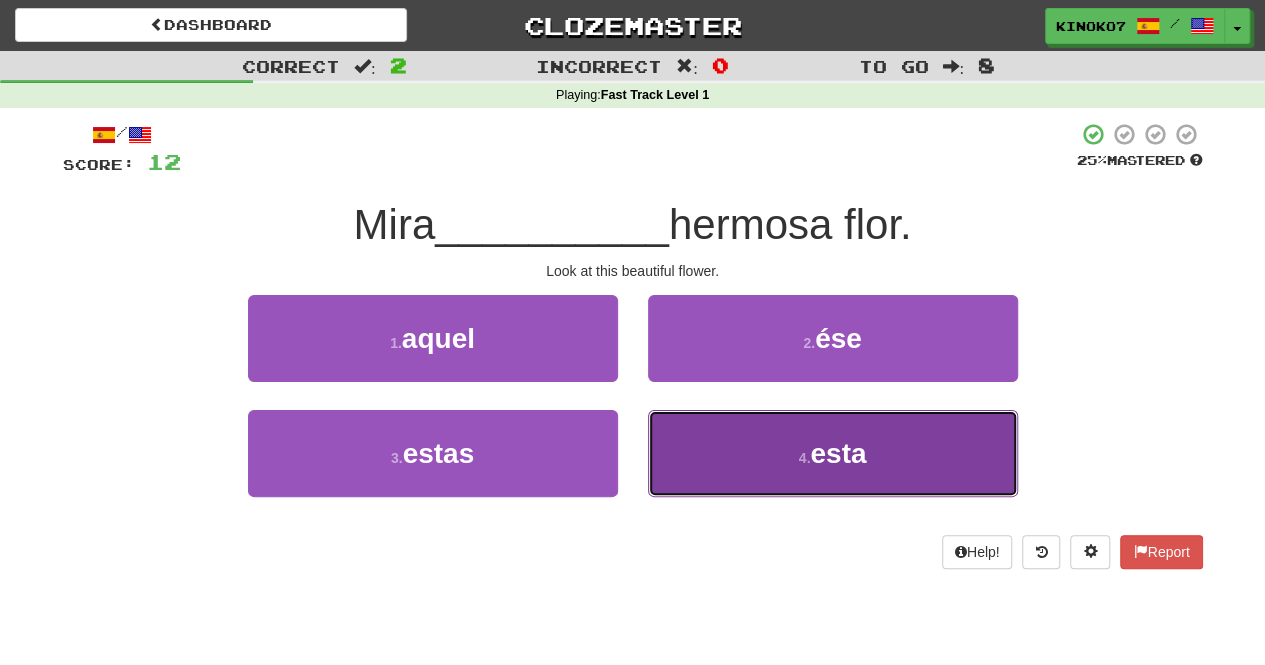 click on "4 .  esta" at bounding box center (833, 453) 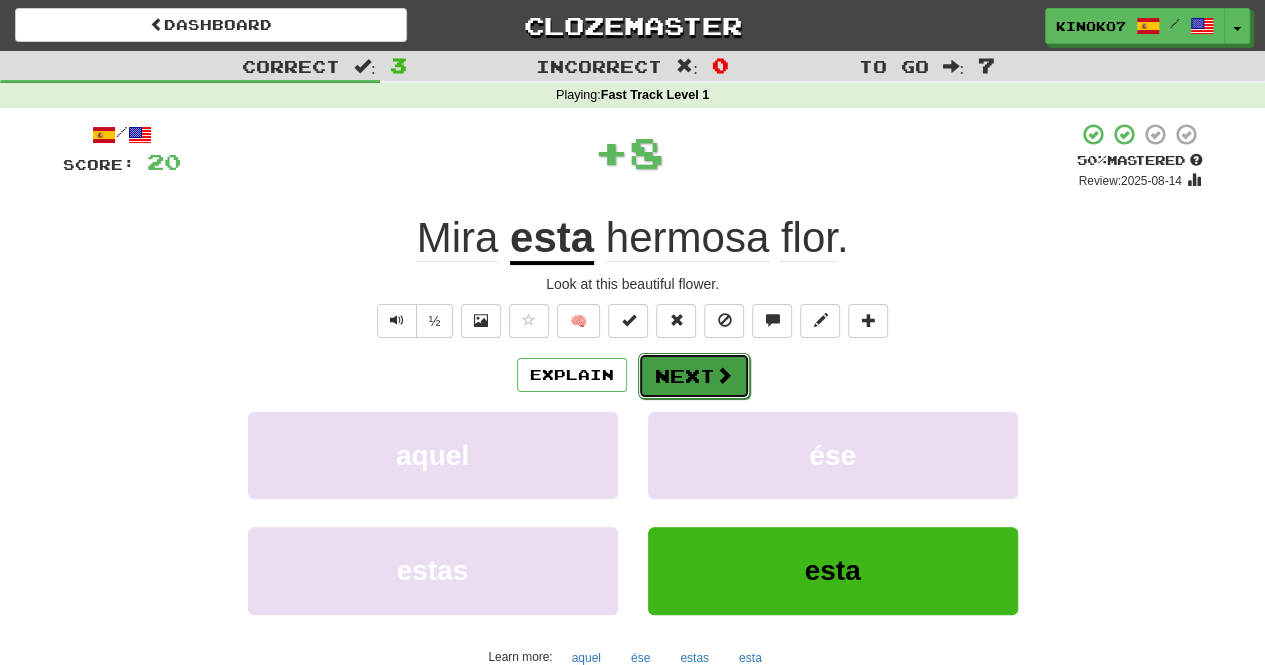 click on "Next" at bounding box center (694, 376) 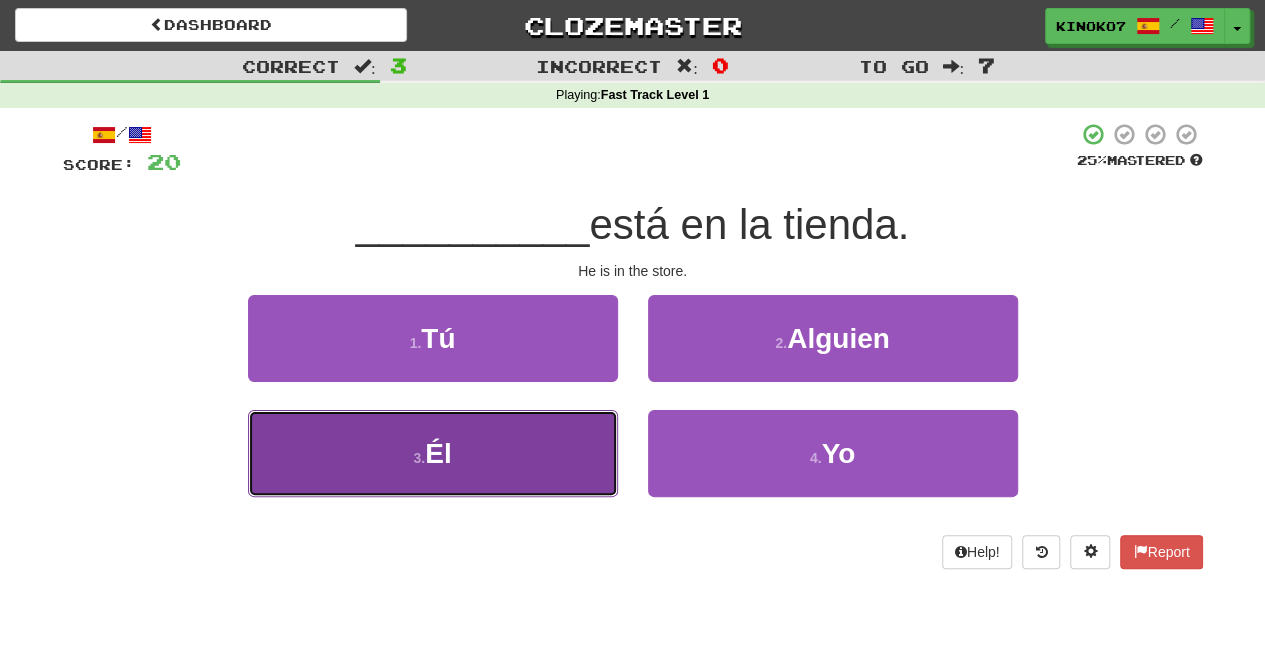 click on "3 .  Él" at bounding box center [433, 453] 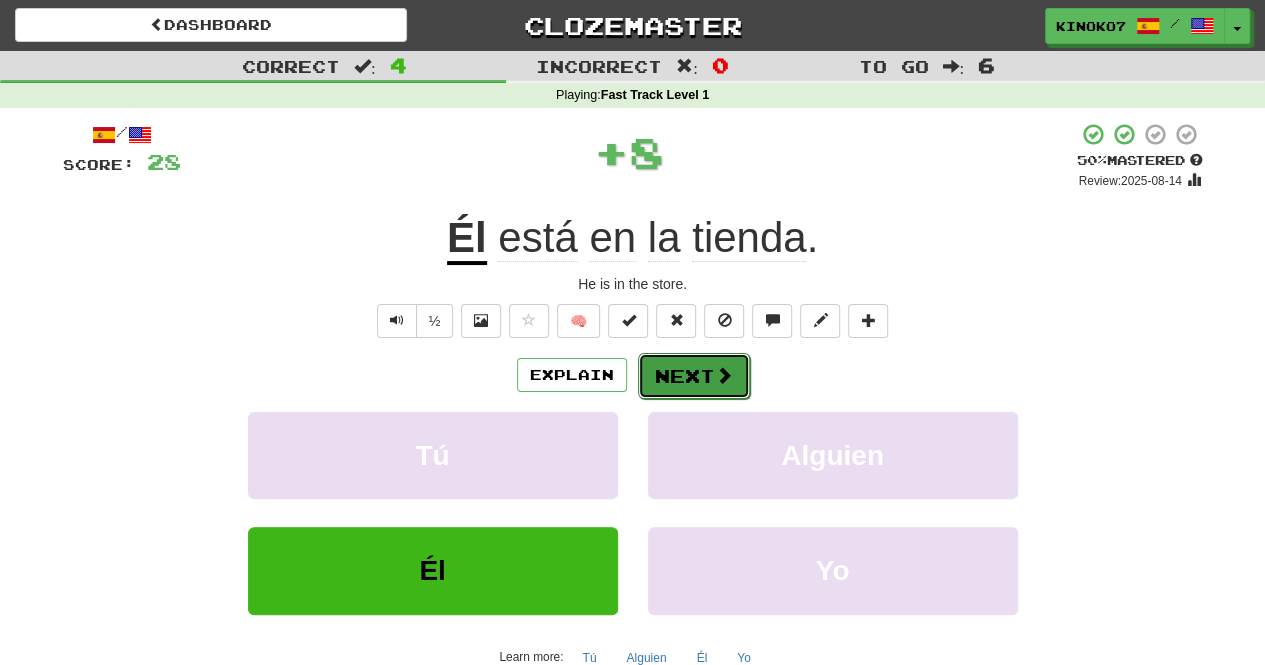click on "Next" at bounding box center [694, 376] 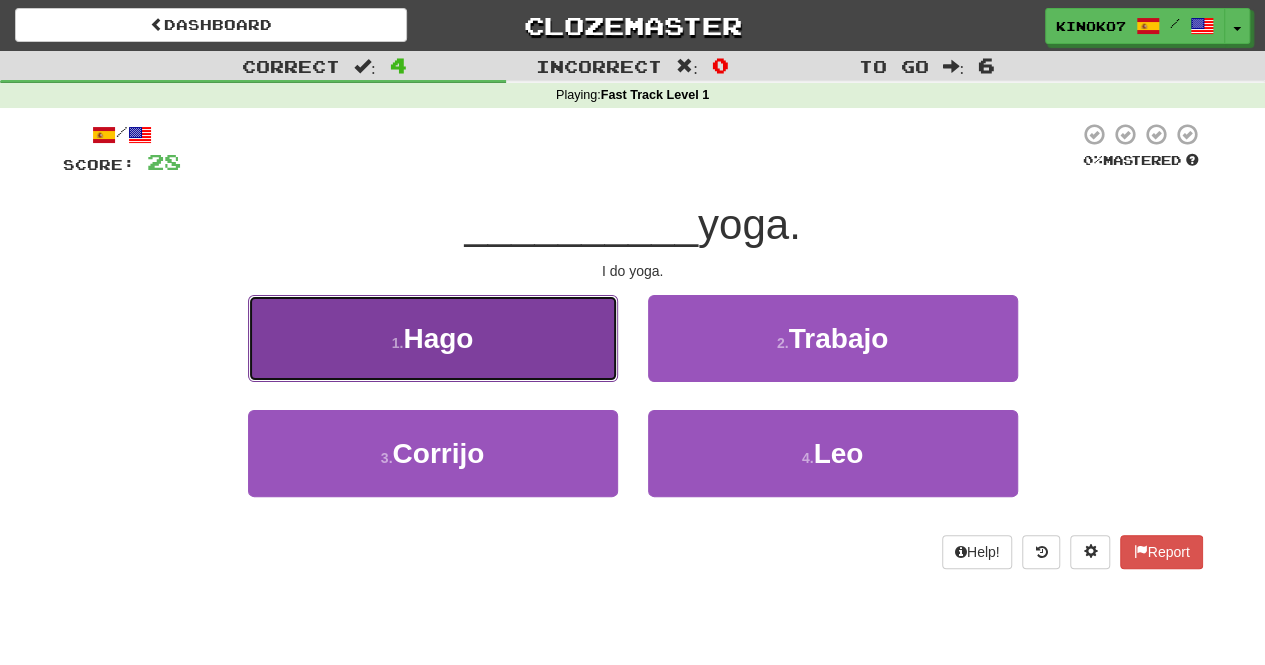 click on "1 .  Hago" at bounding box center (433, 338) 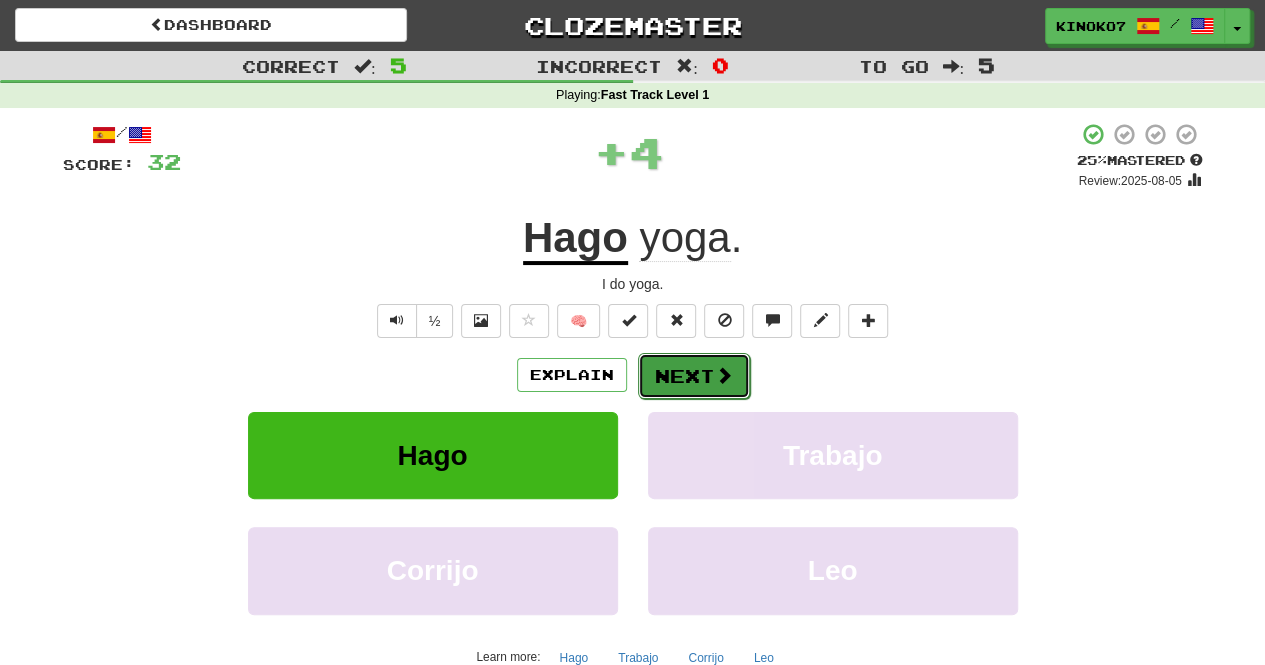 click on "Next" at bounding box center [694, 376] 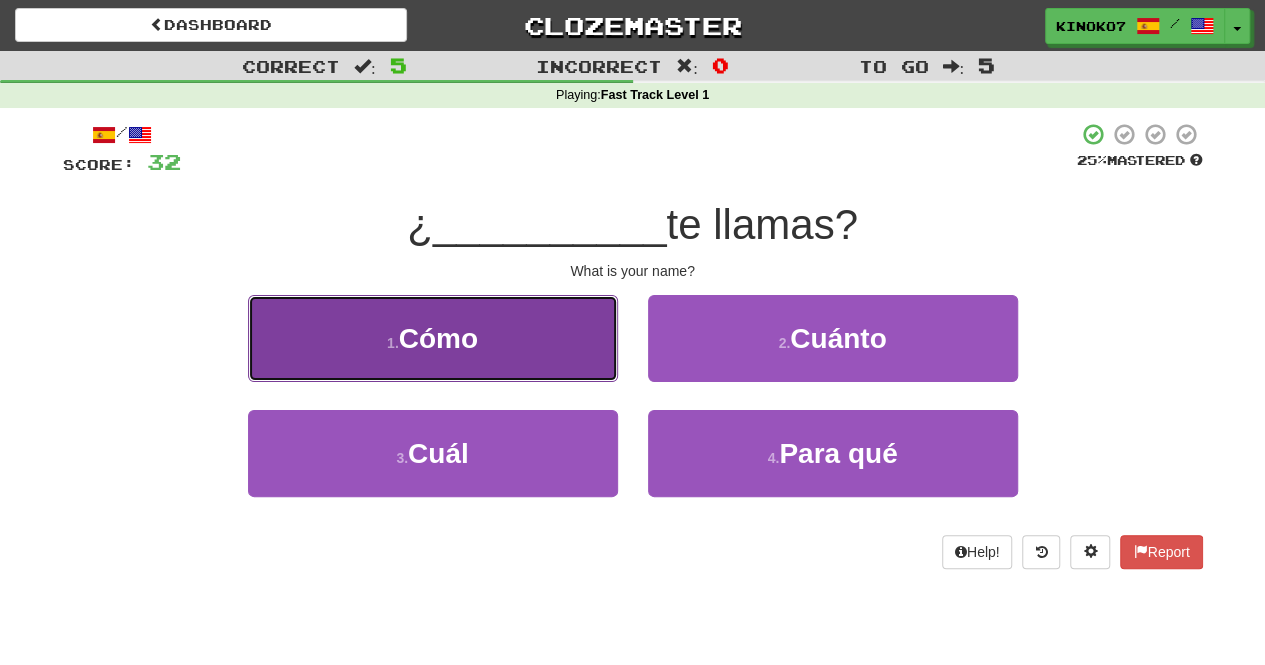 click on "1 .  Cómo" at bounding box center [433, 338] 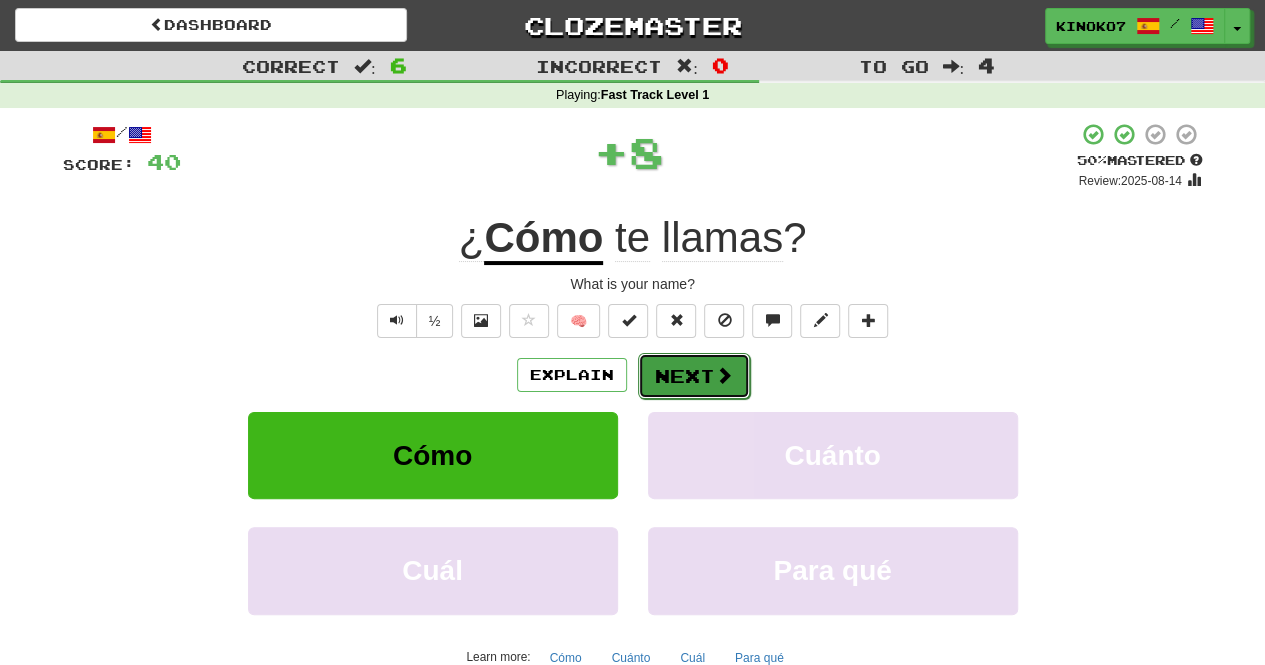 click on "Next" at bounding box center (694, 376) 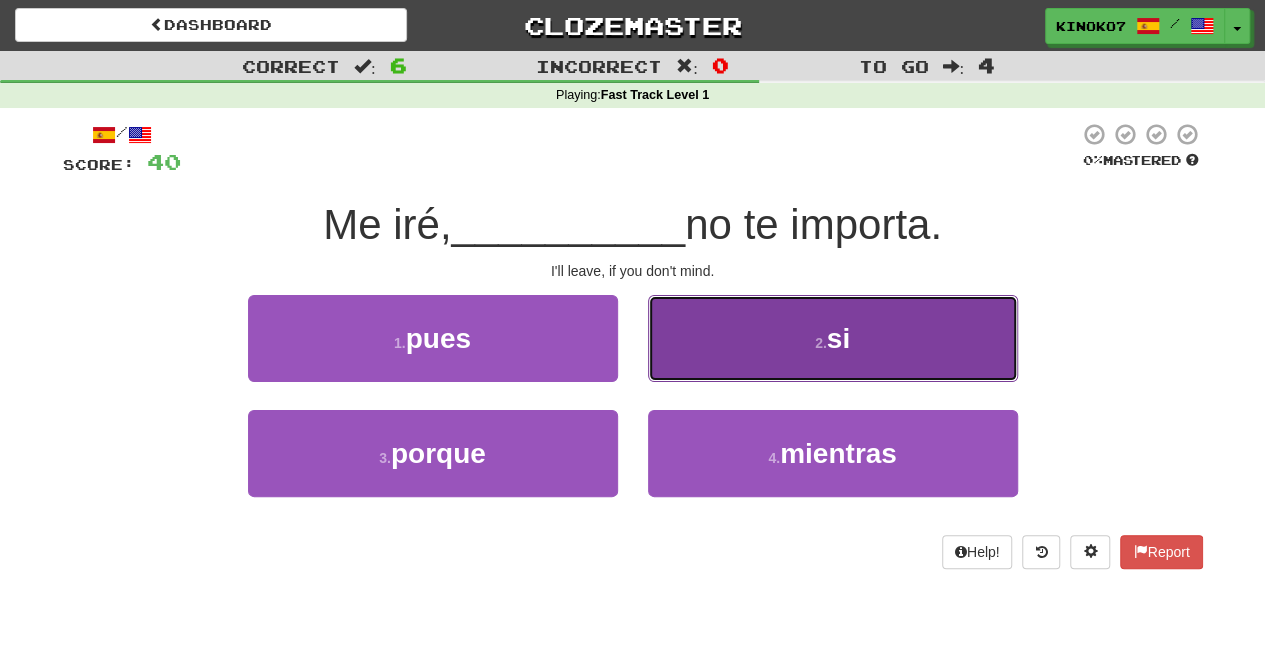 click on "2 .  si" at bounding box center (833, 338) 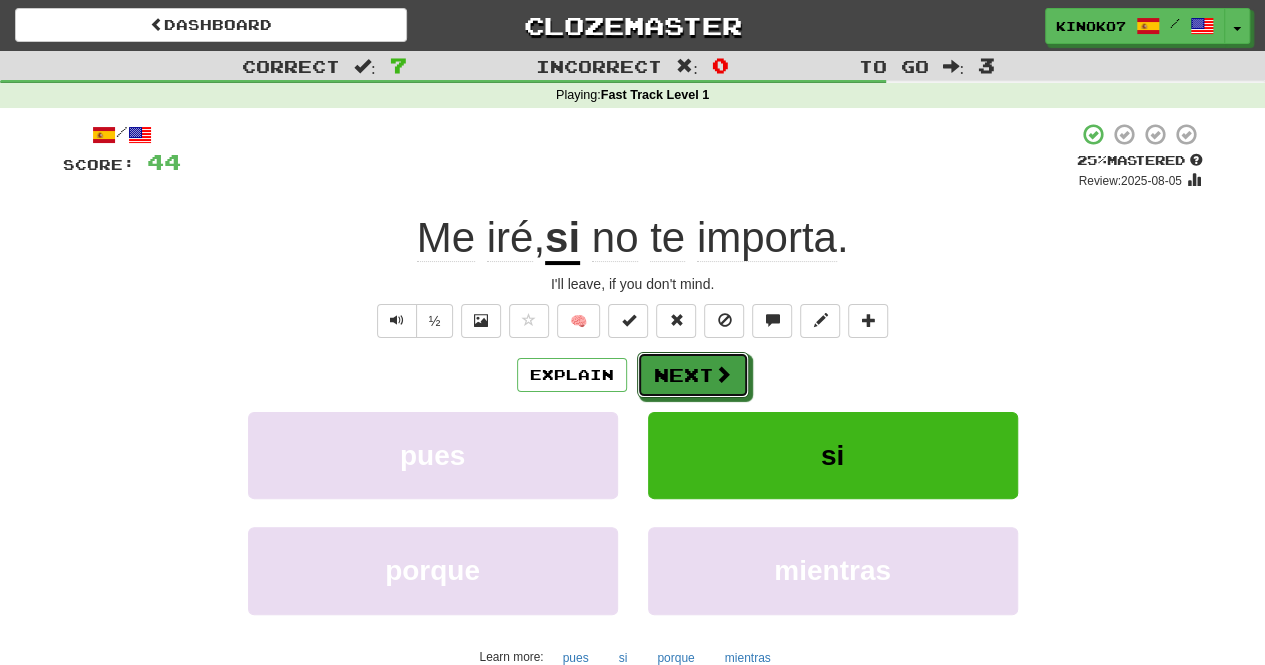 click on "Next" at bounding box center (693, 375) 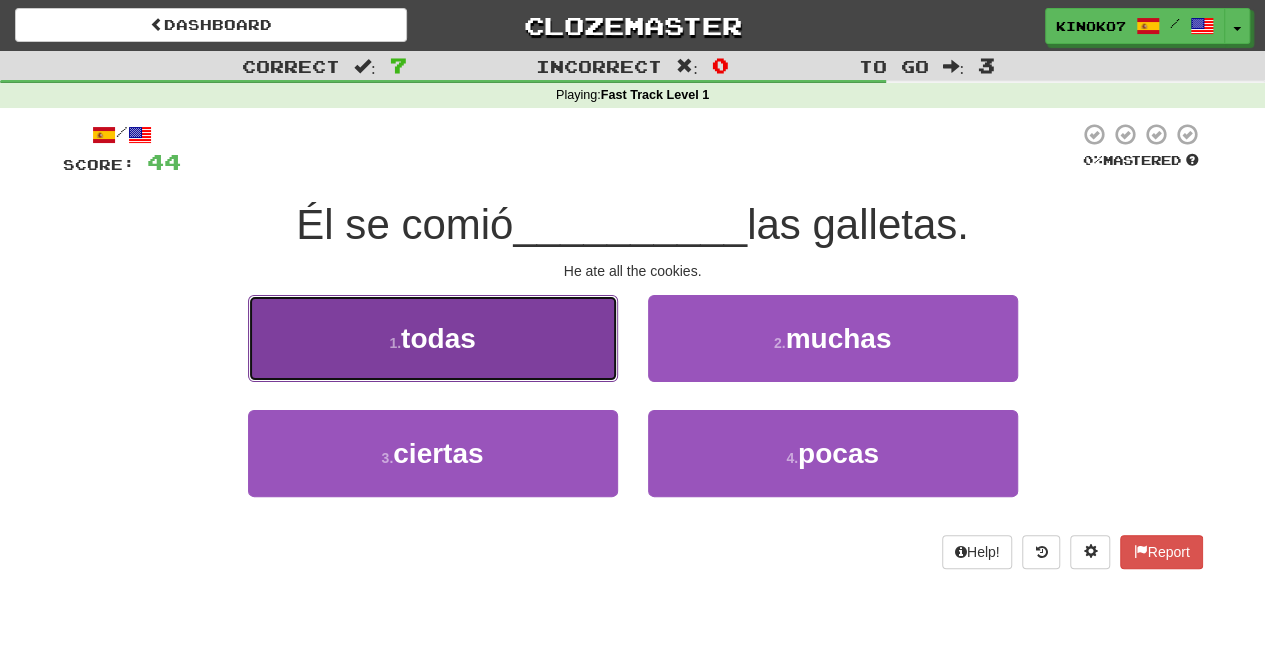 click on "1 .  todas" at bounding box center [433, 338] 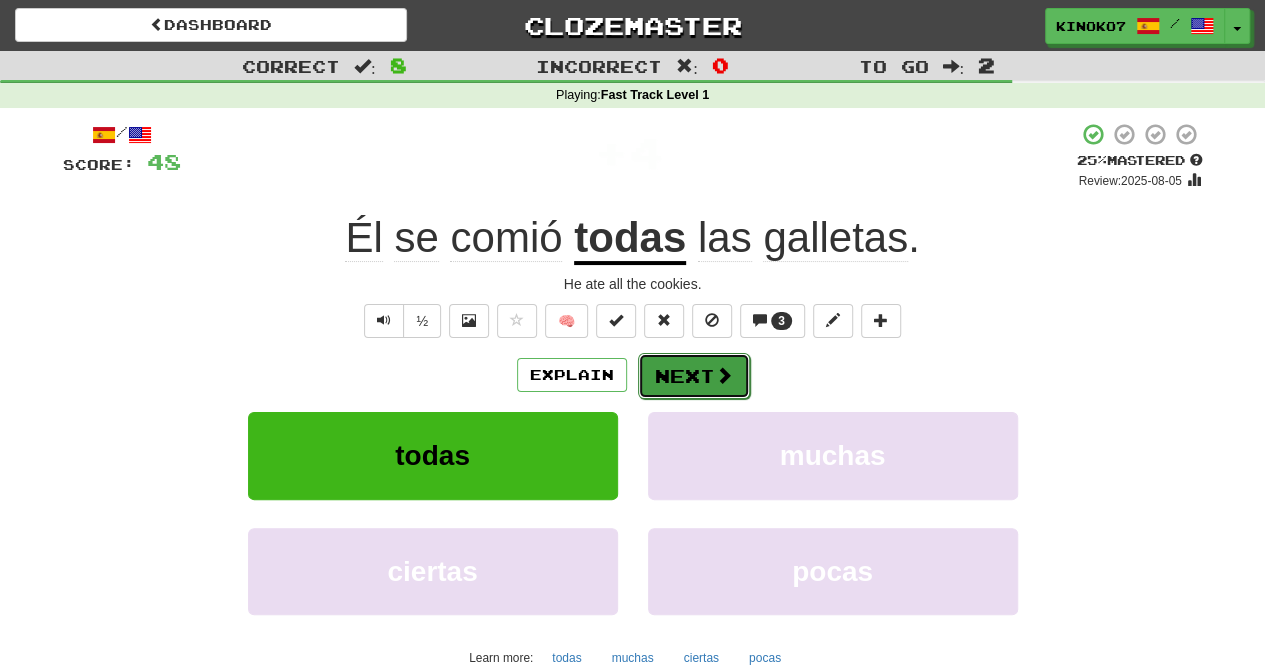 click on "Next" at bounding box center (694, 376) 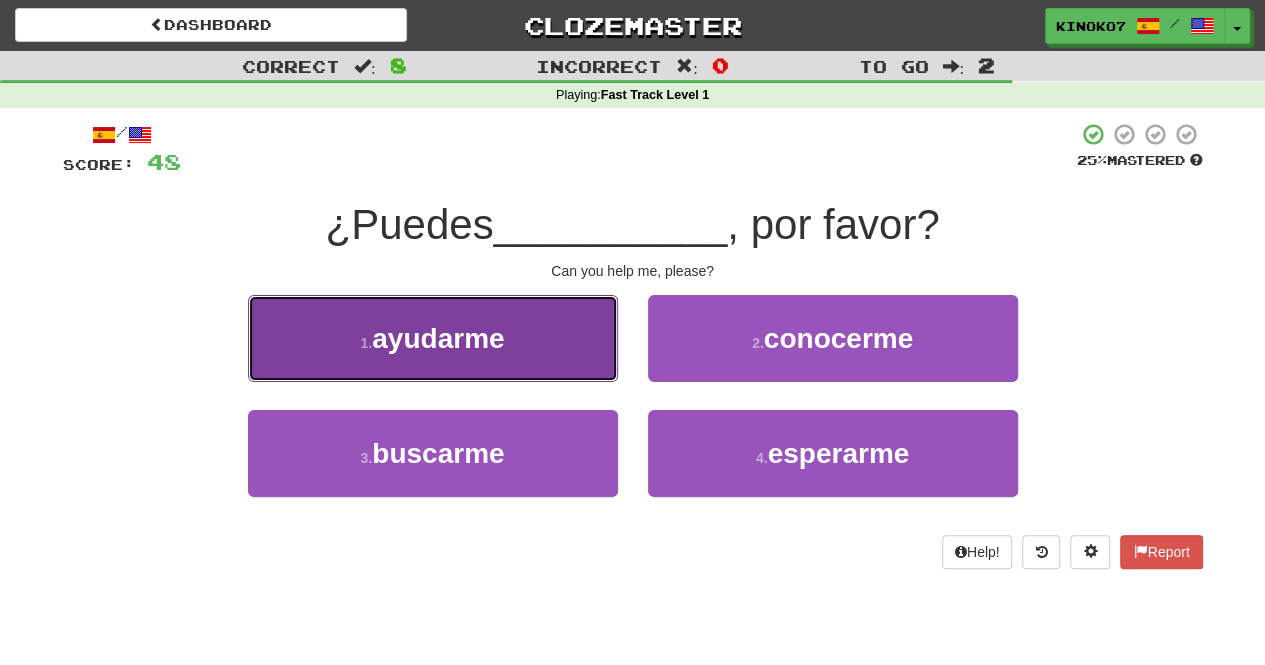 click on "1 .  ayudarme" at bounding box center (433, 338) 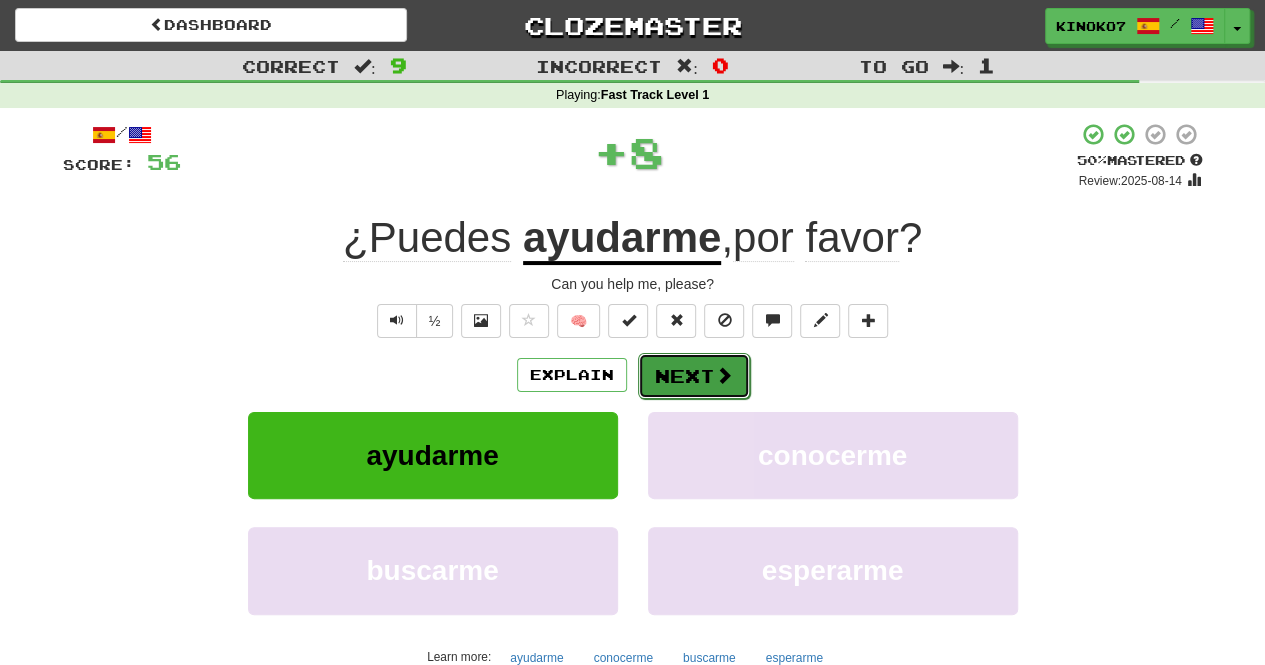 click at bounding box center [724, 375] 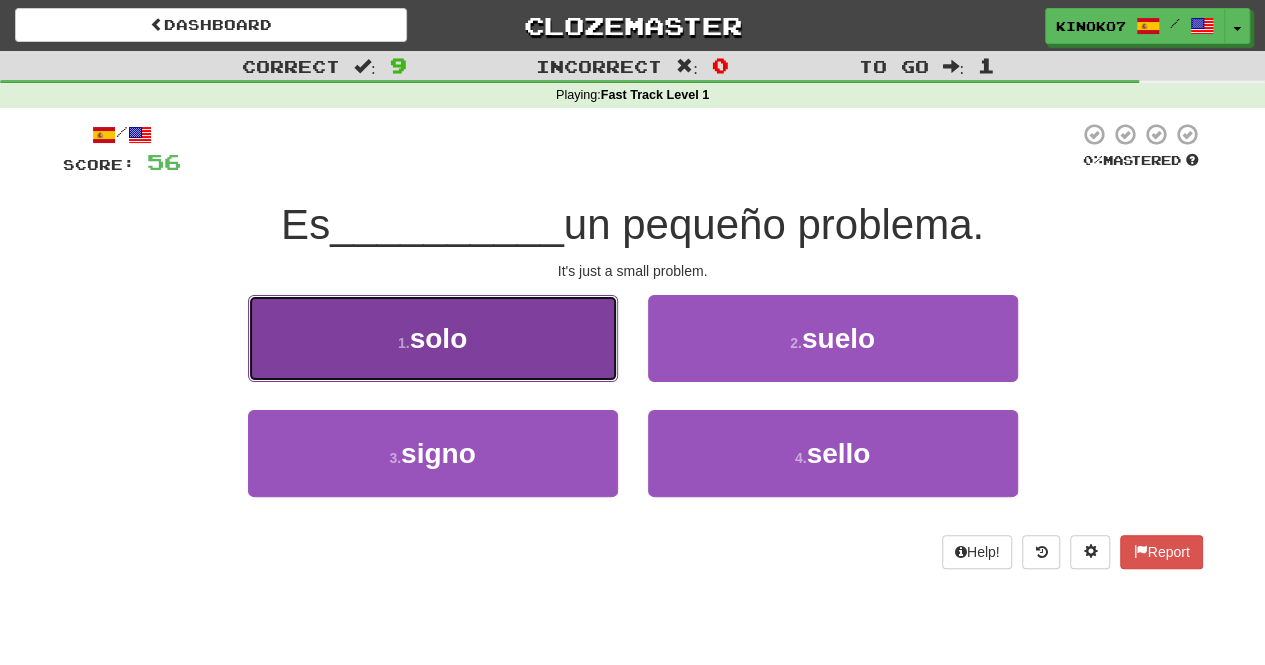 click on "1 .  solo" at bounding box center (433, 338) 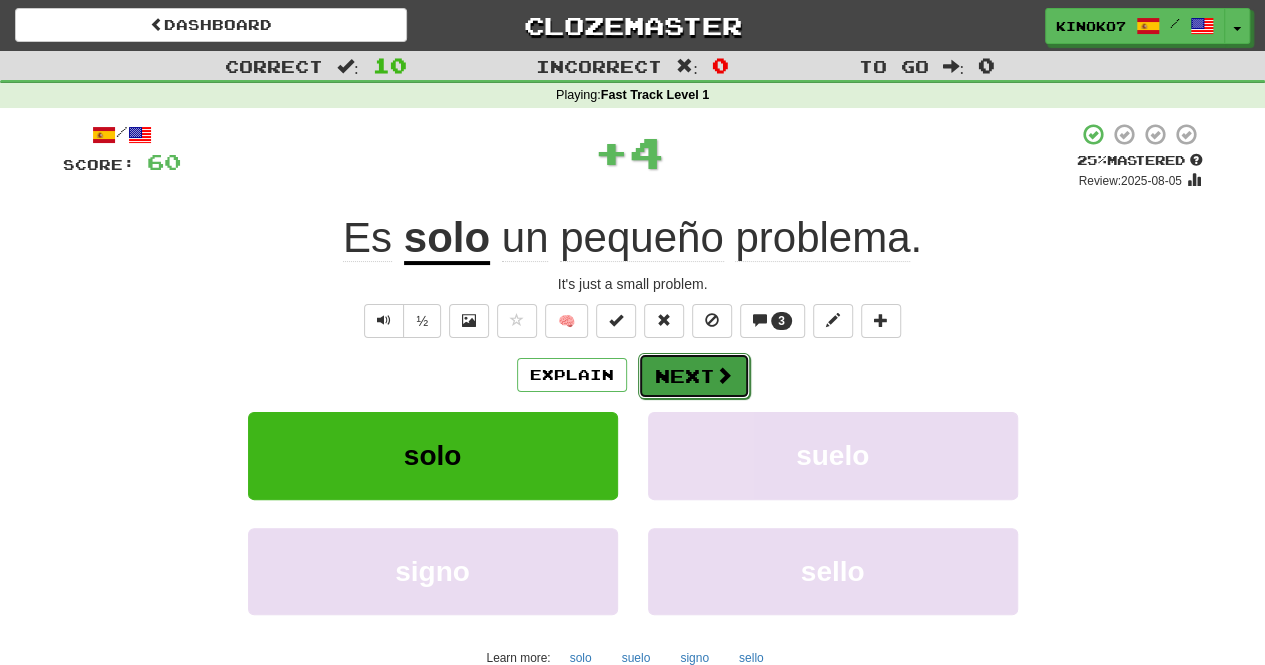 click on "Next" at bounding box center [694, 376] 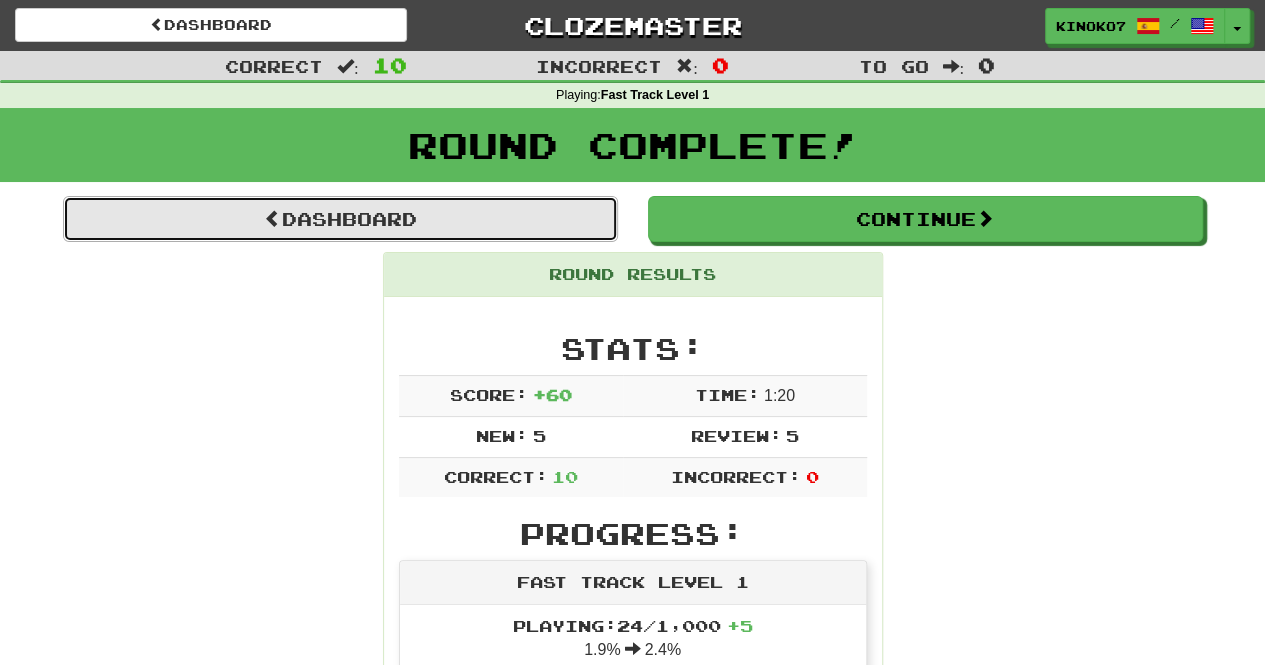 click on "Dashboard" at bounding box center [340, 219] 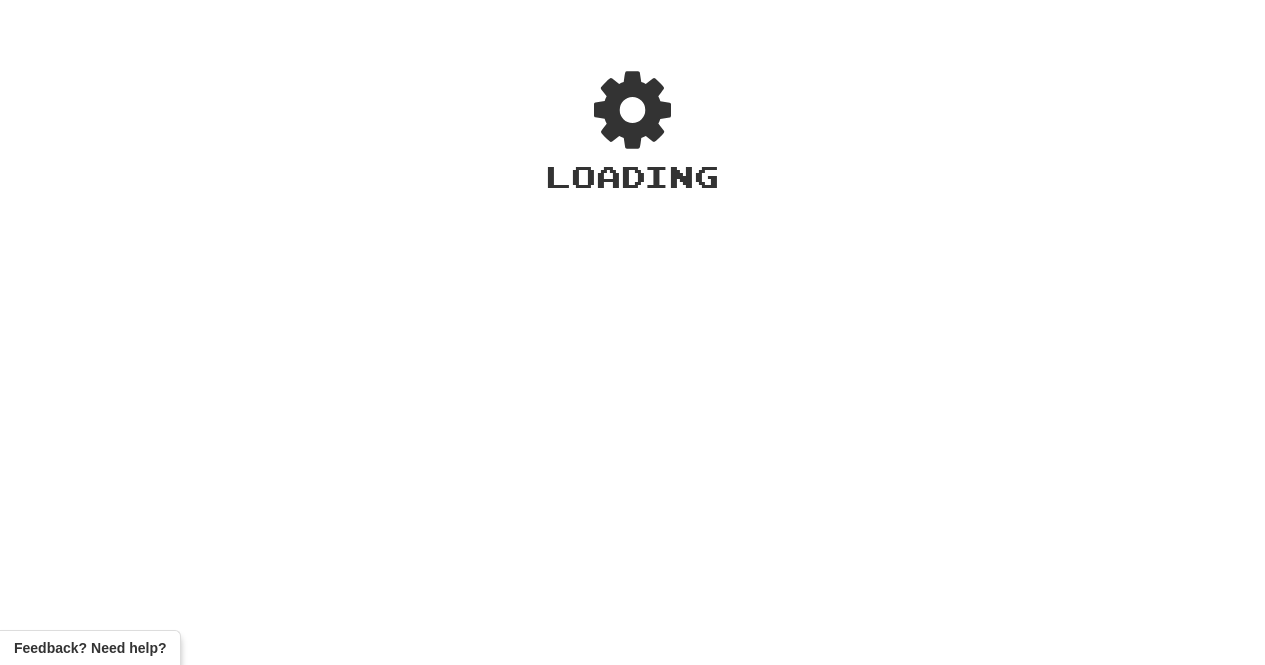 scroll, scrollTop: 0, scrollLeft: 0, axis: both 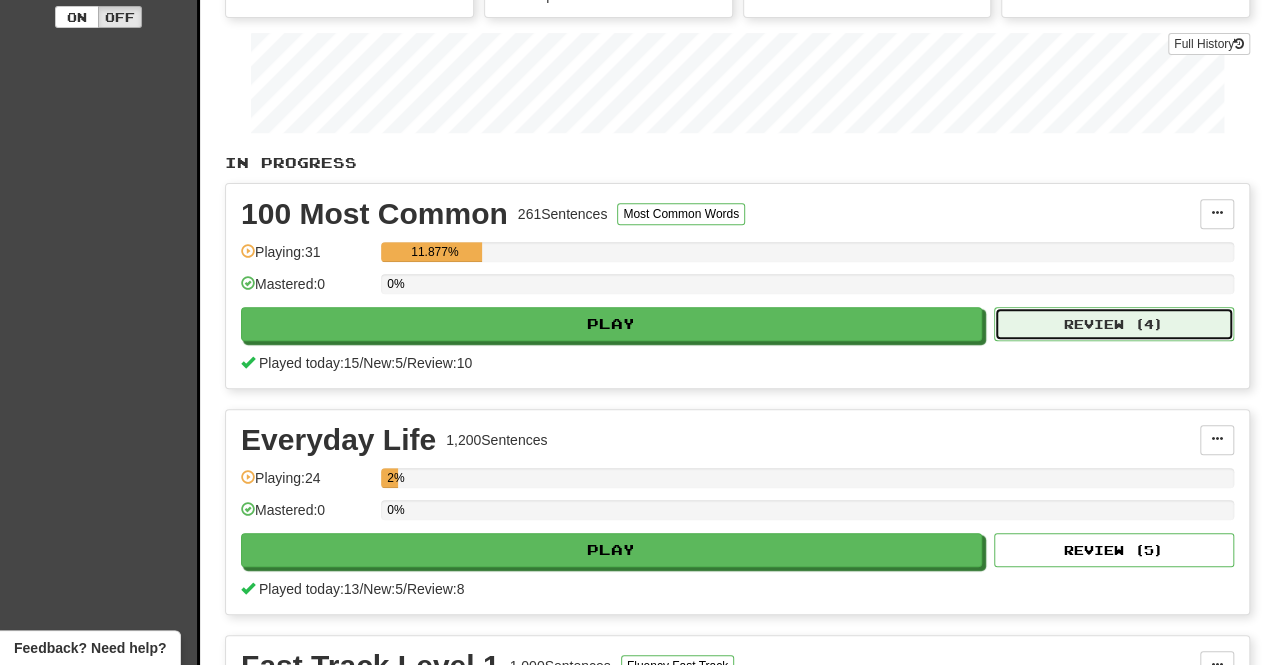 click on "Review ( 4 )" at bounding box center (1114, 324) 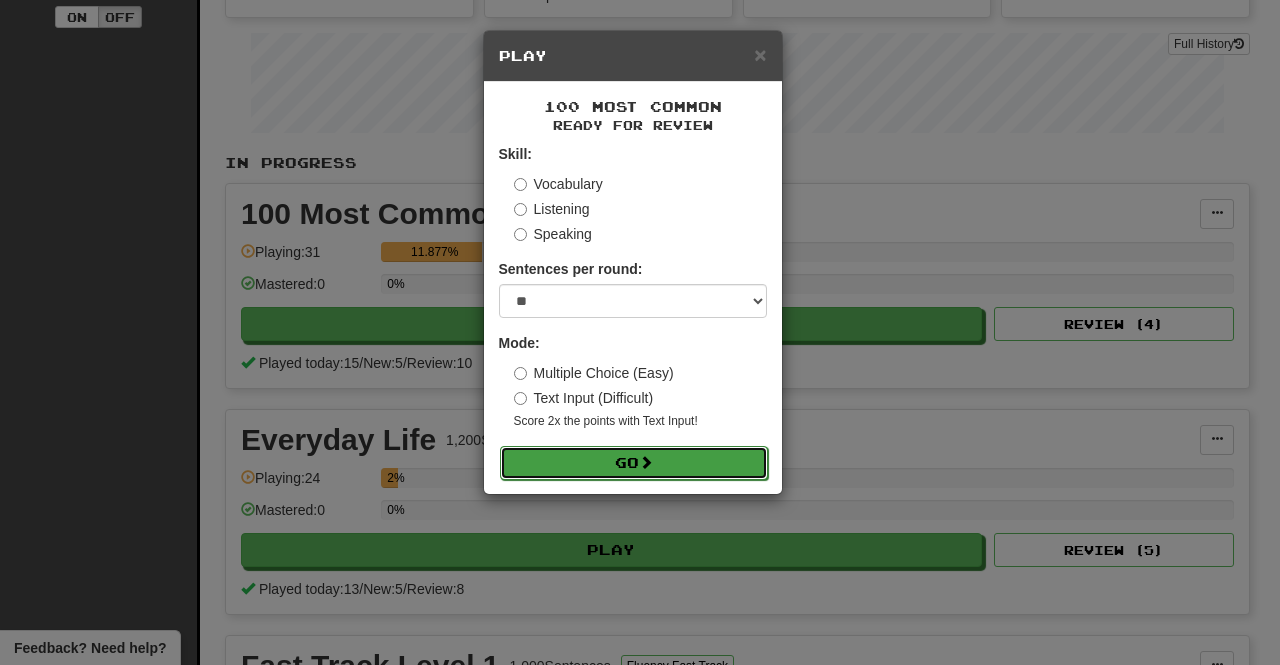 click on "Go" at bounding box center [634, 463] 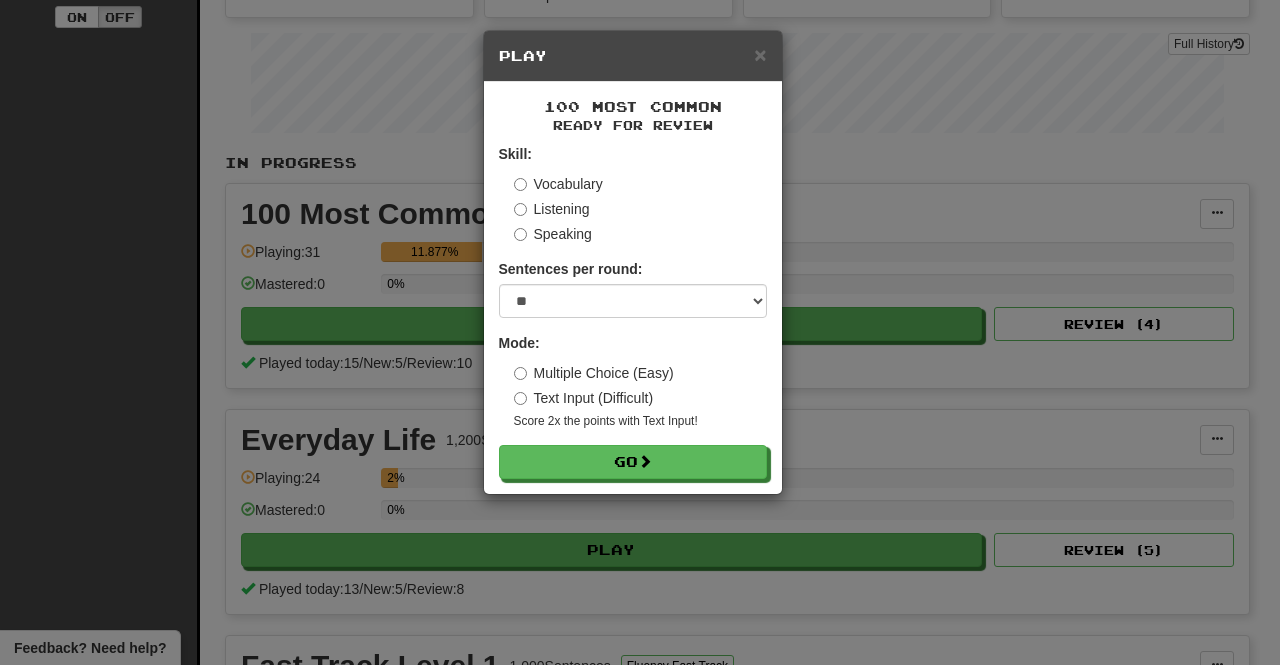 click on "Text Input (Difficult)" at bounding box center (584, 398) 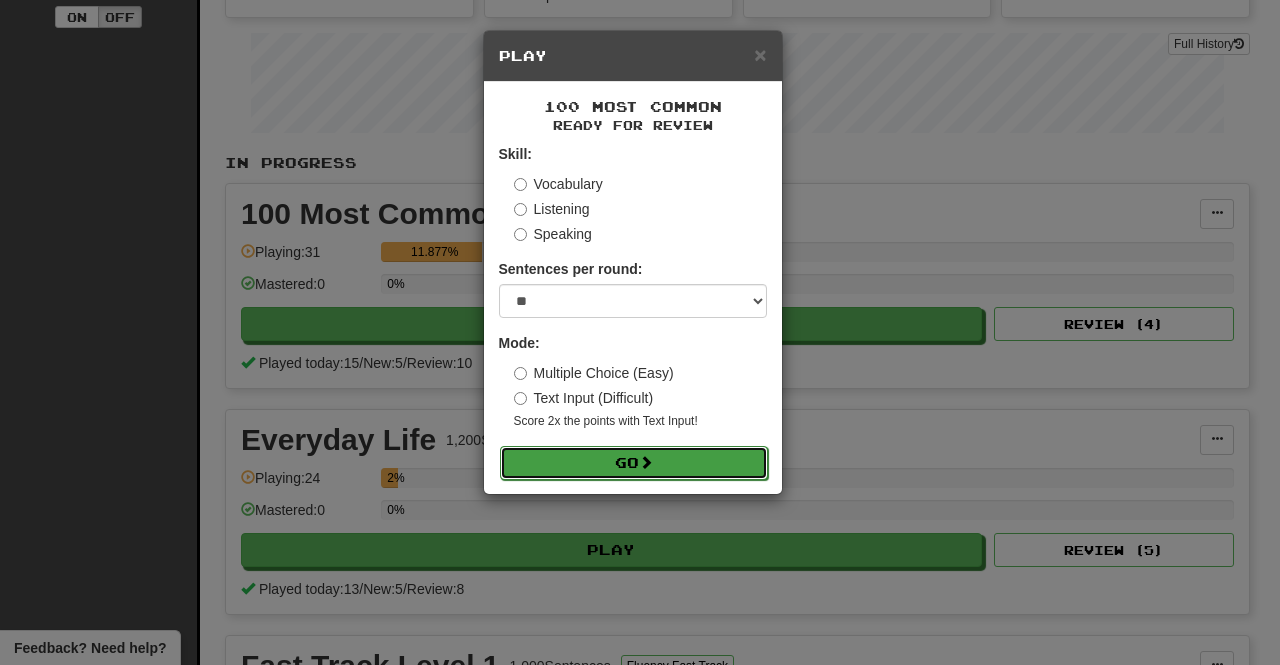 click on "Go" at bounding box center (634, 463) 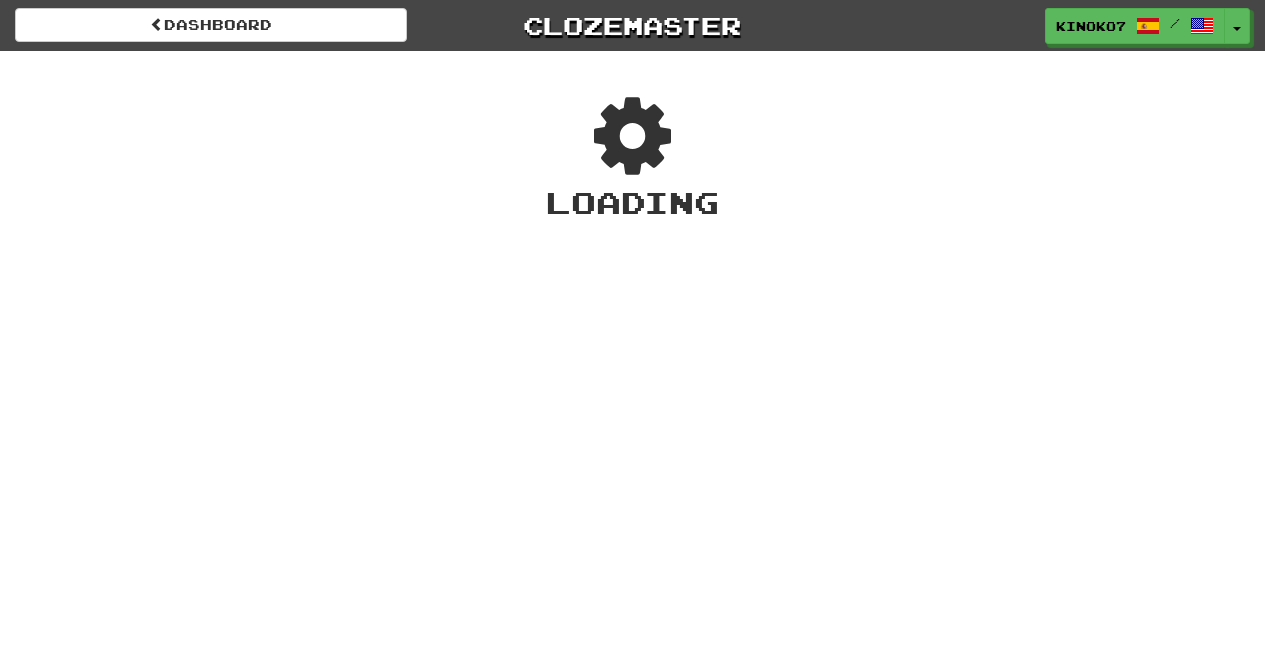 scroll, scrollTop: 0, scrollLeft: 0, axis: both 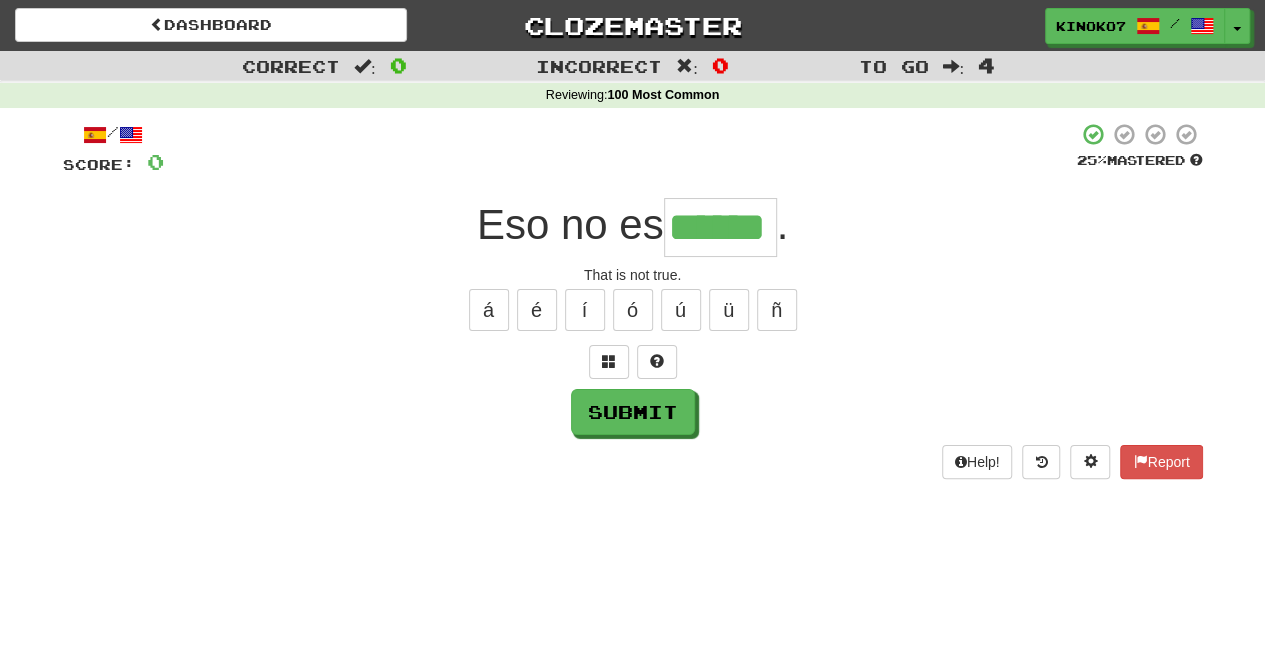 type on "******" 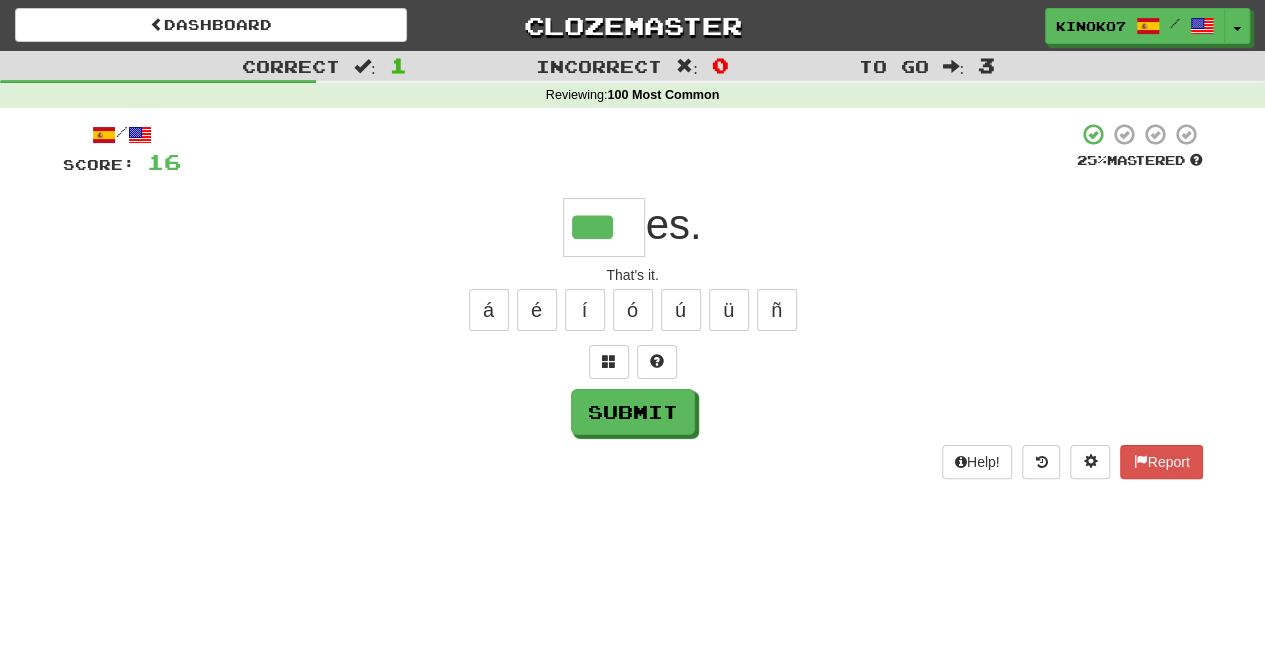 type on "***" 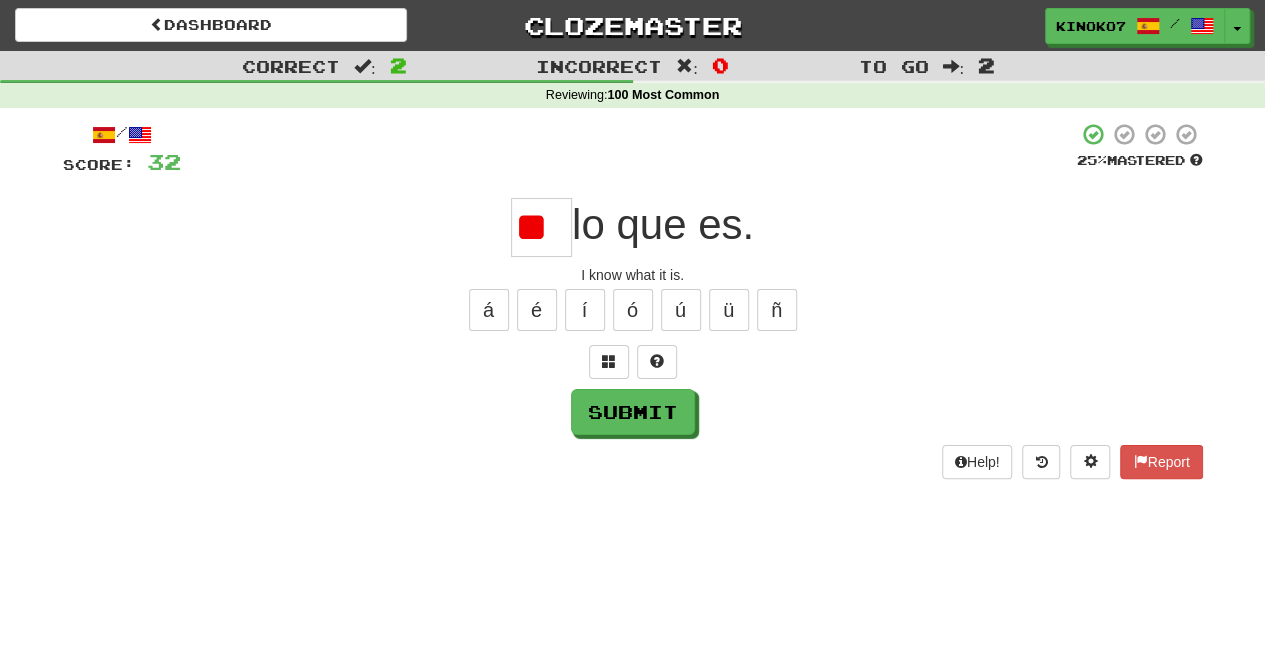 type on "*" 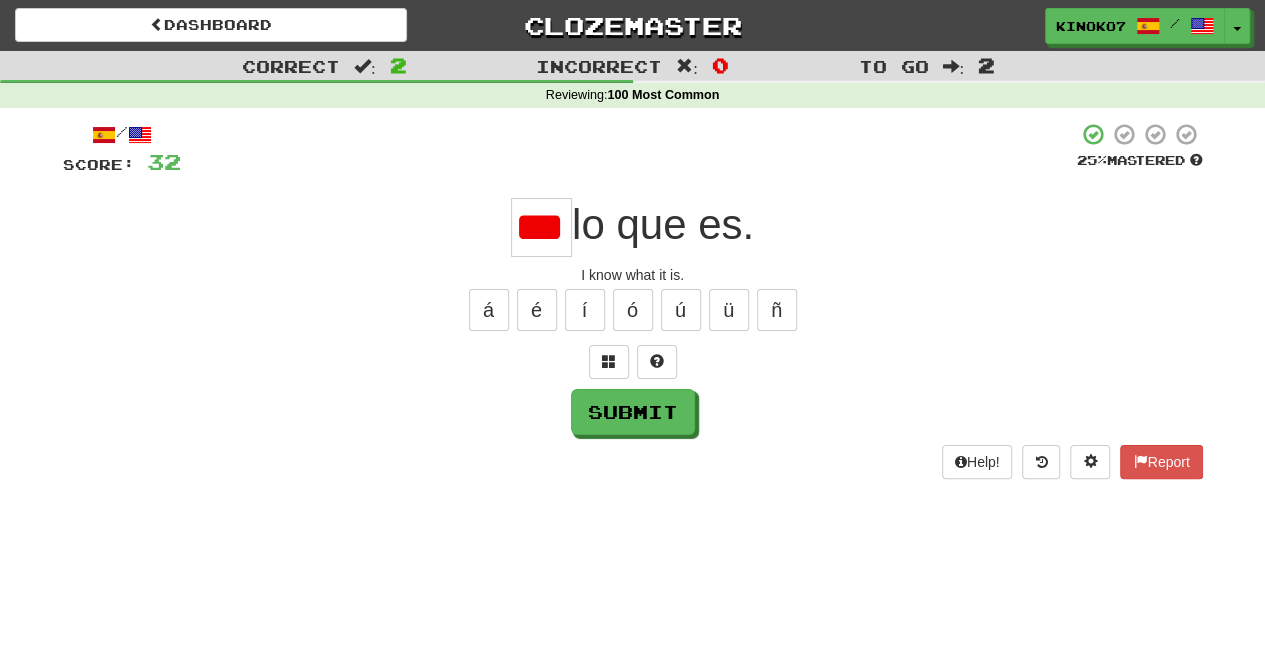 scroll, scrollTop: 0, scrollLeft: 14, axis: horizontal 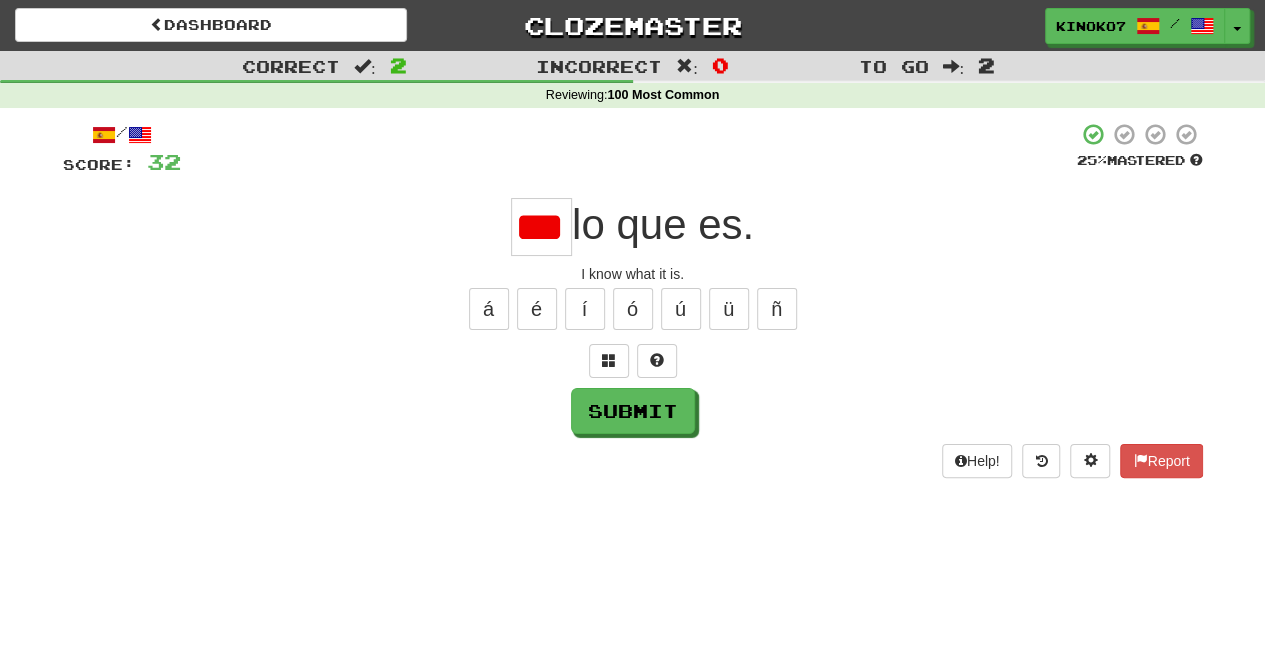 type on "**" 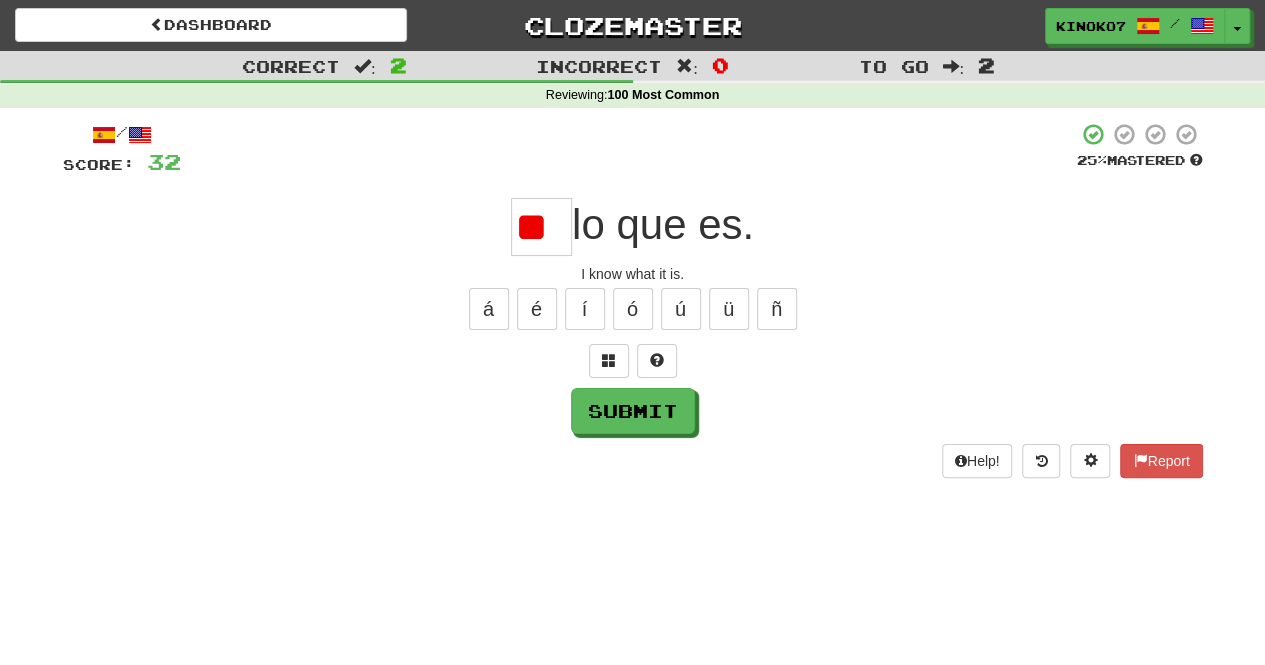 scroll, scrollTop: 0, scrollLeft: 0, axis: both 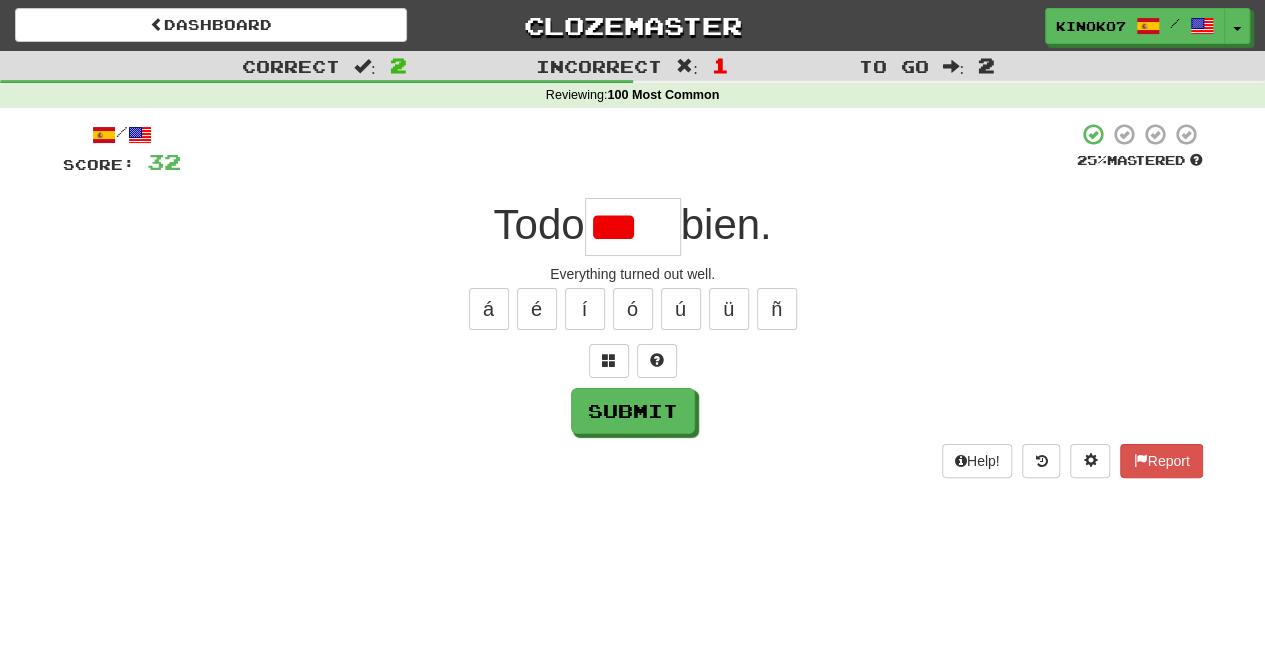 type on "*****" 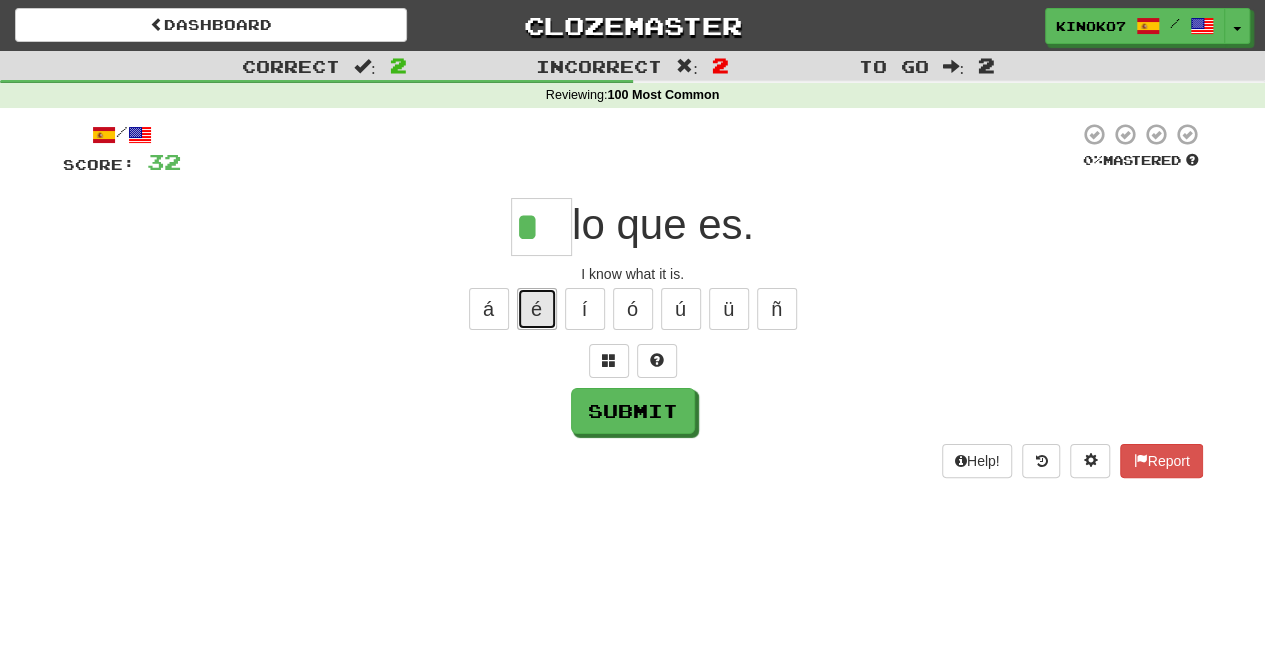 click on "é" at bounding box center (537, 309) 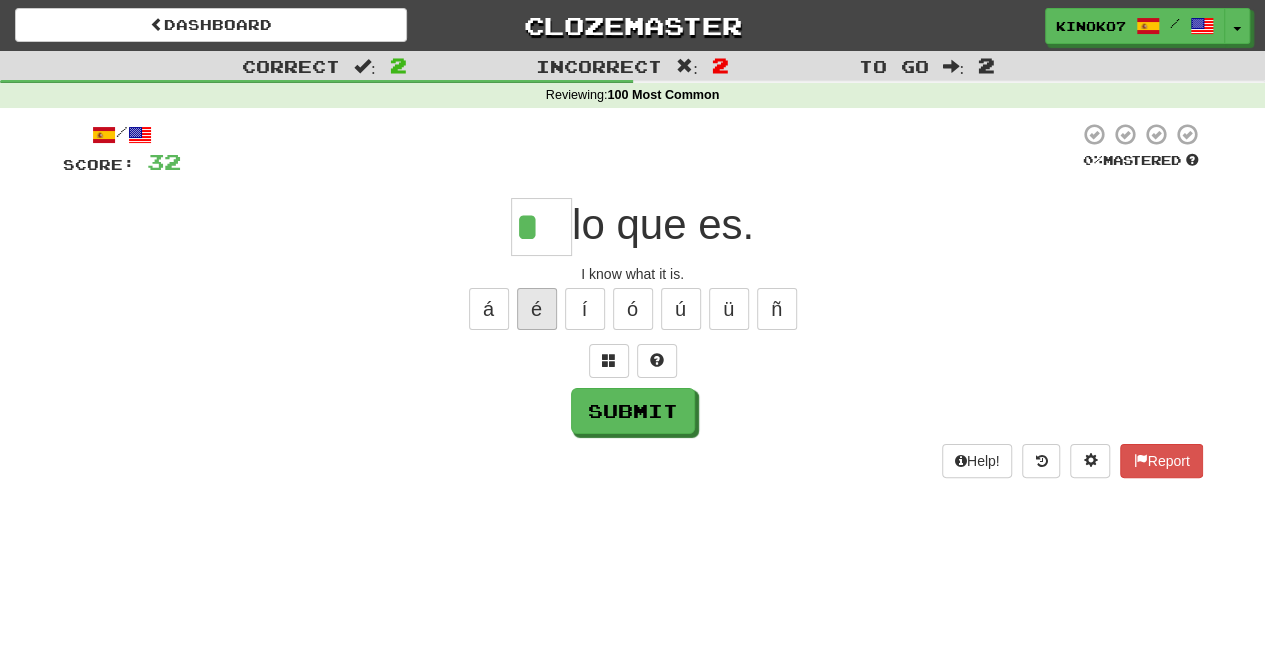type on "**" 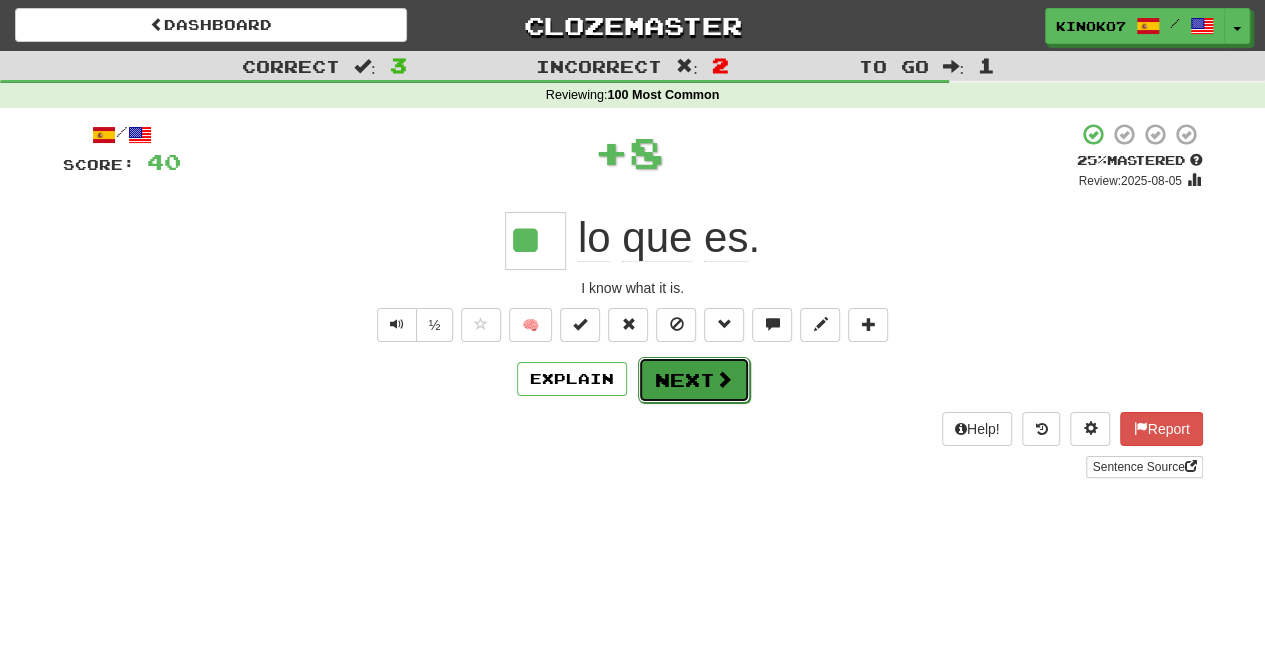 click on "Next" at bounding box center [694, 380] 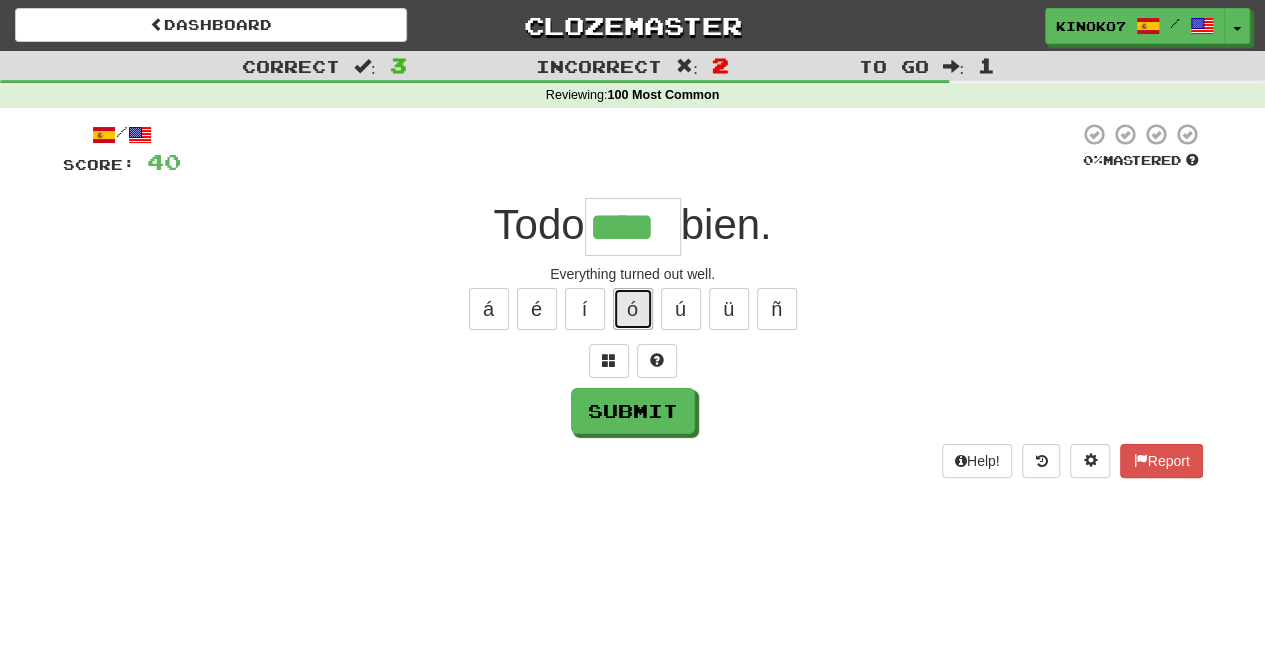 click on "ó" at bounding box center [633, 309] 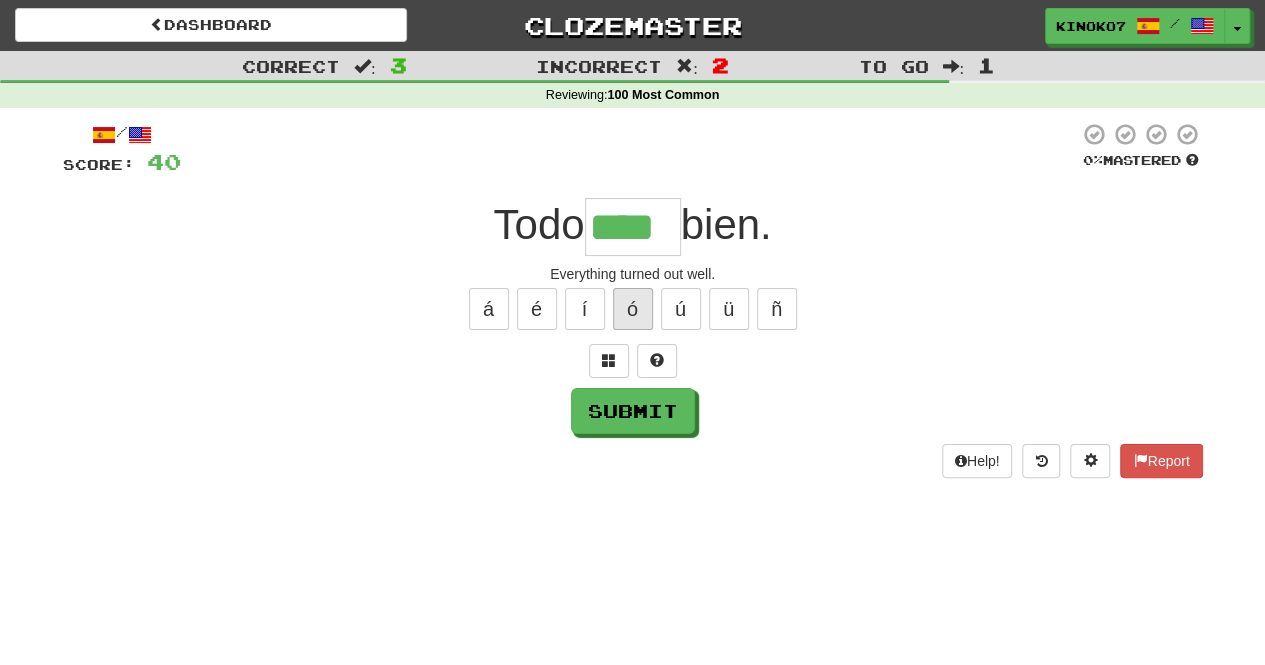 type on "*****" 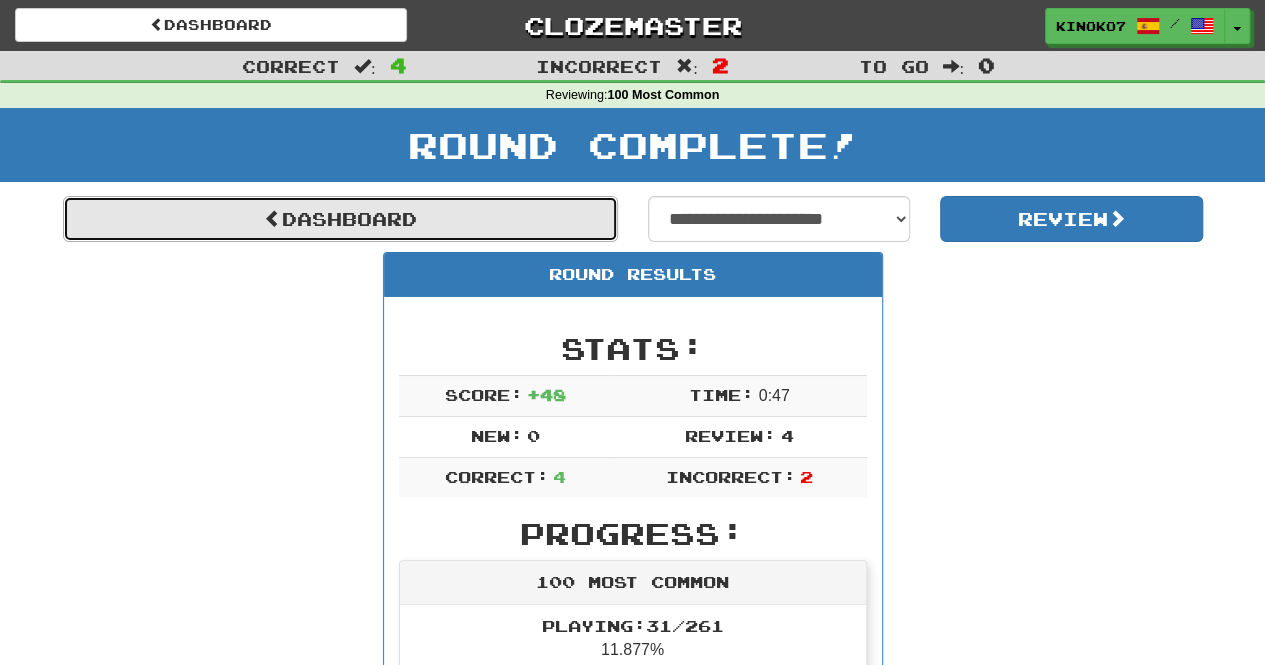 click on "Dashboard" at bounding box center [340, 219] 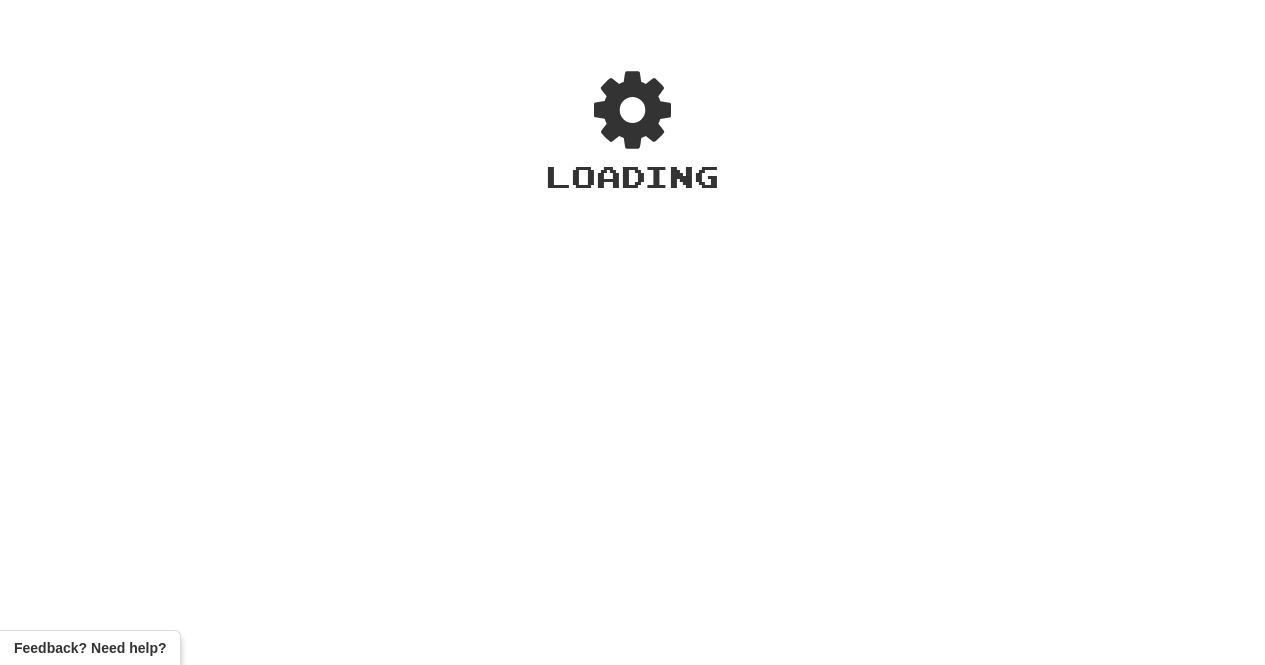 scroll, scrollTop: 0, scrollLeft: 0, axis: both 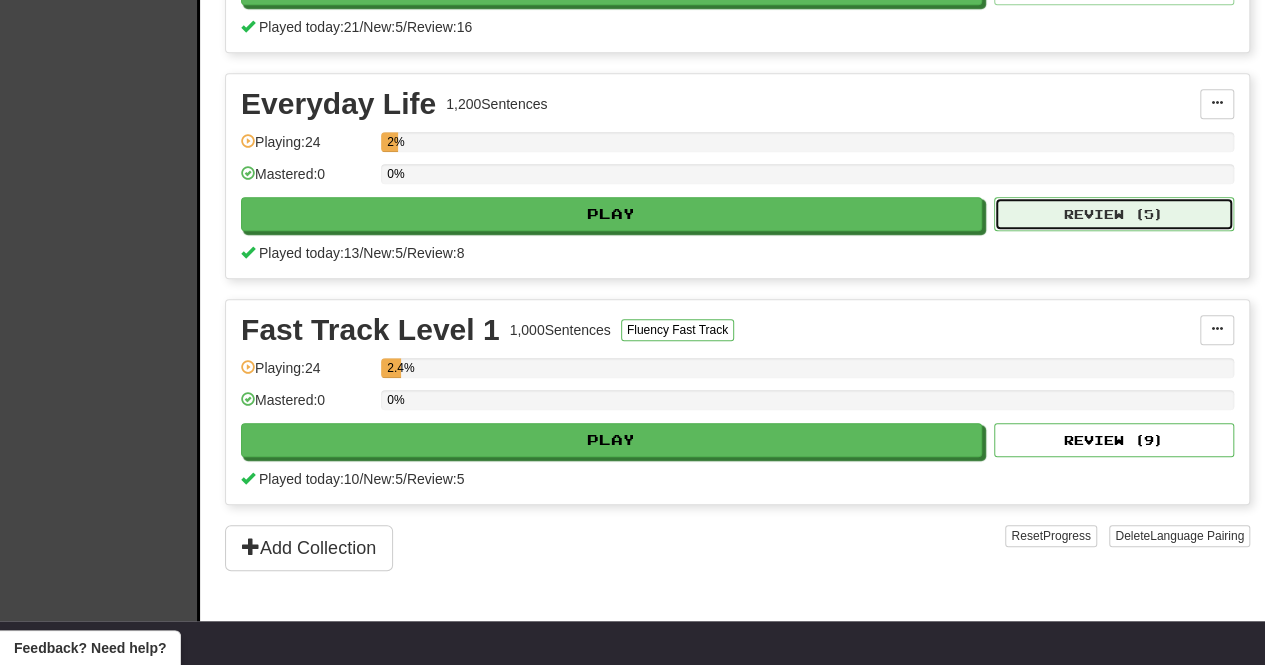 click on "Review ( 5 )" at bounding box center [1114, 214] 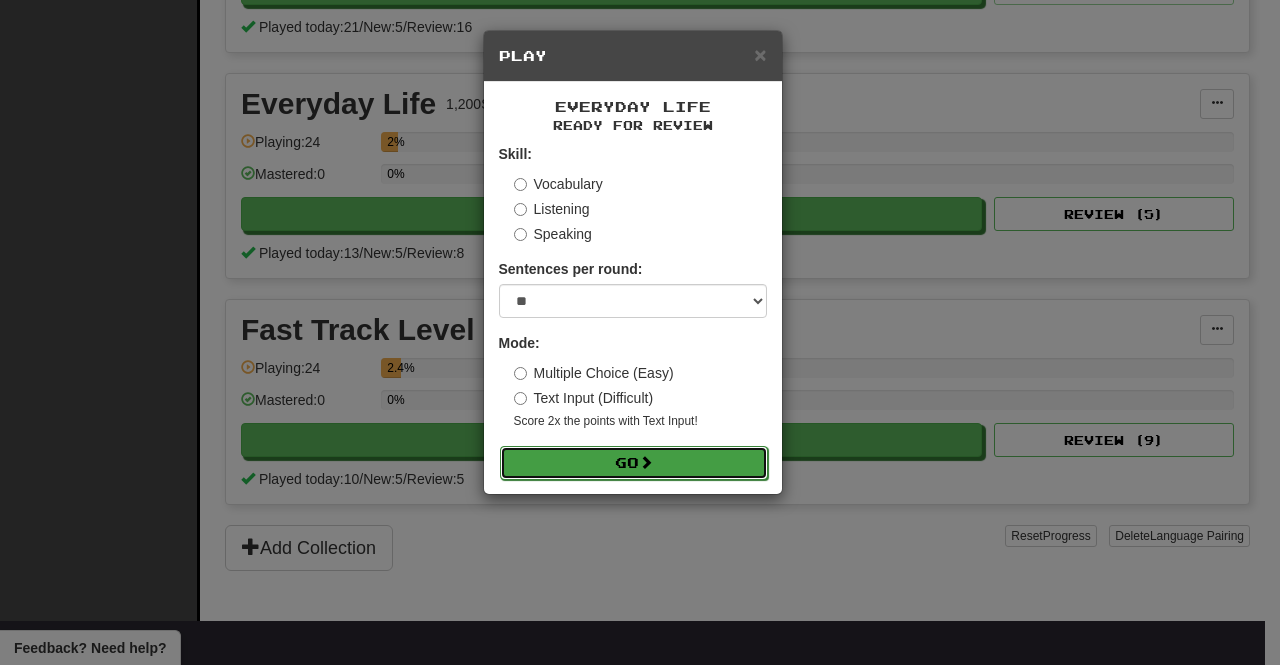 click on "Go" at bounding box center (634, 463) 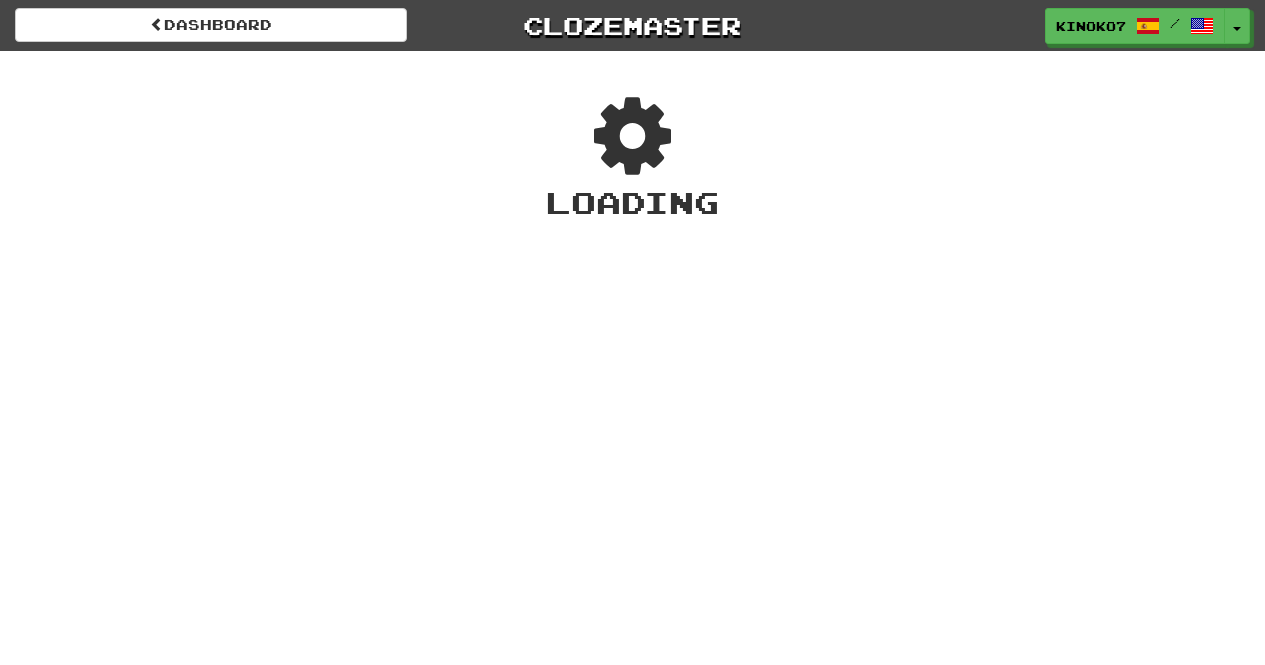 scroll, scrollTop: 0, scrollLeft: 0, axis: both 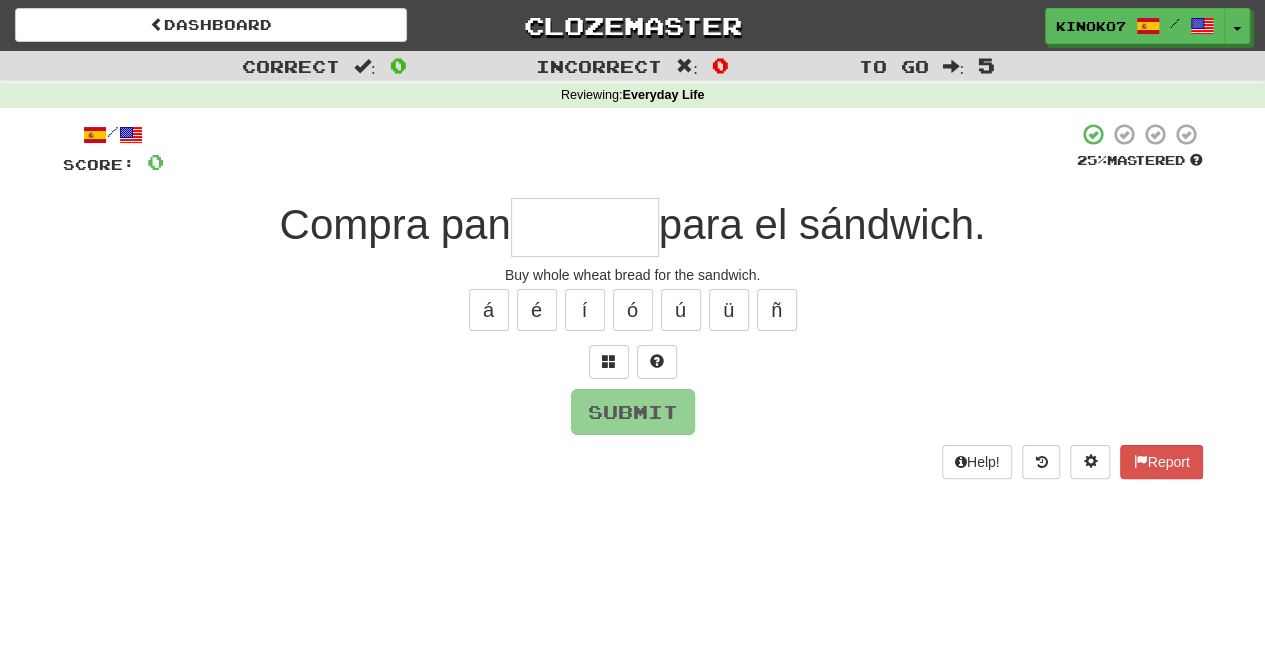 click on "Dashboard
Clozemaster
[USERNAME]
/
Toggle Dropdown
Dashboard
Leaderboard
Activity Feed
Notifications
Profile
Discussions
Español
/
English
Streak:
1
Review:
14
Points Today: 280
日本語
/
English
Streak:
1
Review:
2
Points Today: 40
Languages
Account
Logout
[USERNAME]
/
Toggle Dropdown
Dashboard
Leaderboard
Activity Feed
Notifications
Profile
Discussions
Español
/
English
Streak:
1
Review:
14
Points Today: 280
日本語
/
English
Streak:
1
Review:
2
Points Today: 40
Languages
Account
Logout
clozemaster" at bounding box center (632, 25) 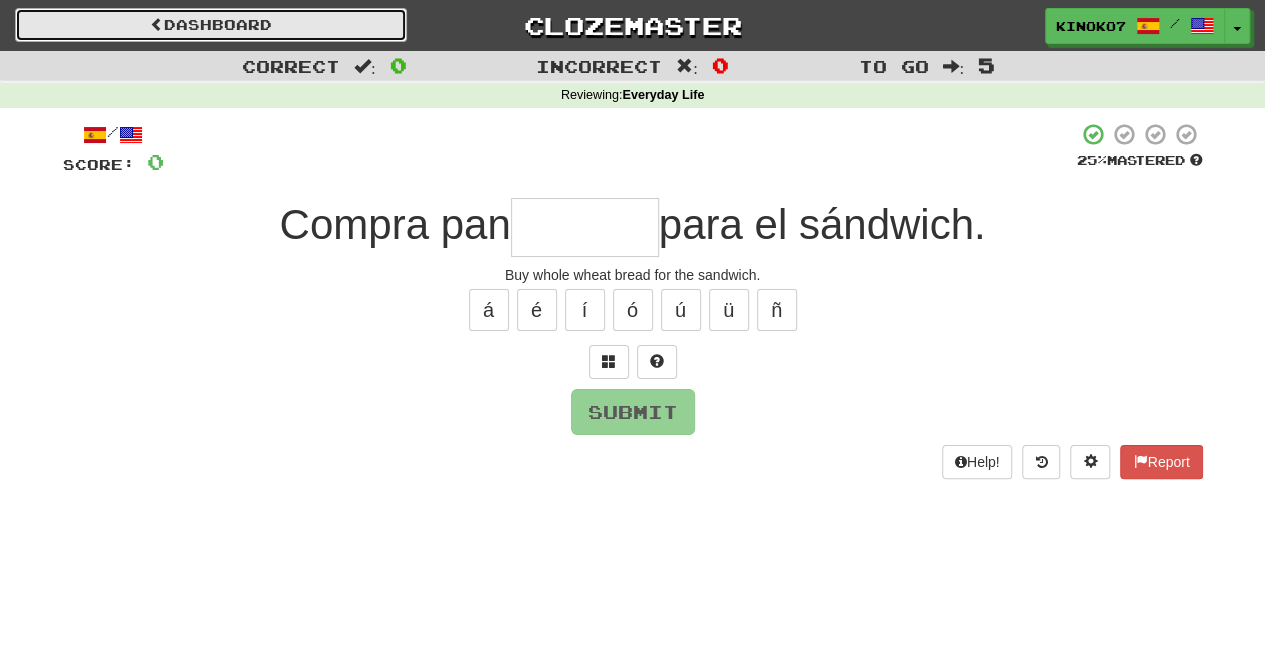 click on "Dashboard" at bounding box center (211, 25) 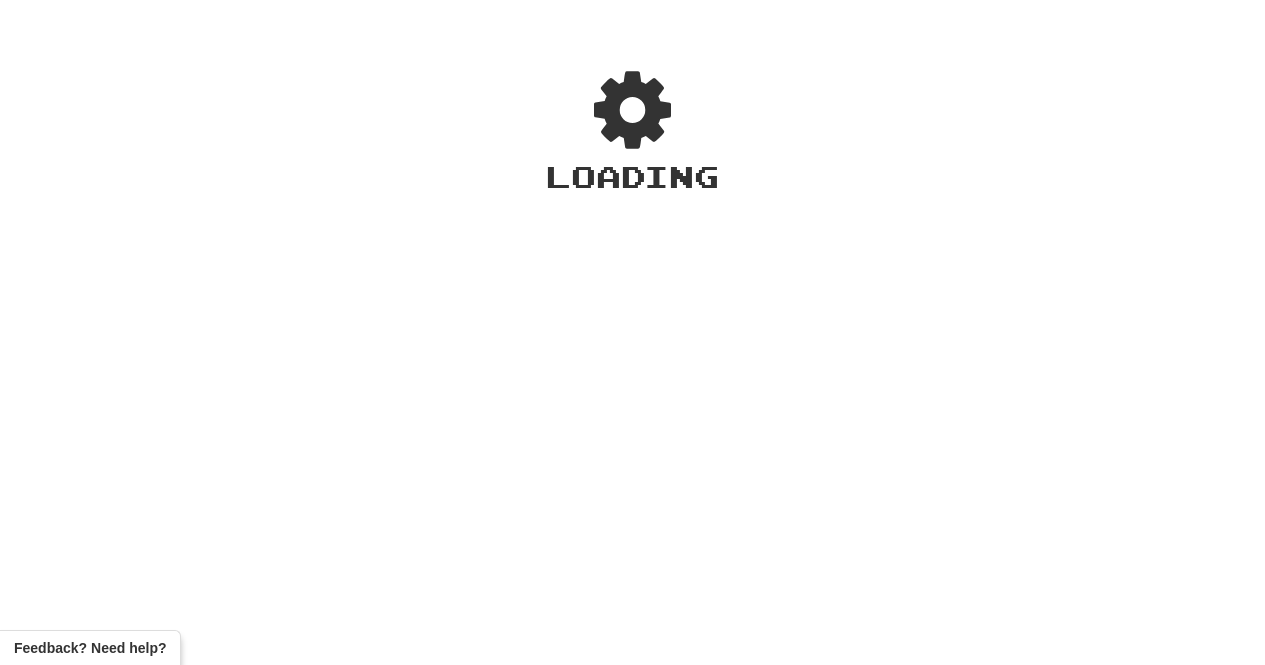 scroll, scrollTop: 0, scrollLeft: 0, axis: both 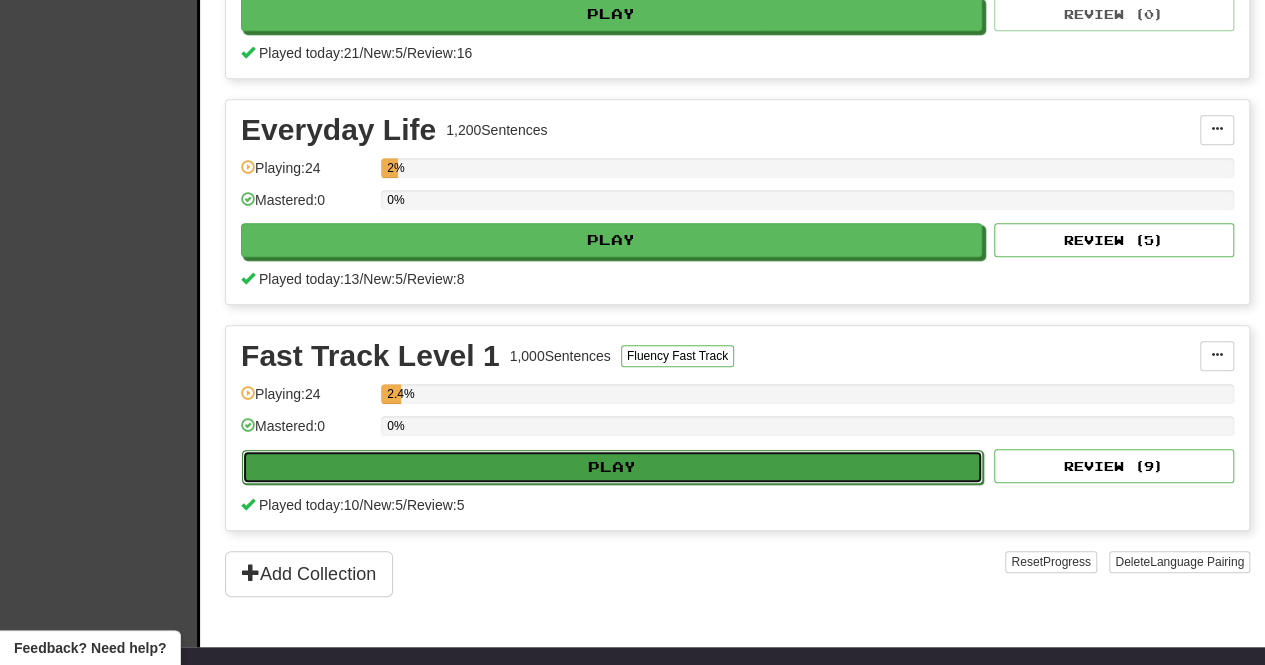 click on "Play" at bounding box center [612, 467] 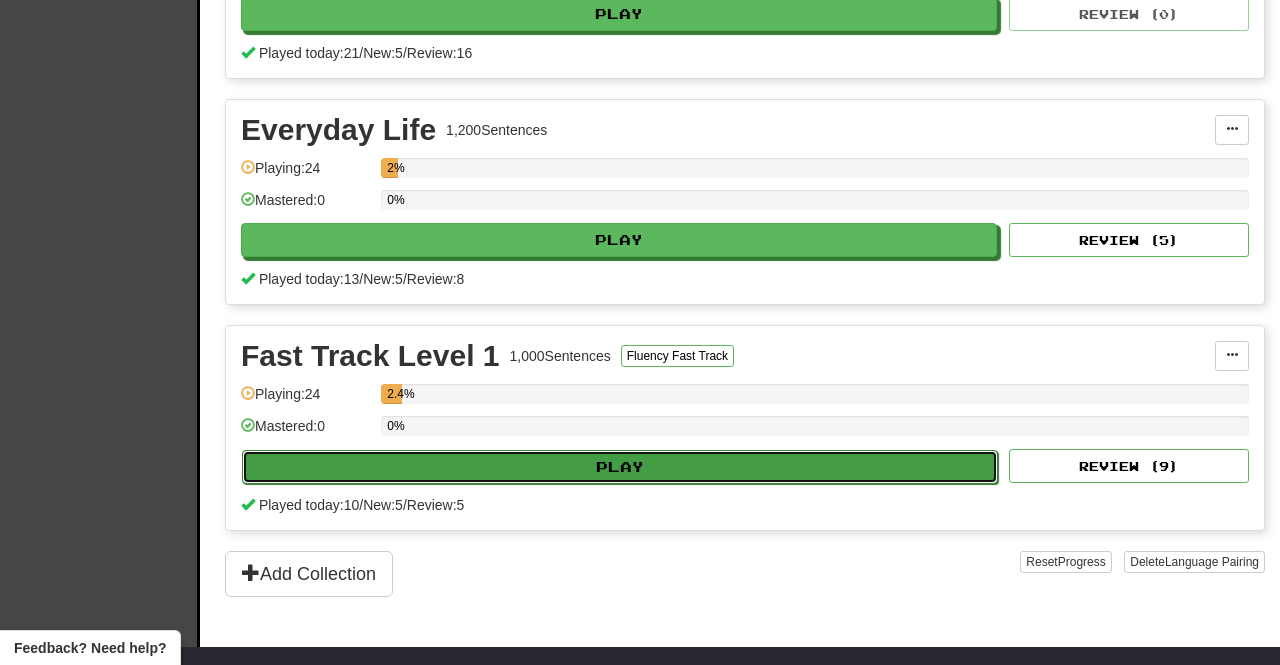 select on "**" 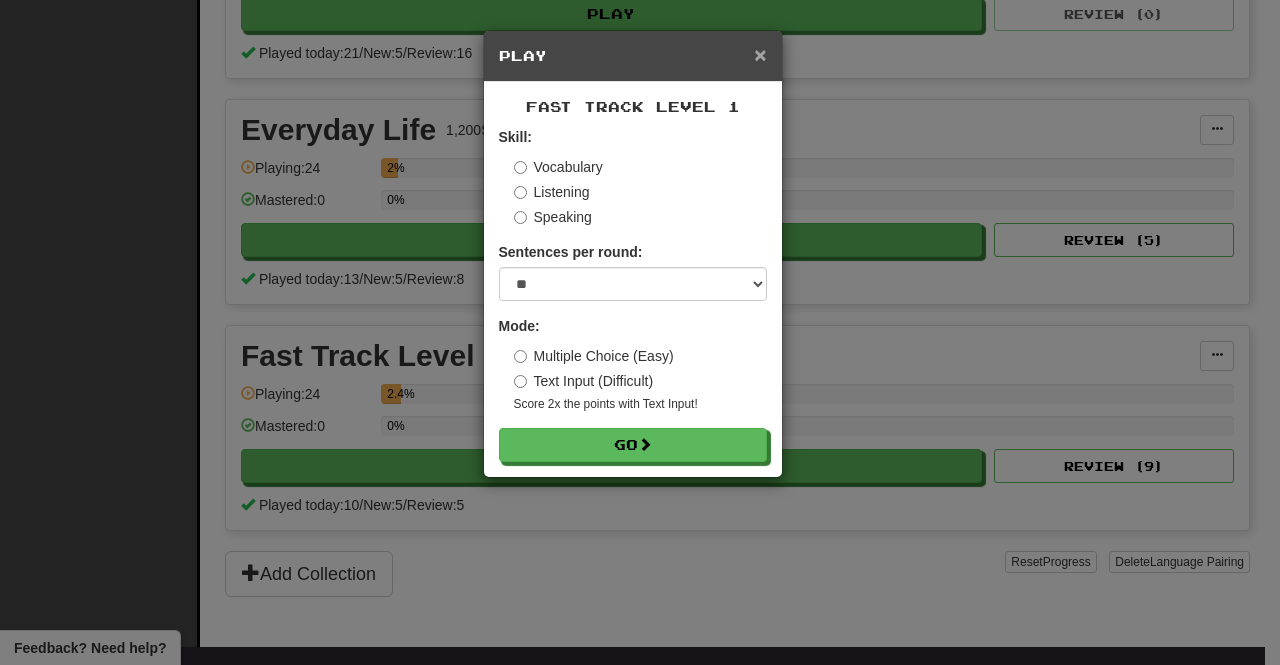 click on "×" at bounding box center (760, 54) 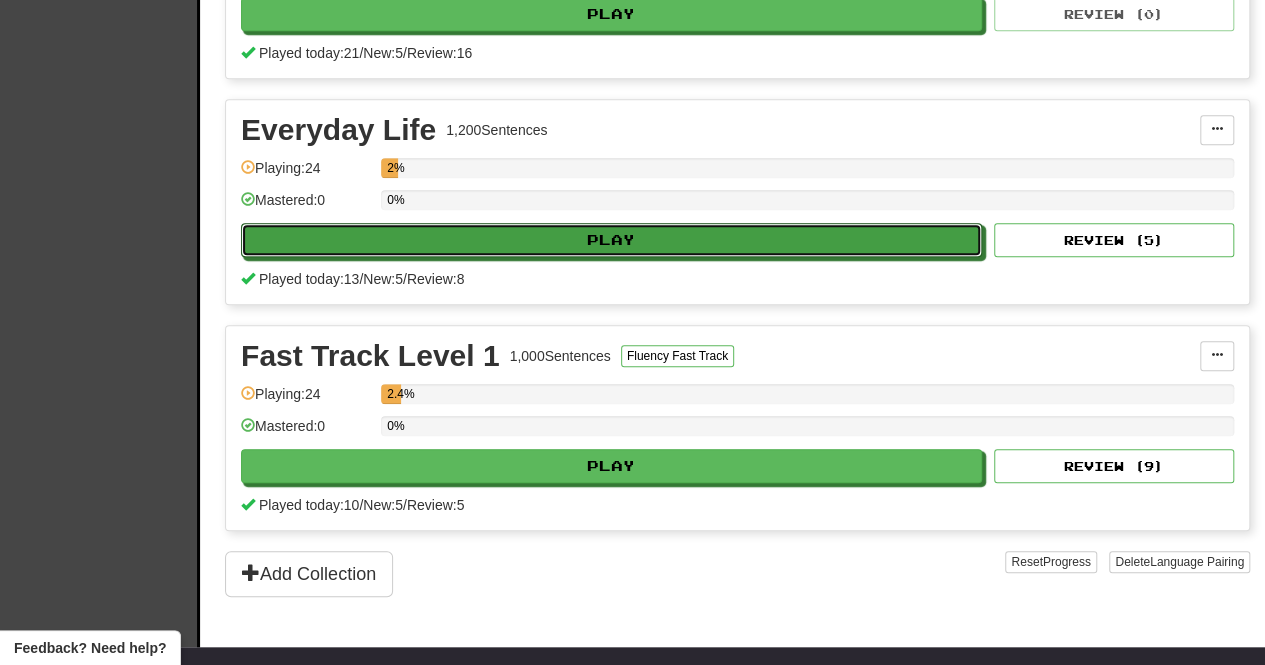 drag, startPoint x: 595, startPoint y: 231, endPoint x: 718, endPoint y: 141, distance: 152.41063 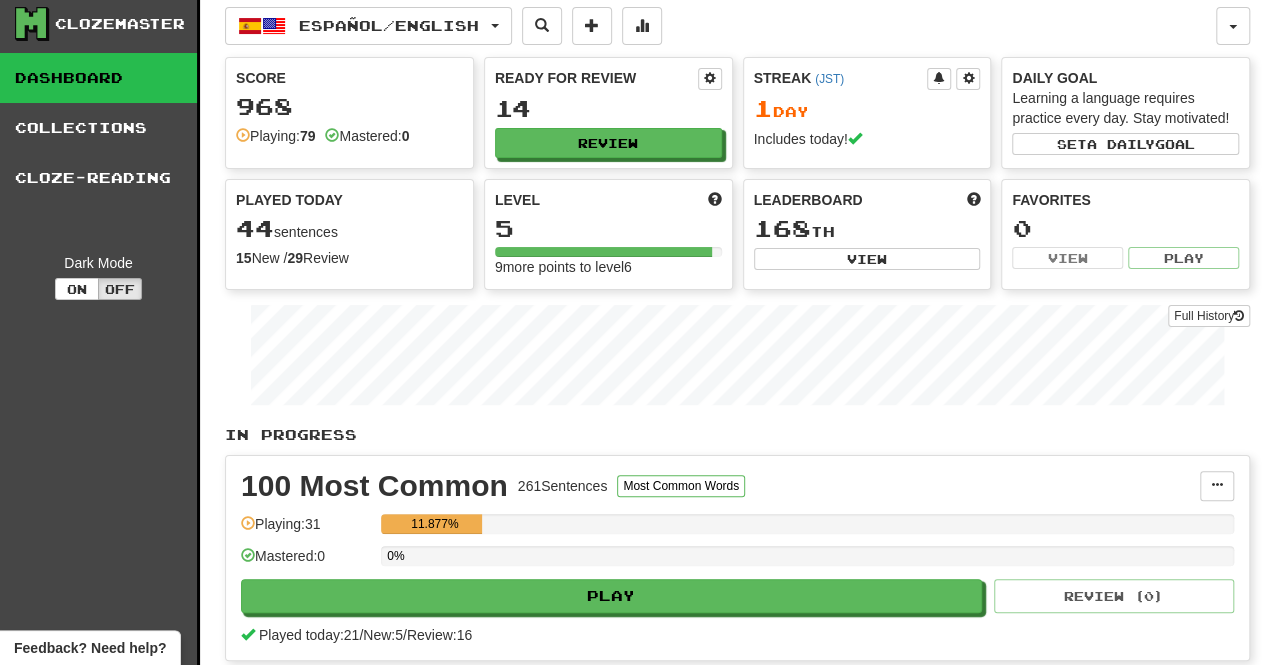 scroll, scrollTop: 0, scrollLeft: 0, axis: both 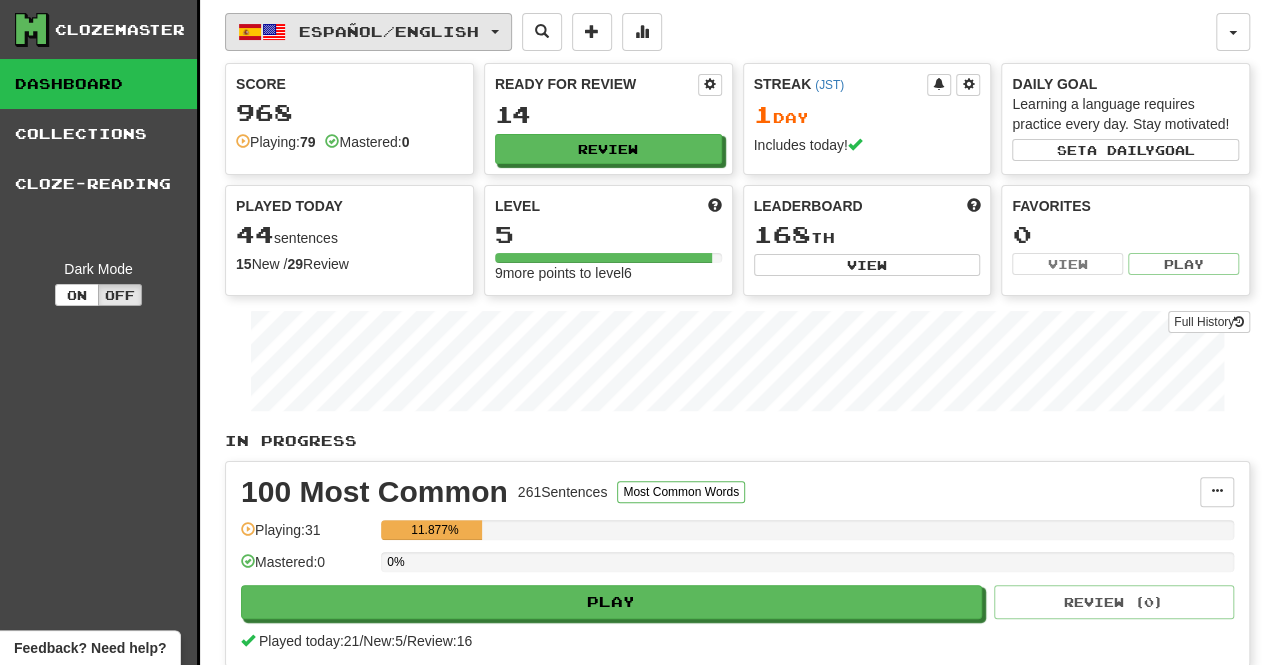 click on "Español  /  English" at bounding box center [368, 32] 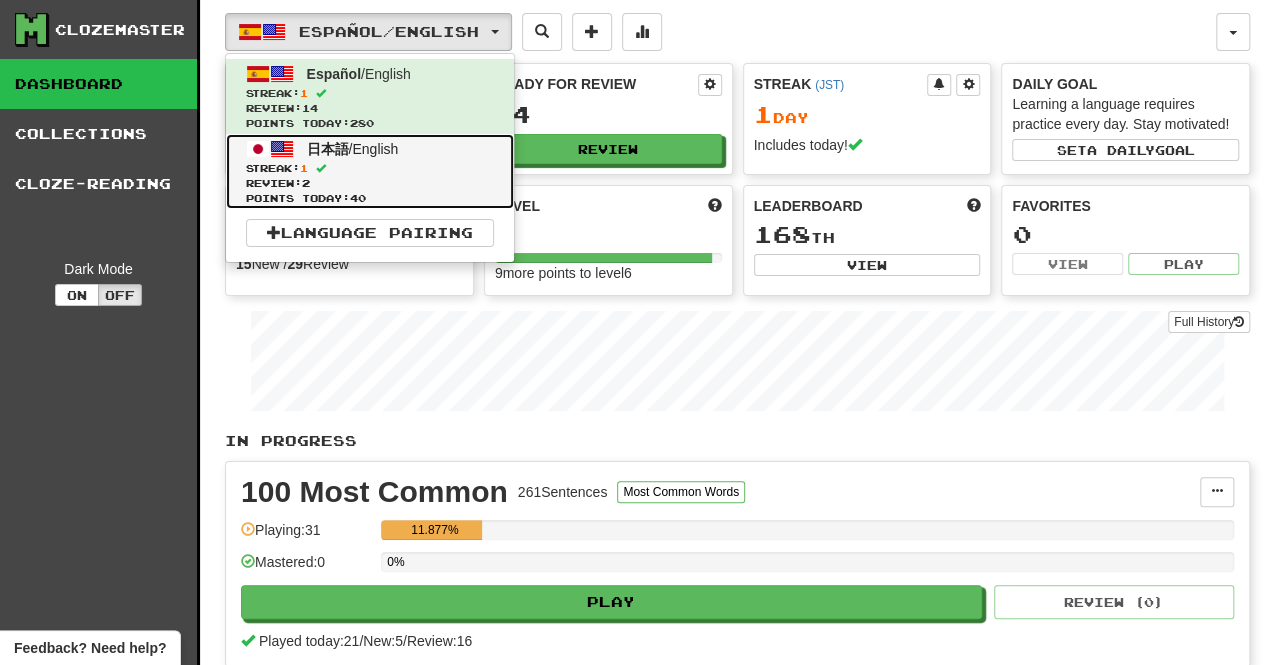 click on "Points today:  40" at bounding box center (370, 198) 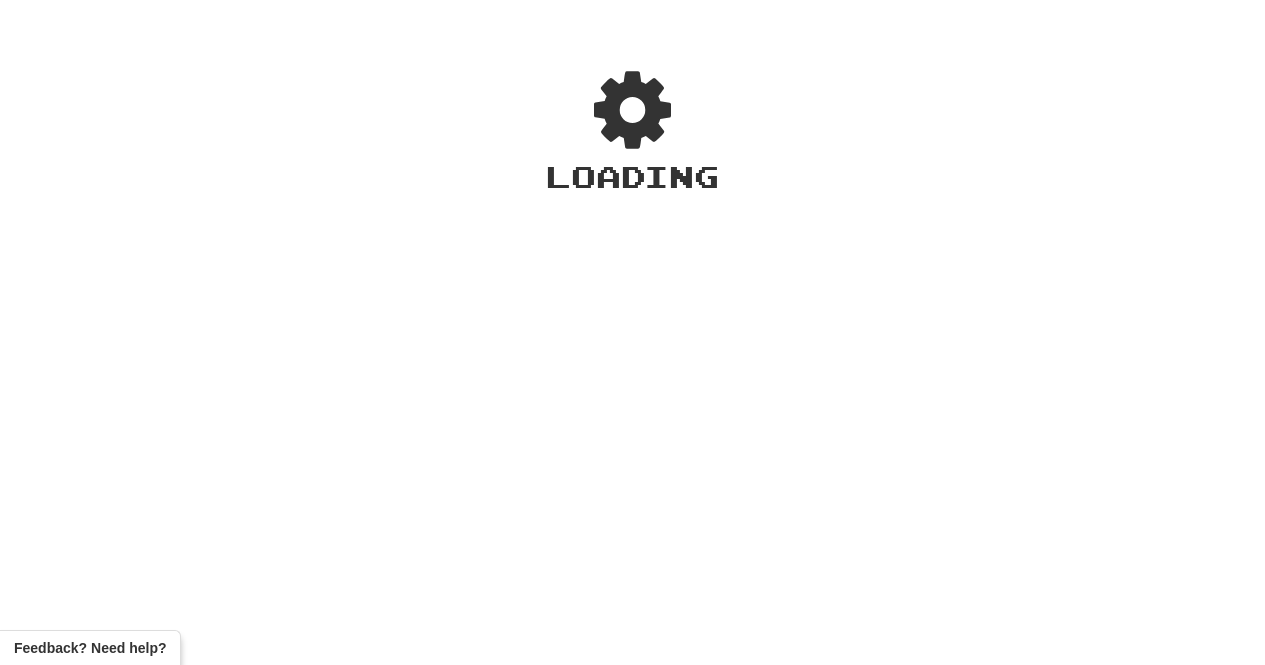 scroll, scrollTop: 0, scrollLeft: 0, axis: both 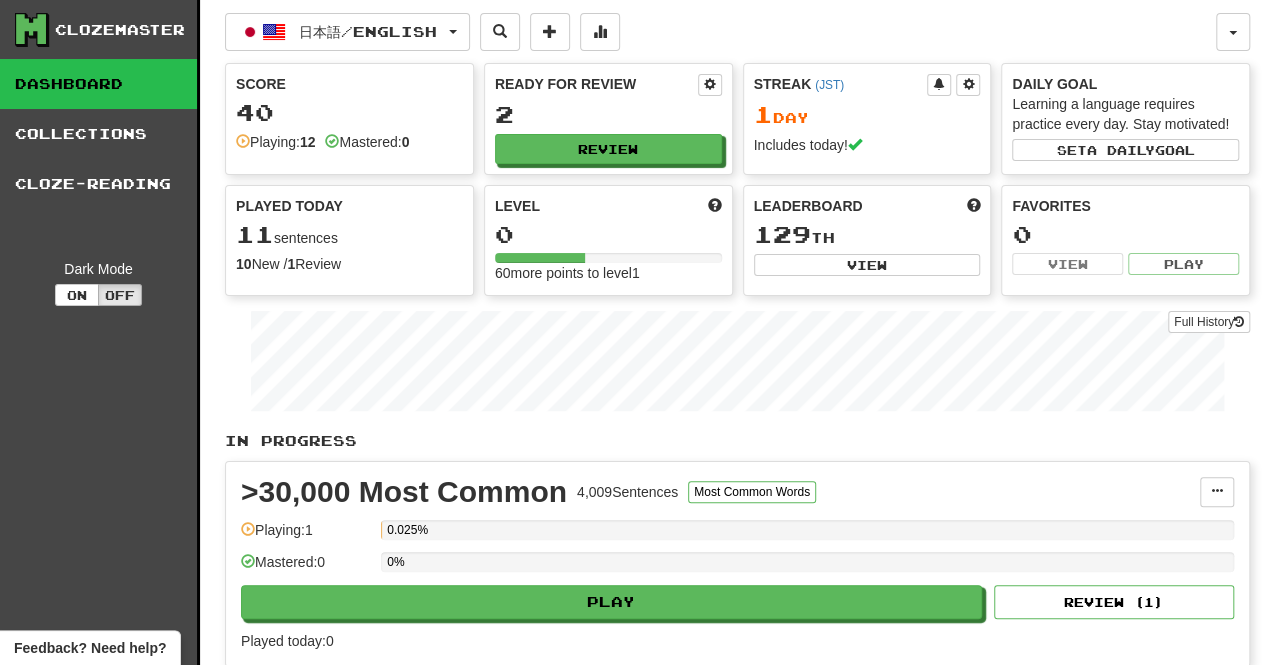 drag, startPoint x: 1260, startPoint y: 148, endPoint x: 1276, endPoint y: 303, distance: 155.82362 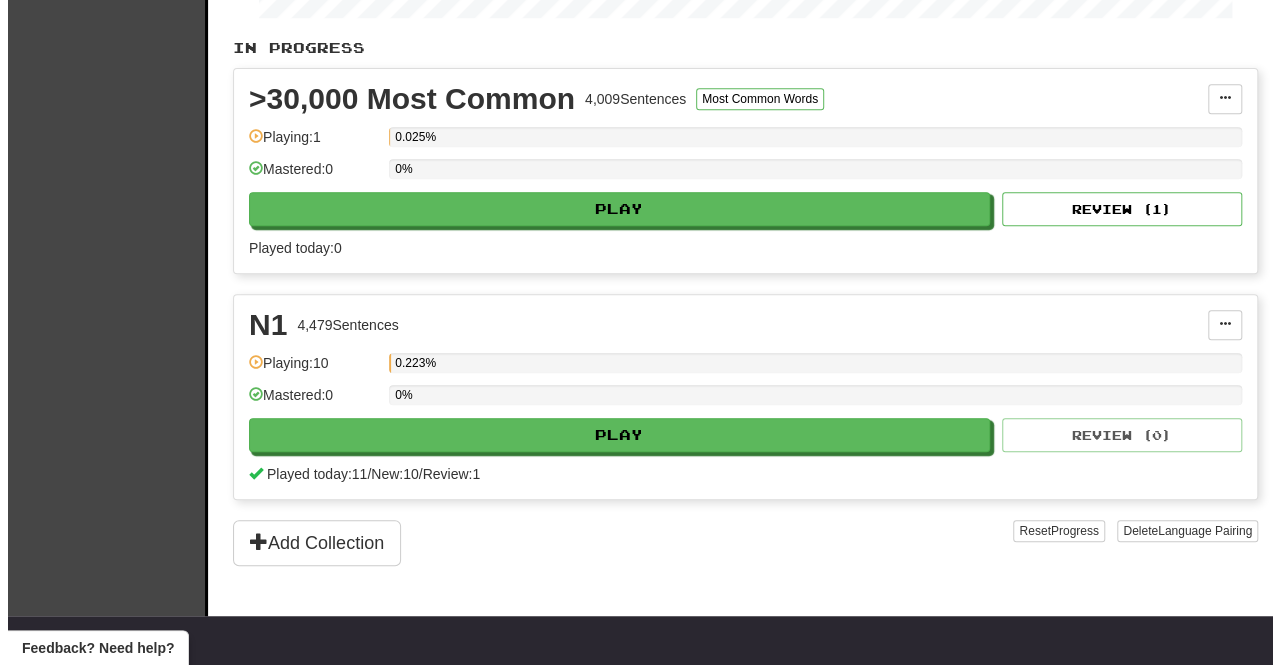 scroll, scrollTop: 390, scrollLeft: 0, axis: vertical 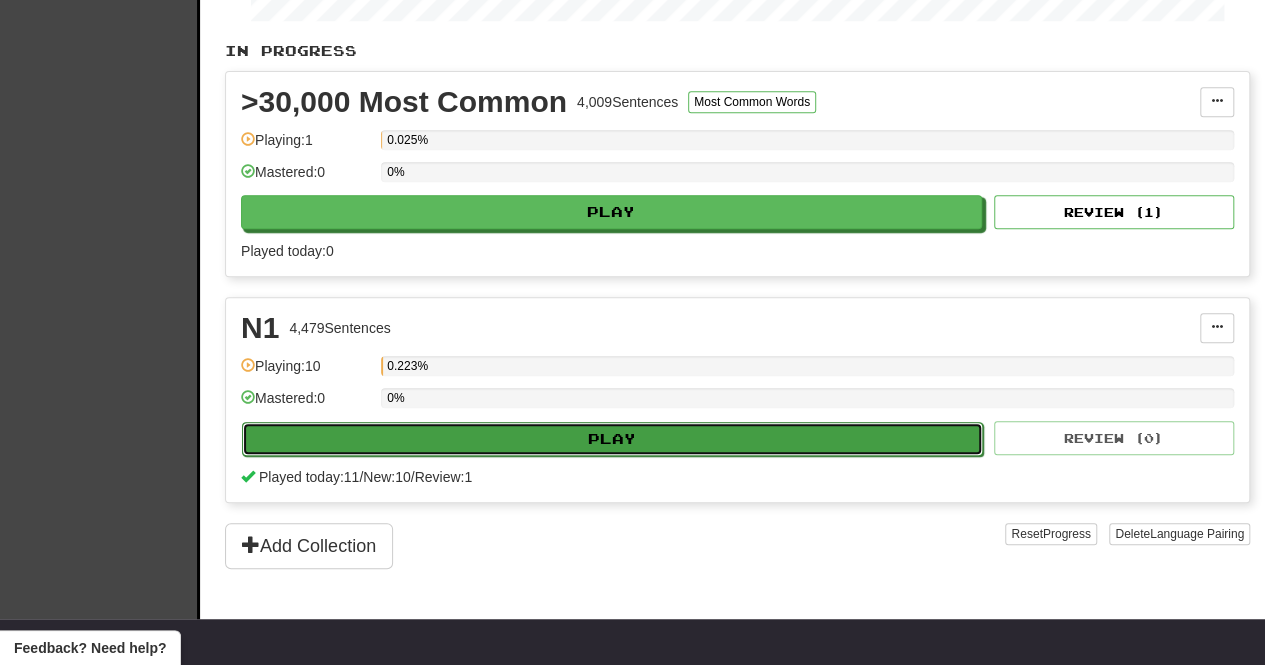 click on "Play" at bounding box center [612, 439] 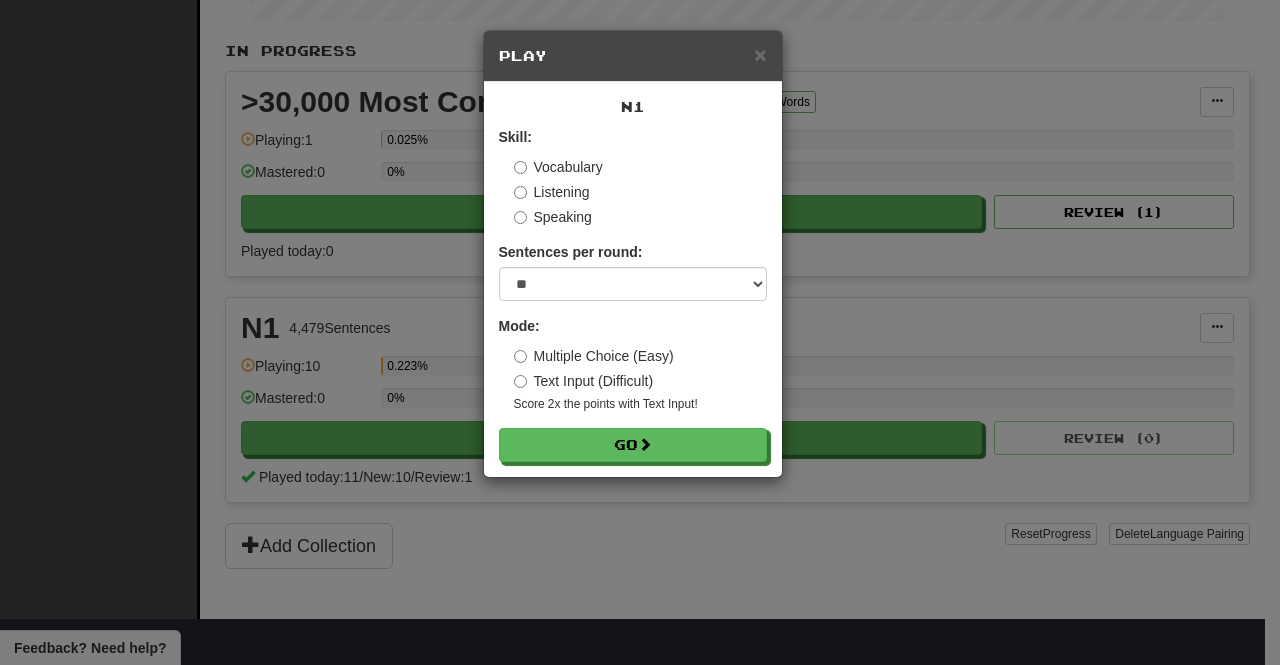 click on "Speaking" at bounding box center (553, 217) 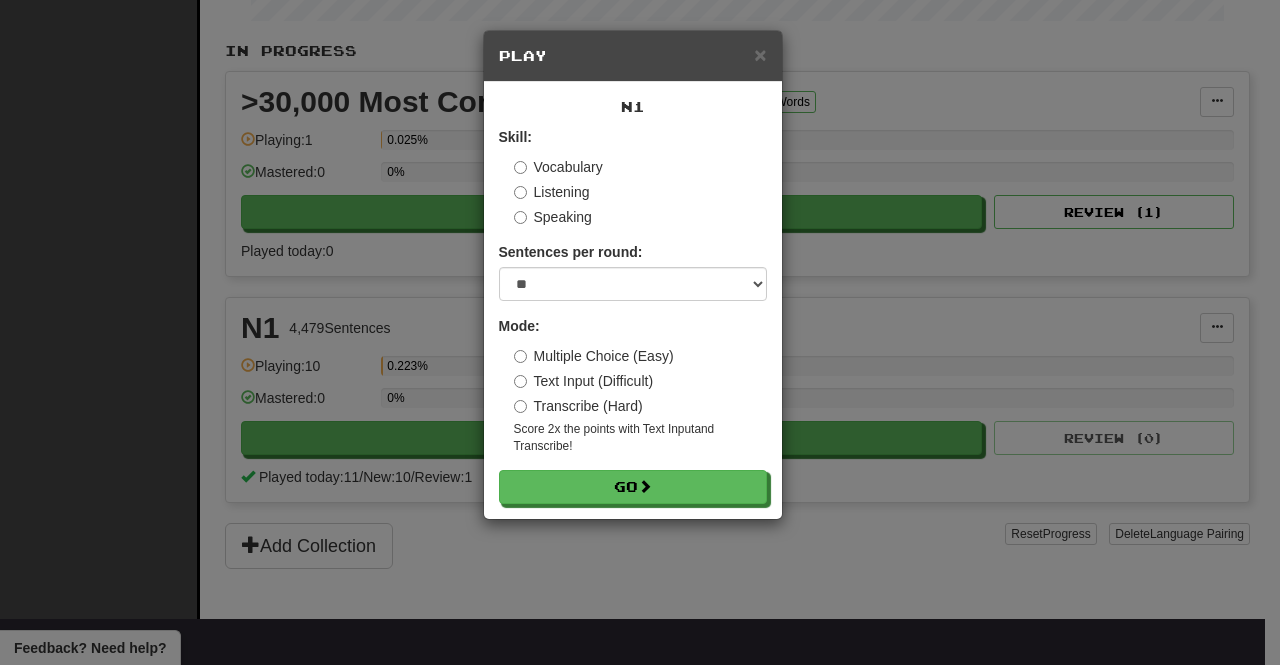 click on "Transcribe (Hard)" at bounding box center [578, 406] 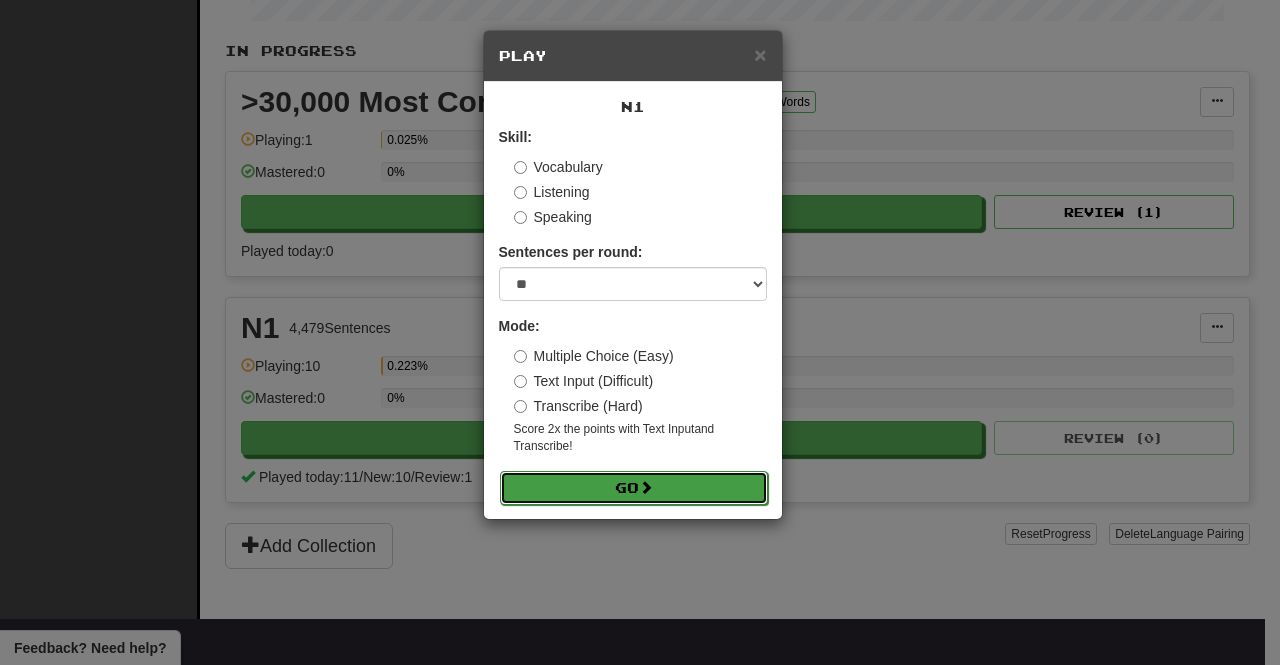 click on "Go" at bounding box center (634, 488) 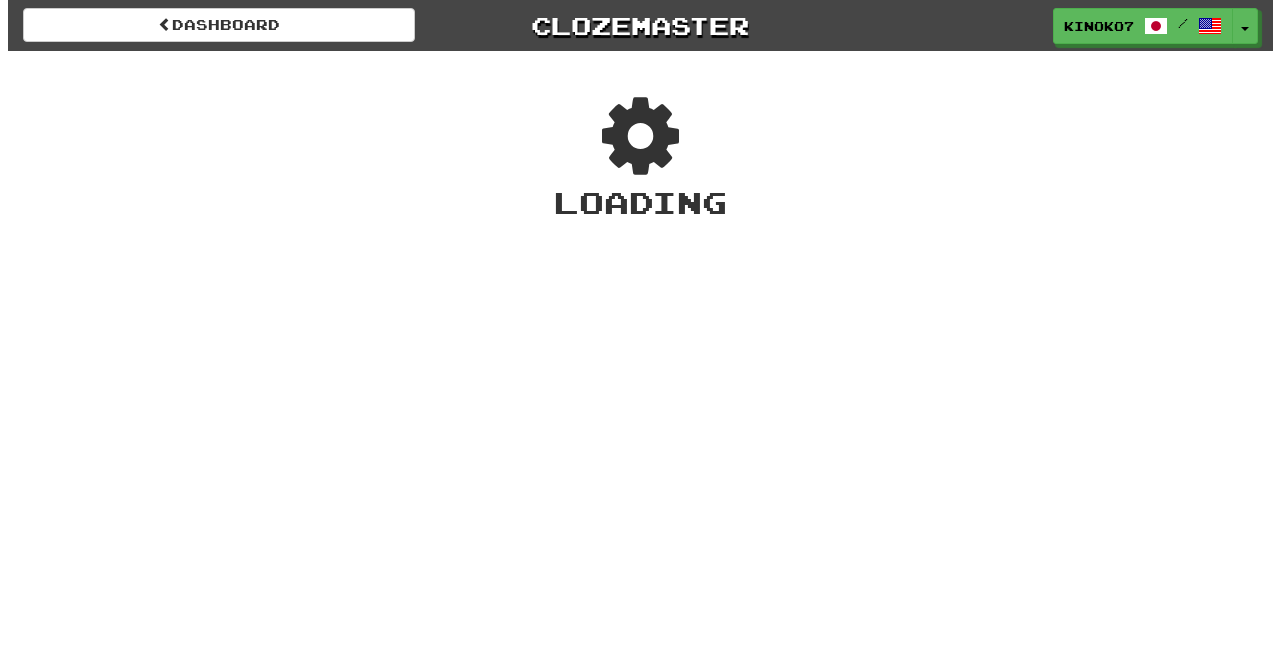 scroll, scrollTop: 0, scrollLeft: 0, axis: both 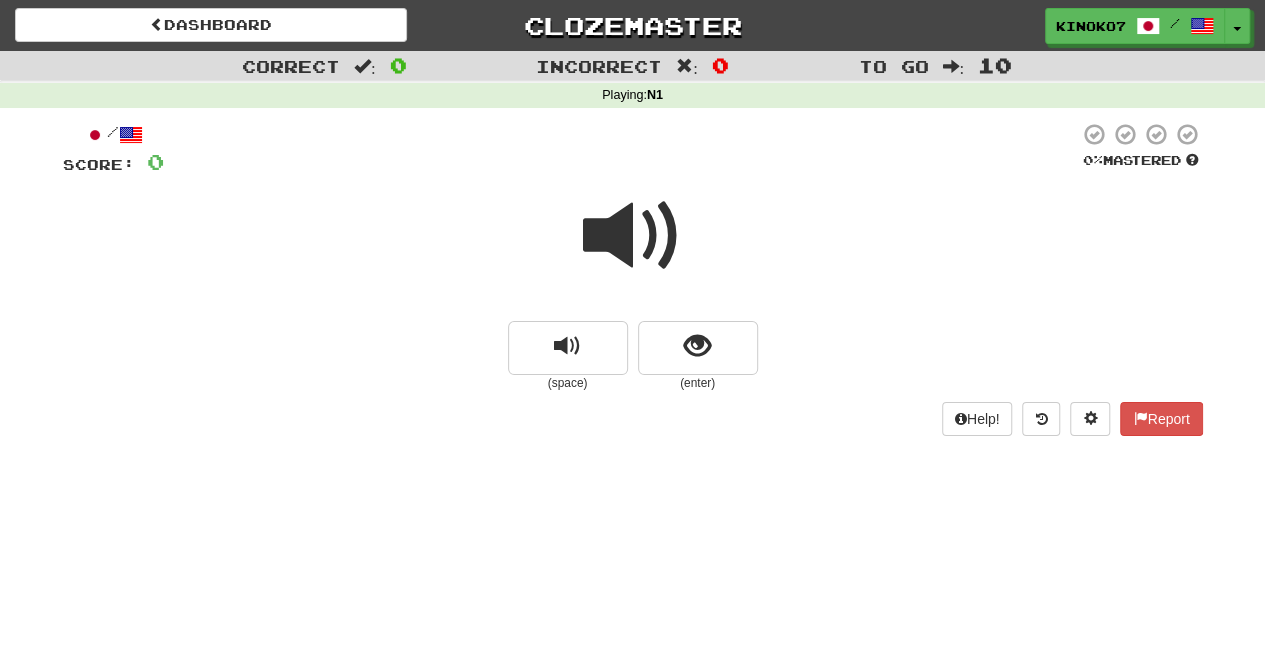 click at bounding box center (633, 236) 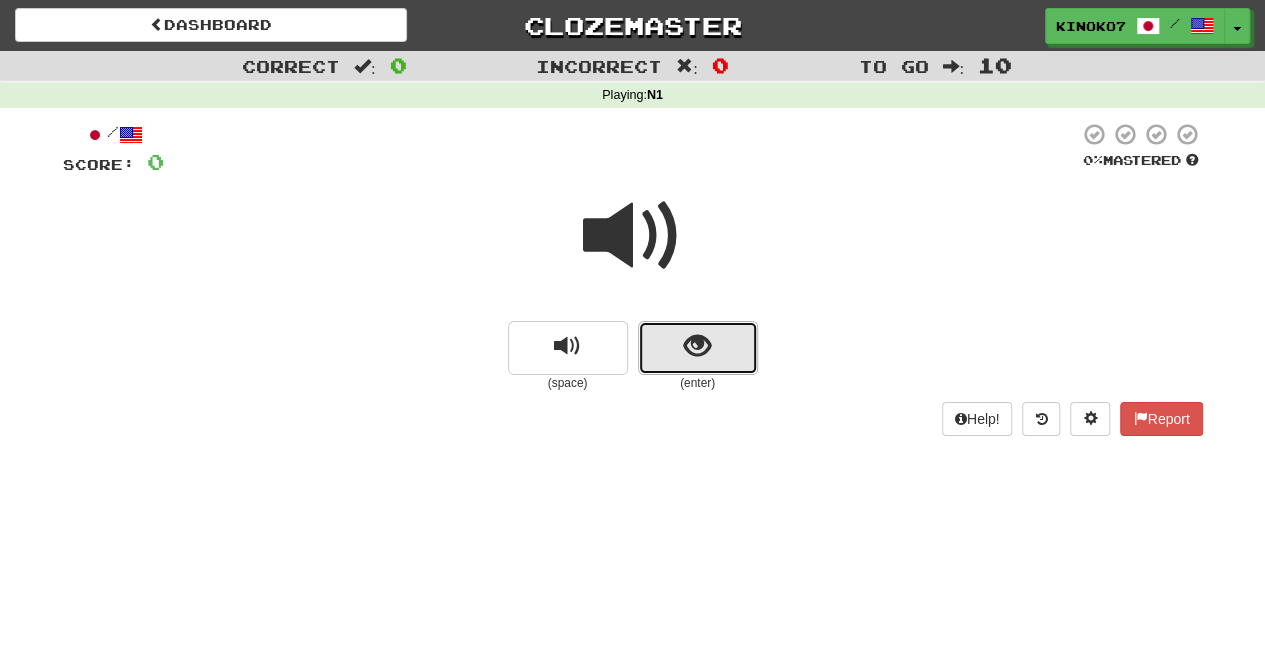click at bounding box center [698, 348] 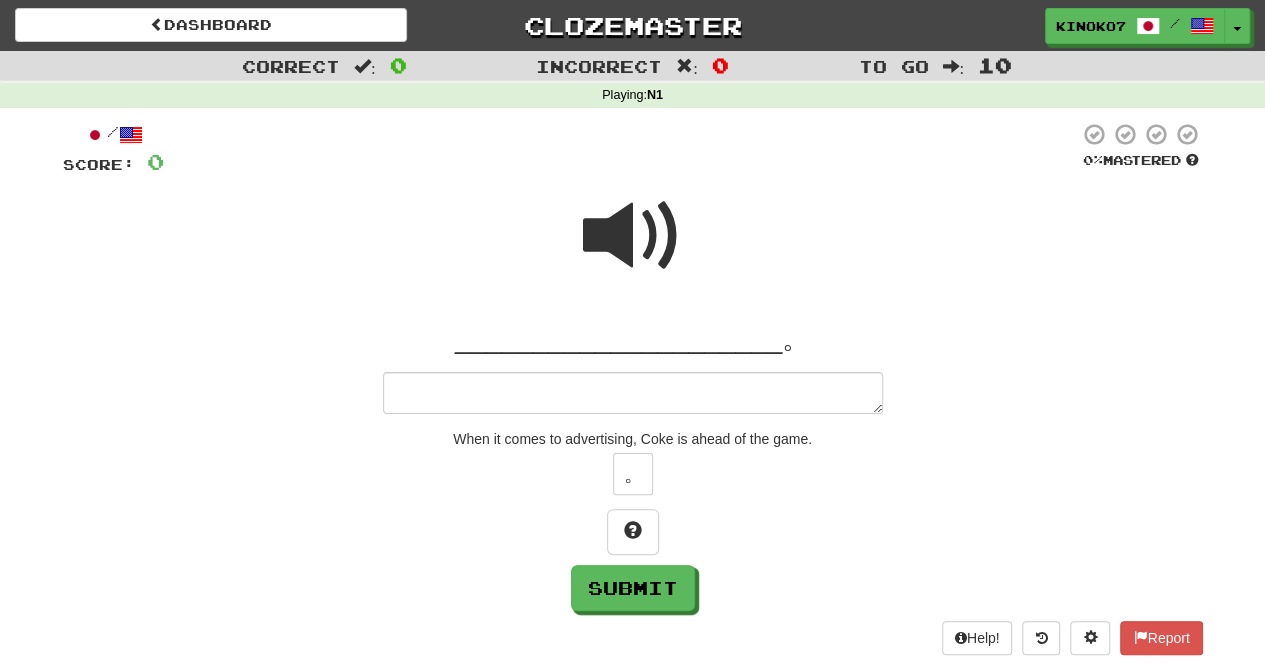 type on "*" 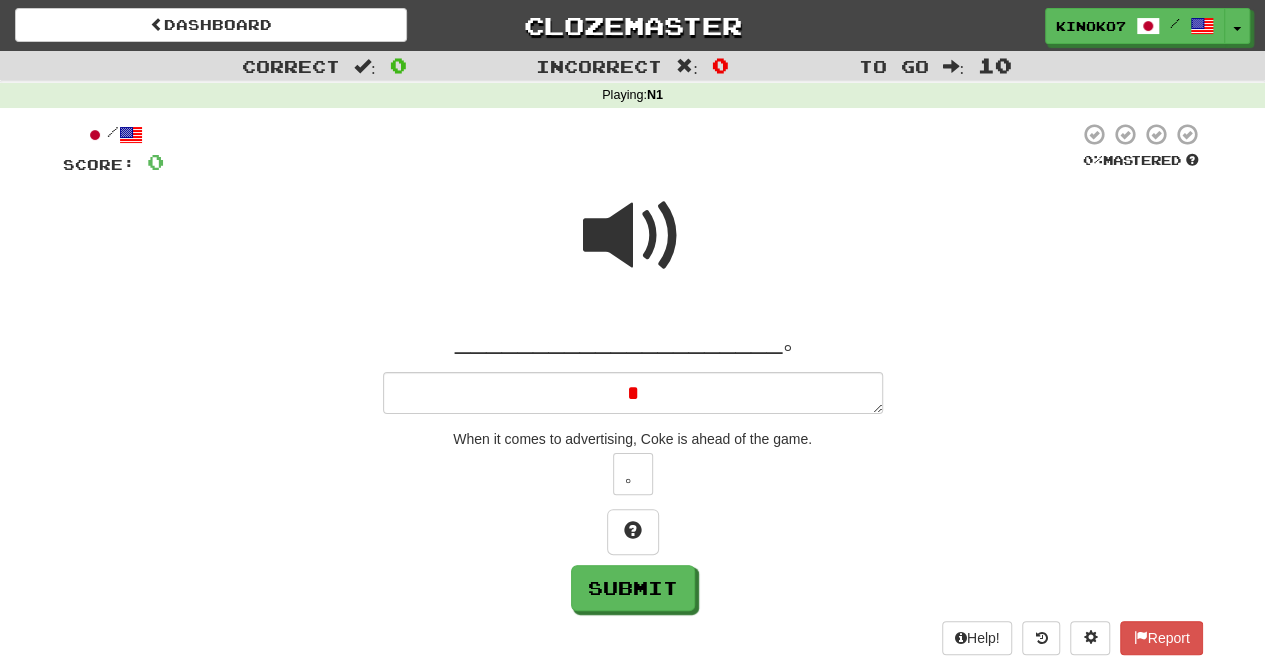 type on "*" 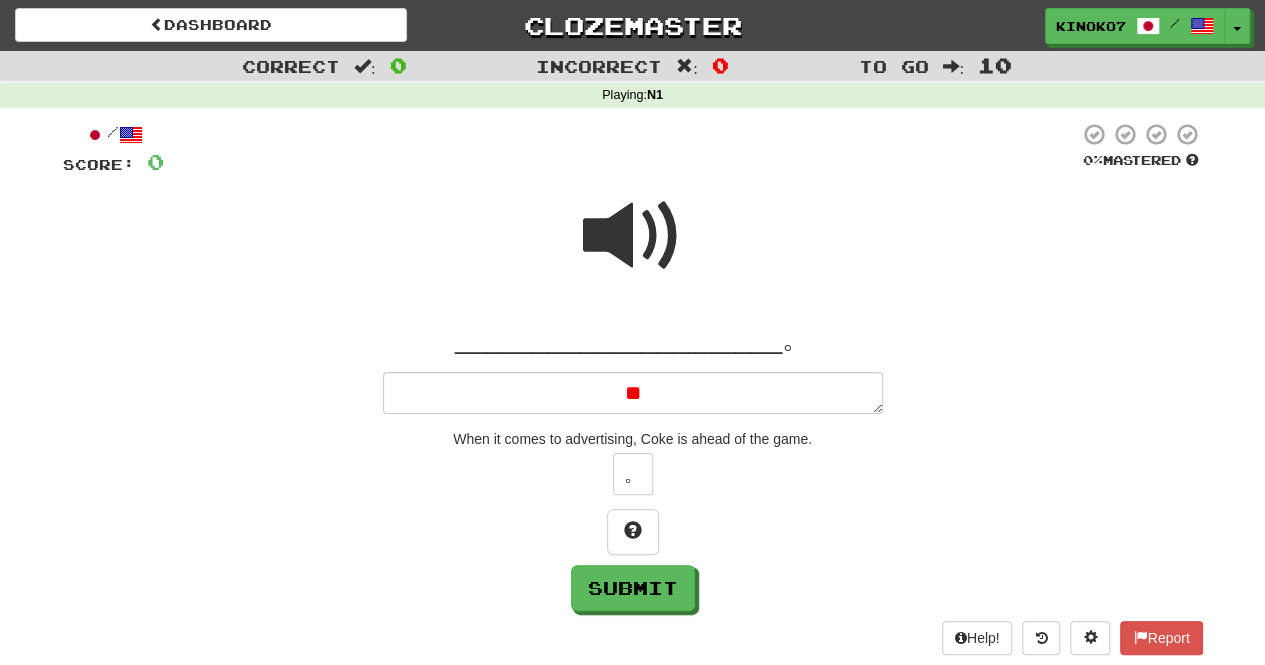 type on "*" 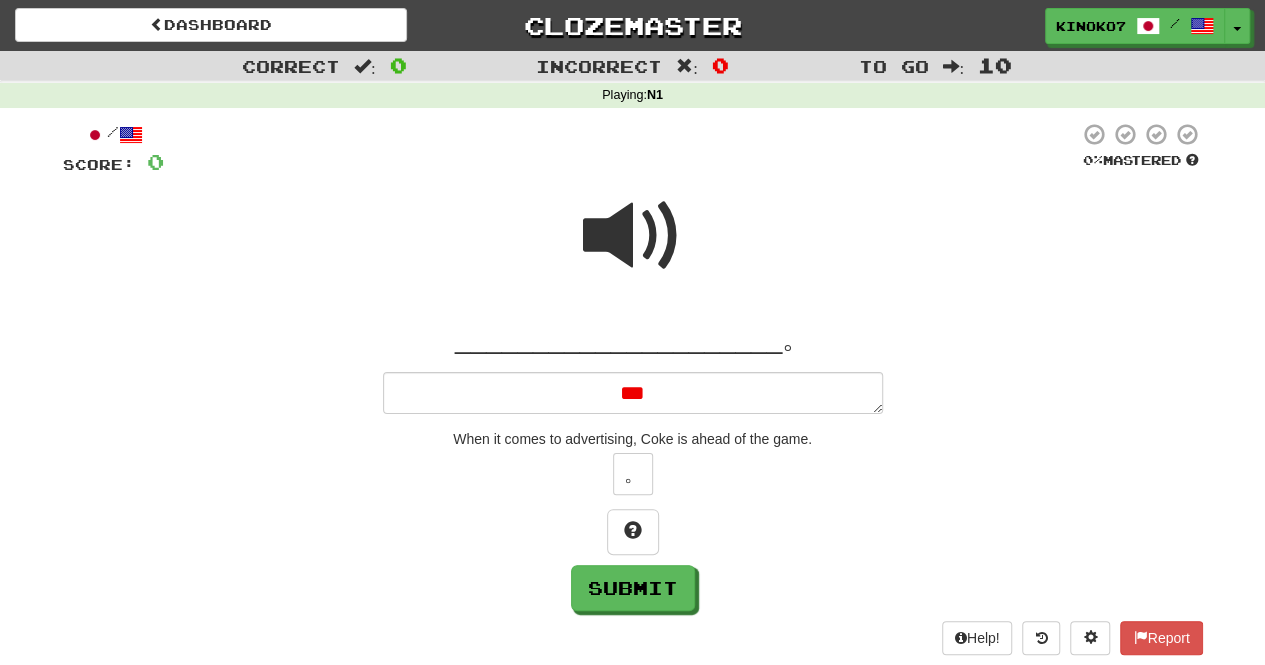 type on "*" 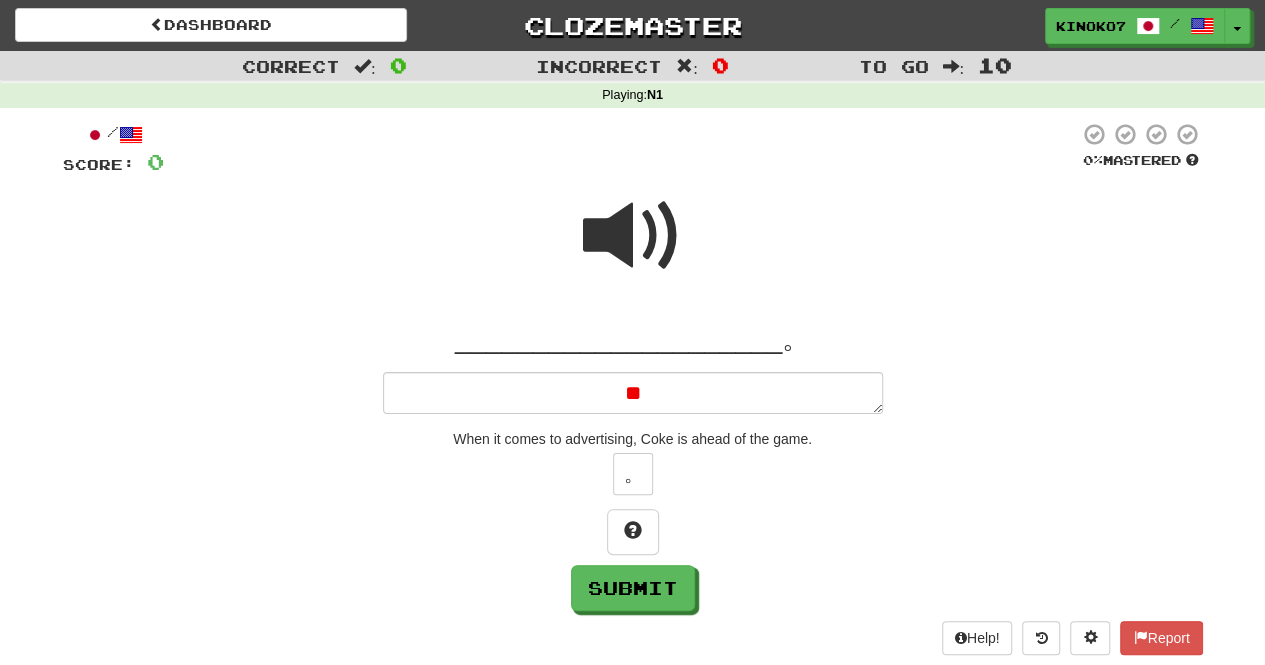 type on "*" 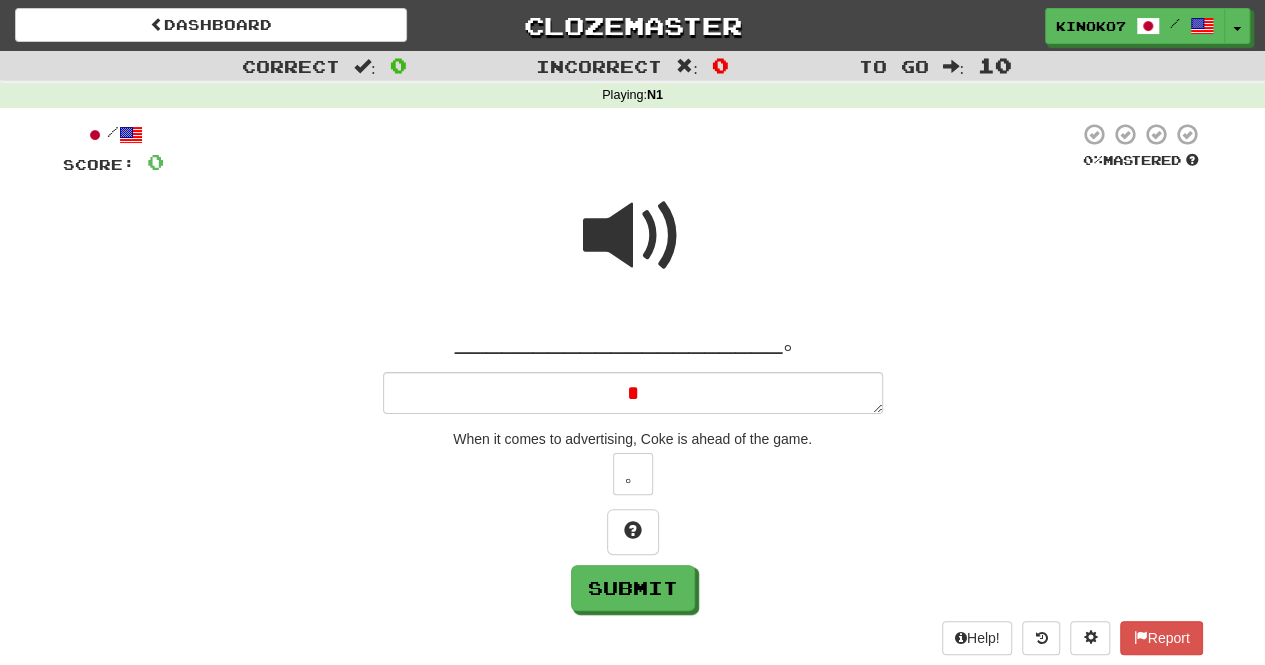 type 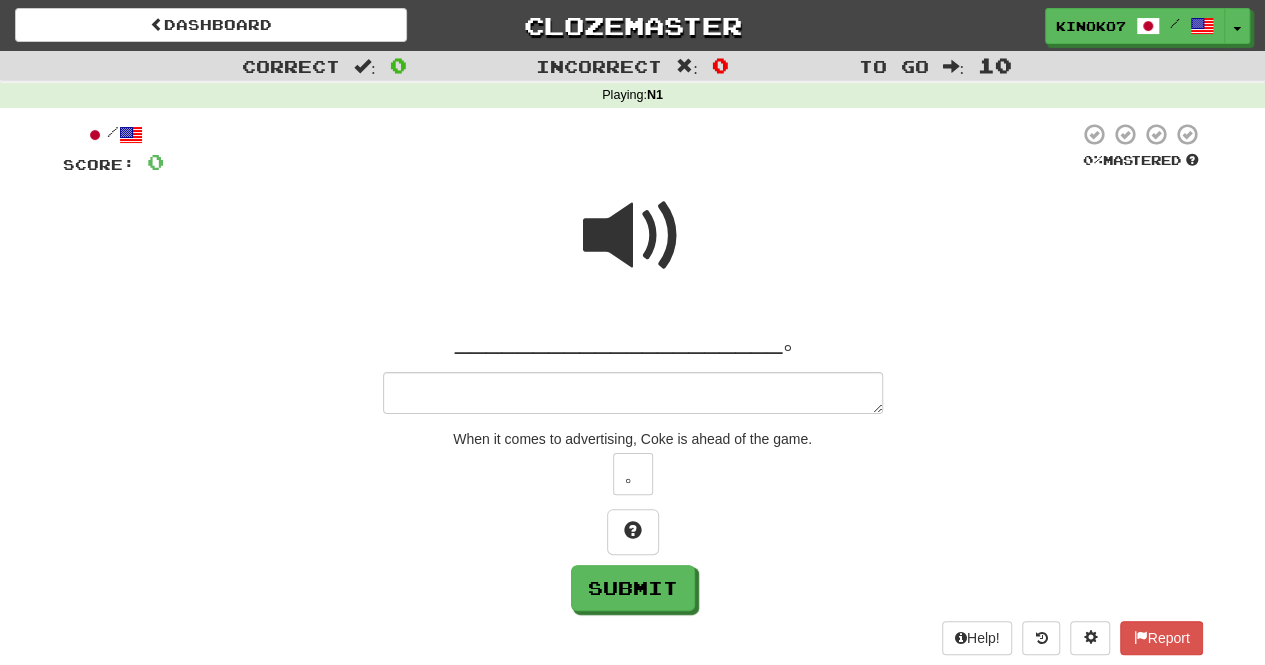 type on "*" 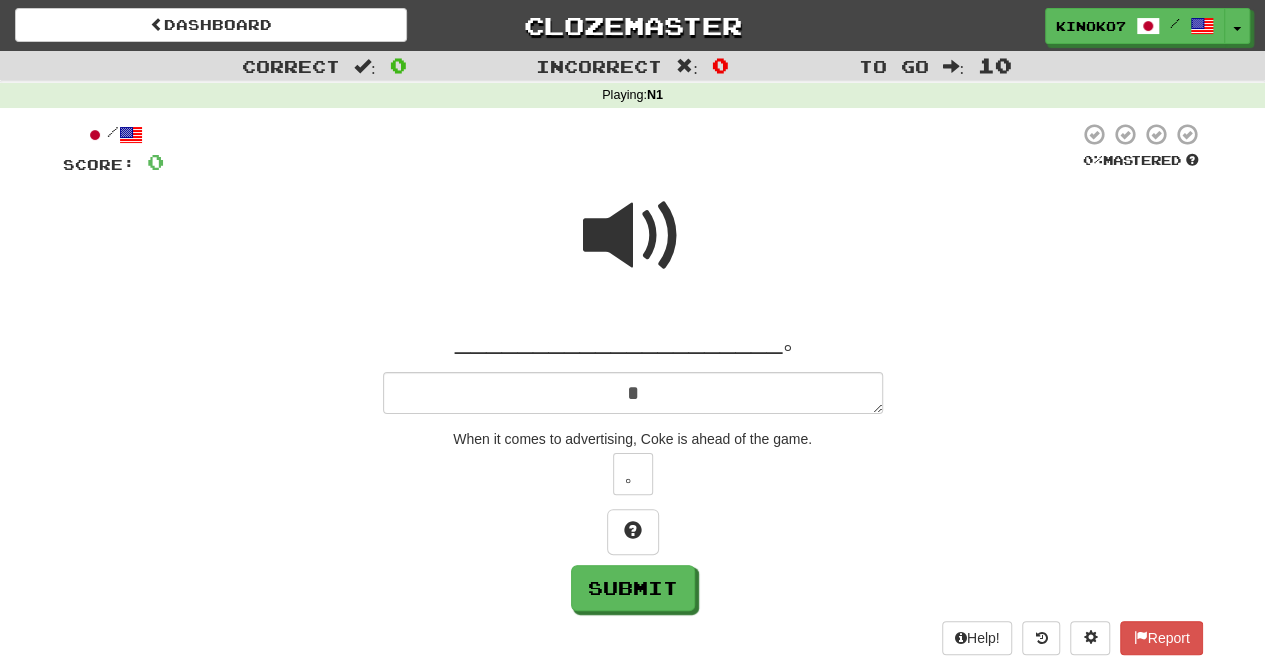 type on "*" 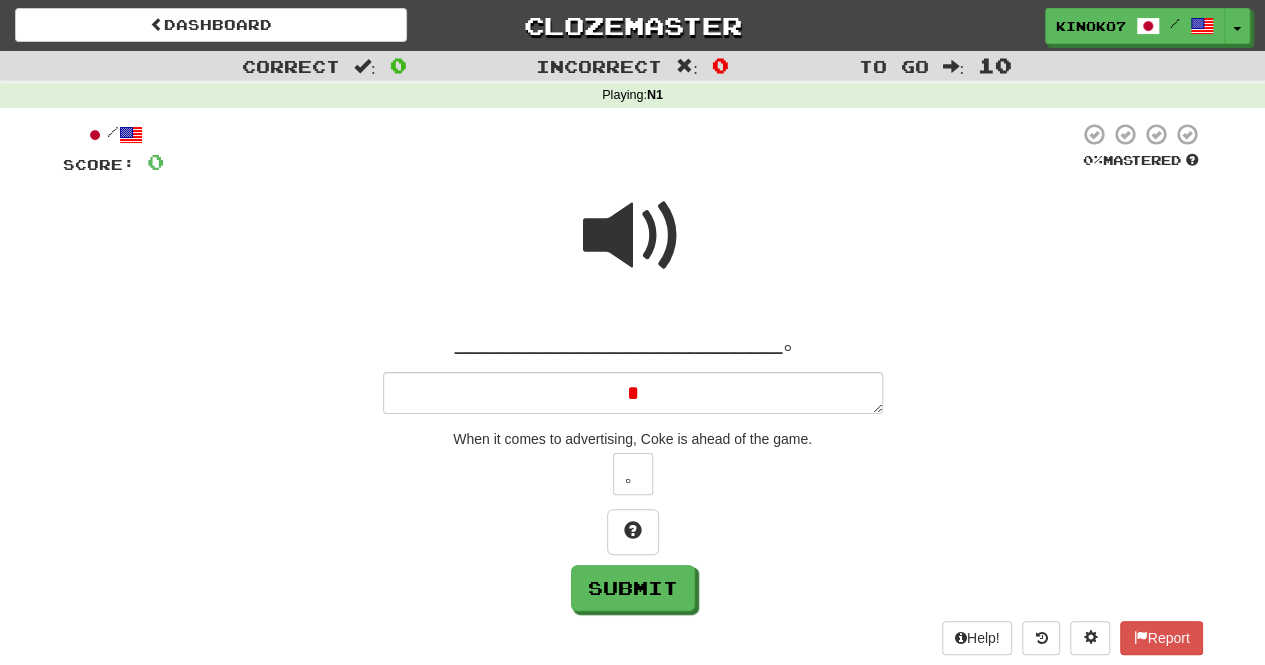 type on "**" 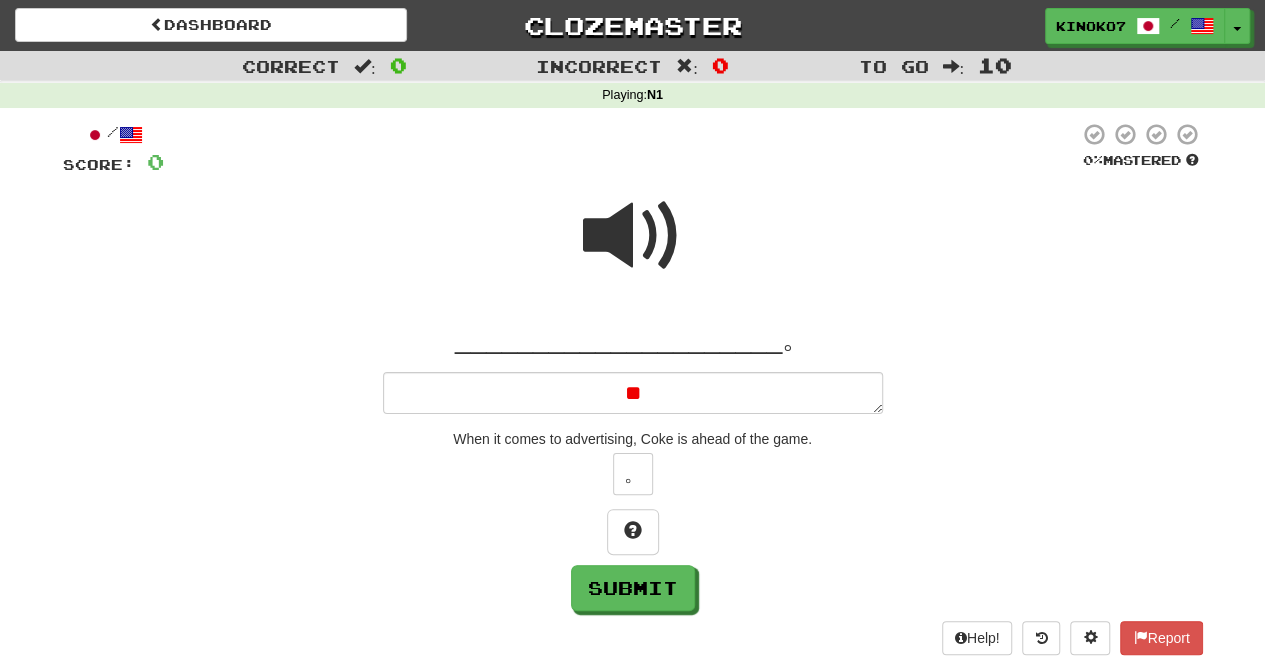 type on "*" 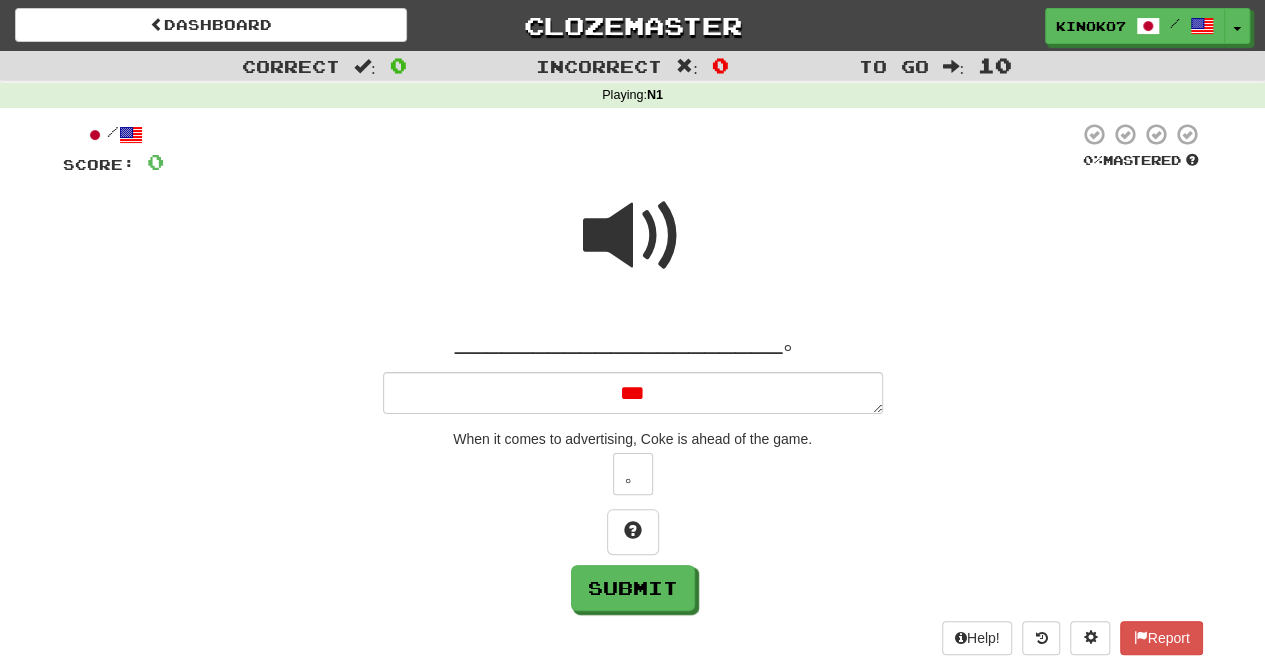type on "*" 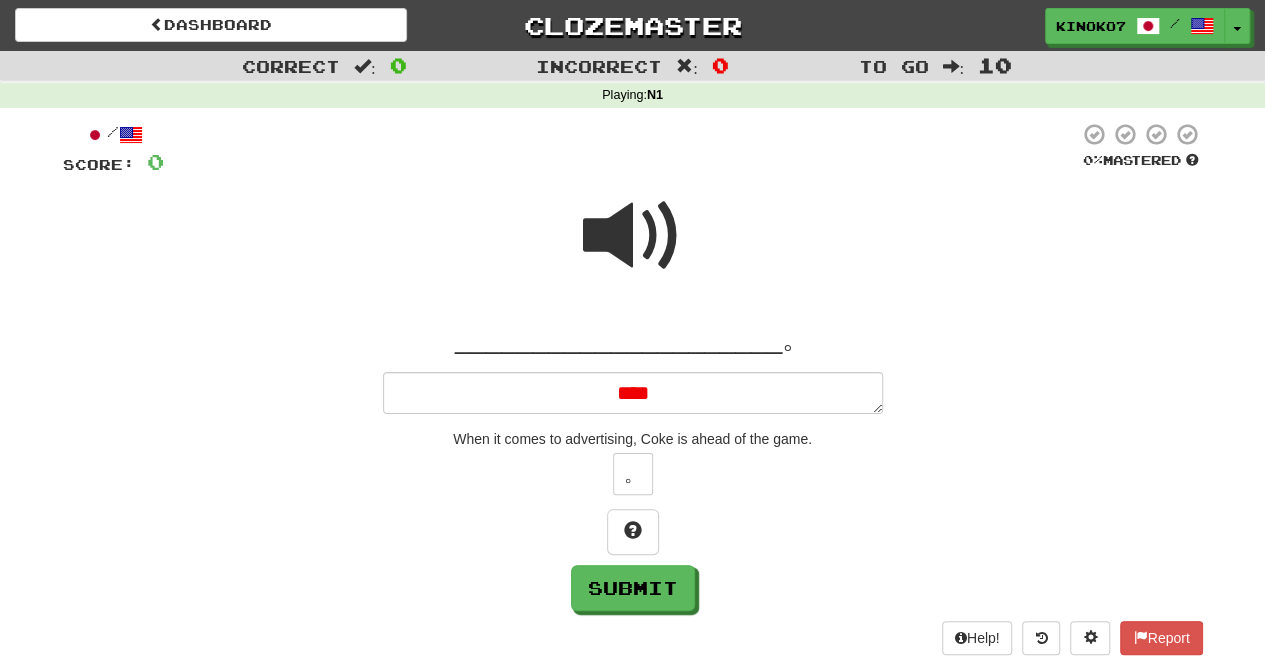 type on "*" 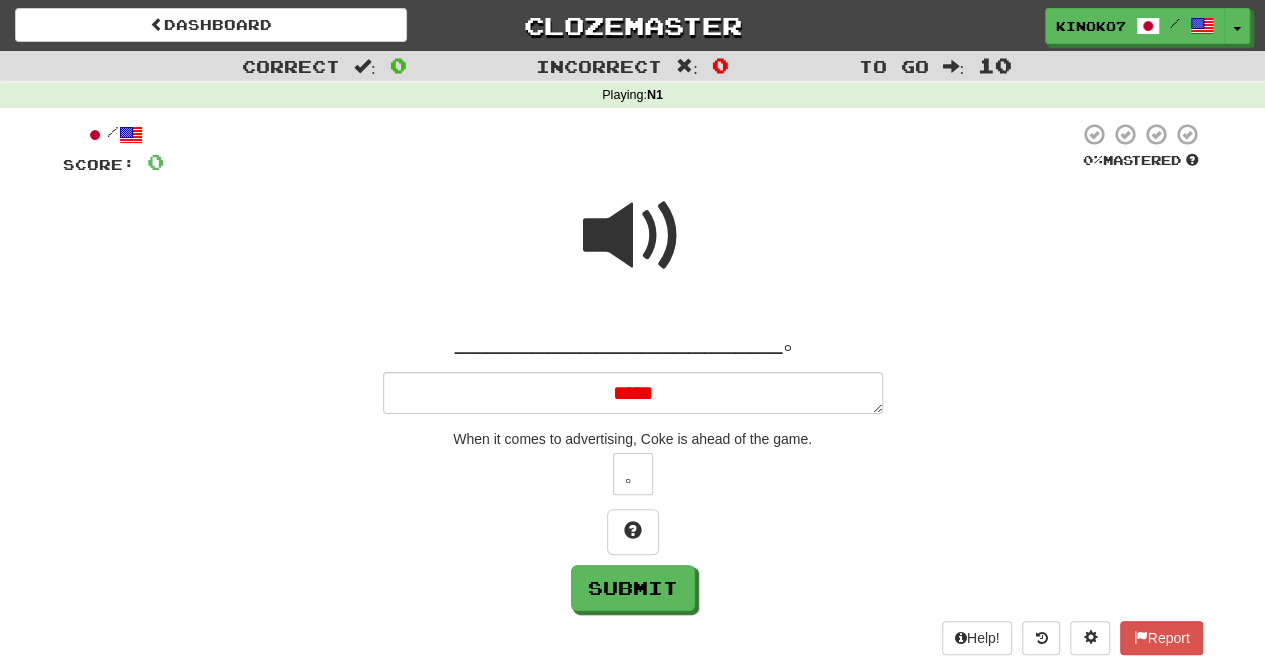 type on "*****" 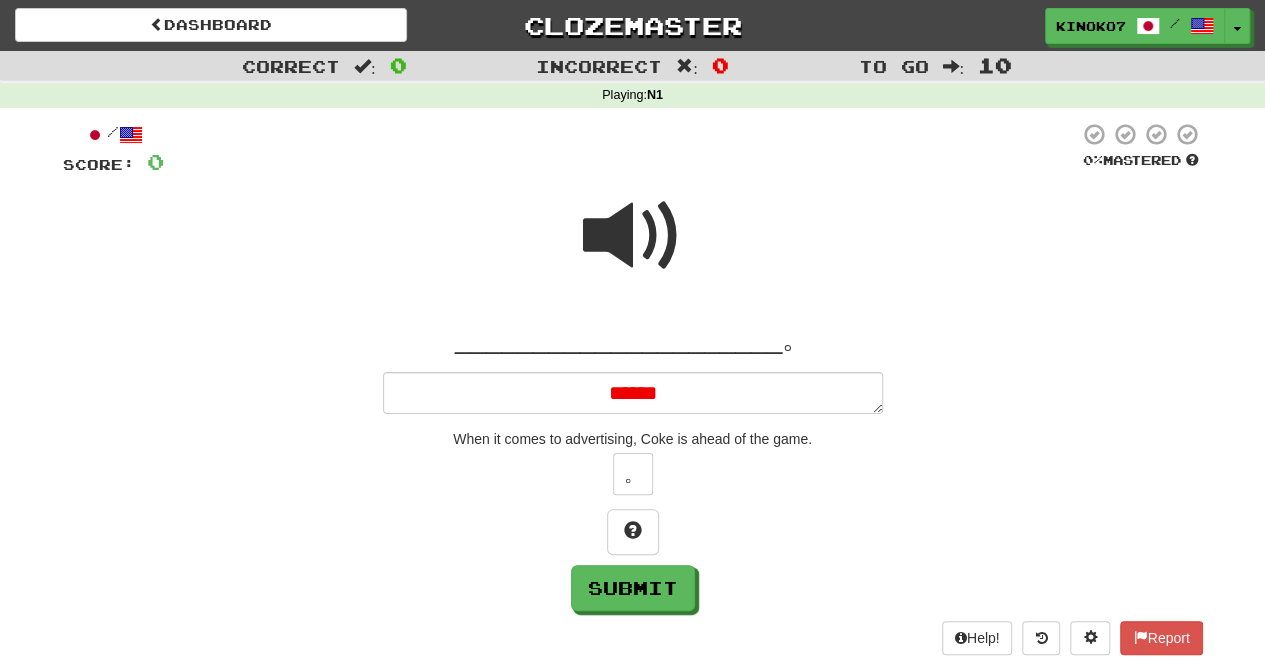 type on "*" 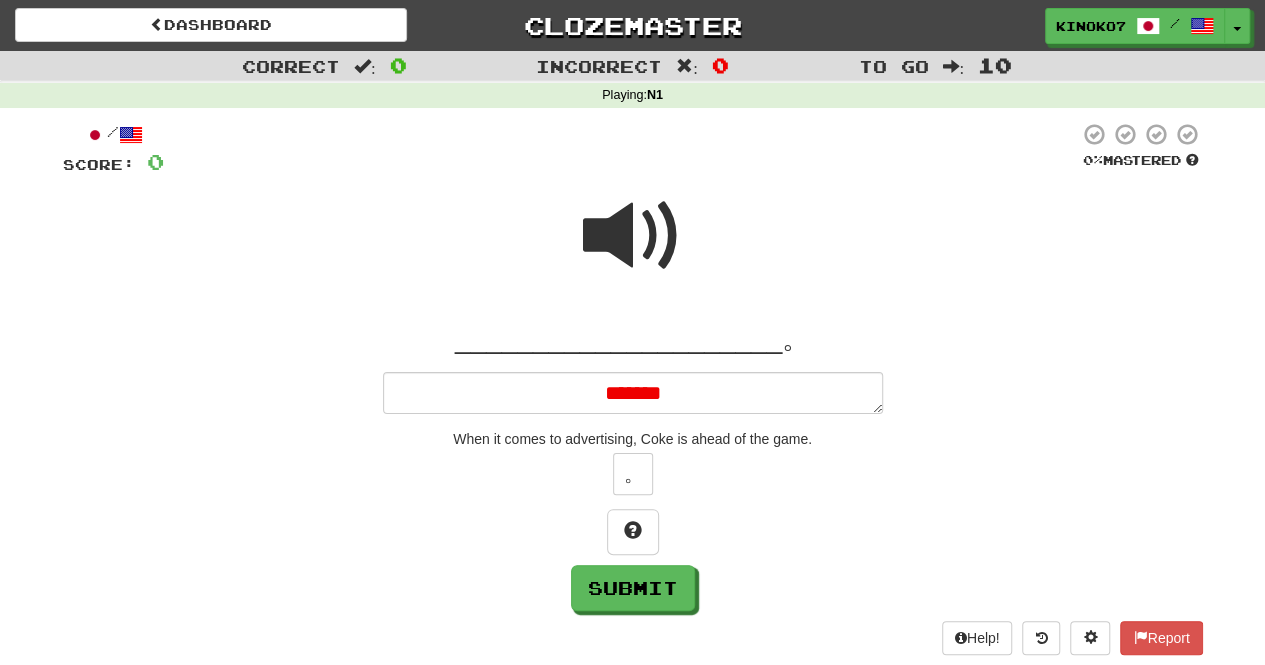 type on "*" 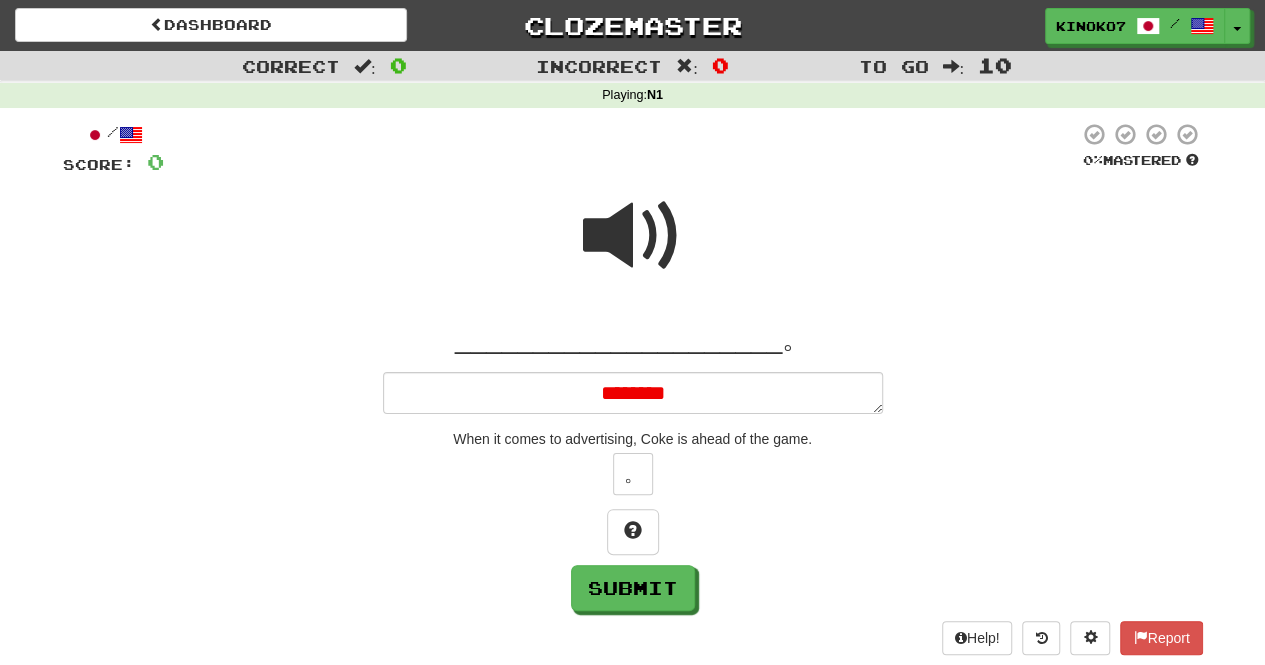 type on "*********" 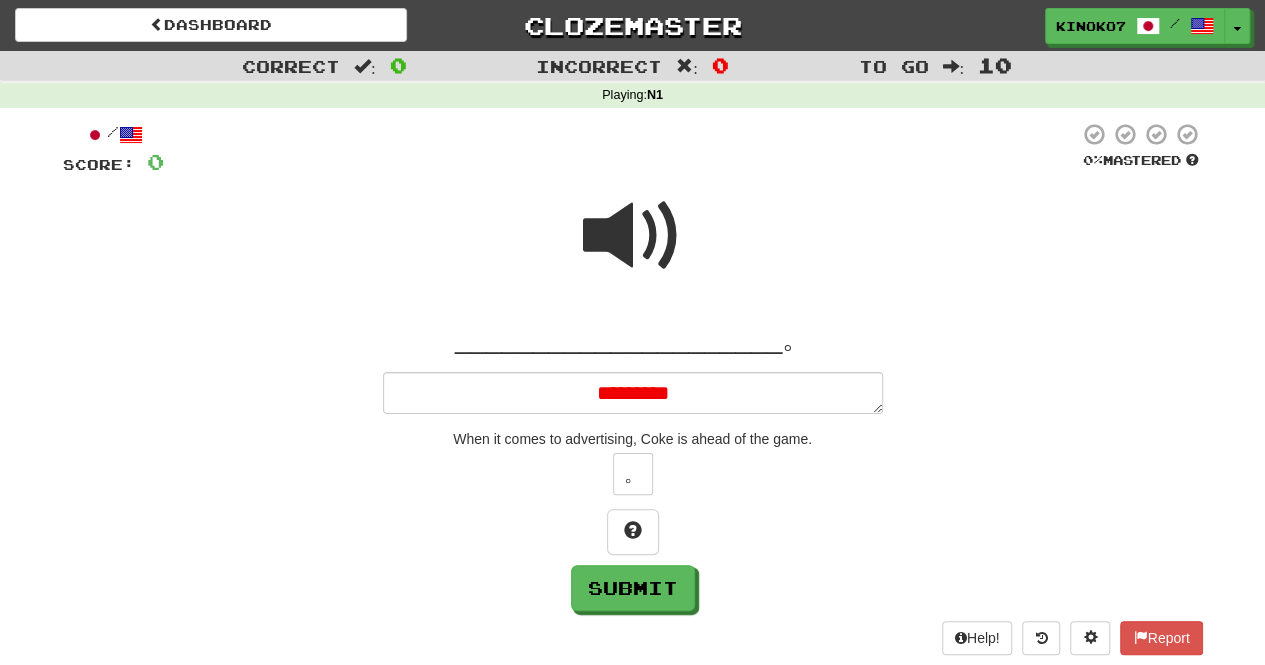 type on "*" 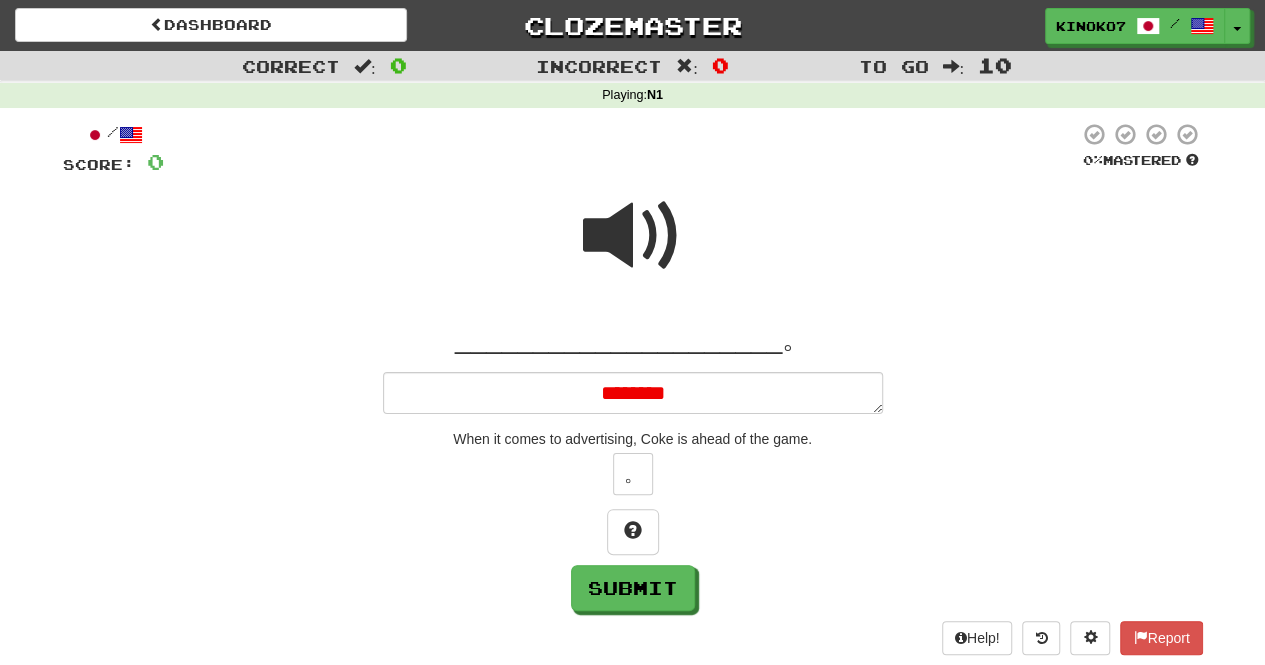 type on "*" 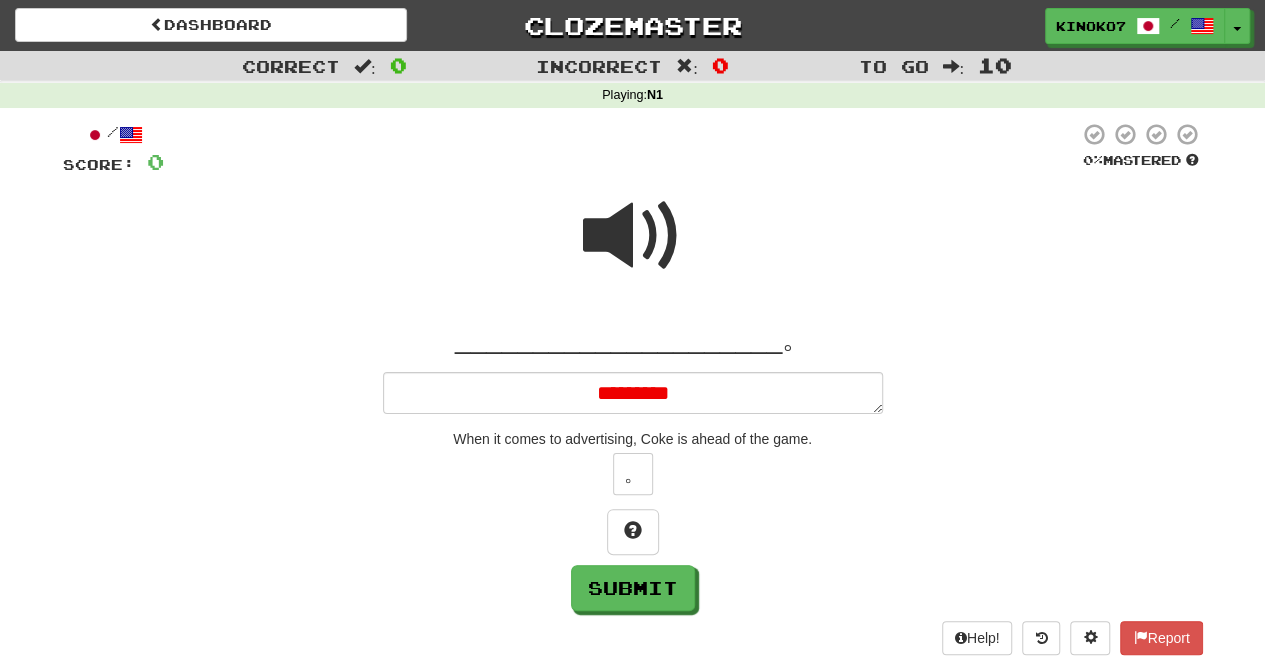 type on "*" 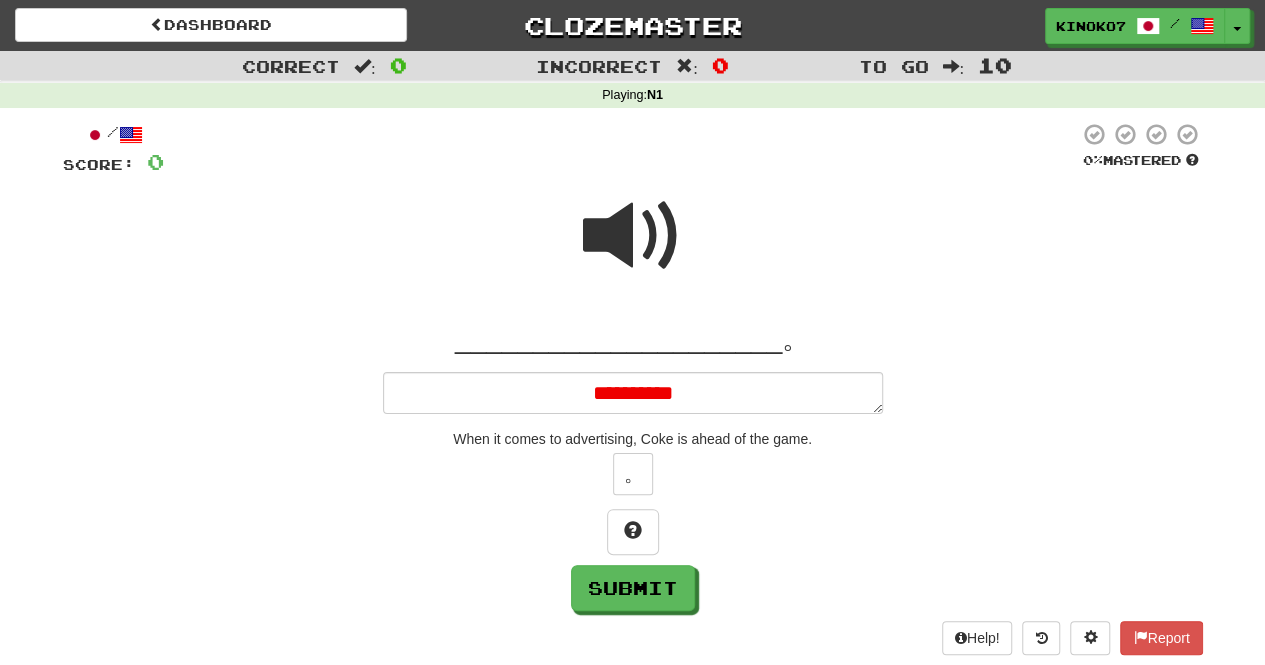 type on "*" 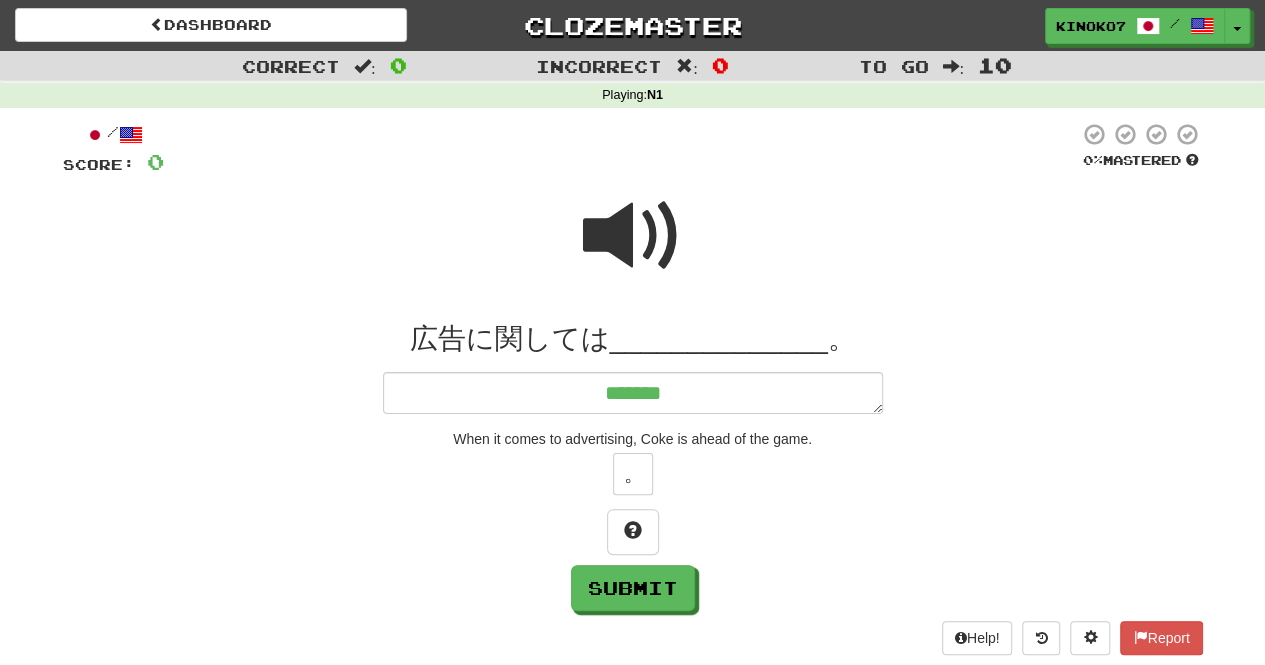 type on "*" 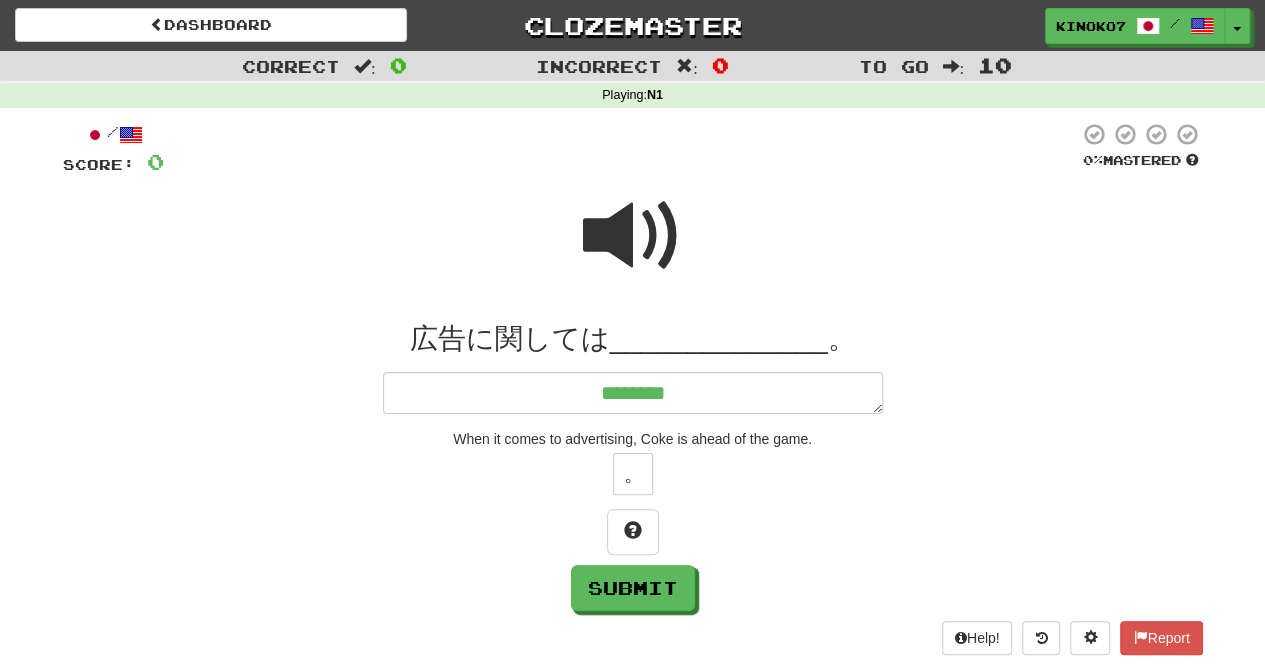 type on "*" 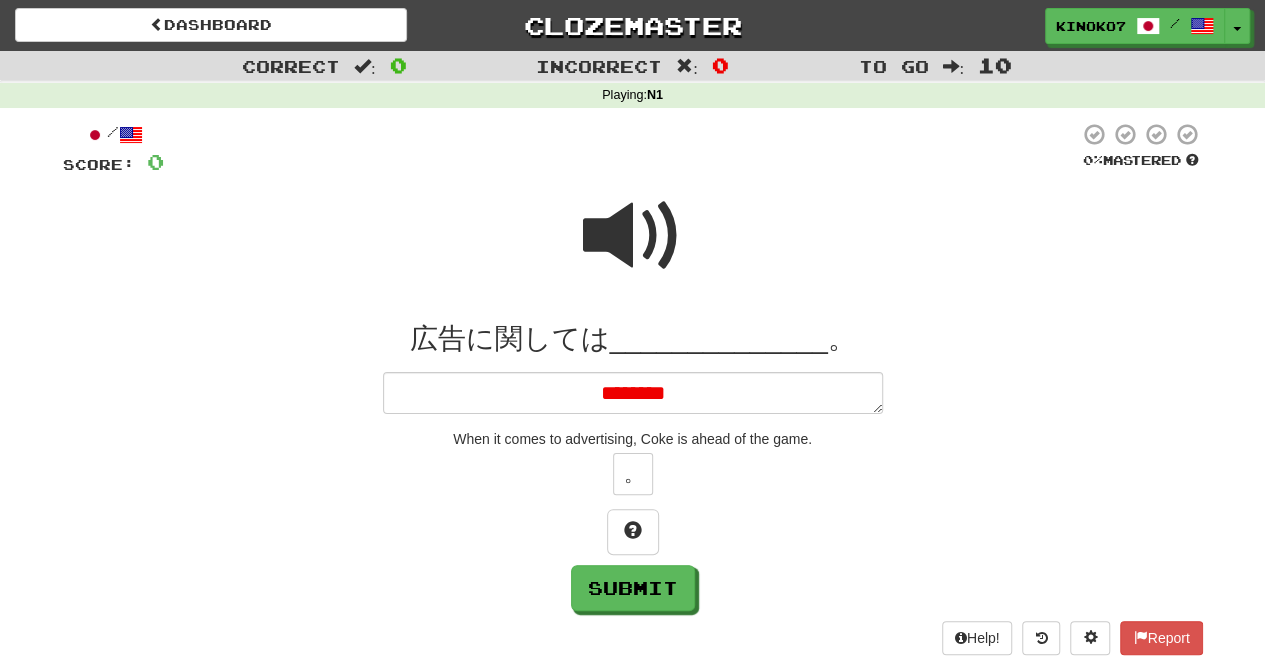 type on "*" 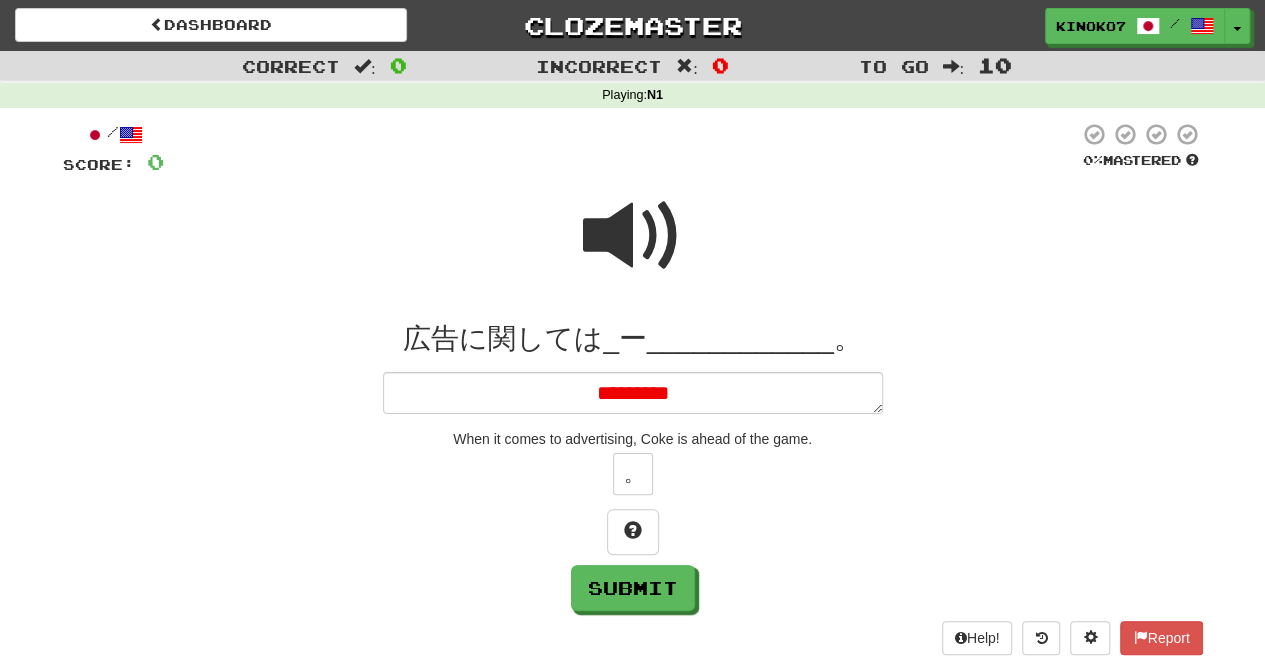 type on "*" 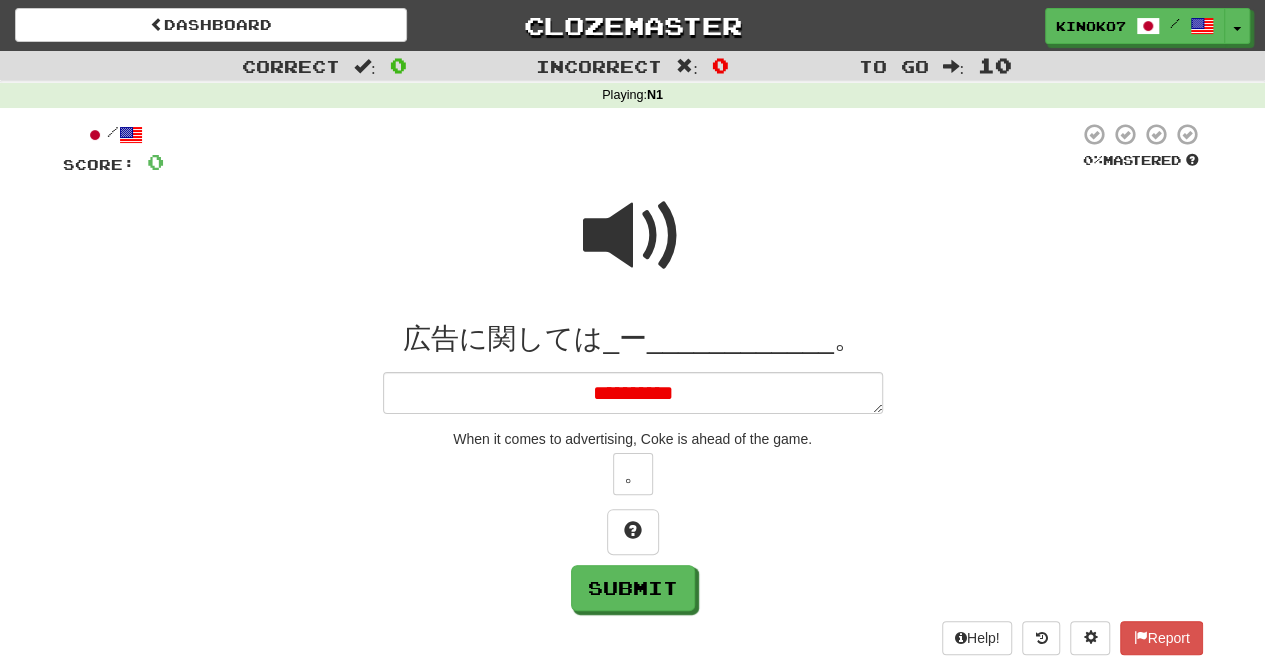 type on "*" 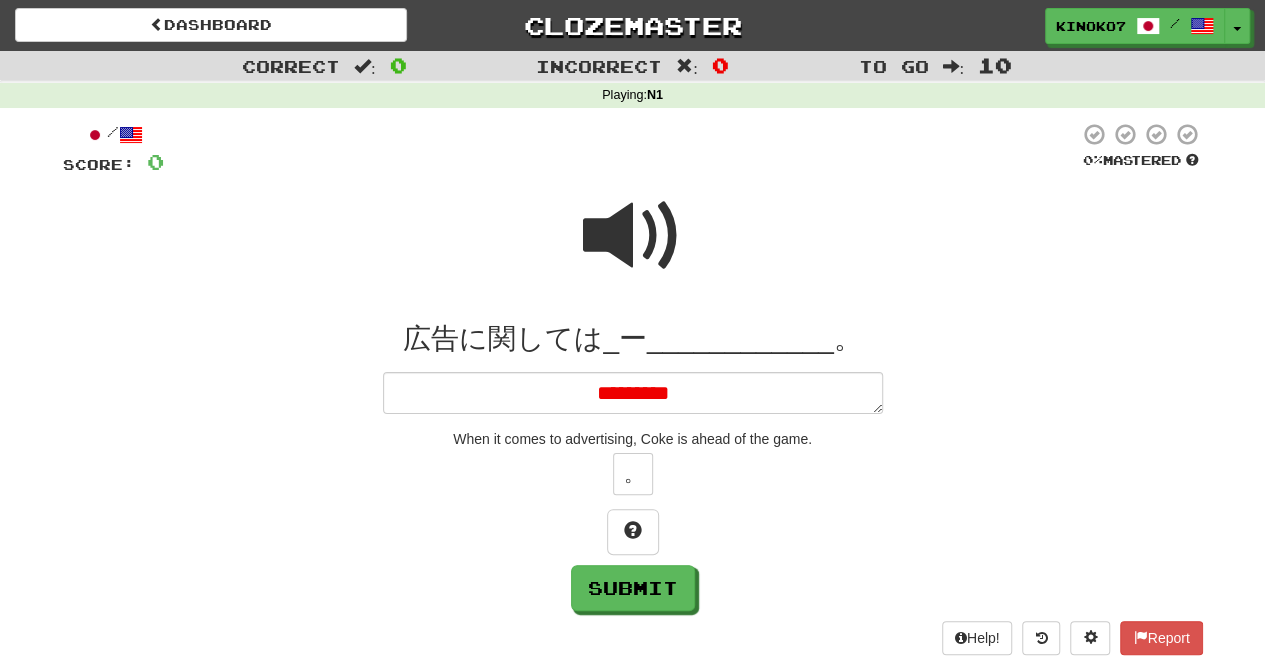 type on "*" 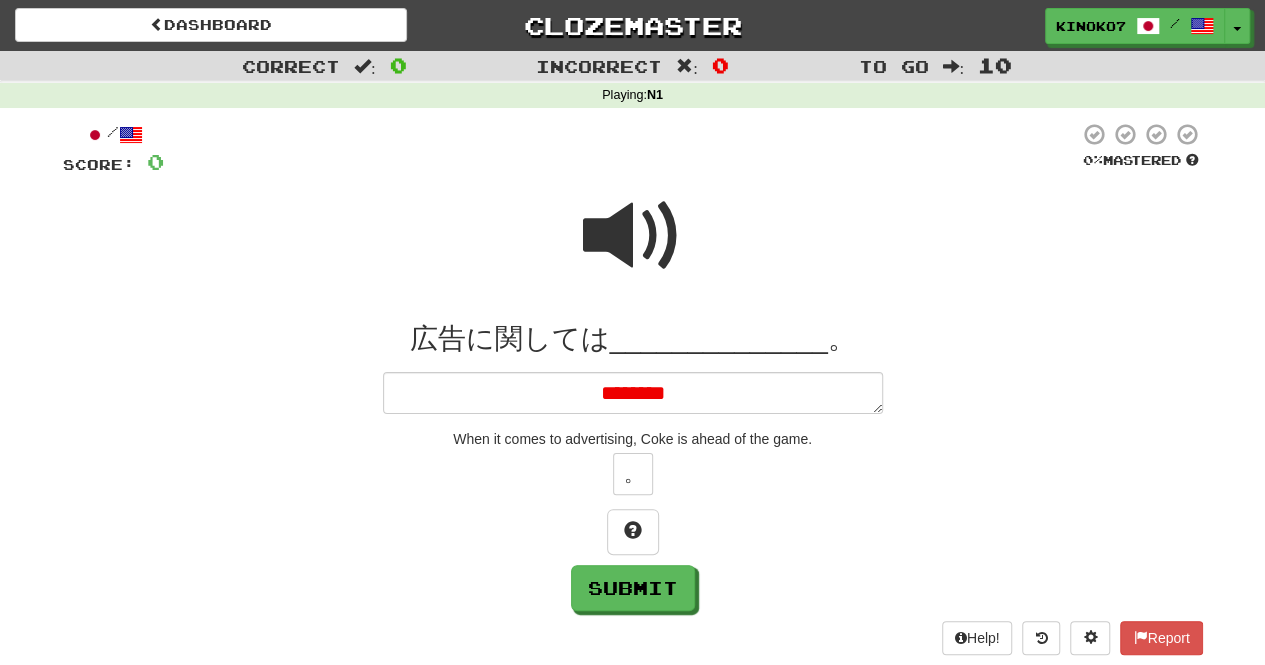 type on "*" 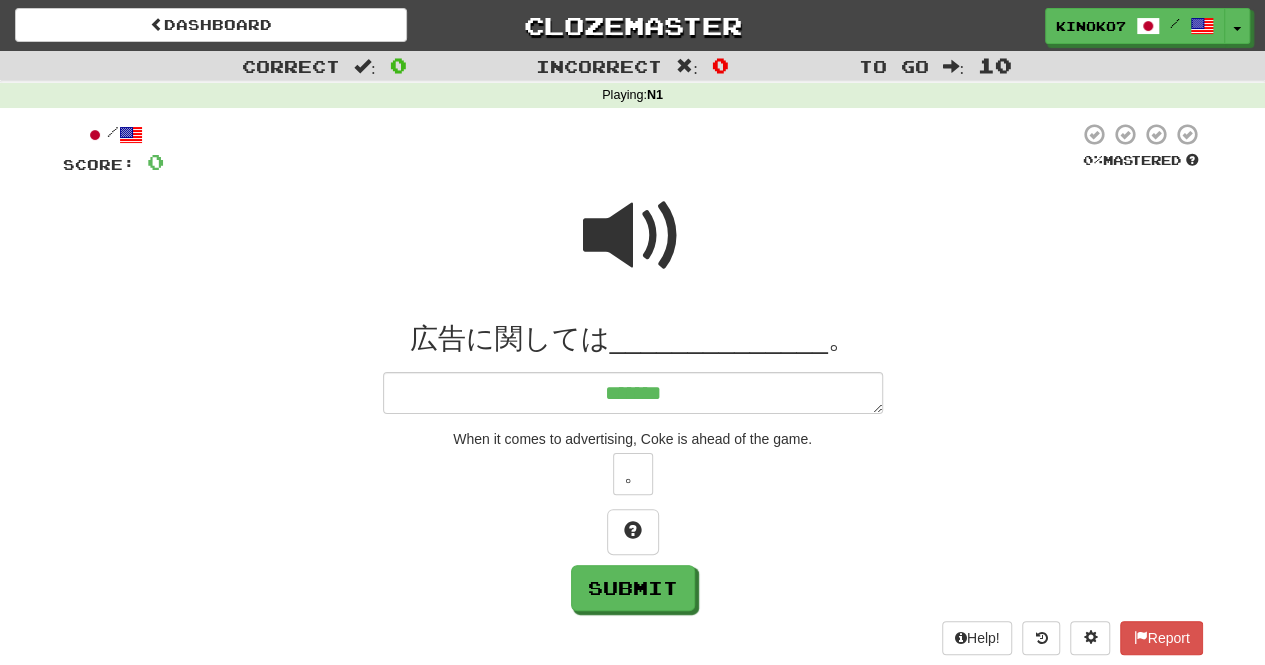 type on "*******" 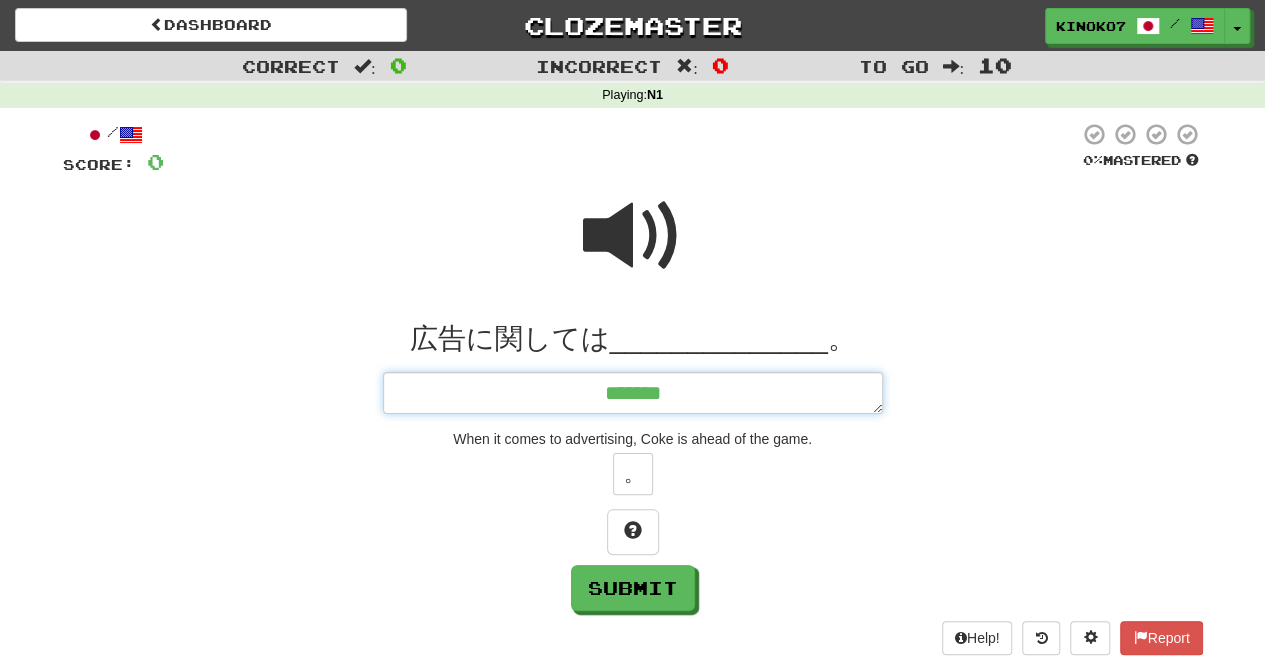 click on "*******" at bounding box center [633, 392] 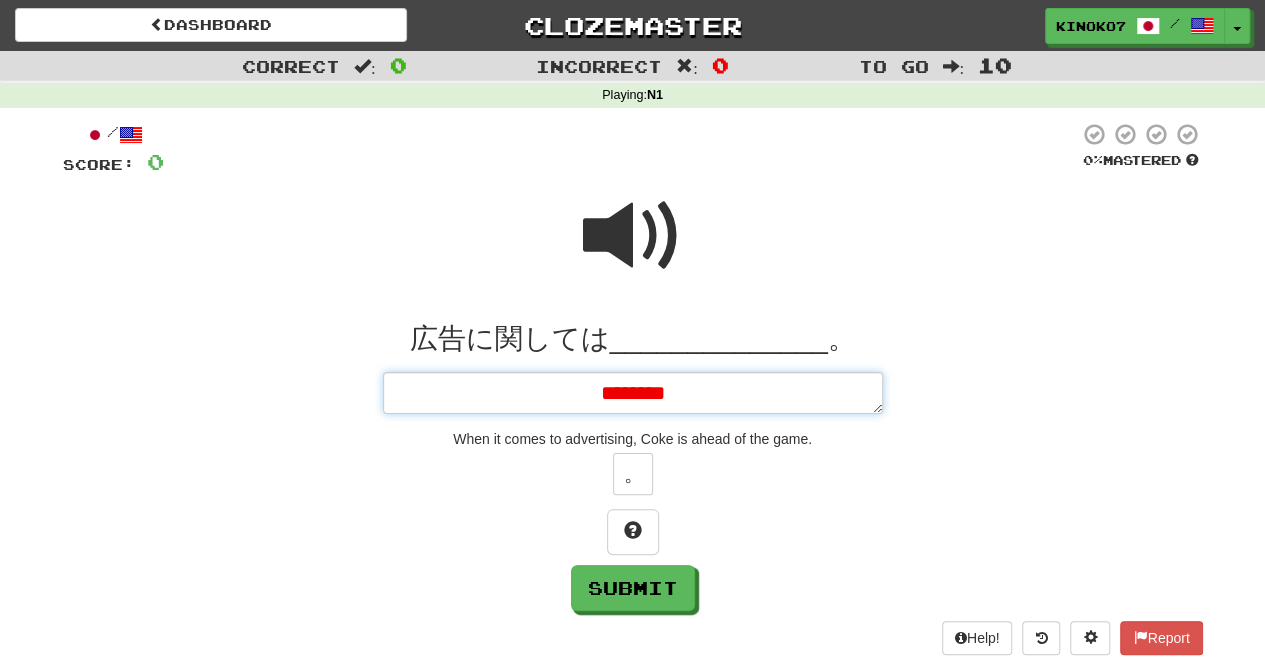 type on "*" 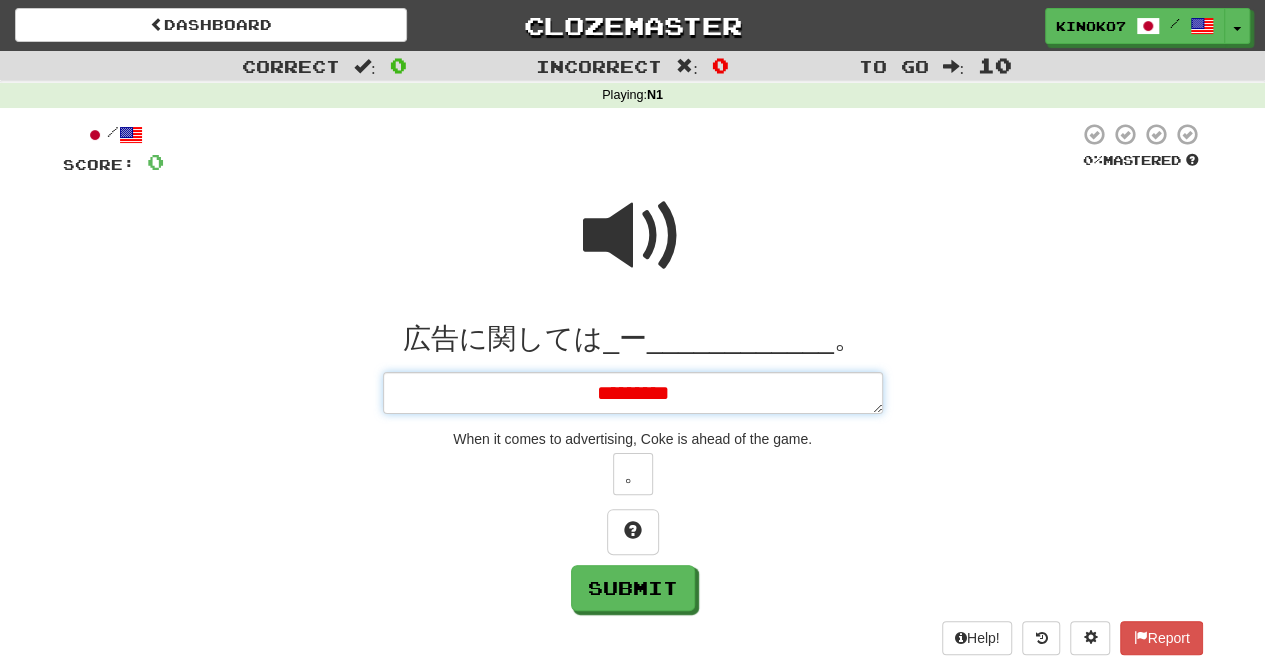 type on "*" 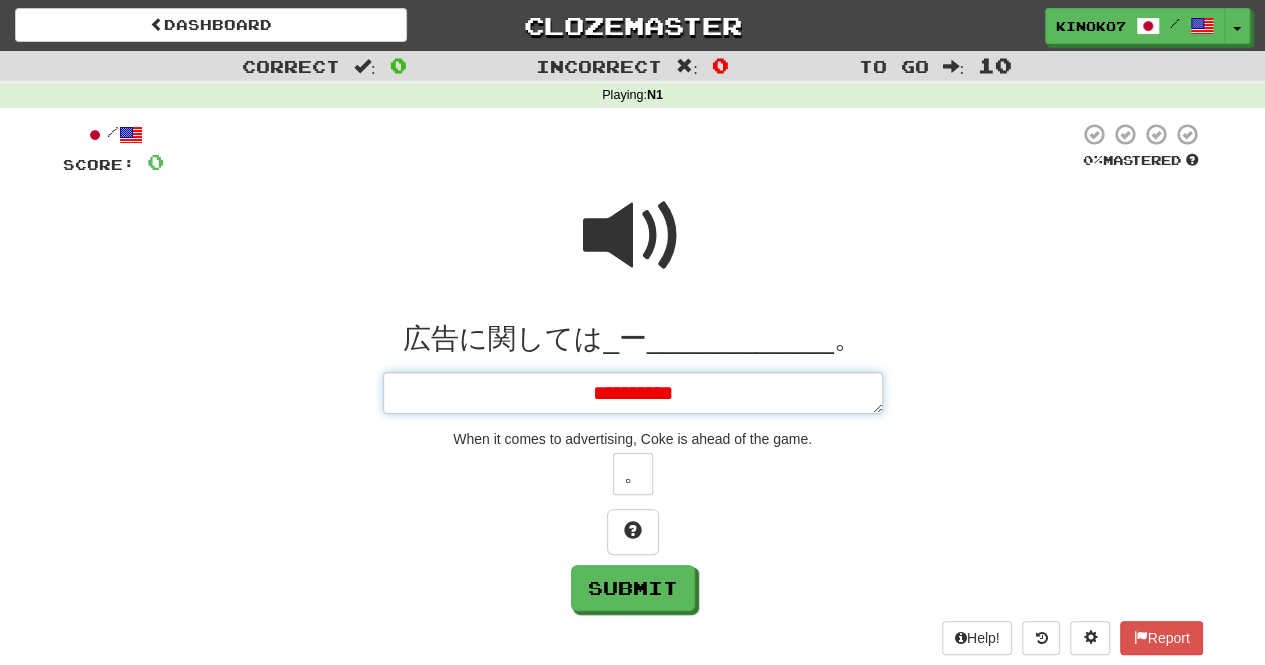 type on "*" 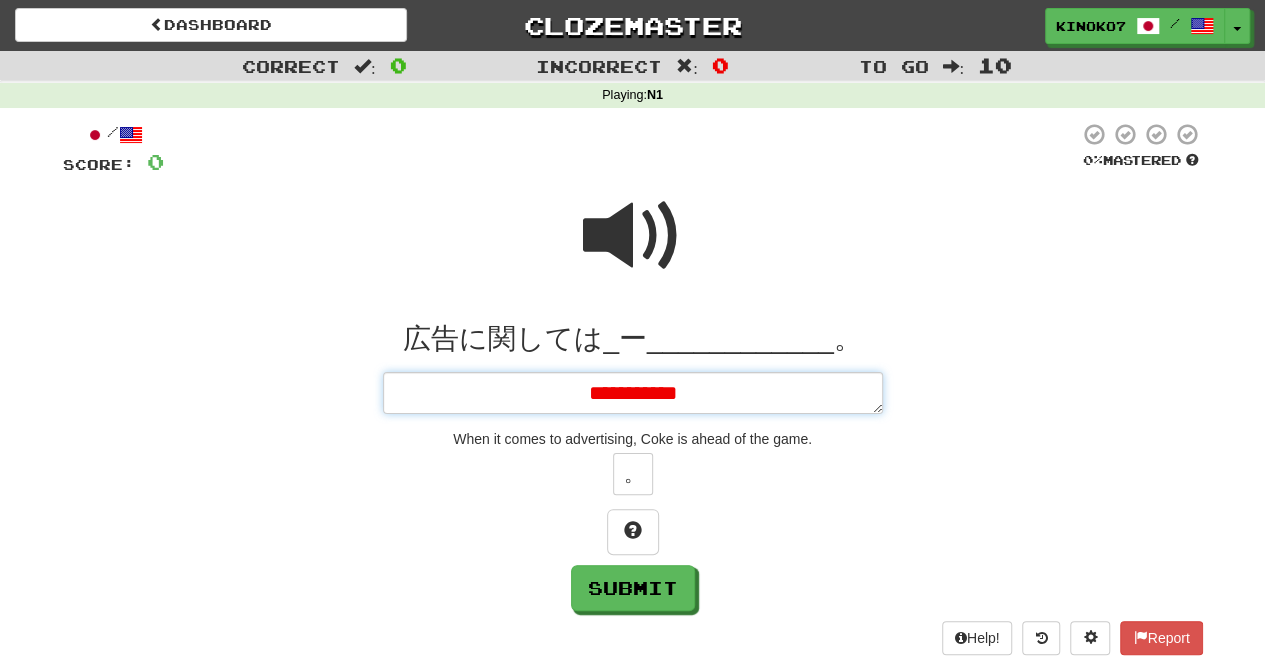 type on "**********" 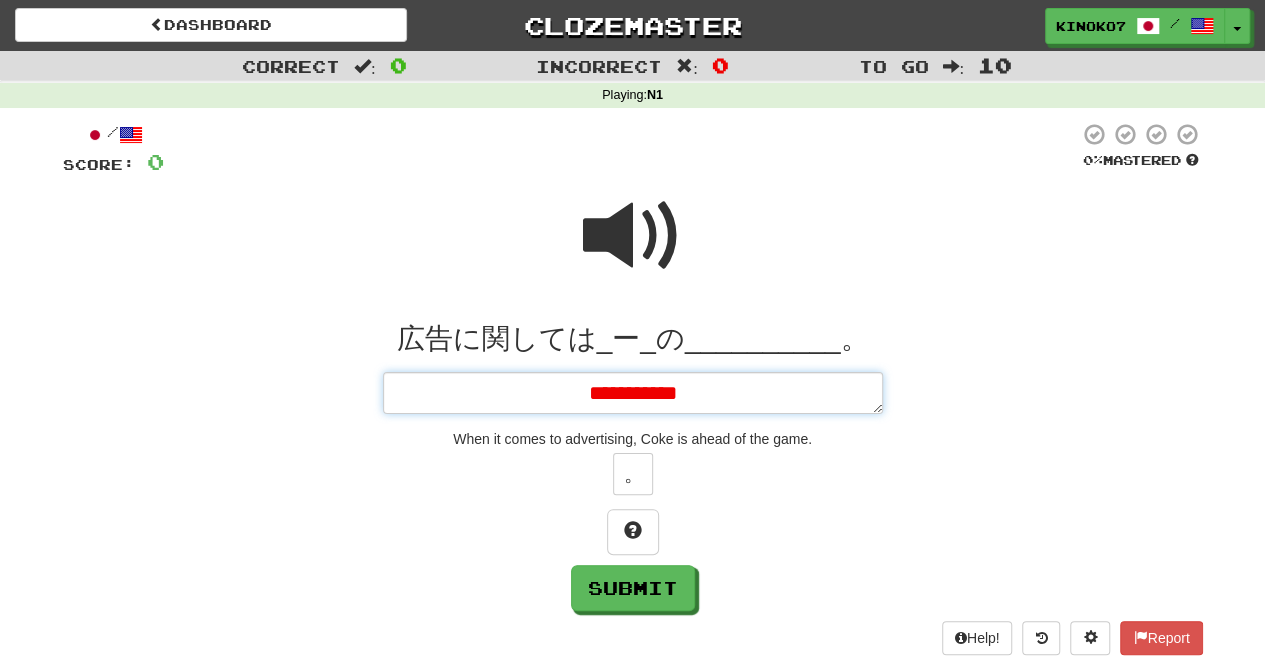 type on "*" 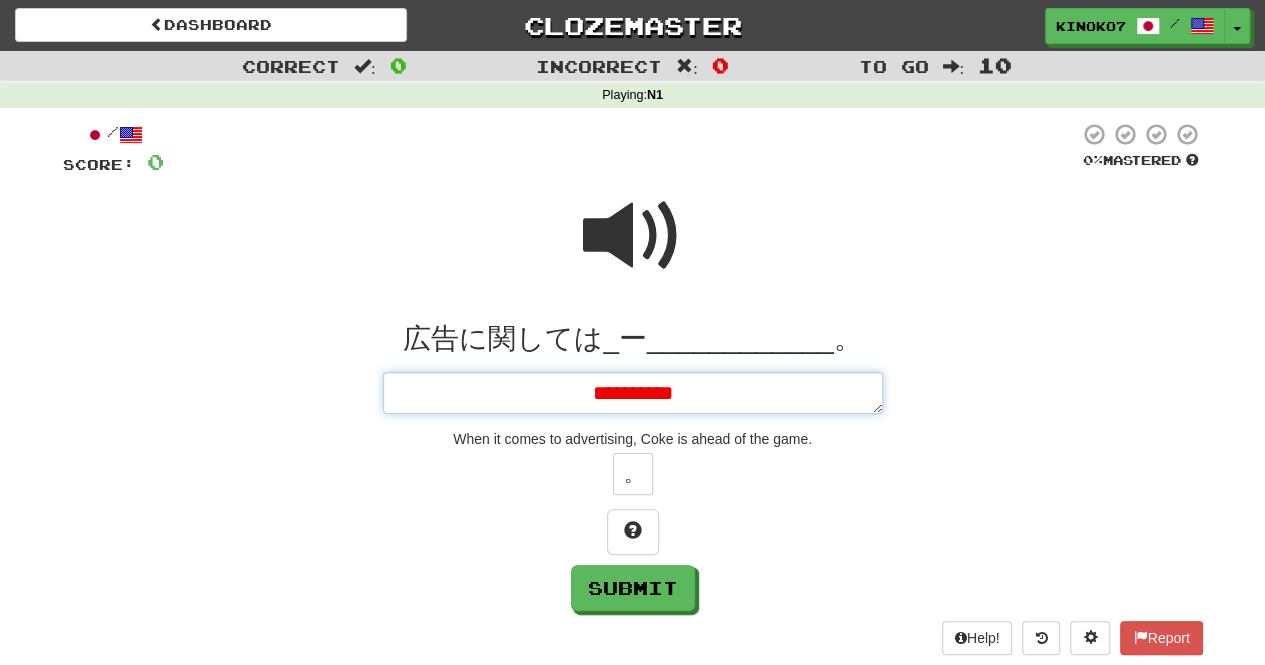 type on "*" 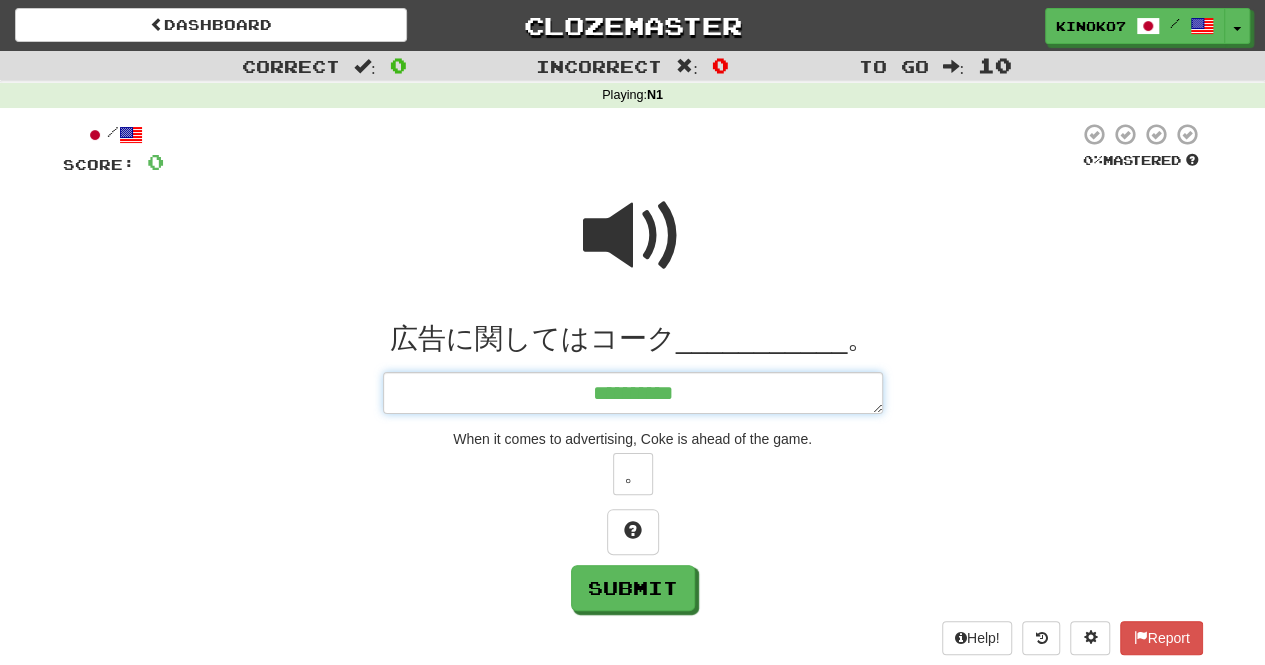 type on "*" 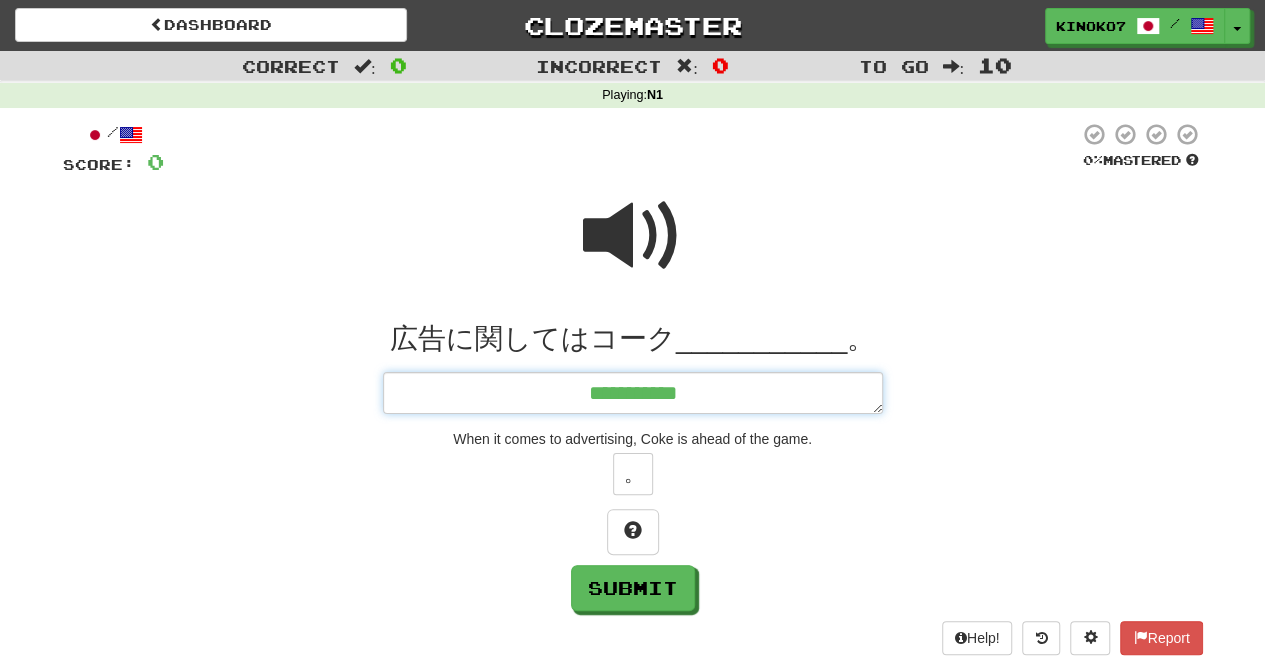 type on "*" 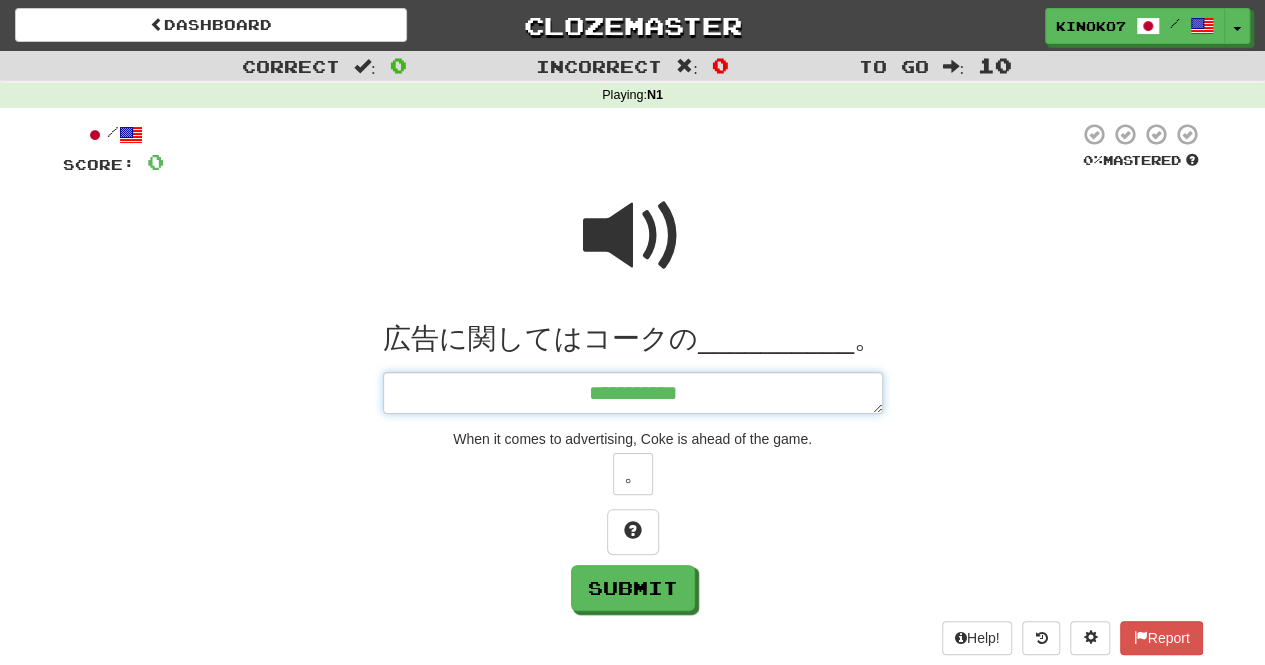 type on "*" 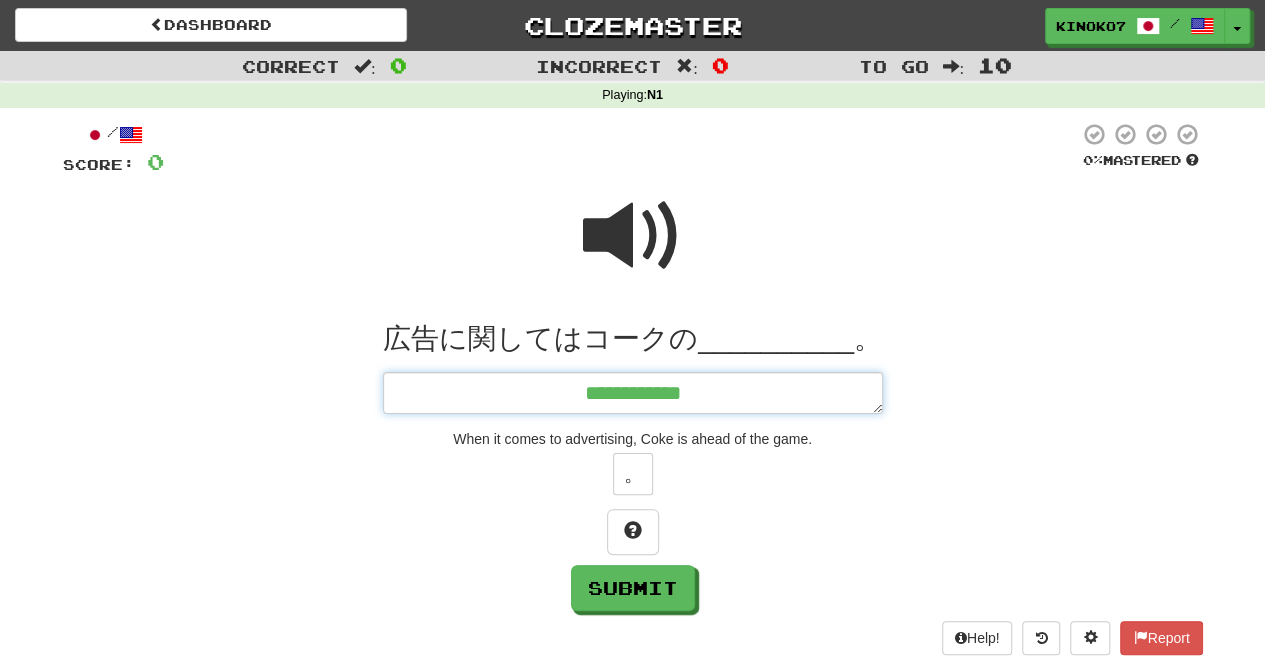 type on "**********" 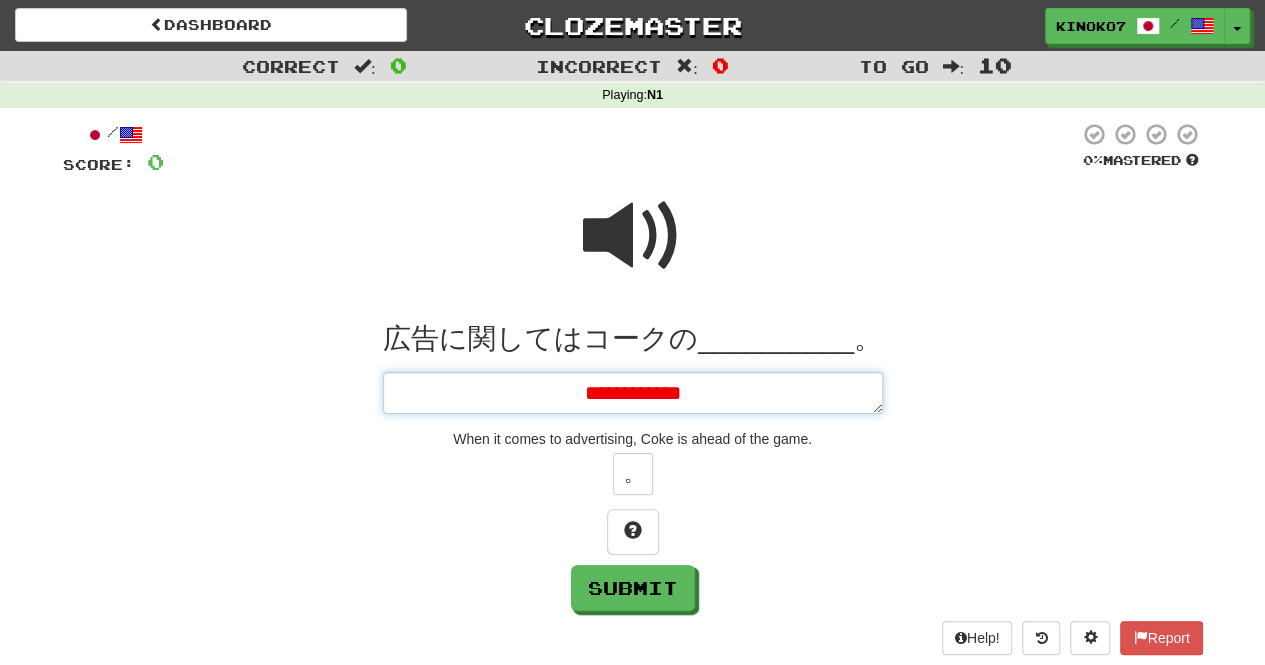 type on "**********" 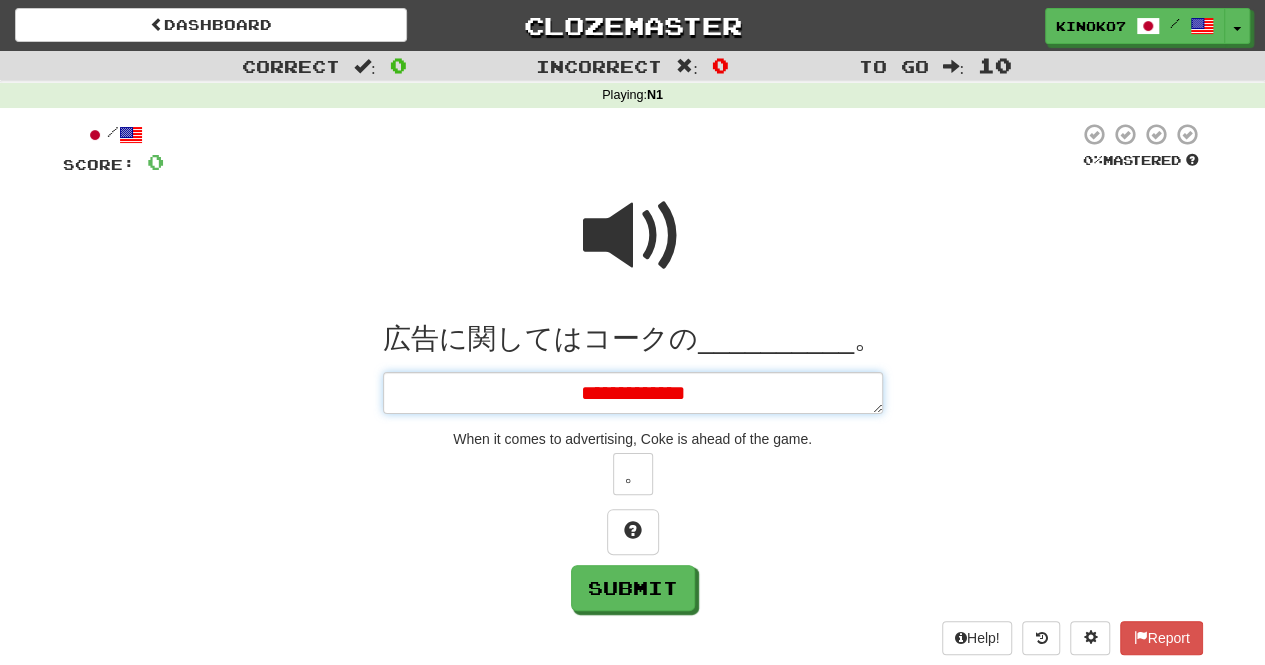 type on "*" 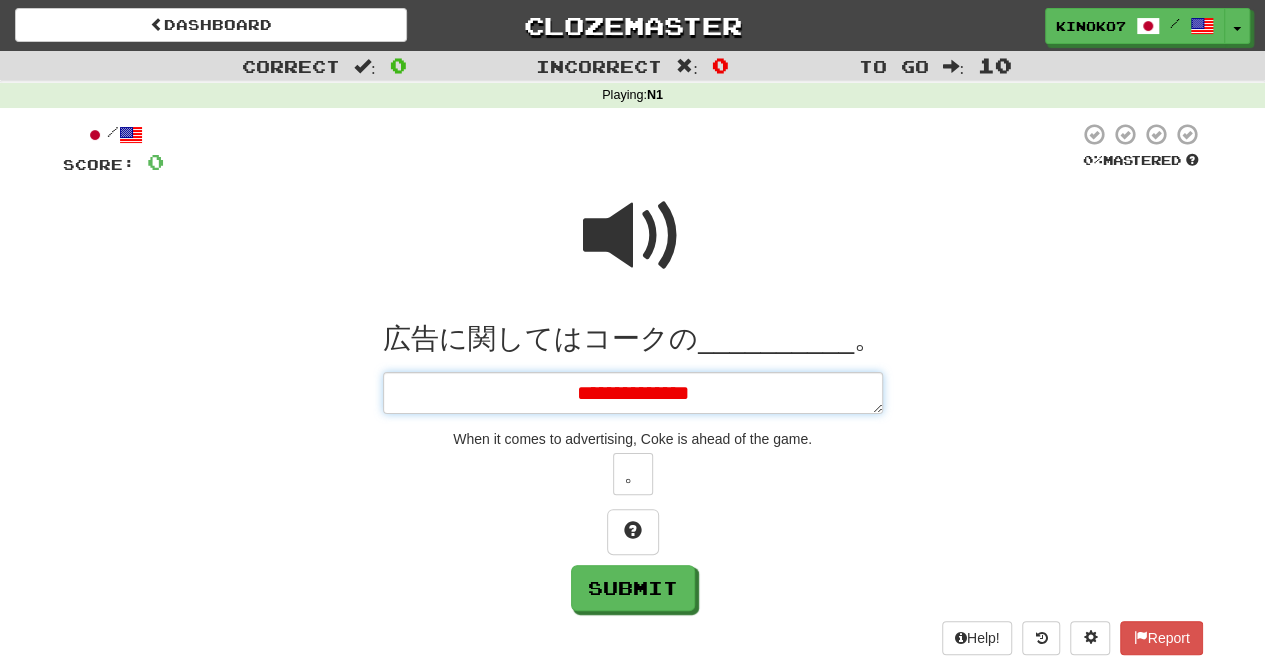 type on "*" 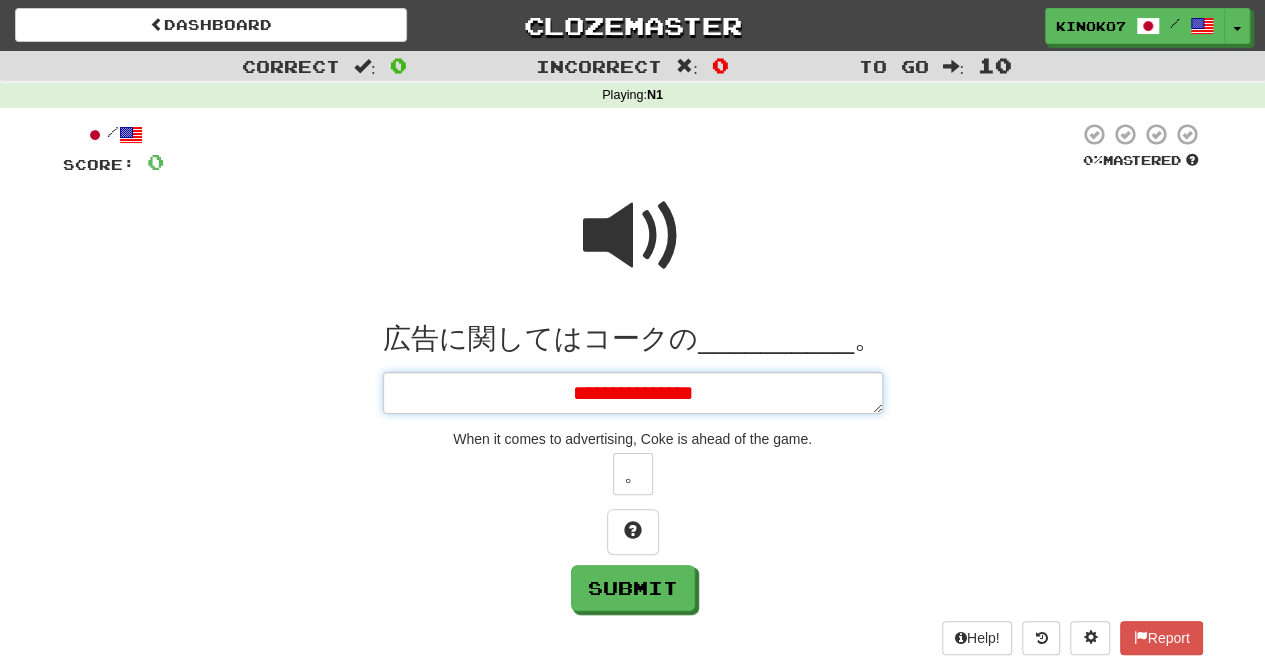 type on "*" 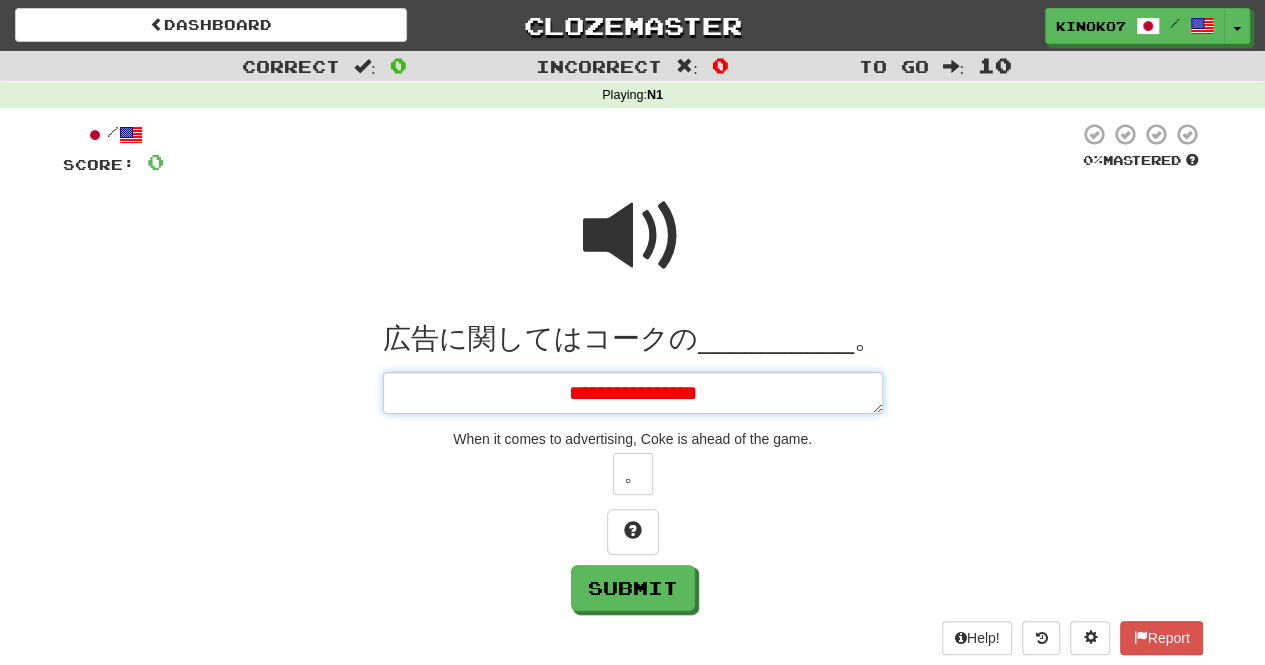 type on "*" 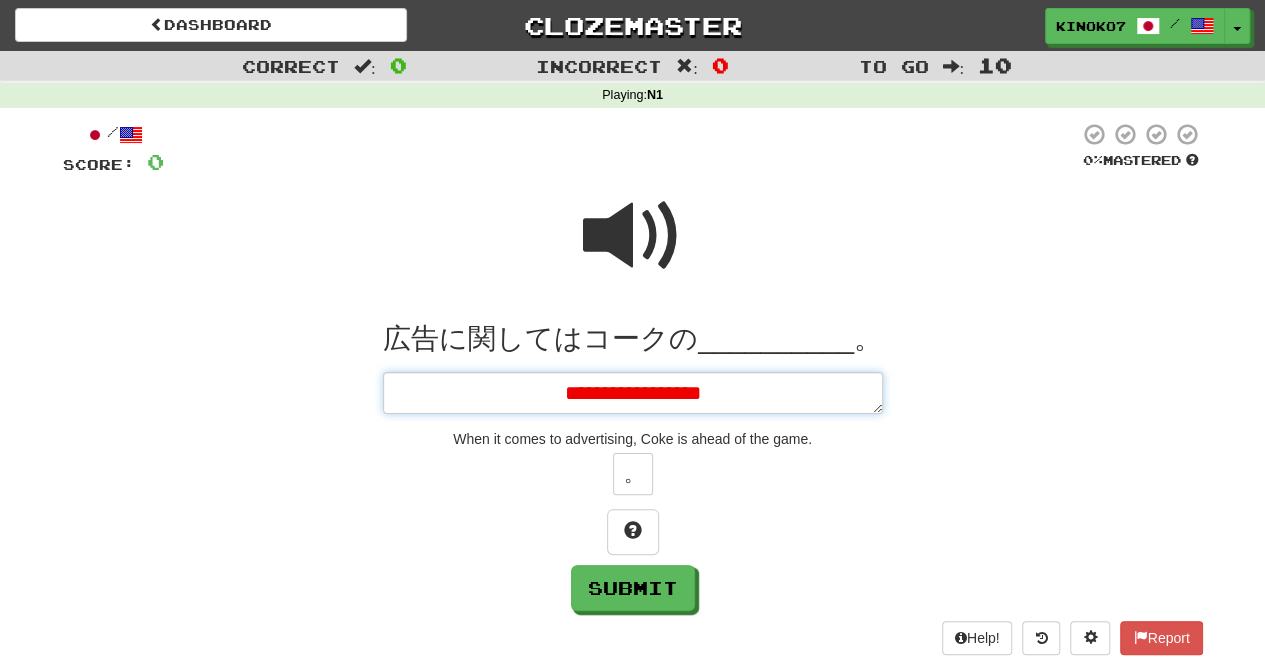 type on "**********" 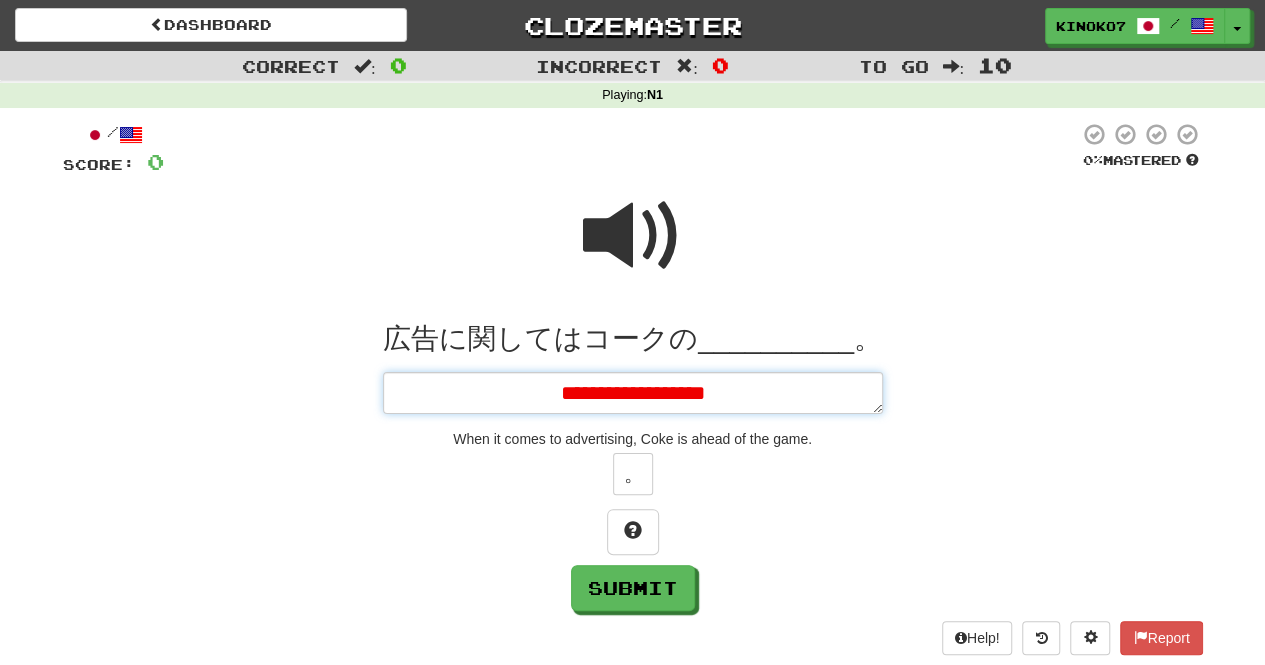 type on "*" 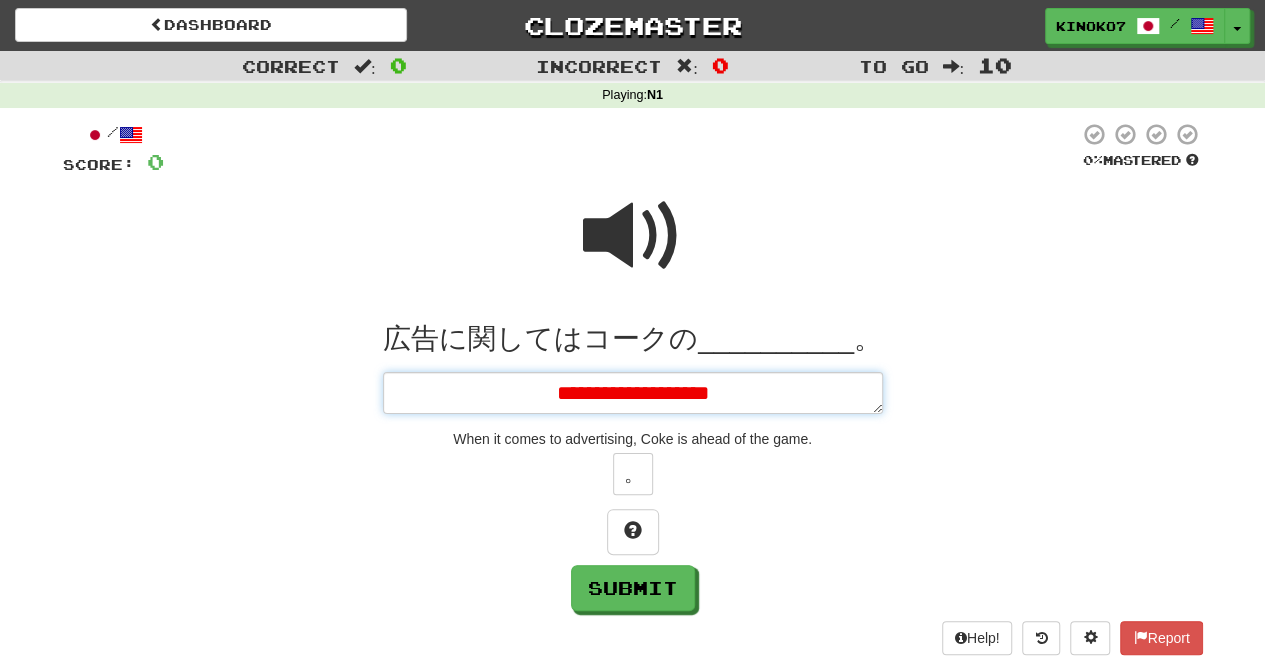 type on "*" 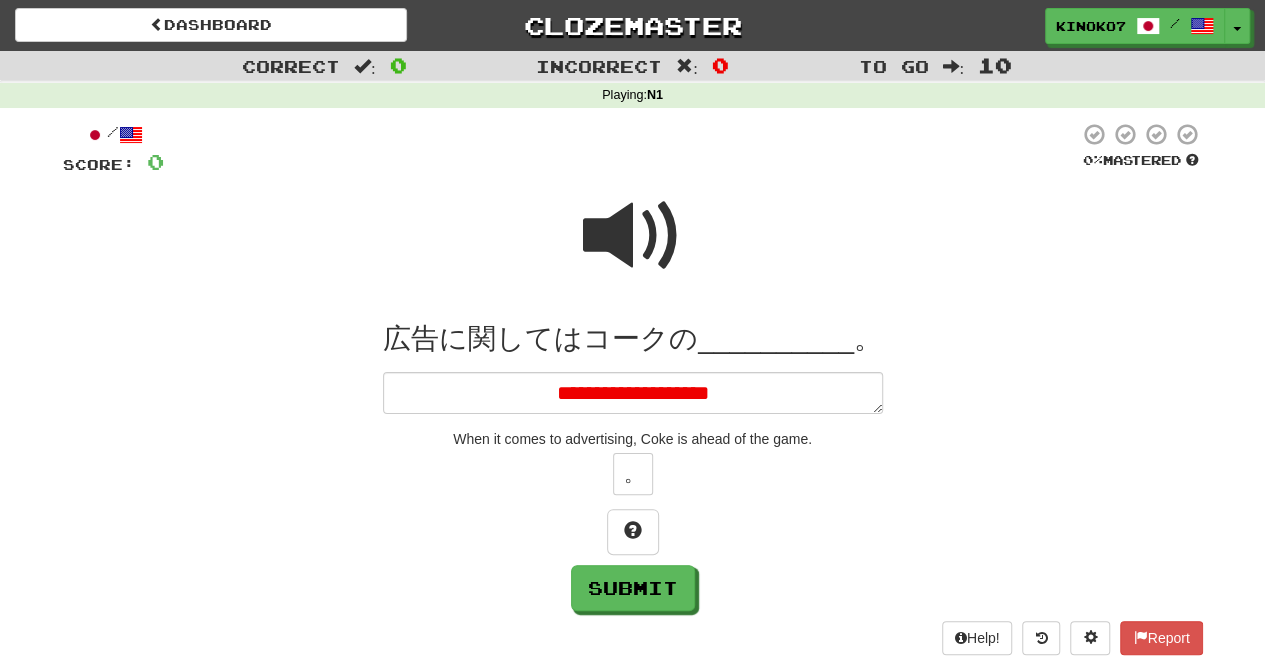 click at bounding box center [633, 236] 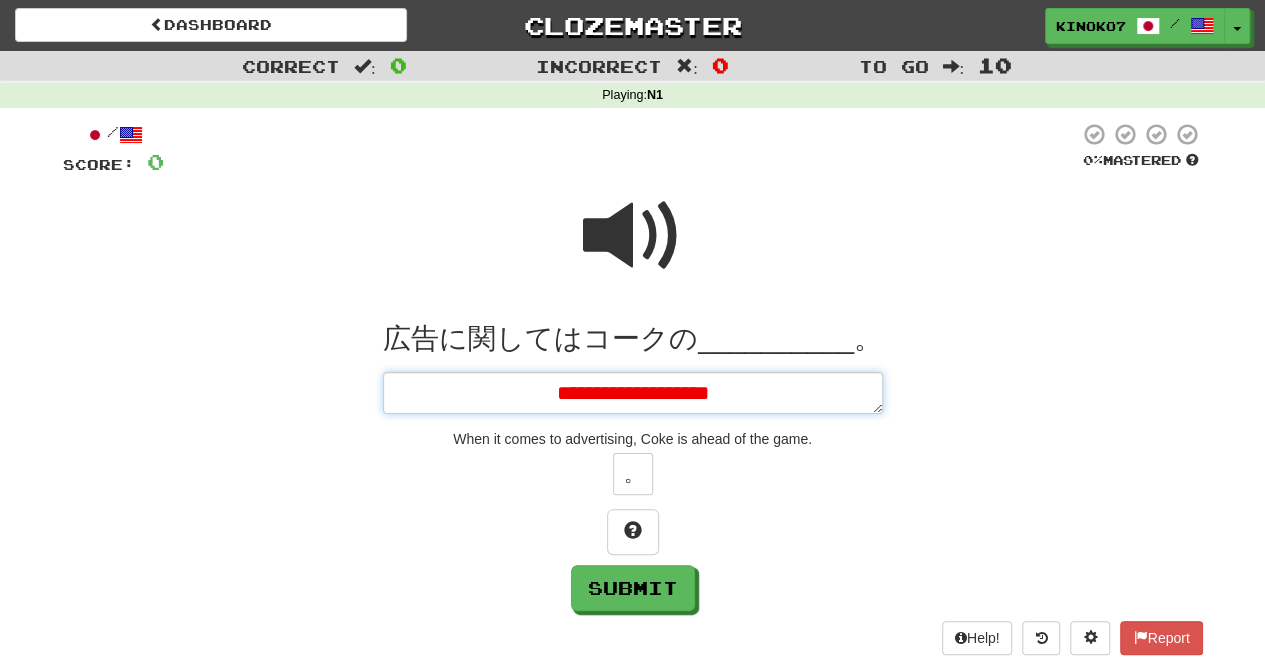 click on "**********" at bounding box center (633, 392) 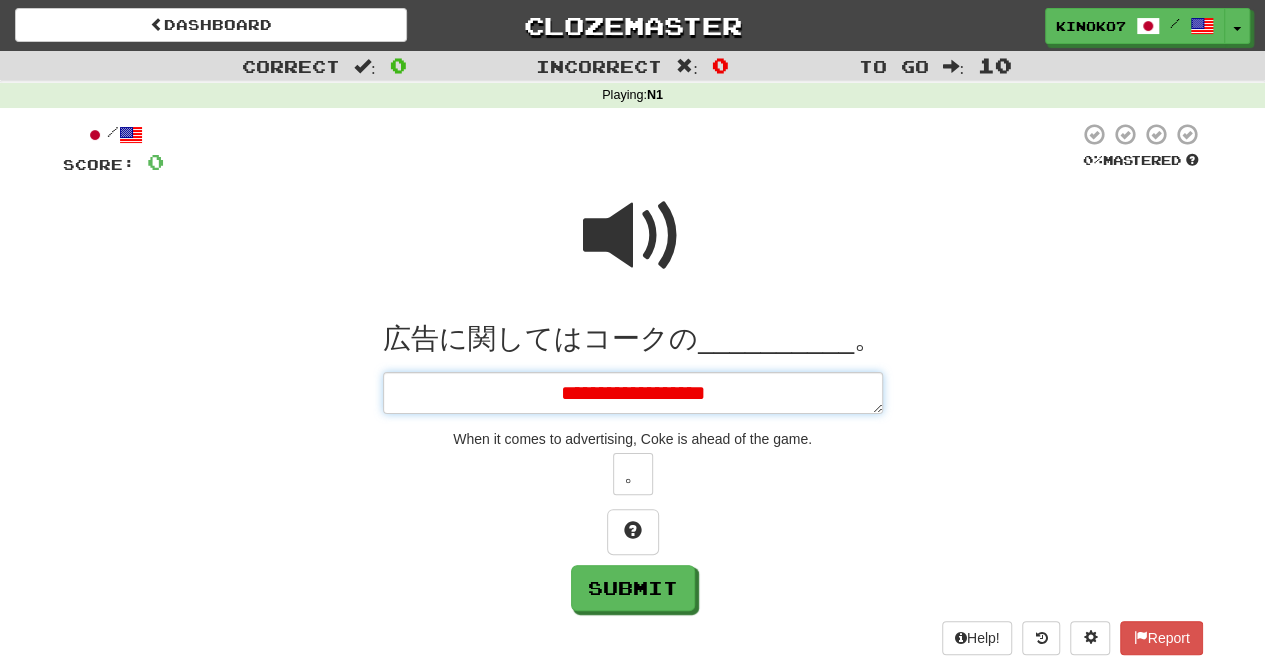 type on "*" 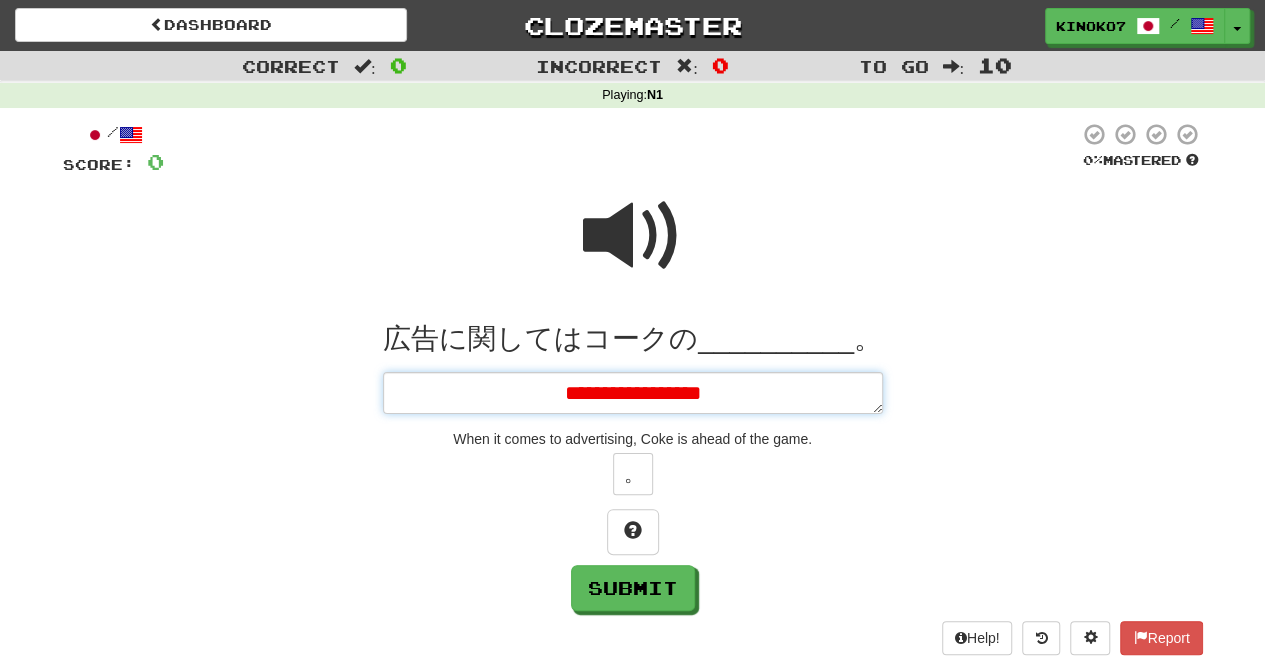 type on "*" 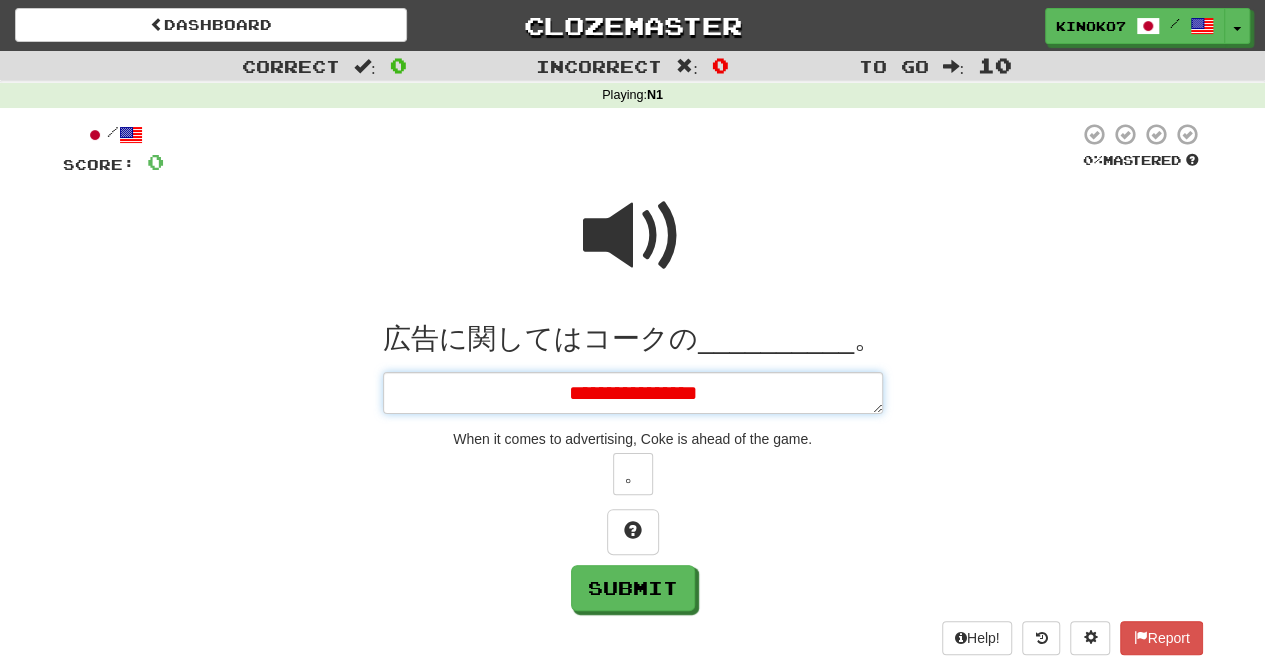 type on "*" 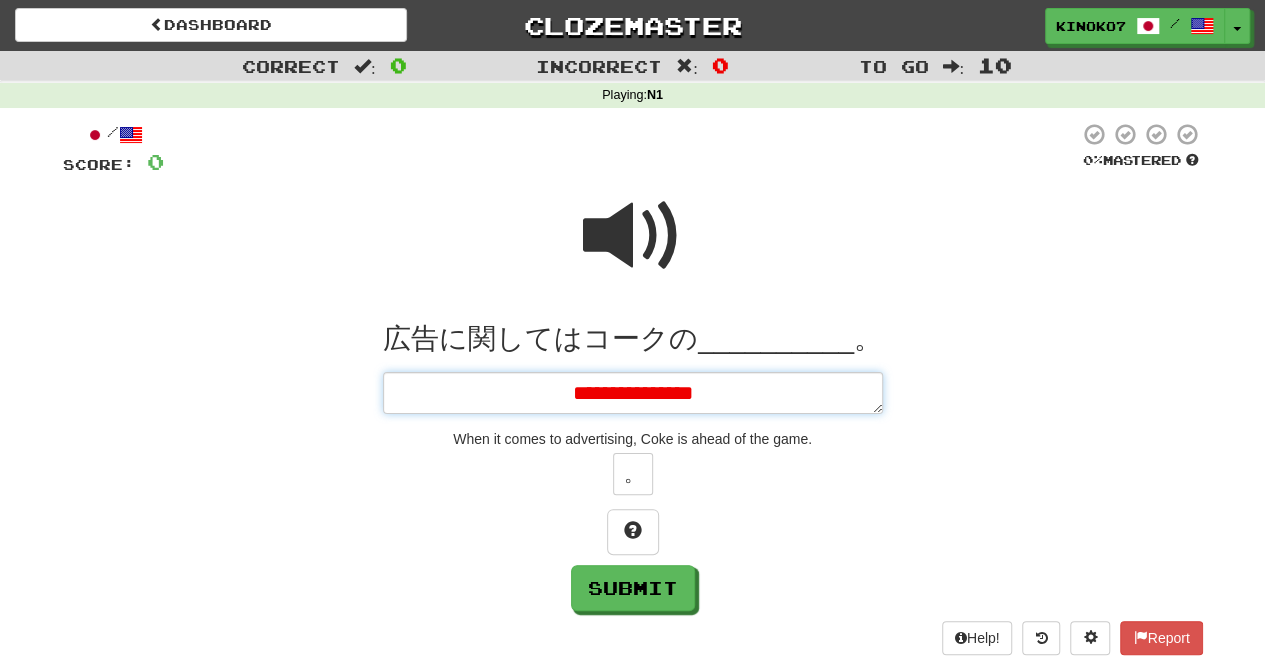 type on "*" 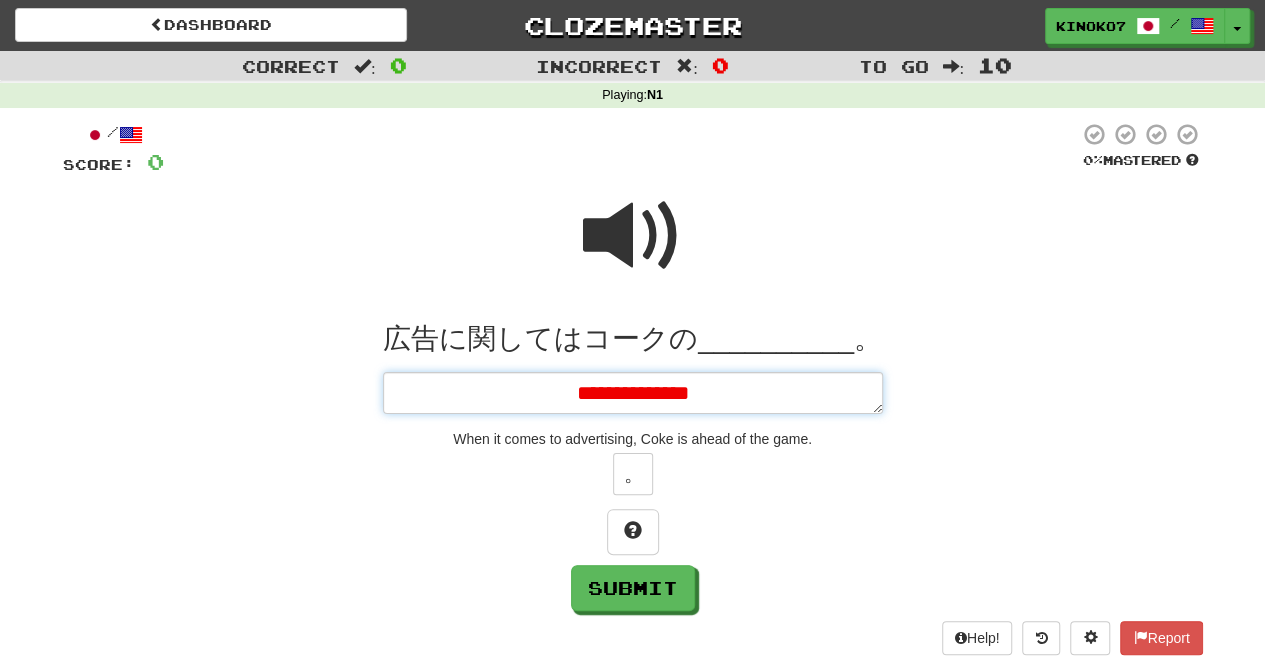 type on "*" 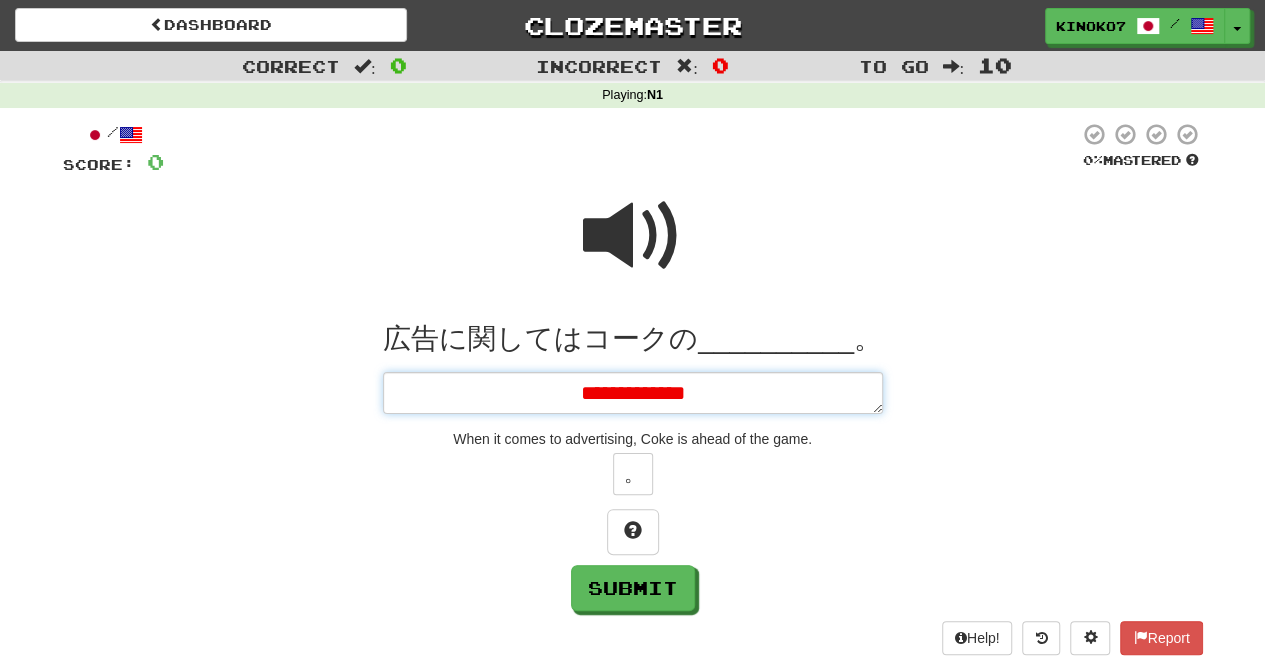 type on "*" 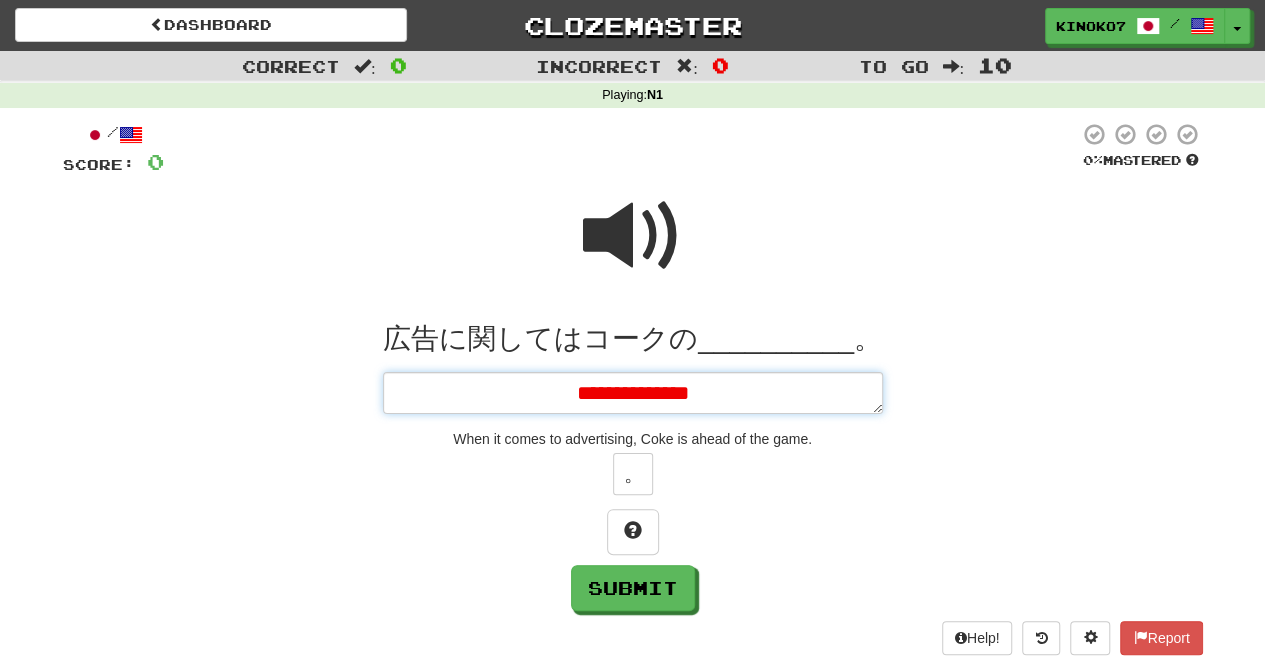 type on "*" 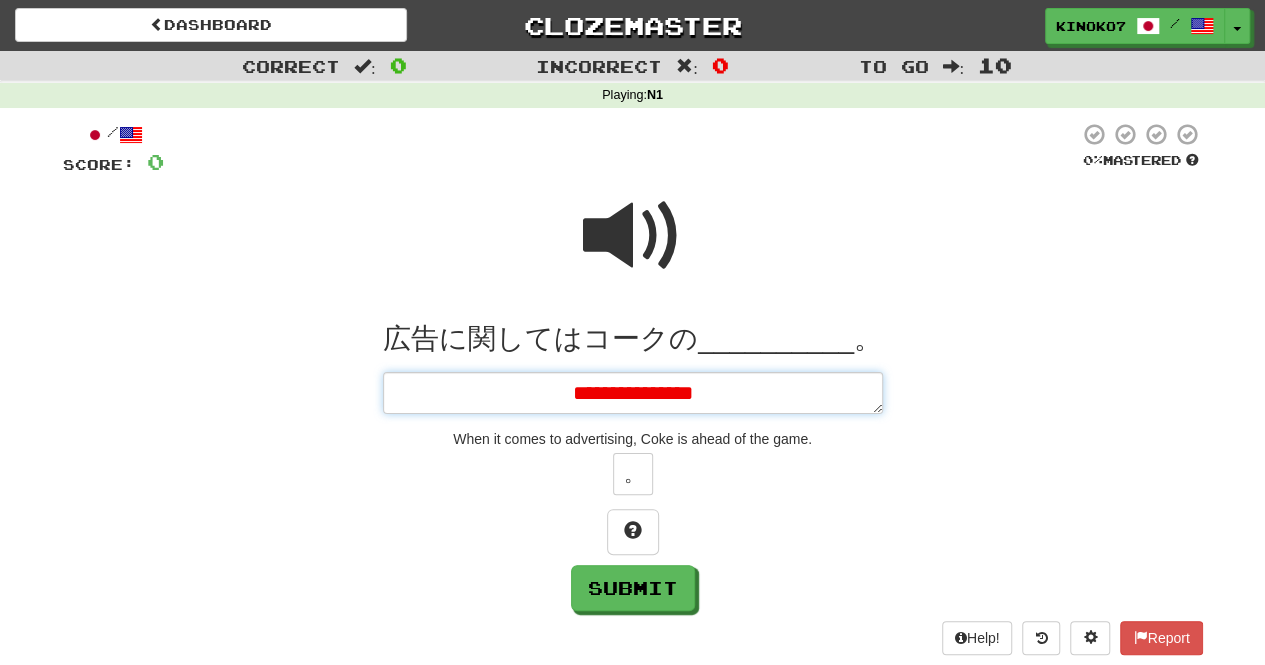 type on "*" 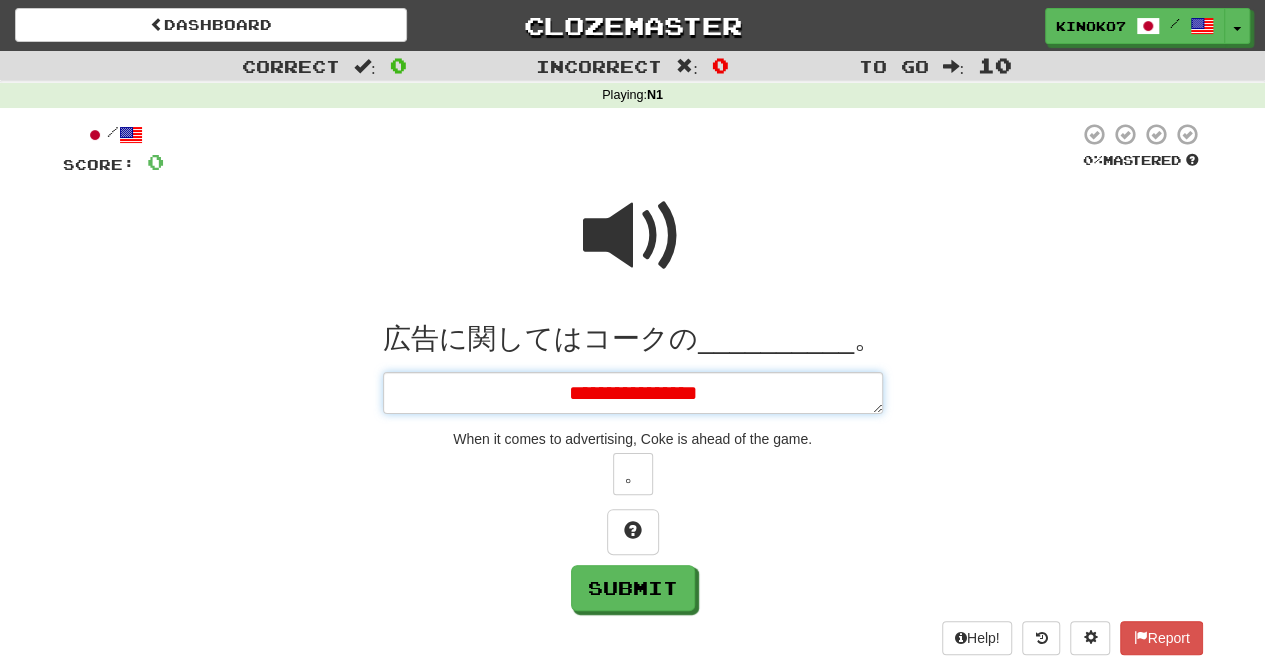 type on "**********" 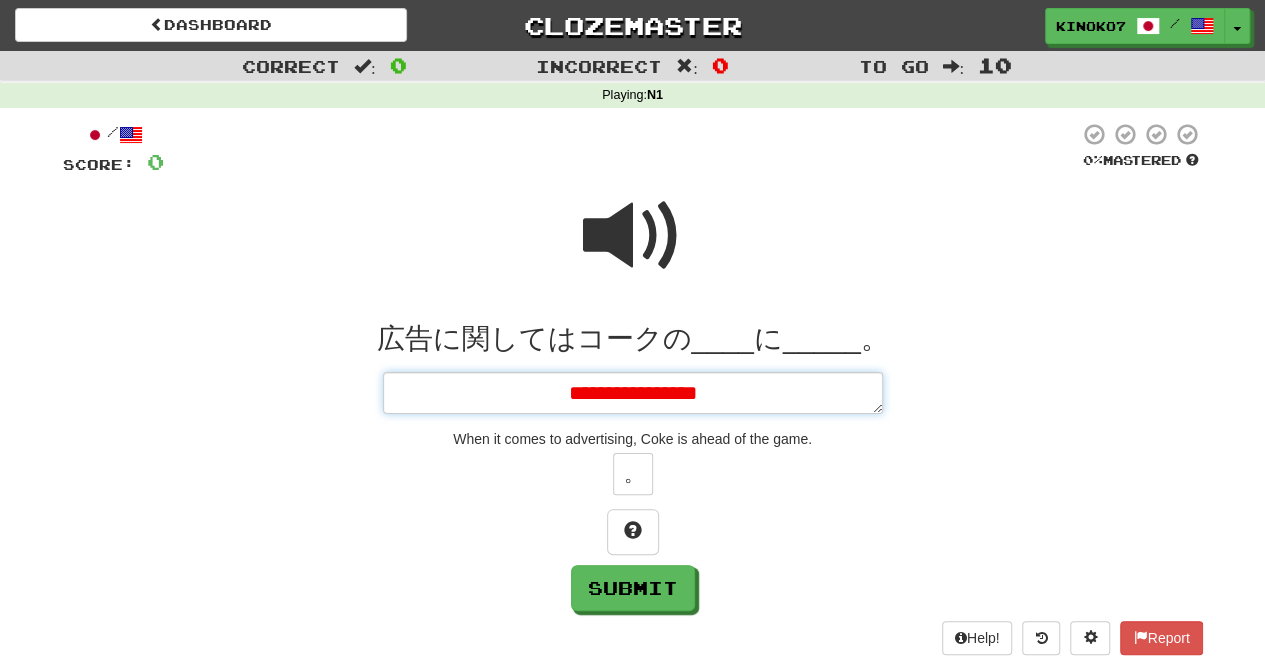 type on "*" 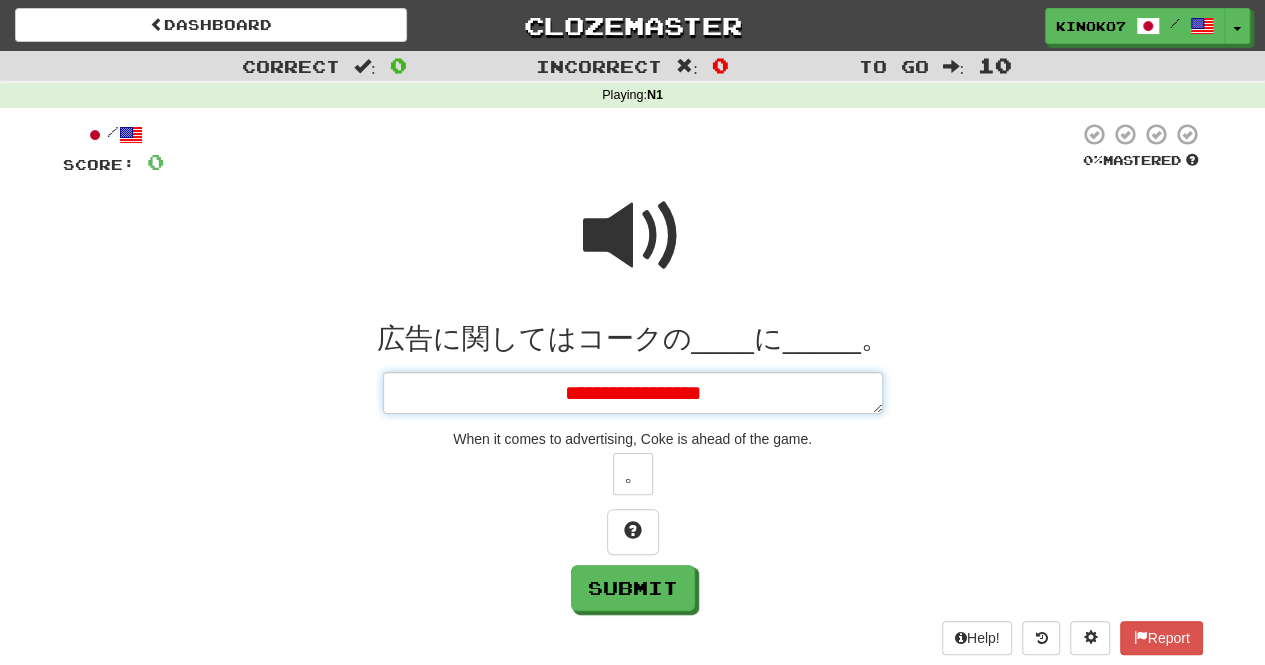 type on "*" 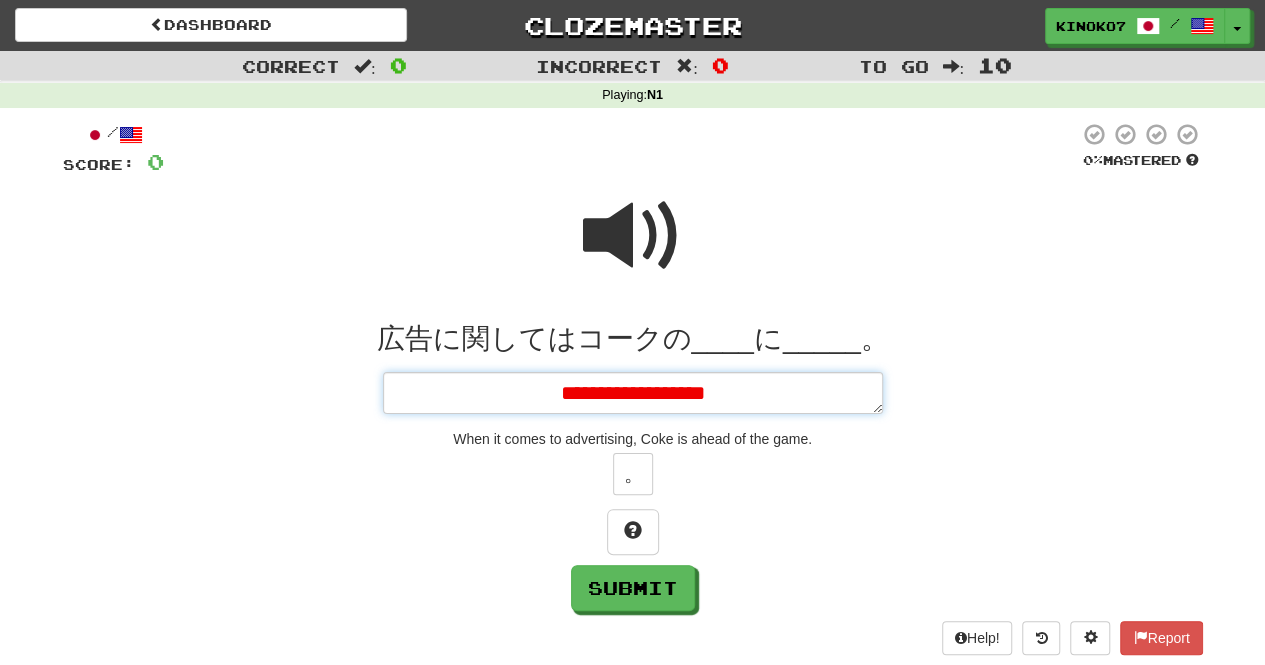 type on "*" 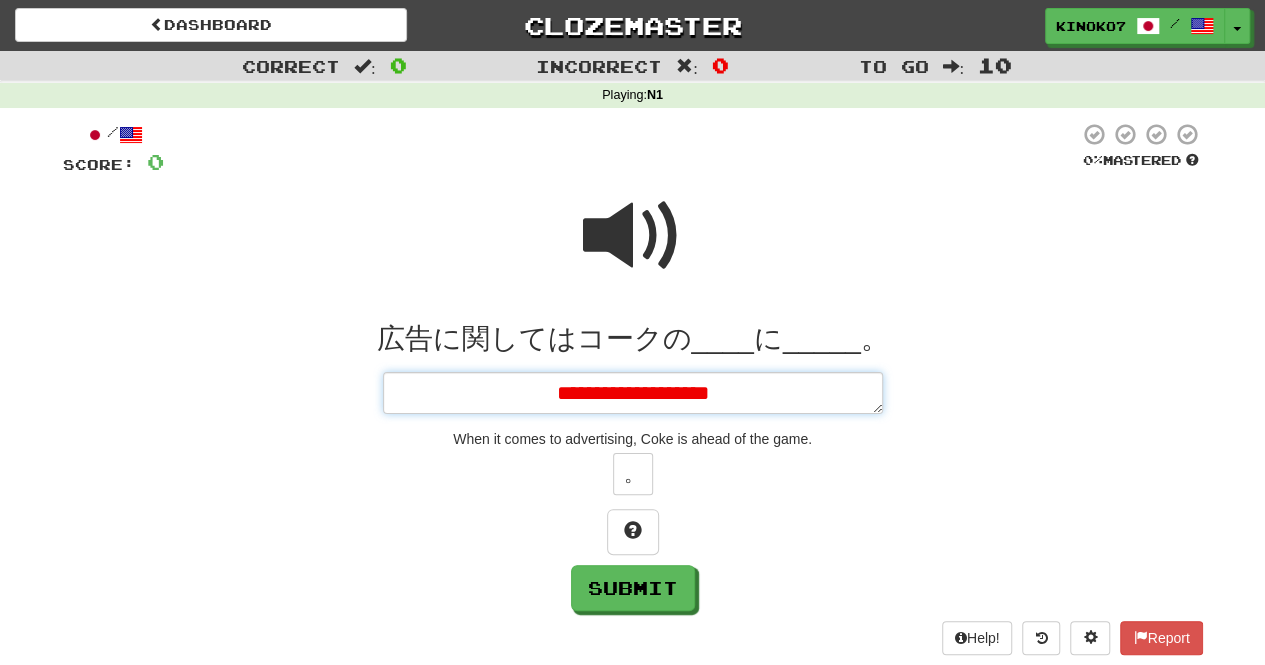 type on "*" 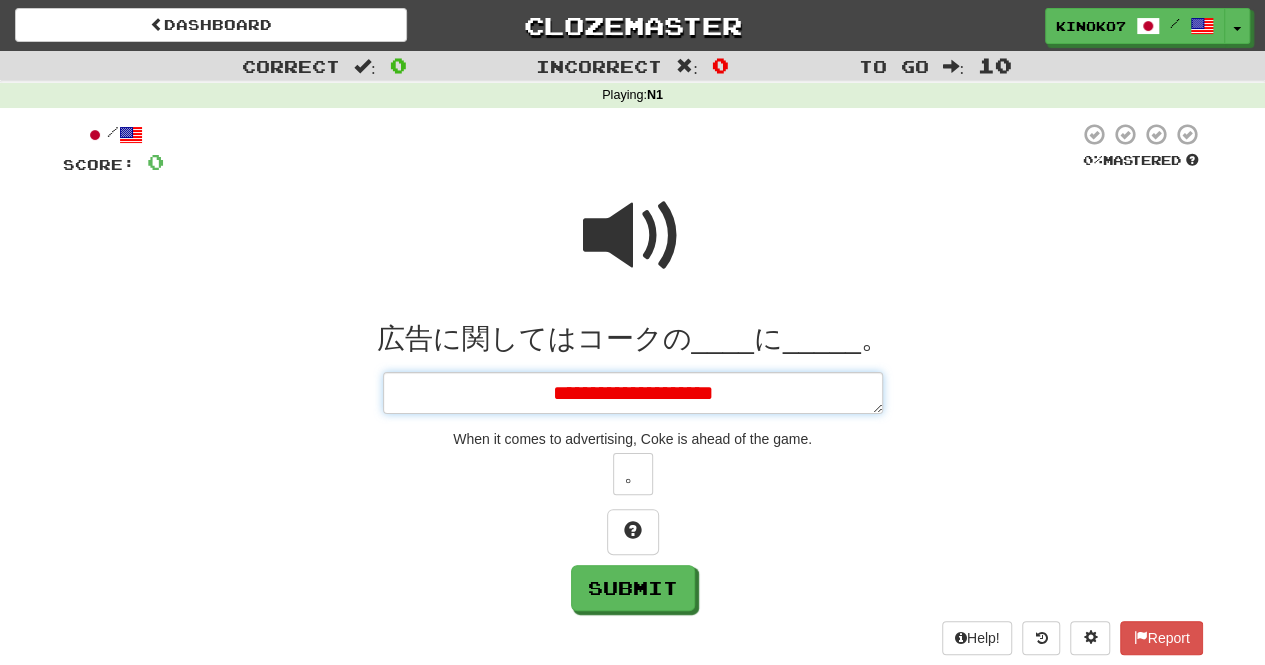 type on "*" 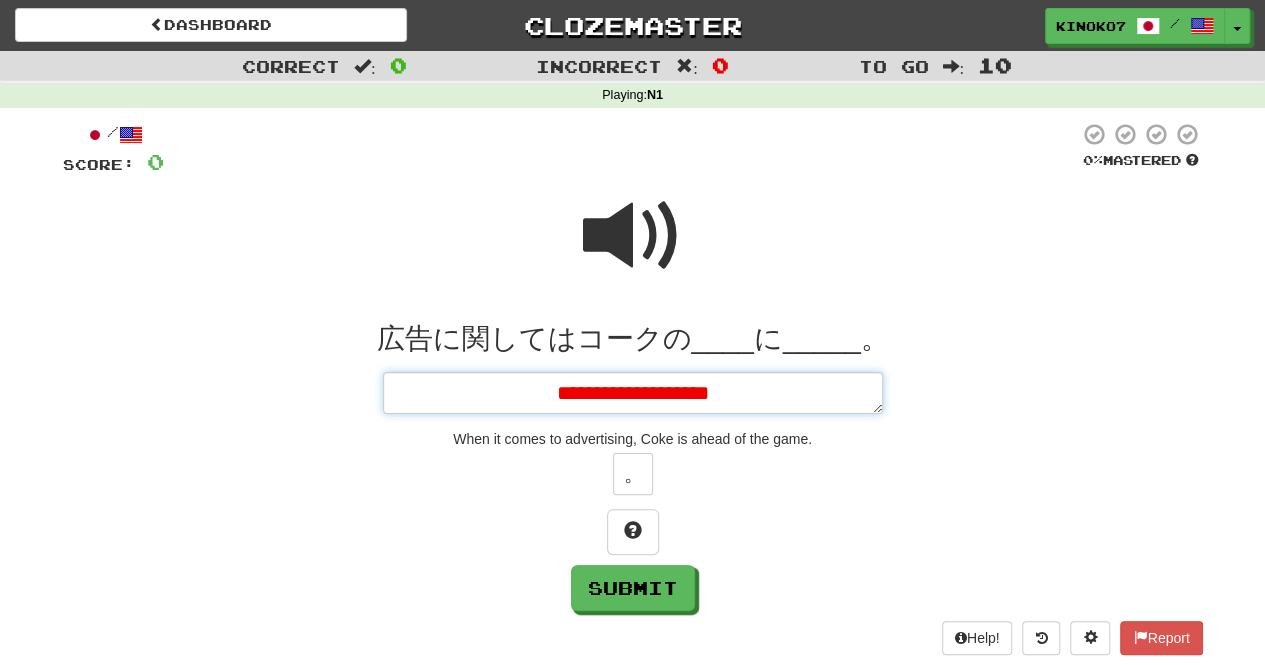 type on "*" 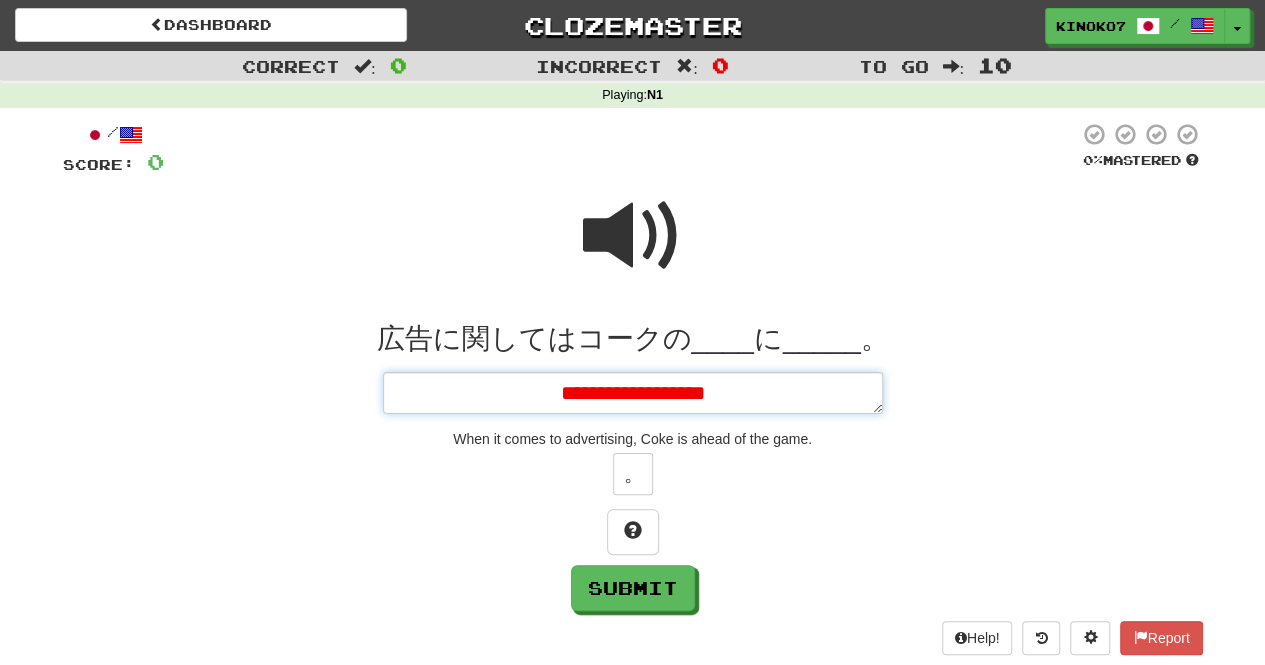 type on "*" 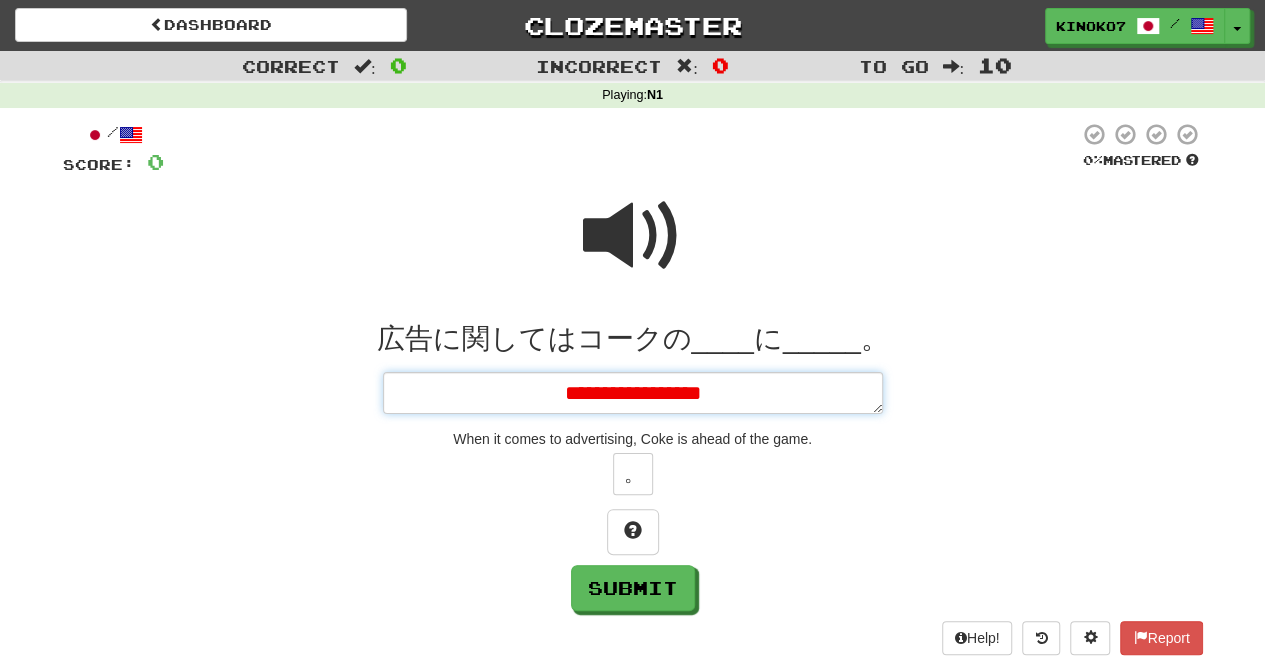 type on "*" 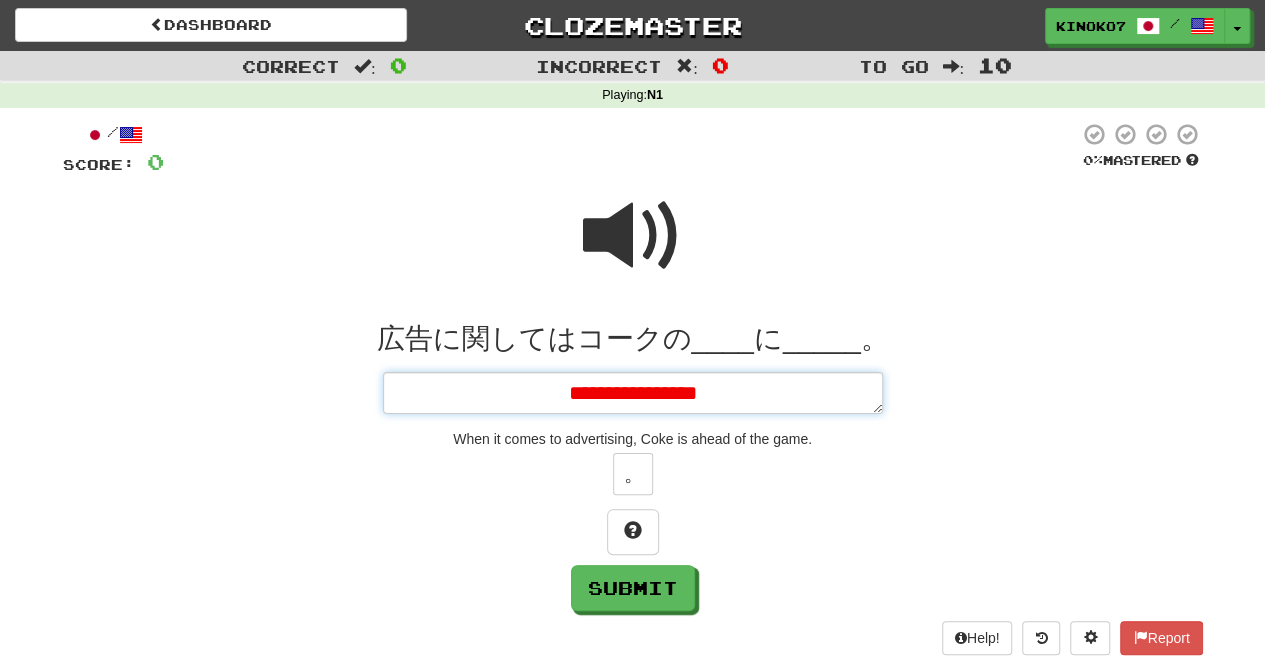 type on "*" 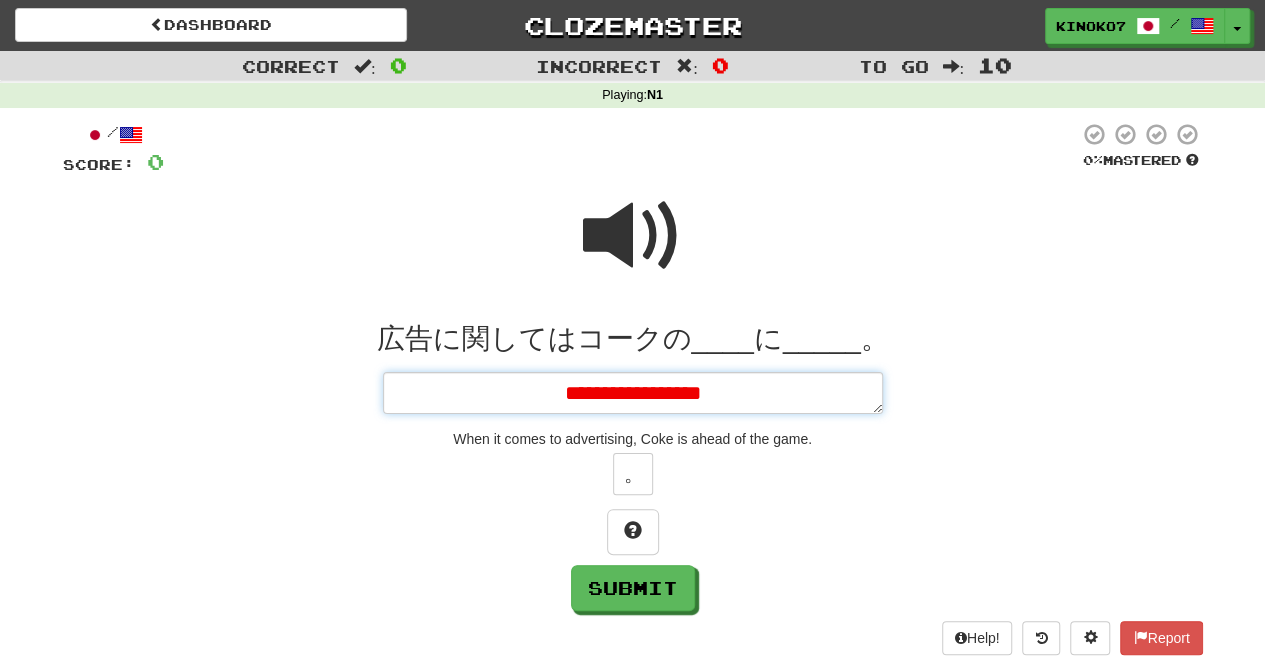 type on "*" 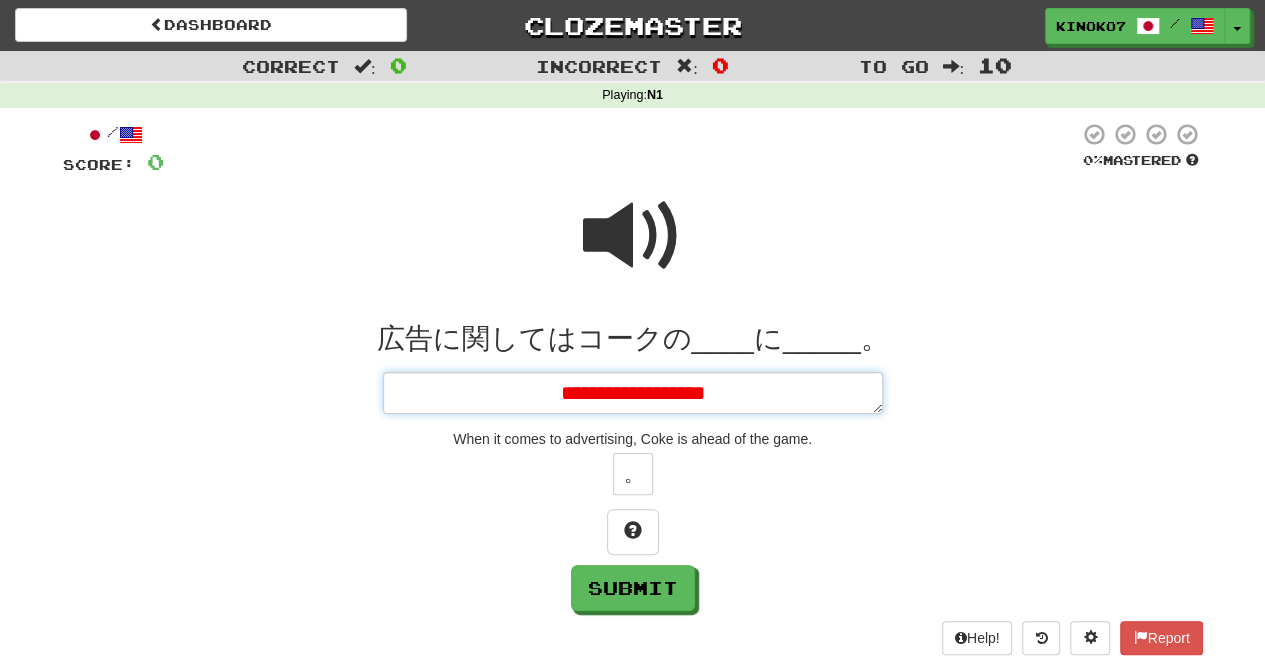 type on "*" 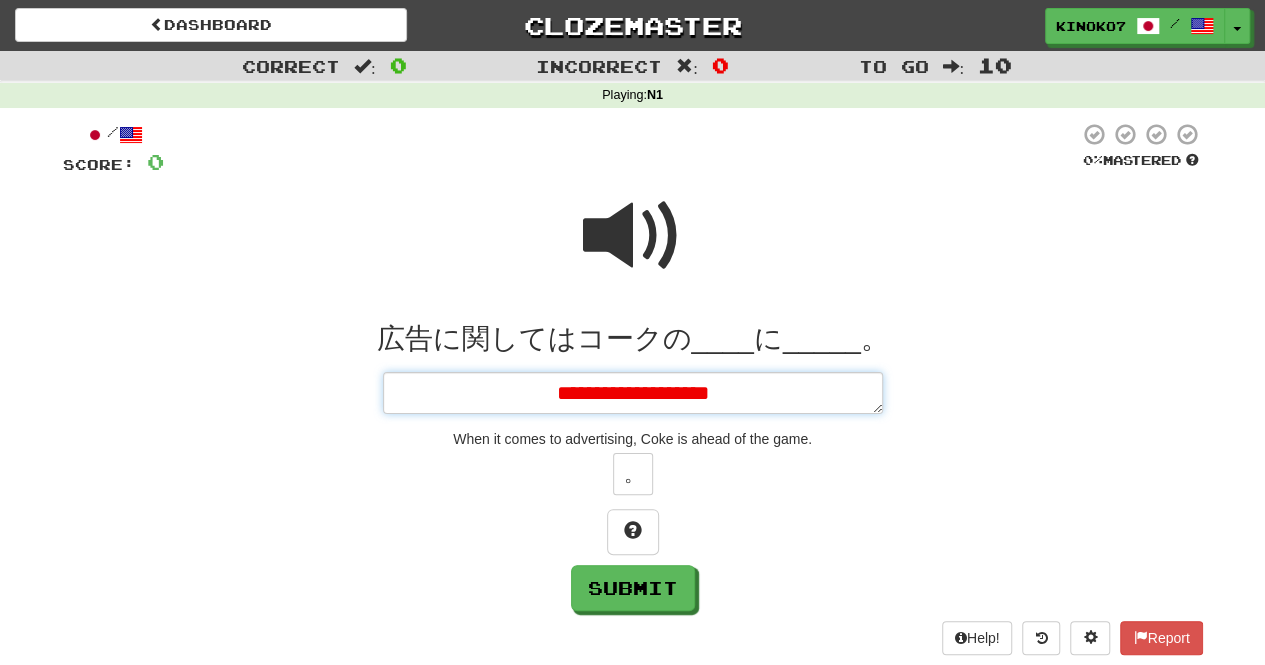 type on "*" 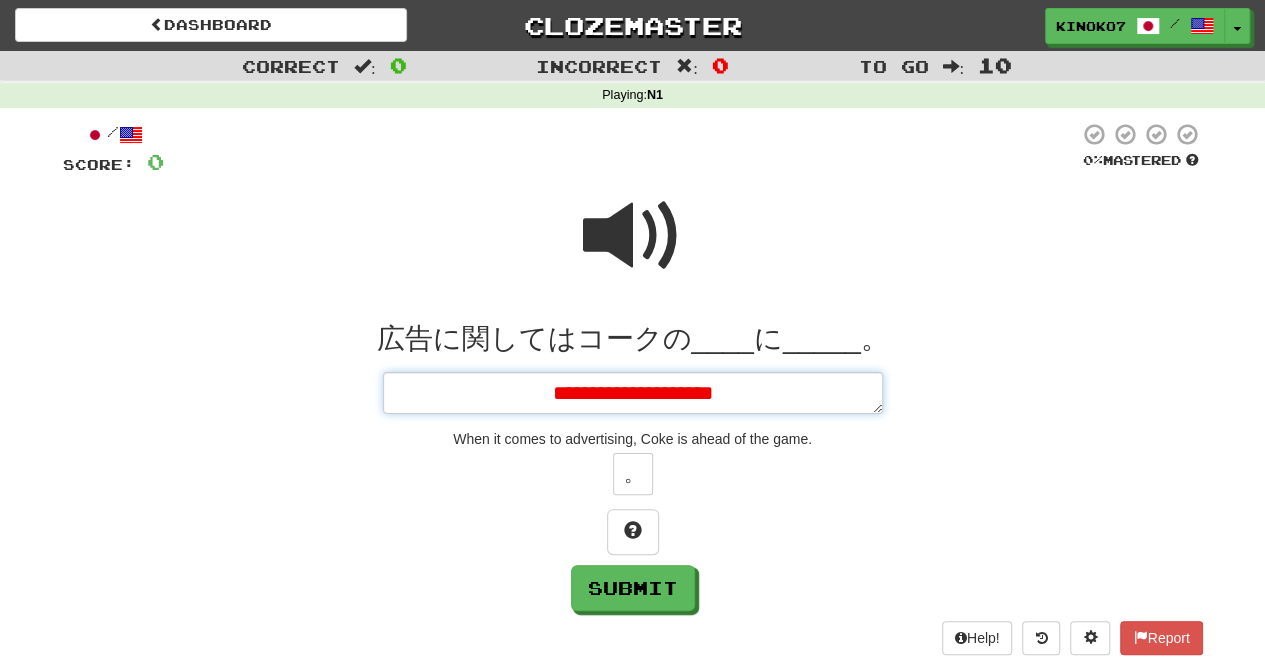 type on "*" 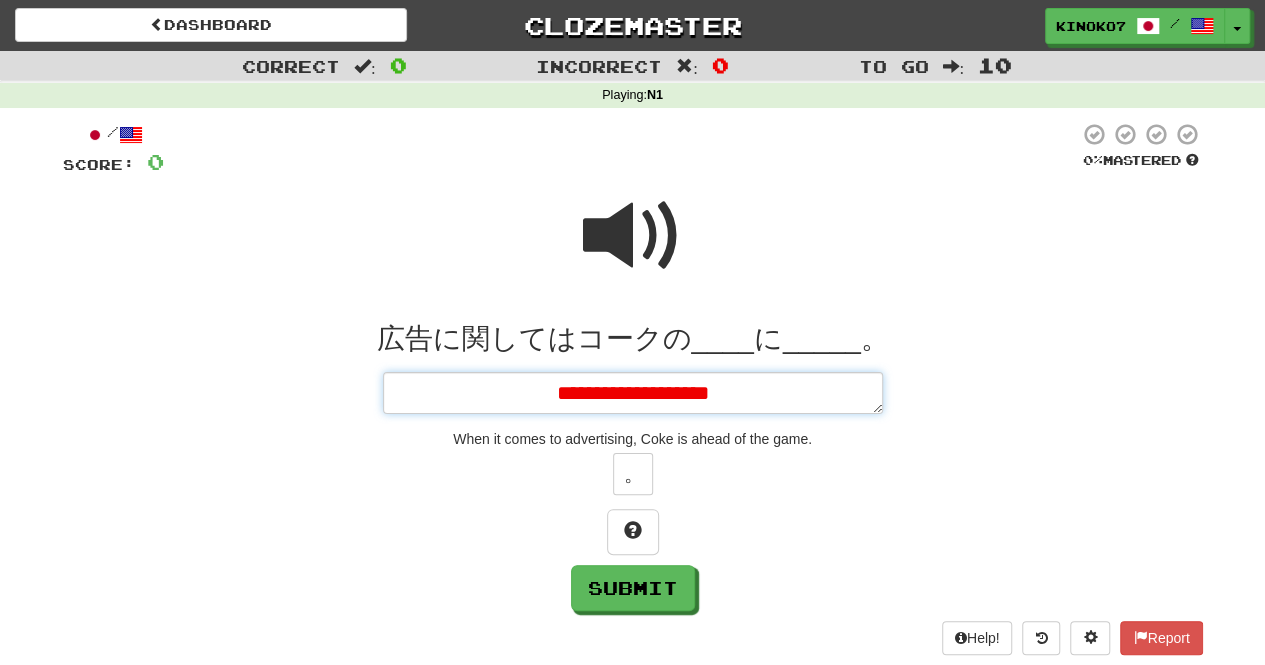type on "**********" 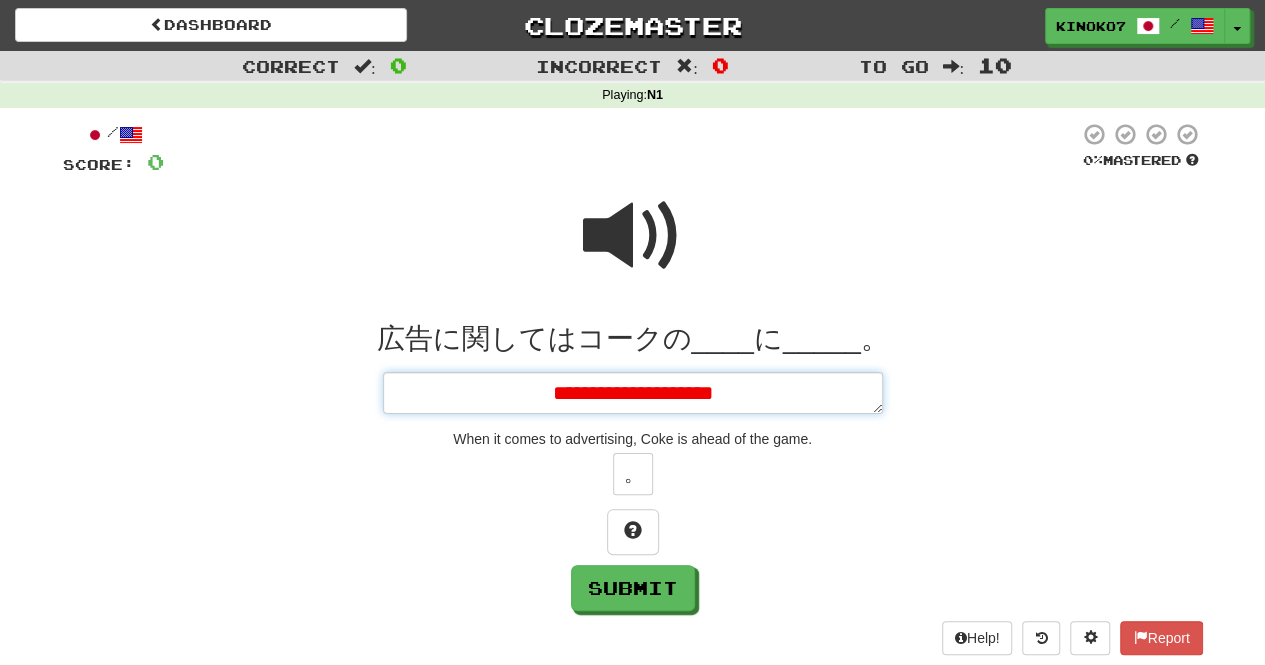 type on "*" 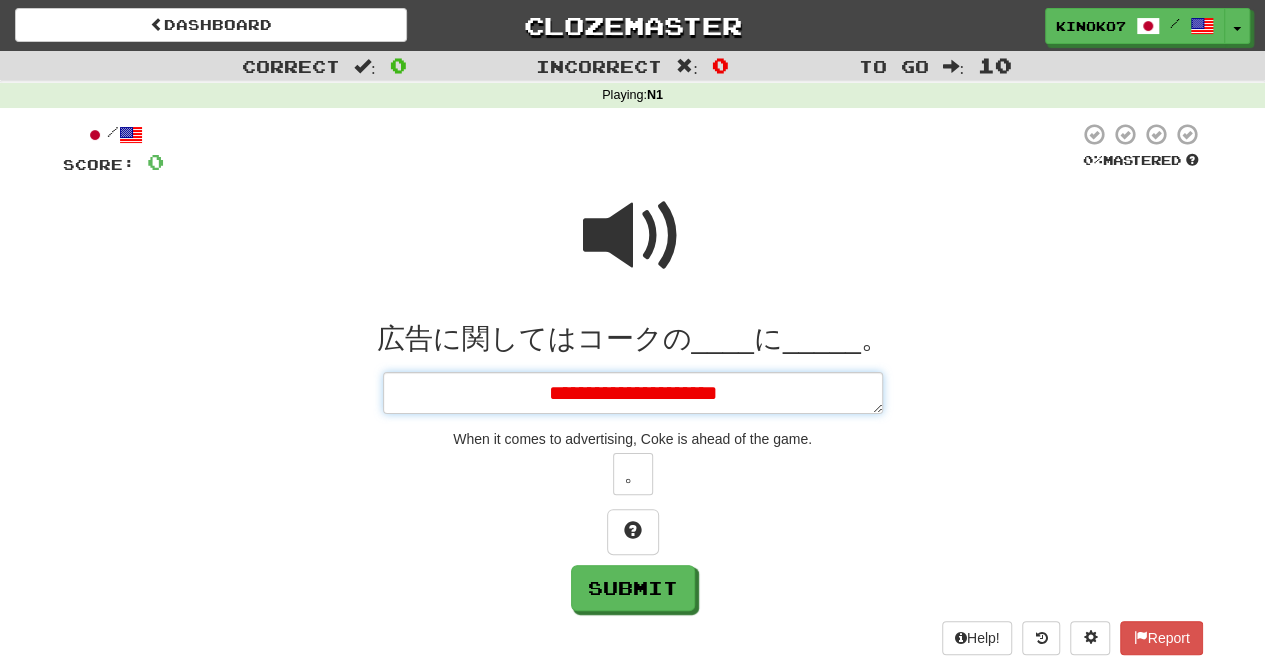 type on "*" 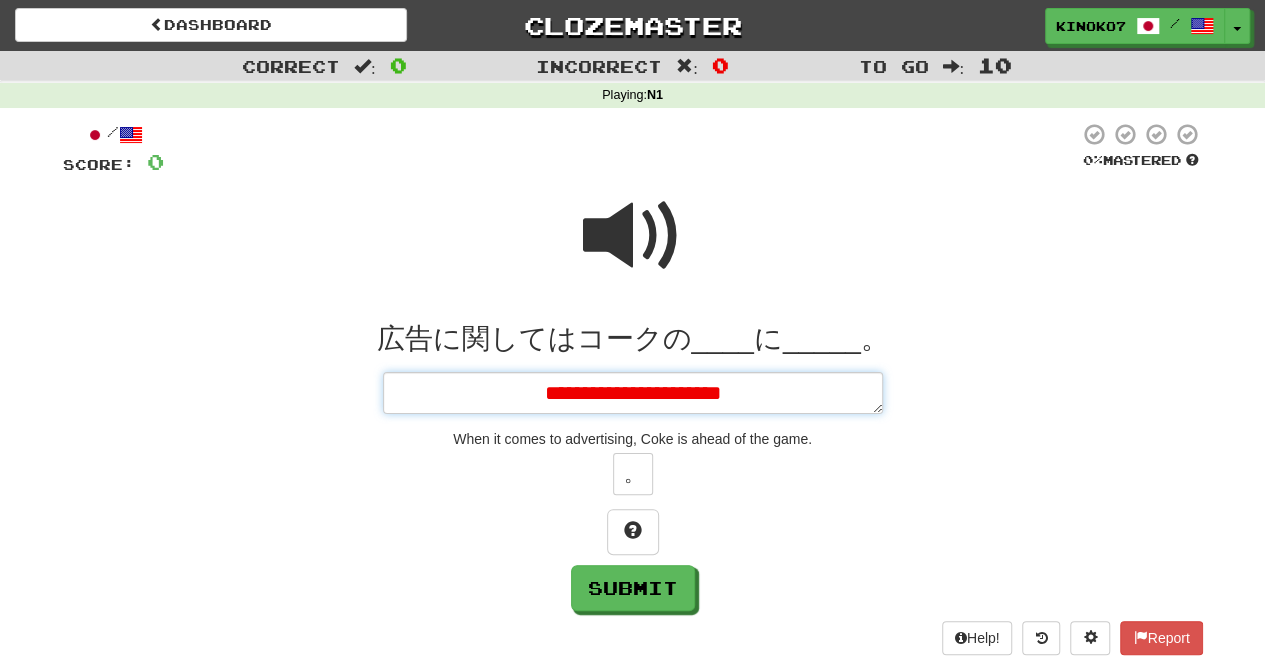 type on "**********" 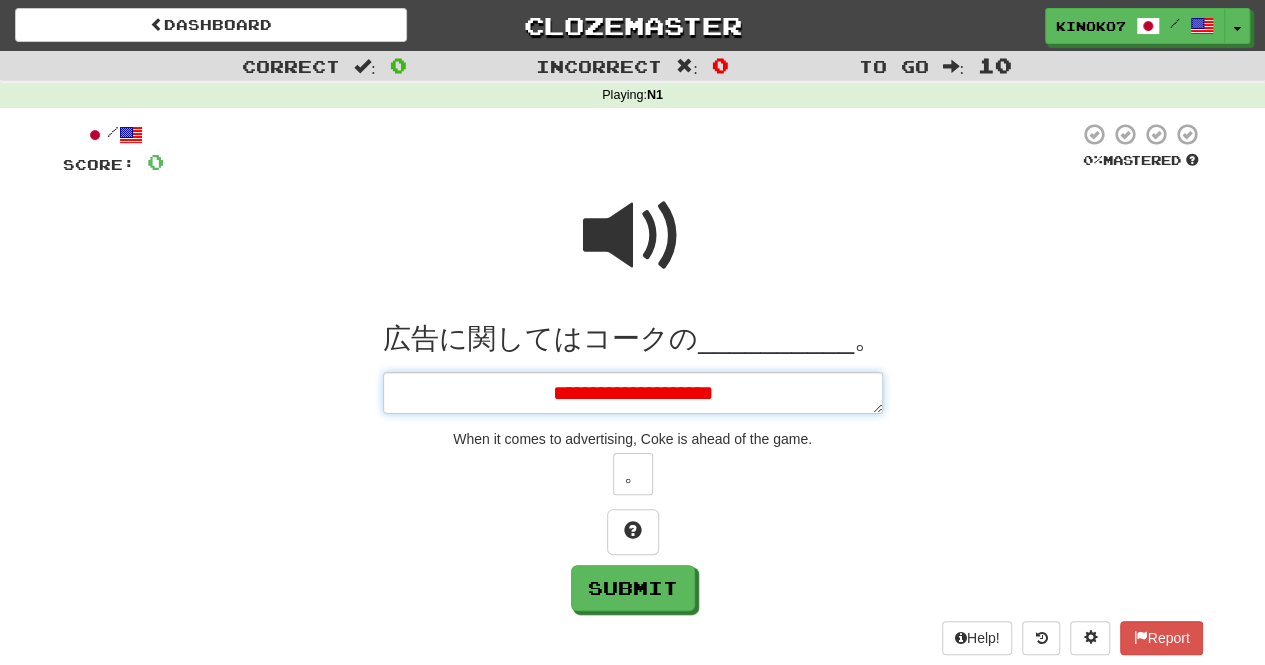 type on "*" 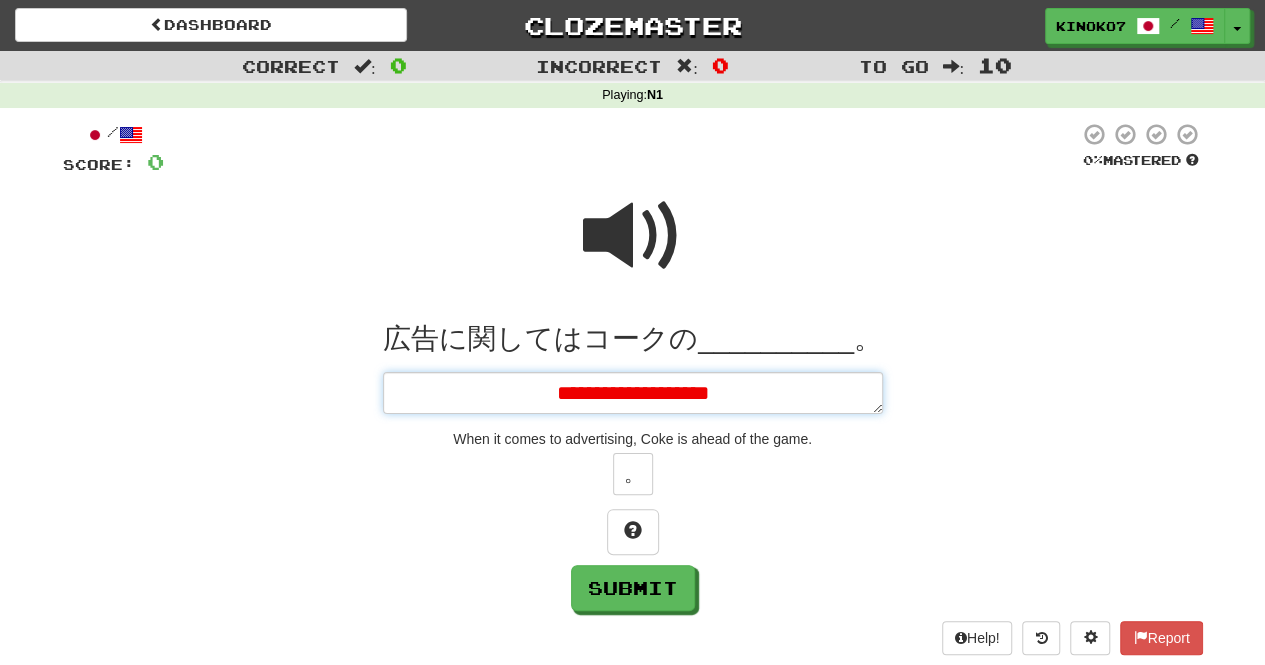 type on "*" 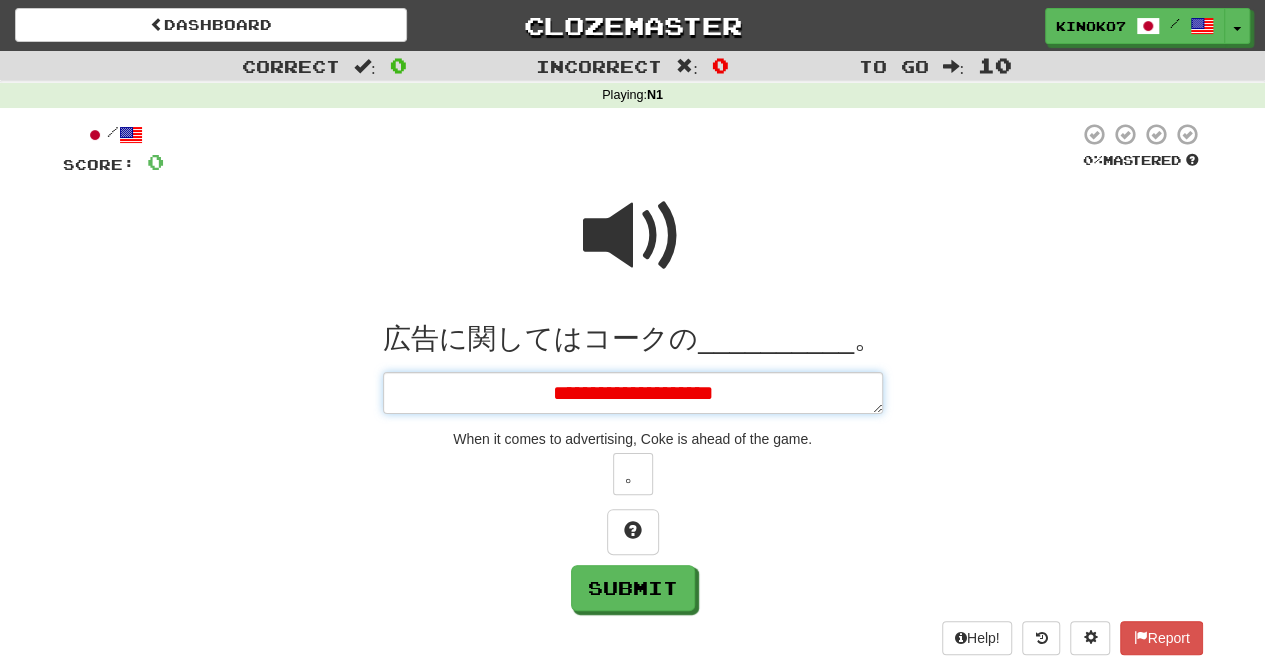 type on "*" 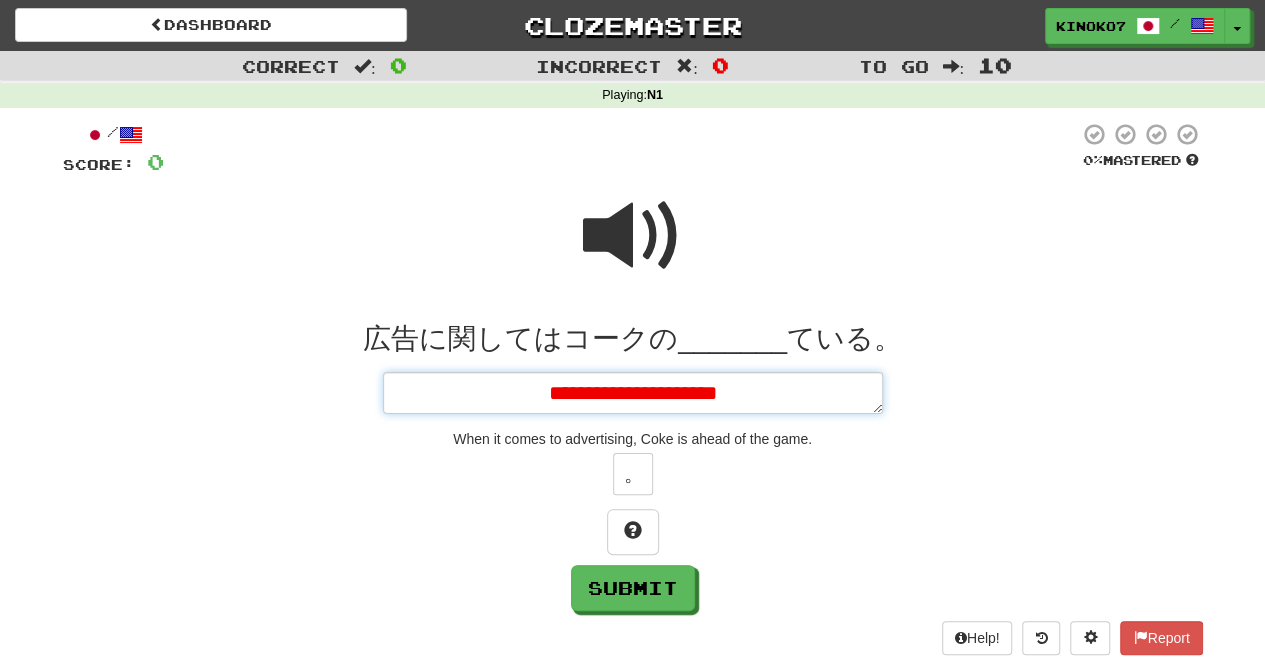 type on "*" 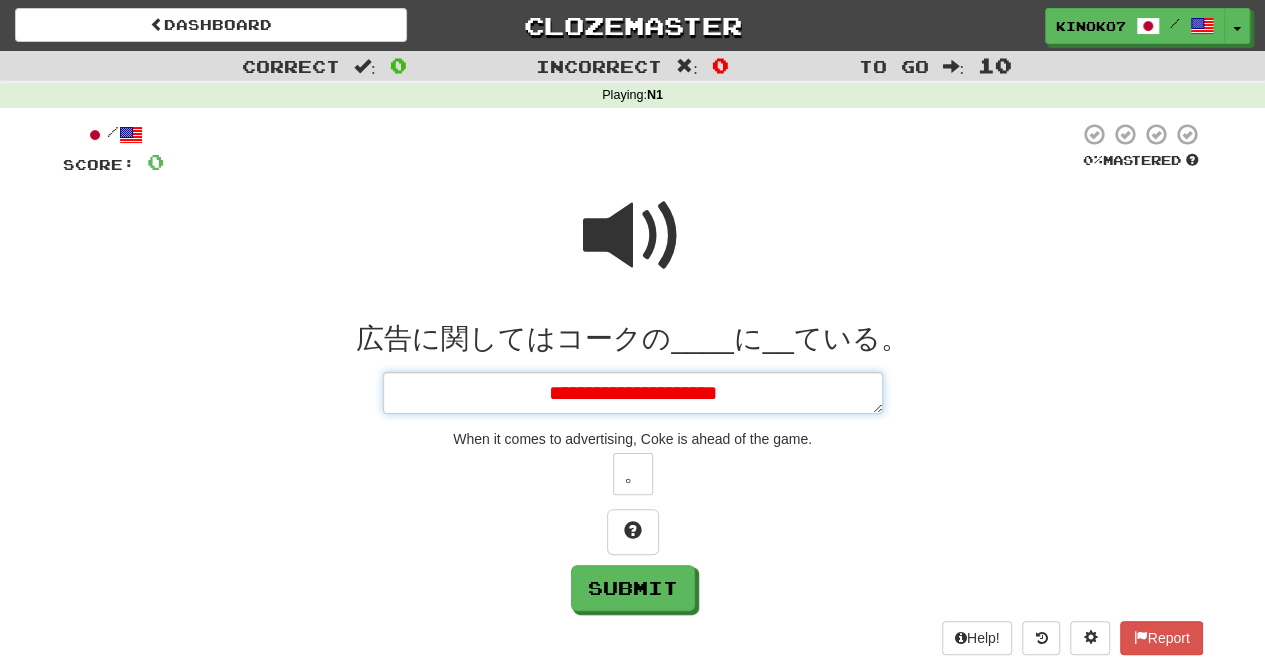 type on "*" 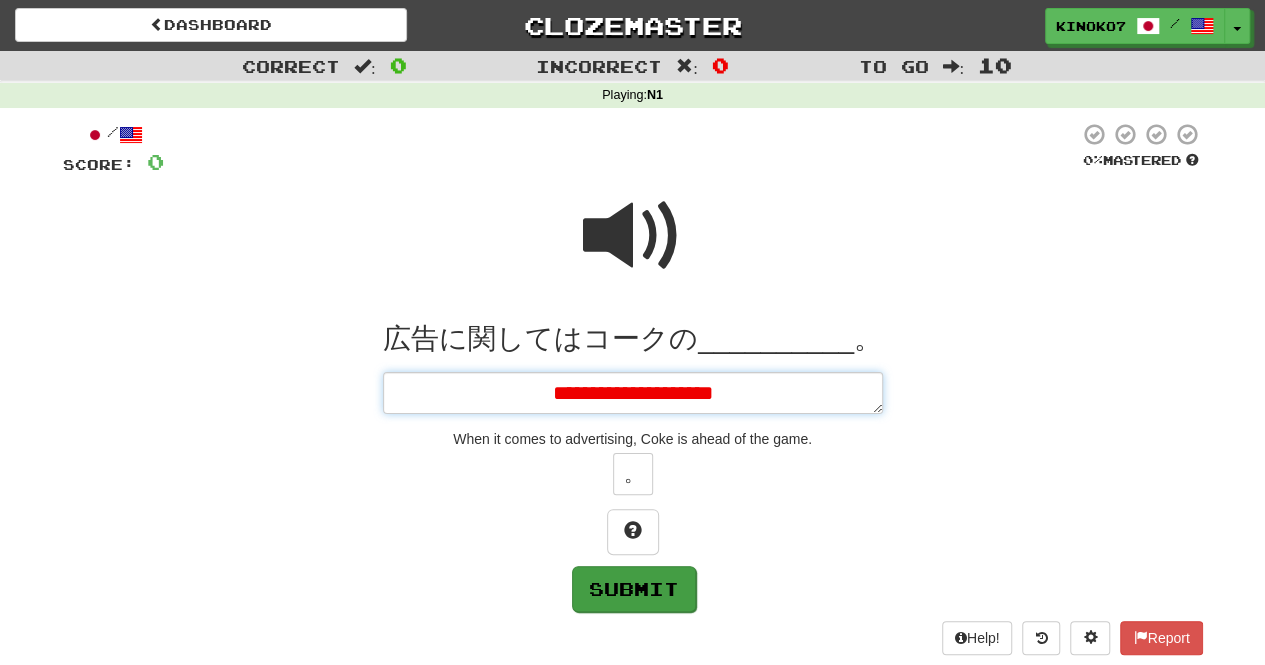 type on "**********" 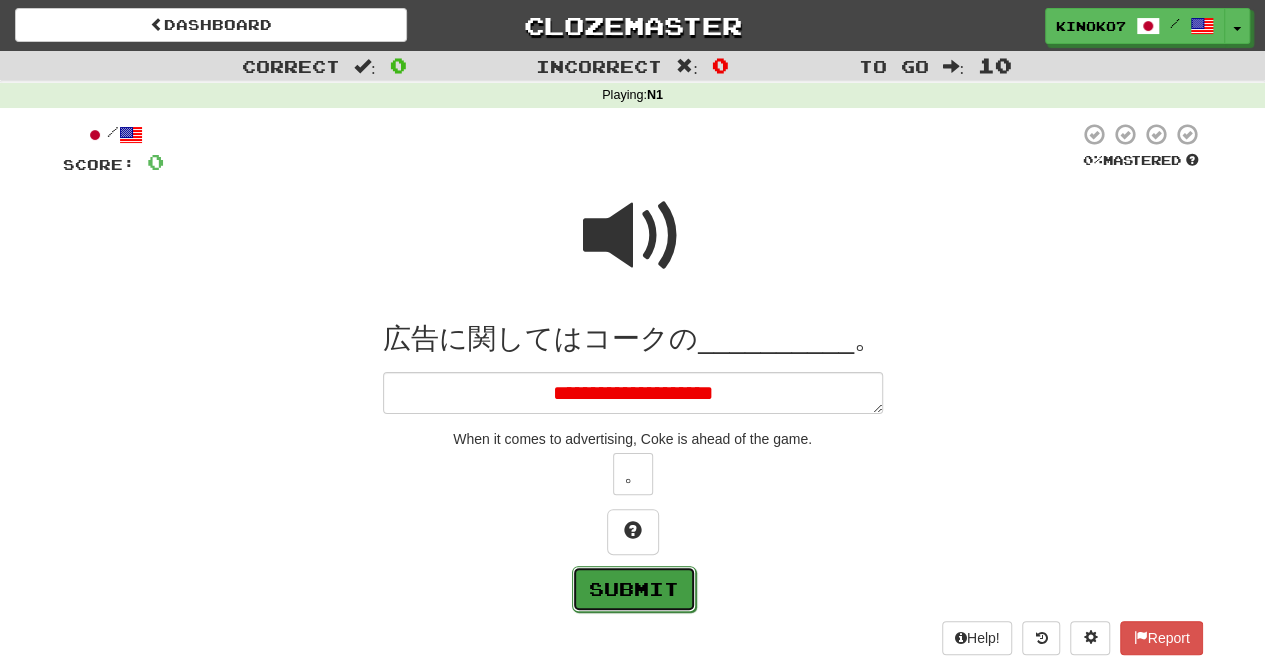 click on "Submit" at bounding box center (634, 589) 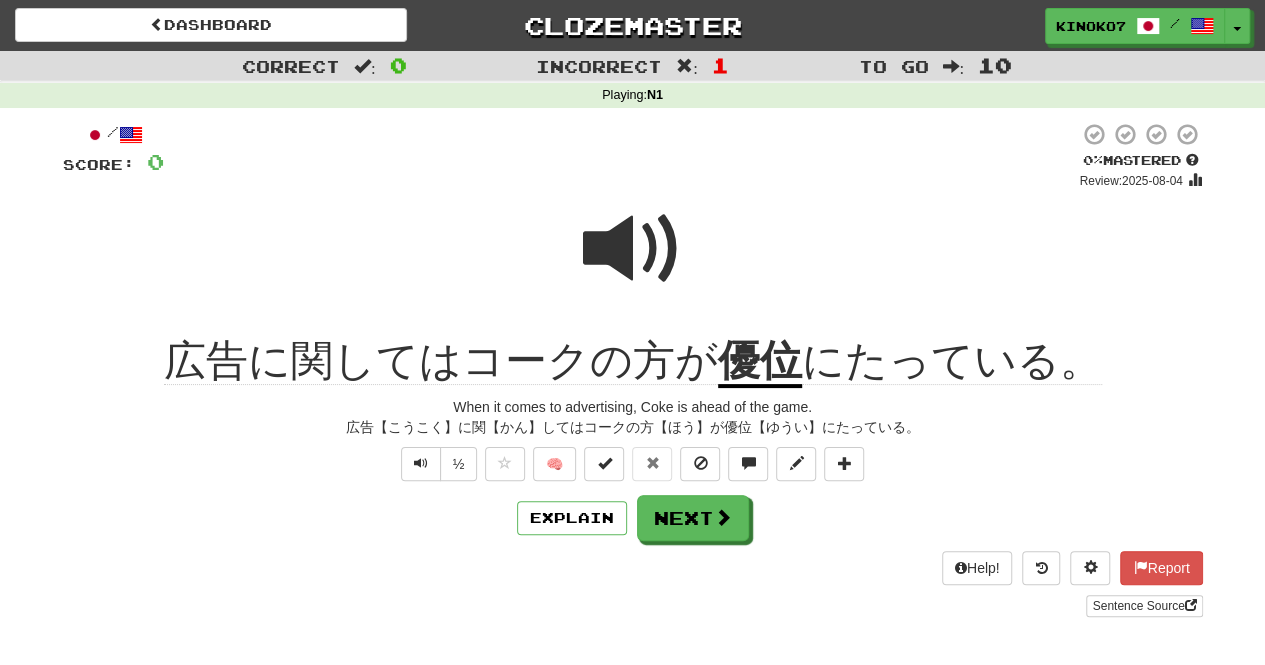 click on "優位" at bounding box center (760, 362) 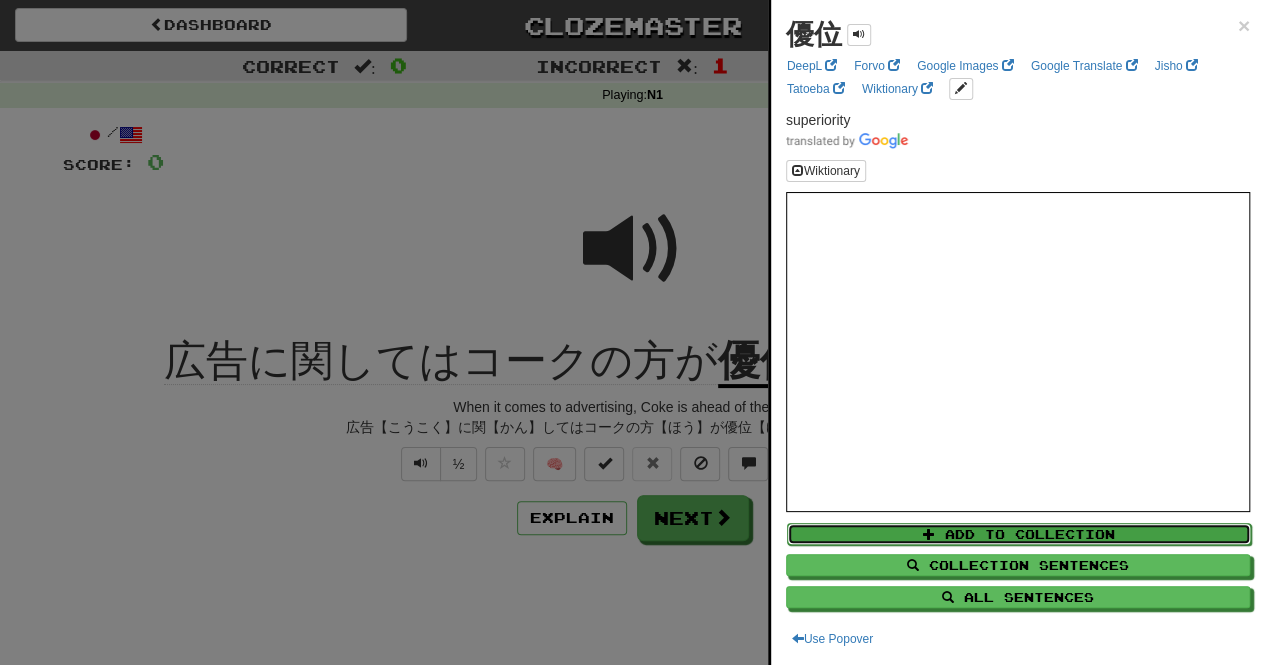 click on "Add to Collection" at bounding box center [1019, 534] 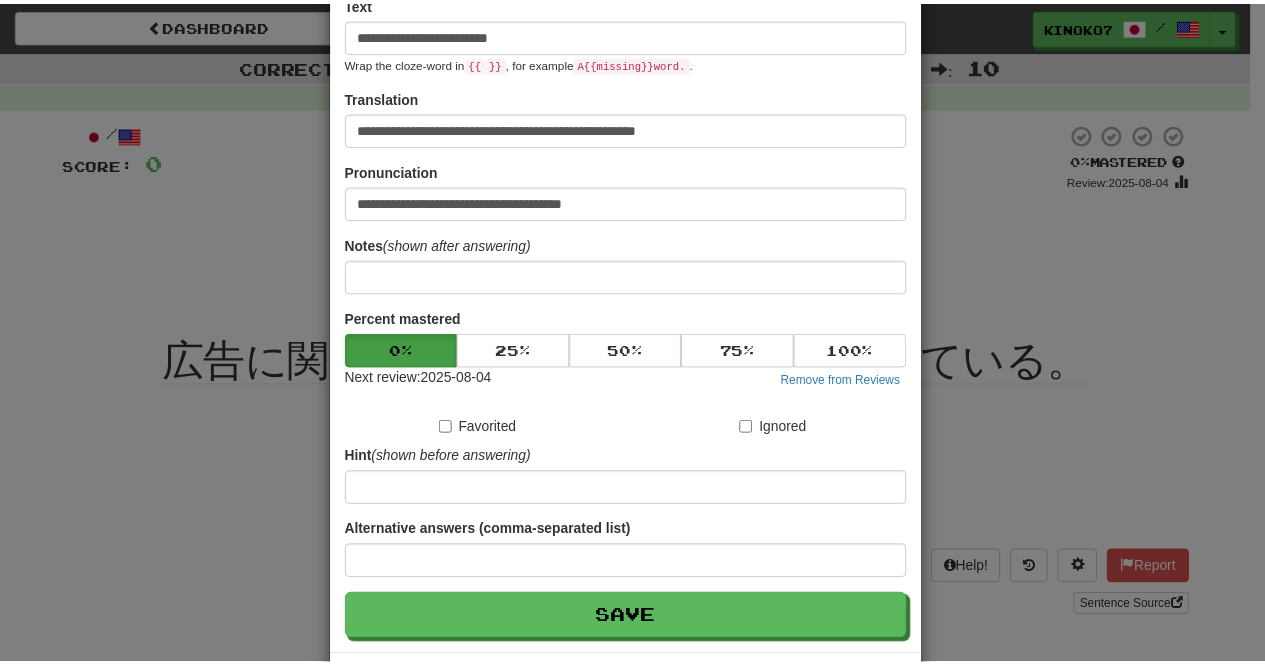 scroll, scrollTop: 279, scrollLeft: 0, axis: vertical 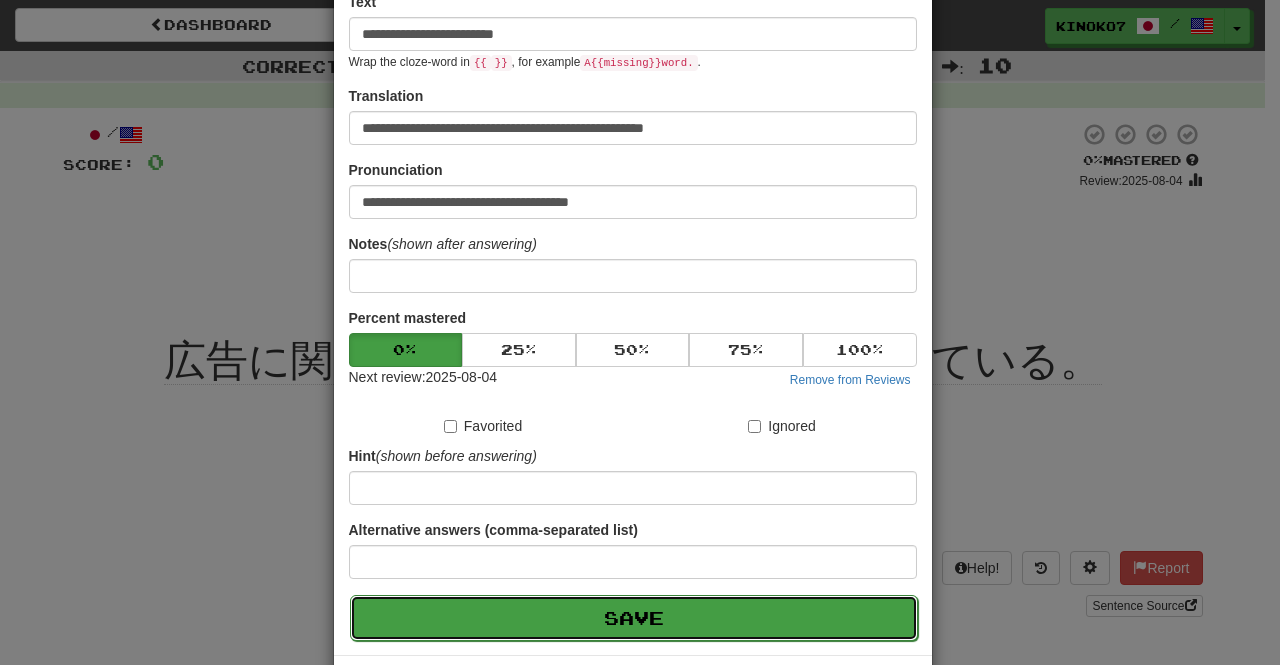 click on "Save" at bounding box center [634, 618] 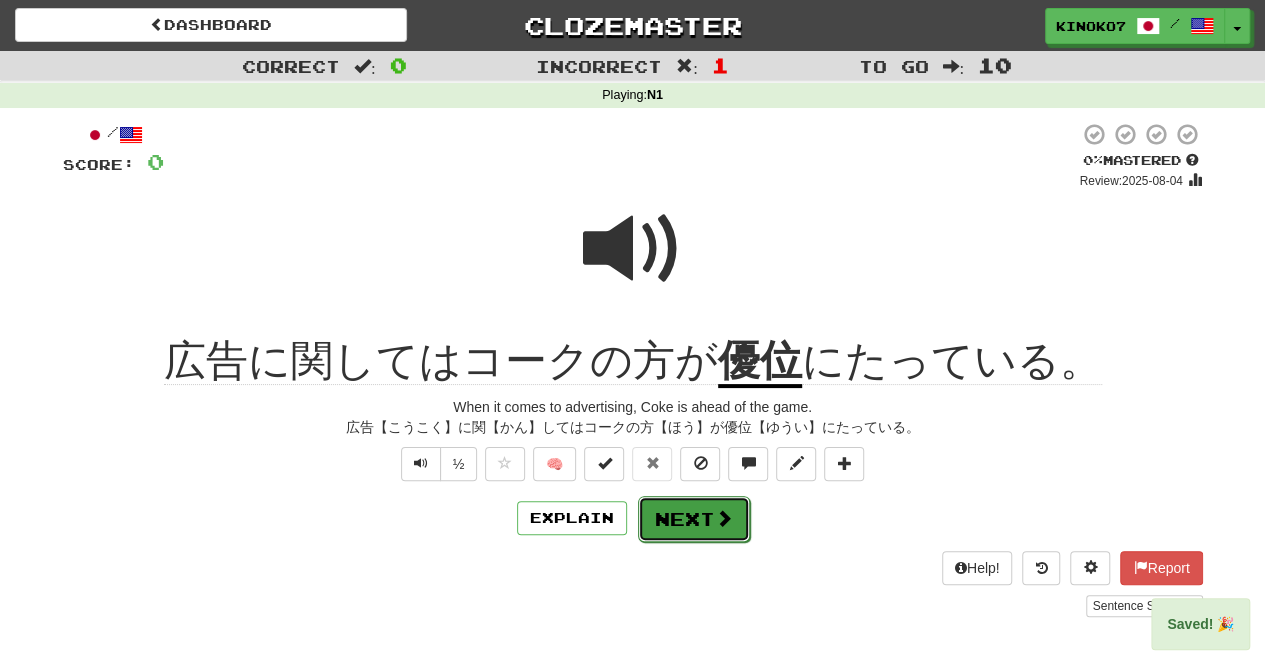 click at bounding box center (724, 518) 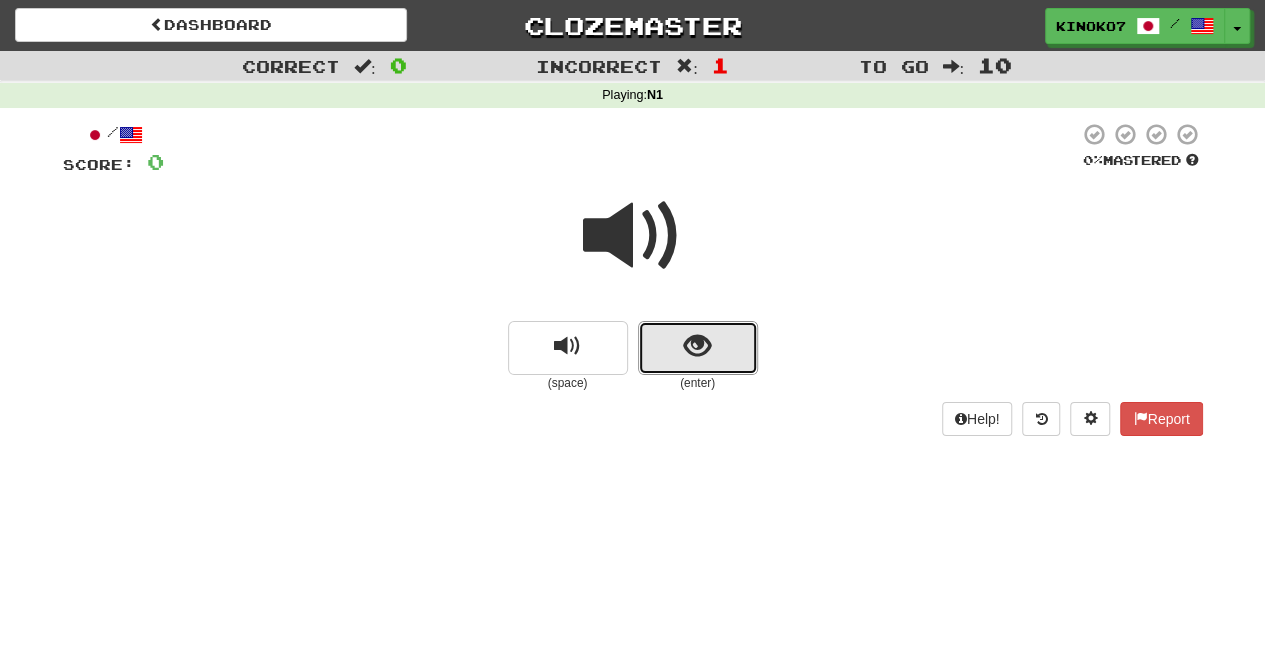 click at bounding box center (698, 348) 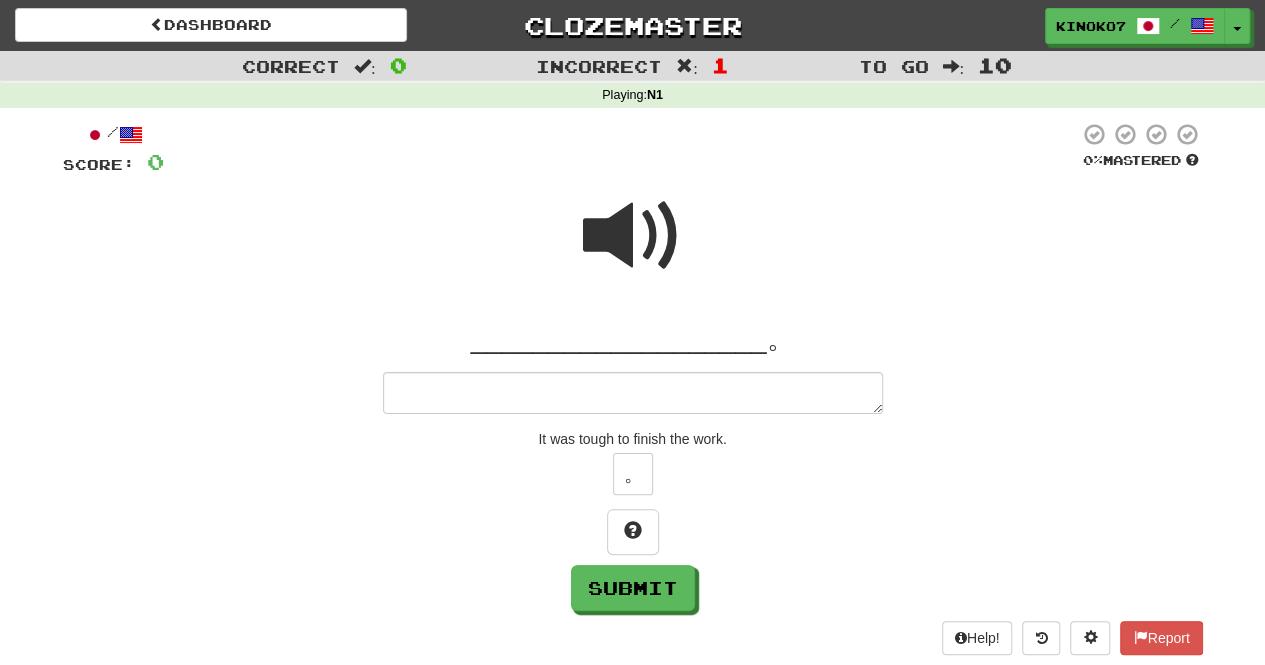 type on "*" 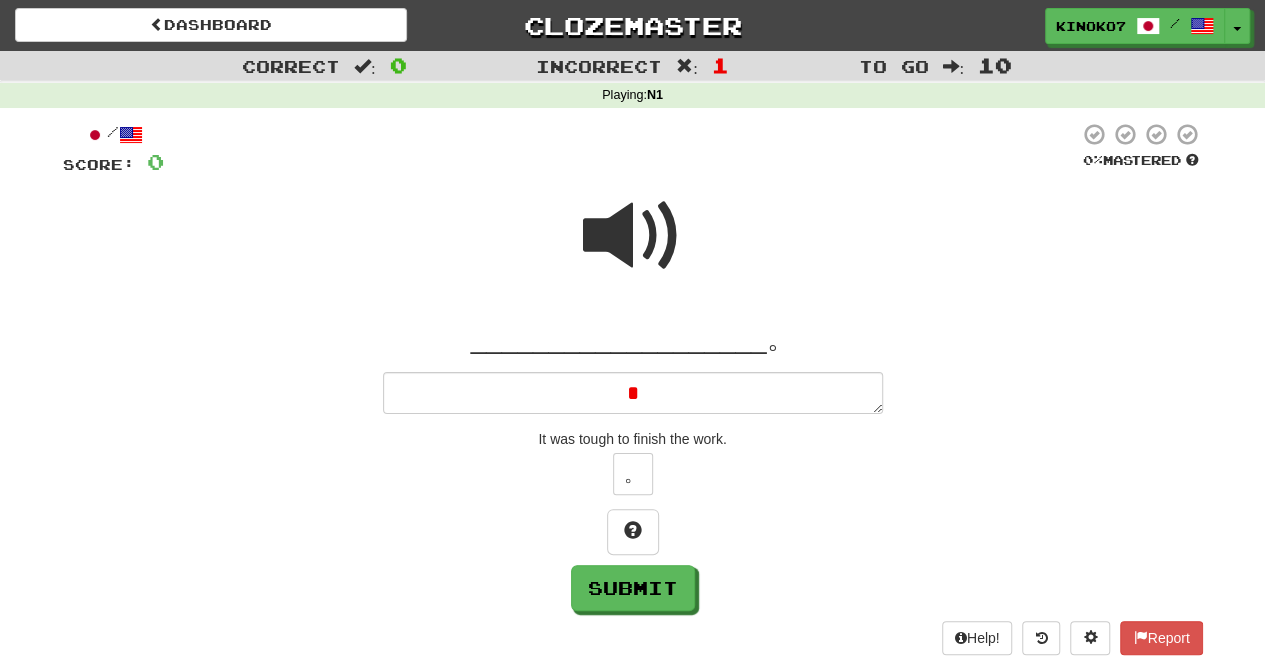 type on "*" 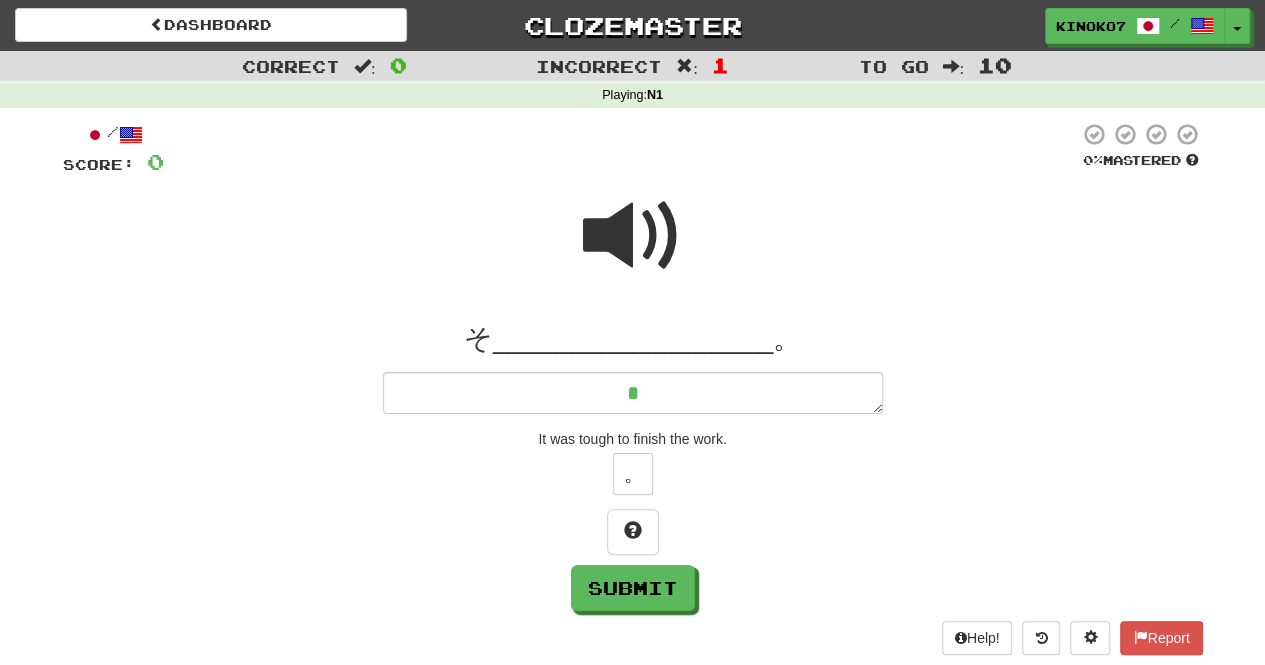type on "*" 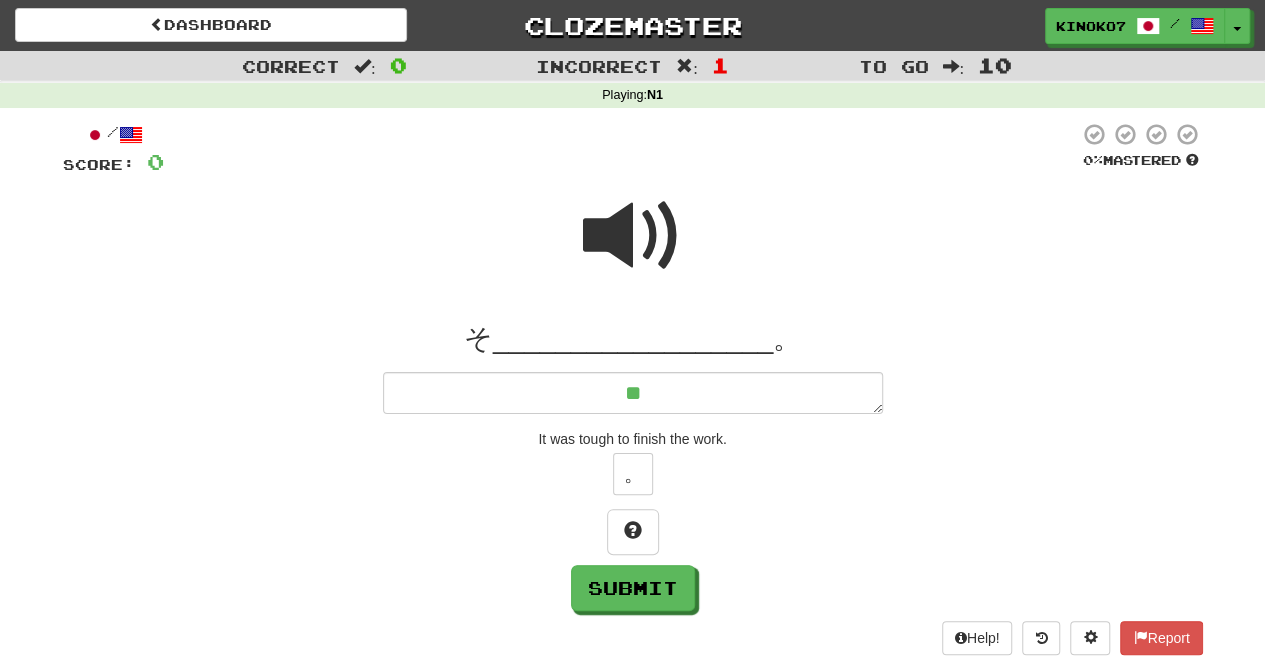 type on "*" 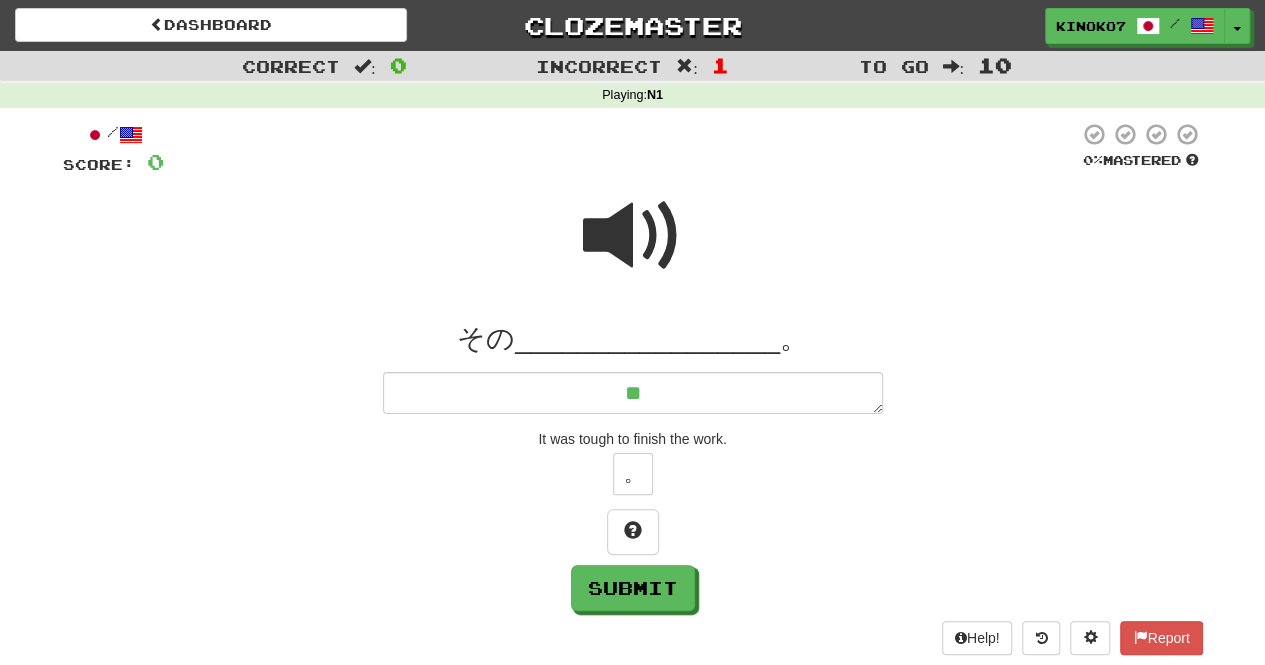 type on "*" 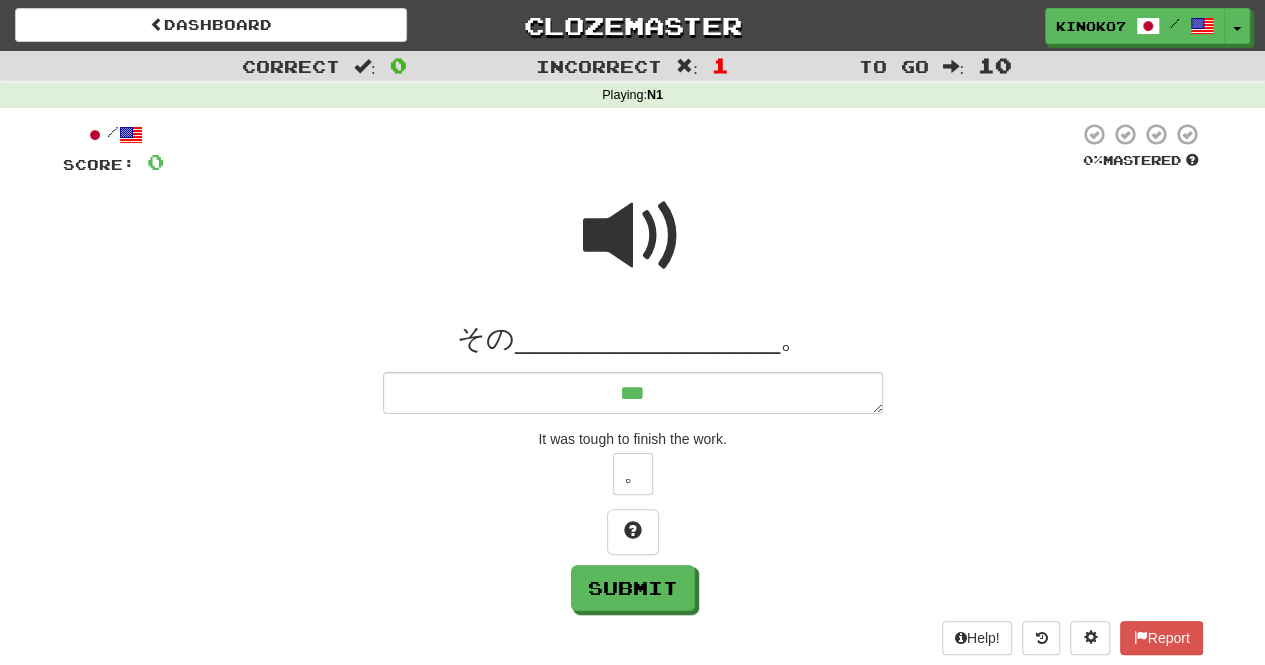 type on "****" 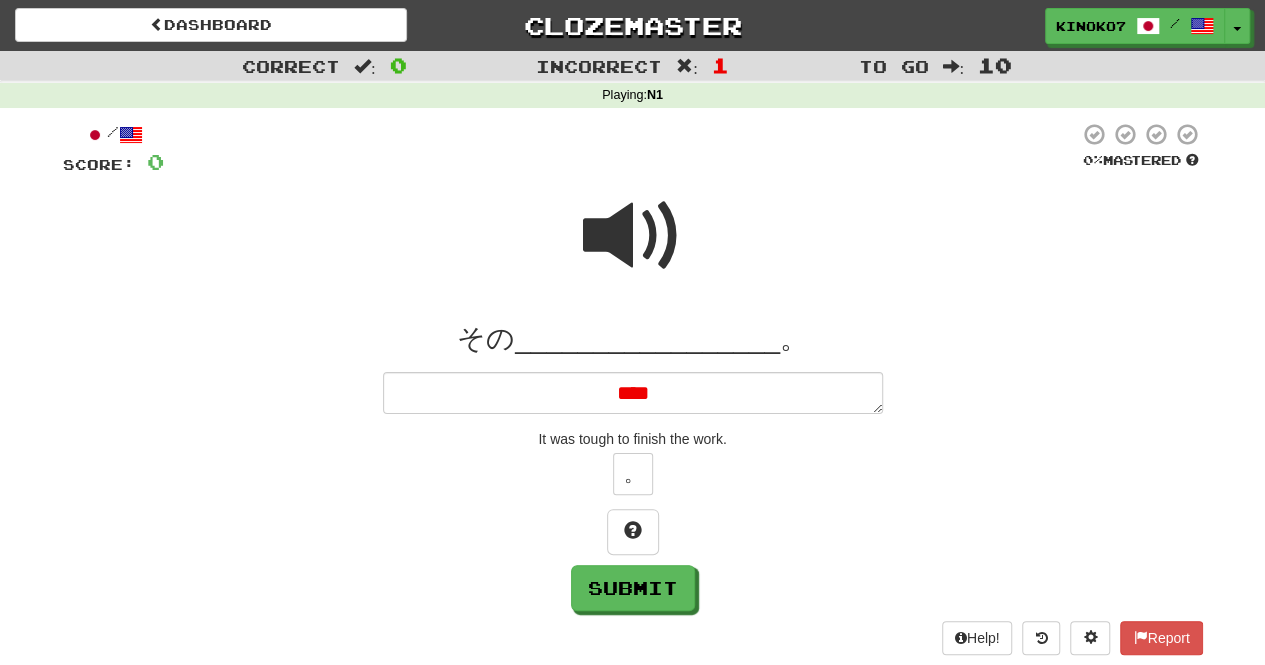 type on "*" 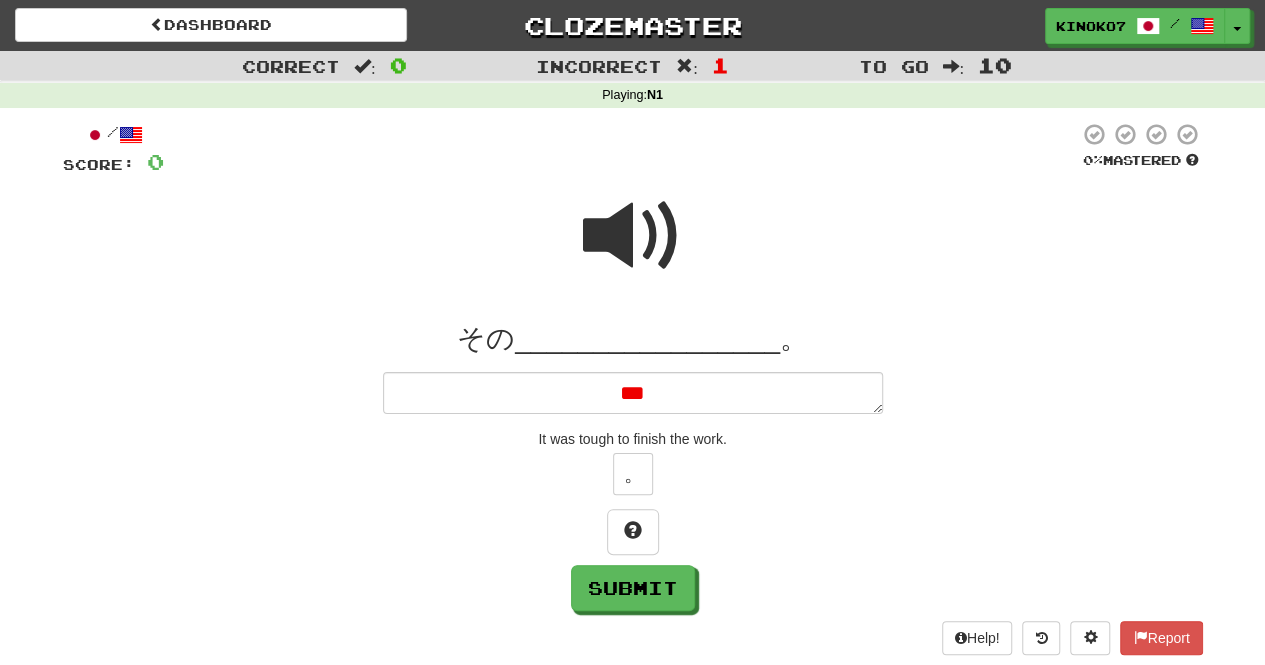 type on "*" 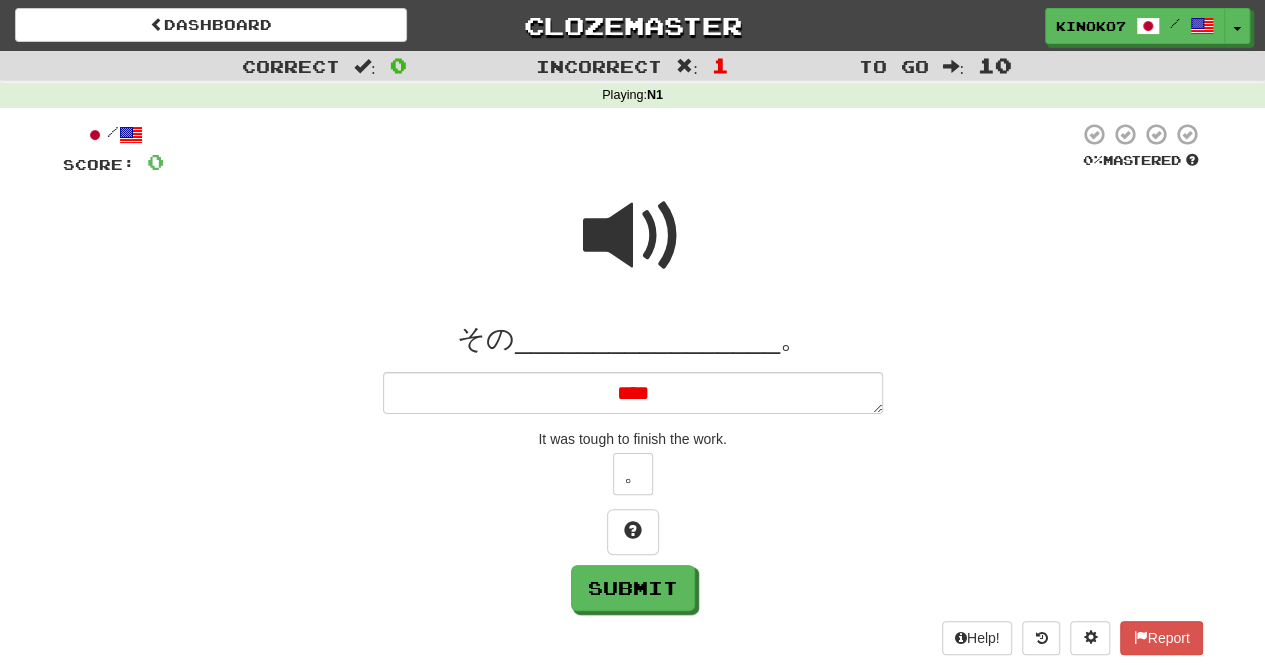 type on "****" 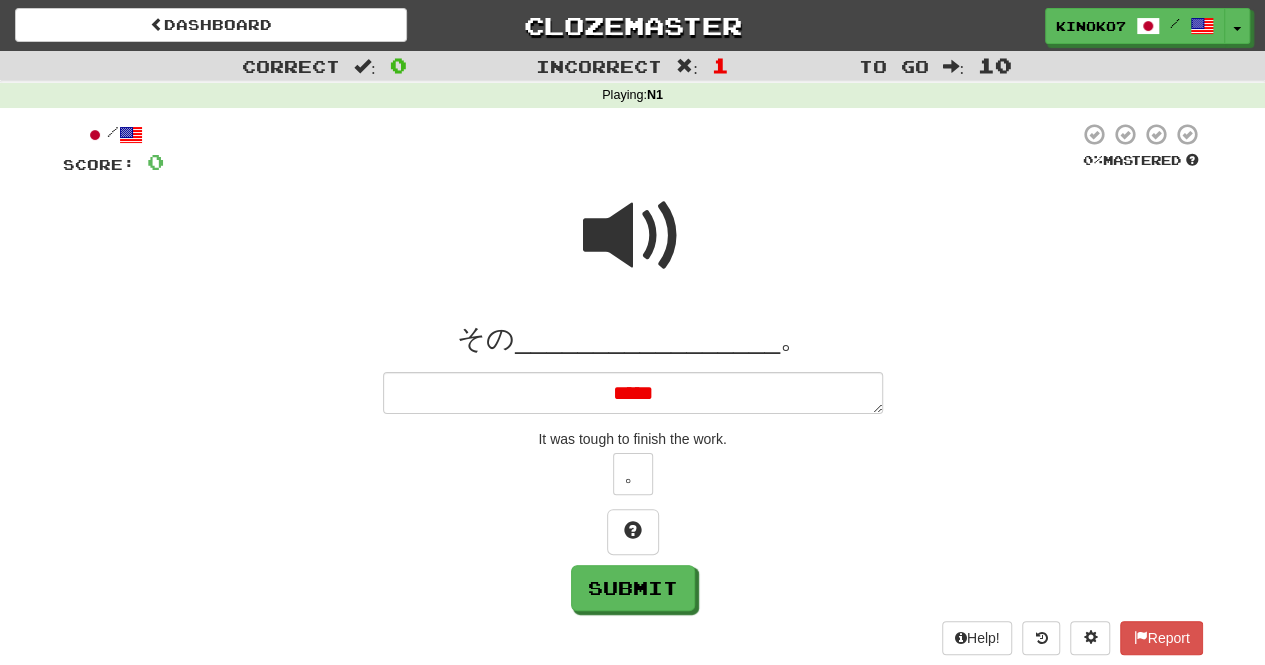type on "*" 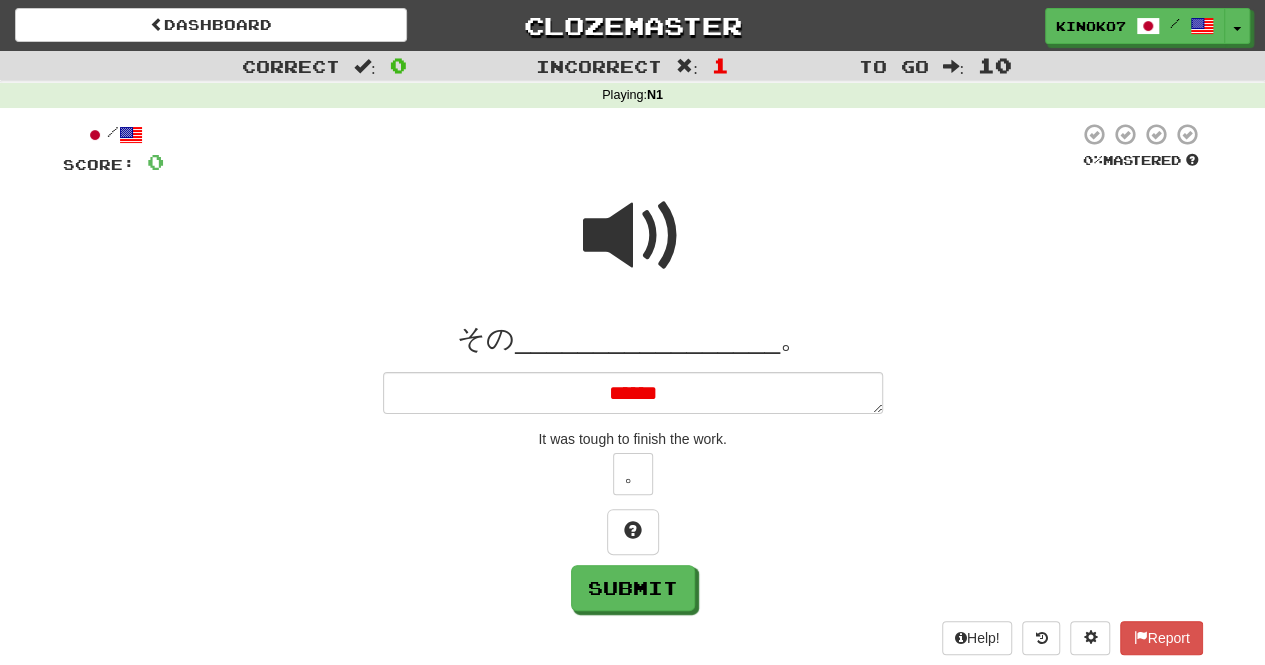 type on "*" 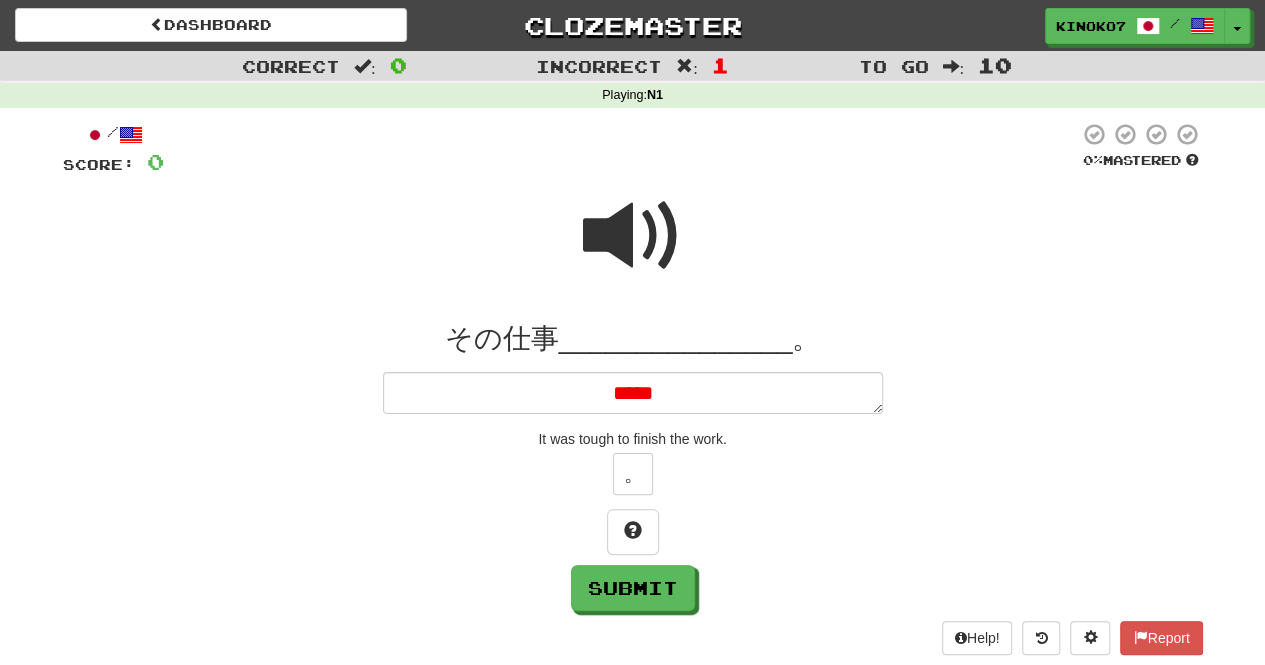 type on "*****" 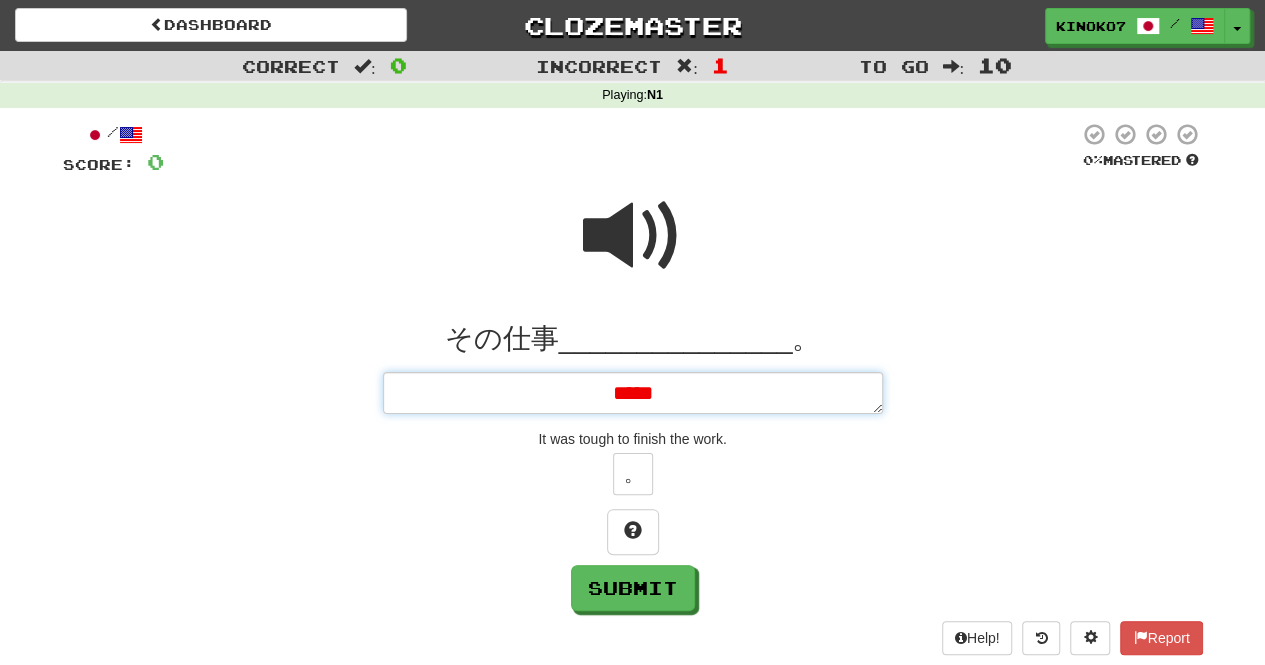 click on "*****" at bounding box center [633, 392] 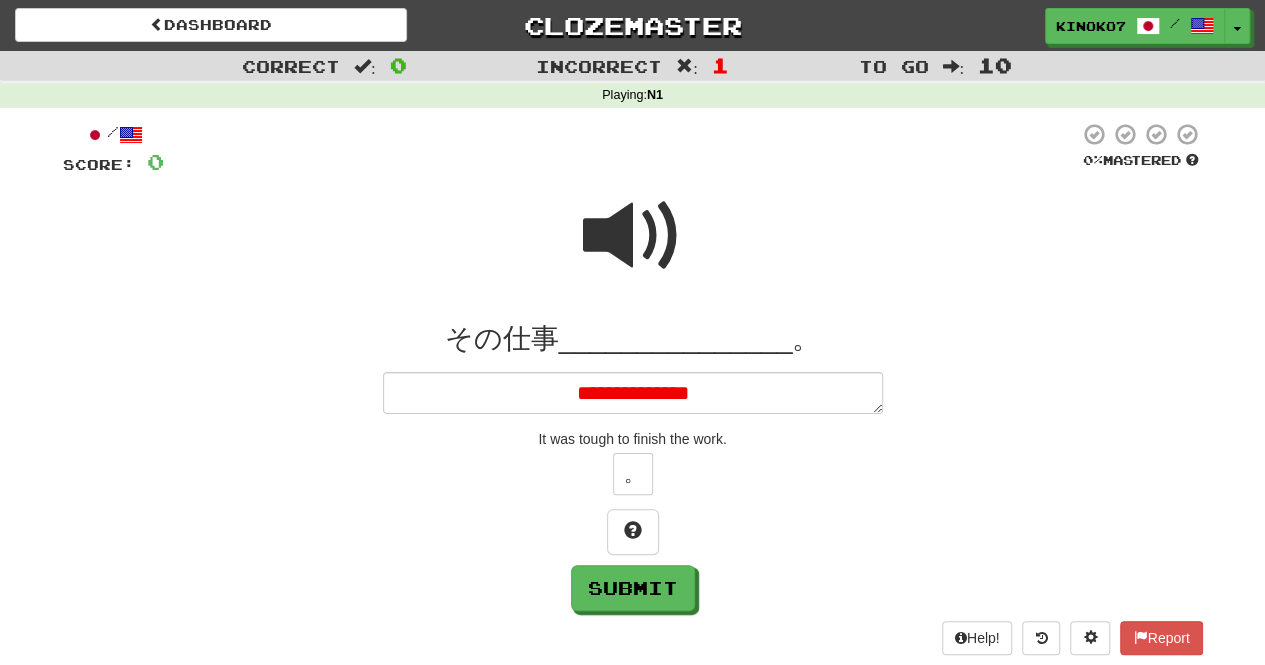click at bounding box center [633, 236] 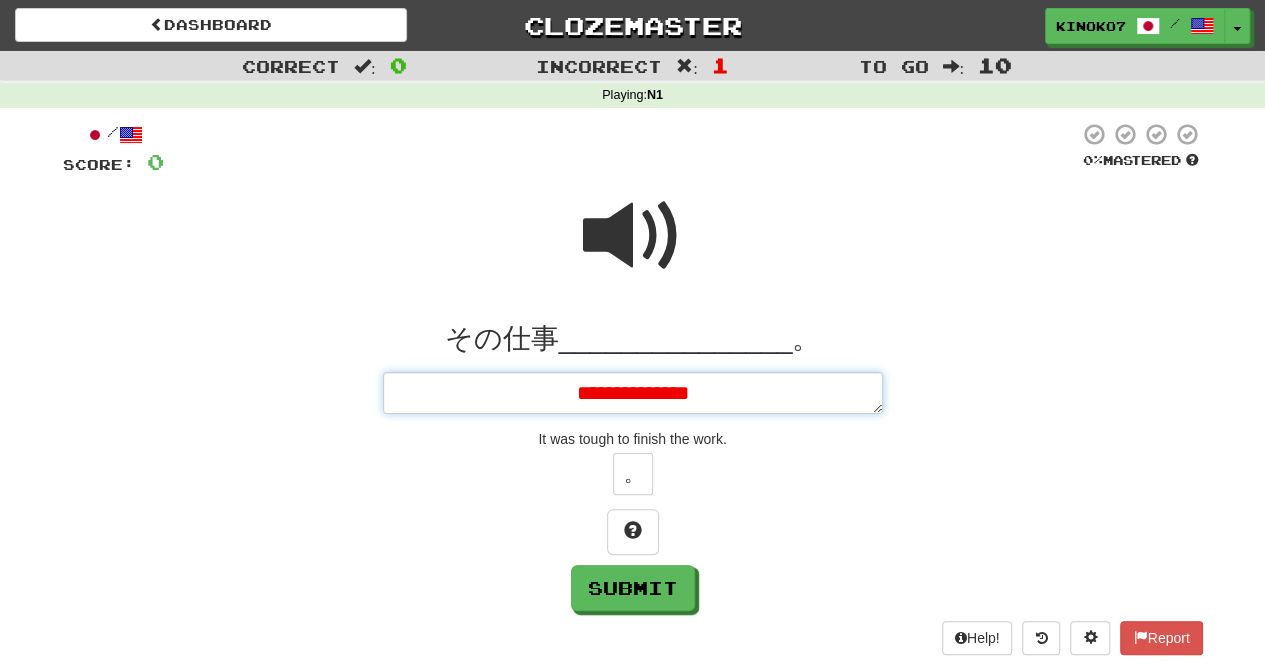 click on "**********" at bounding box center [633, 392] 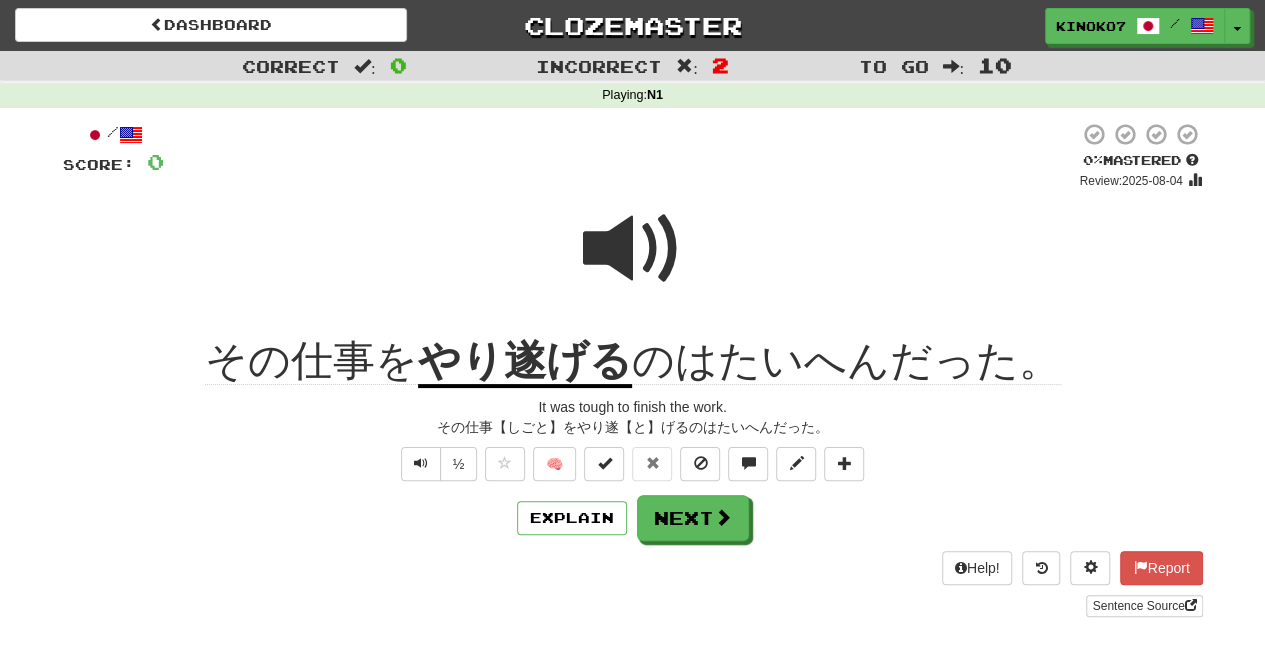 click on "やり遂げる" at bounding box center [525, 362] 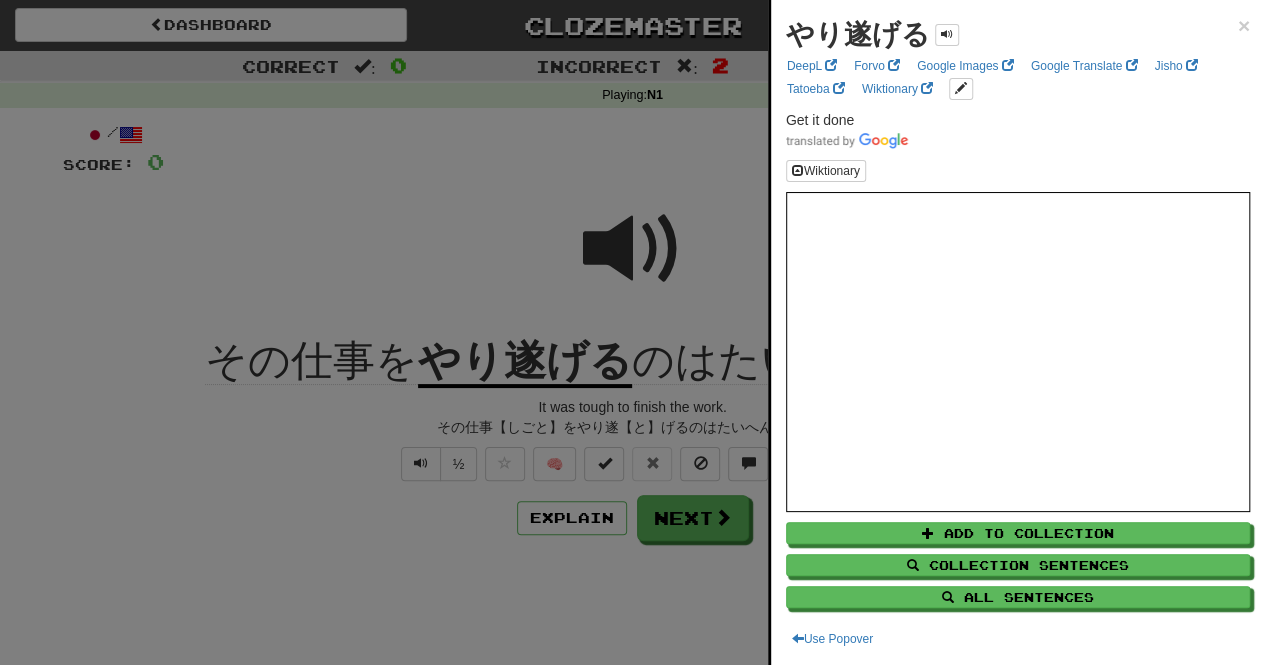 click at bounding box center (632, 332) 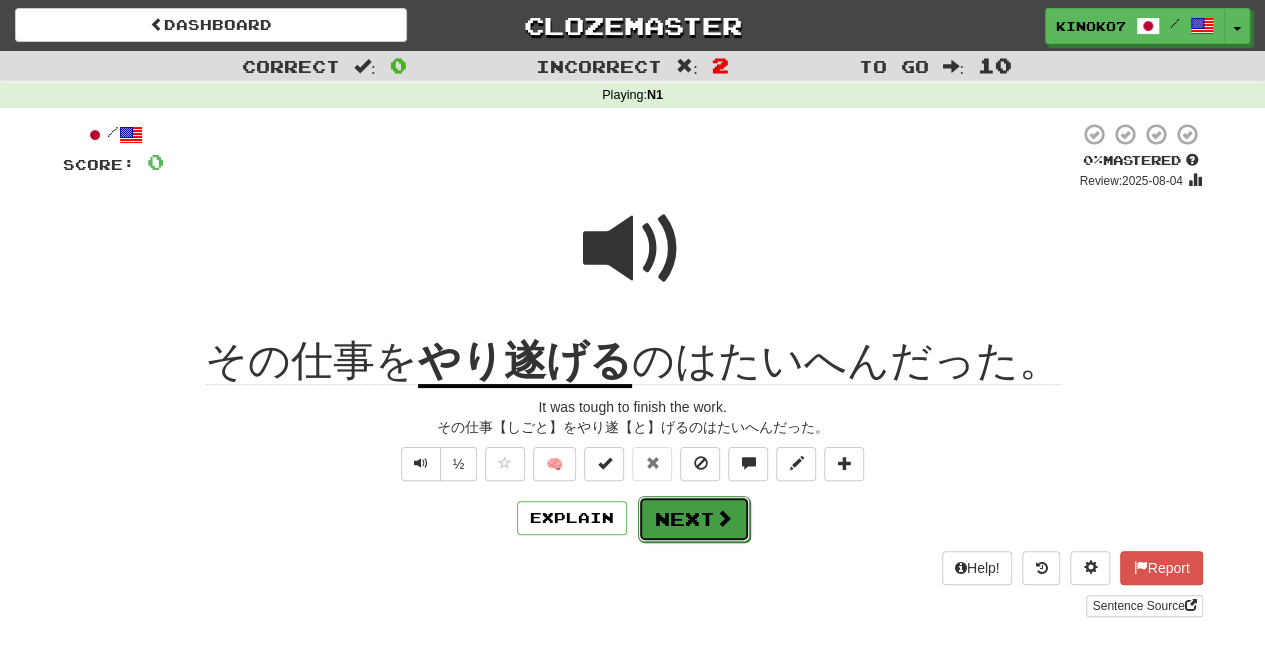 click on "Next" at bounding box center [694, 519] 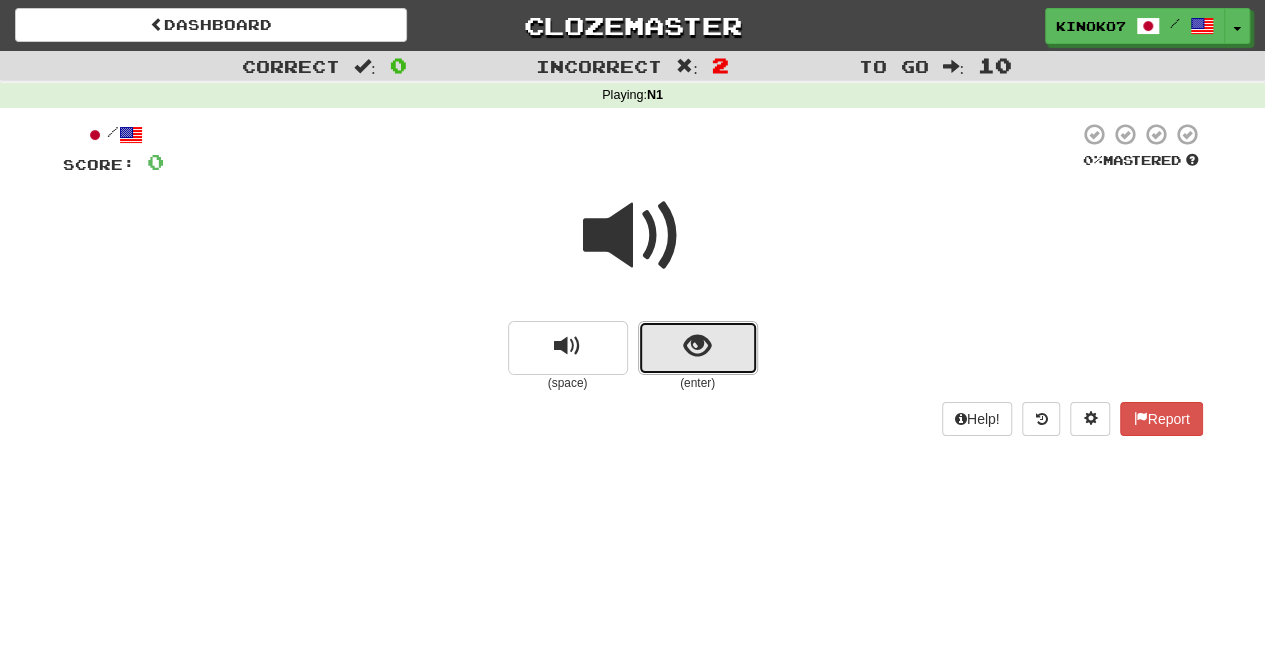 click at bounding box center (698, 348) 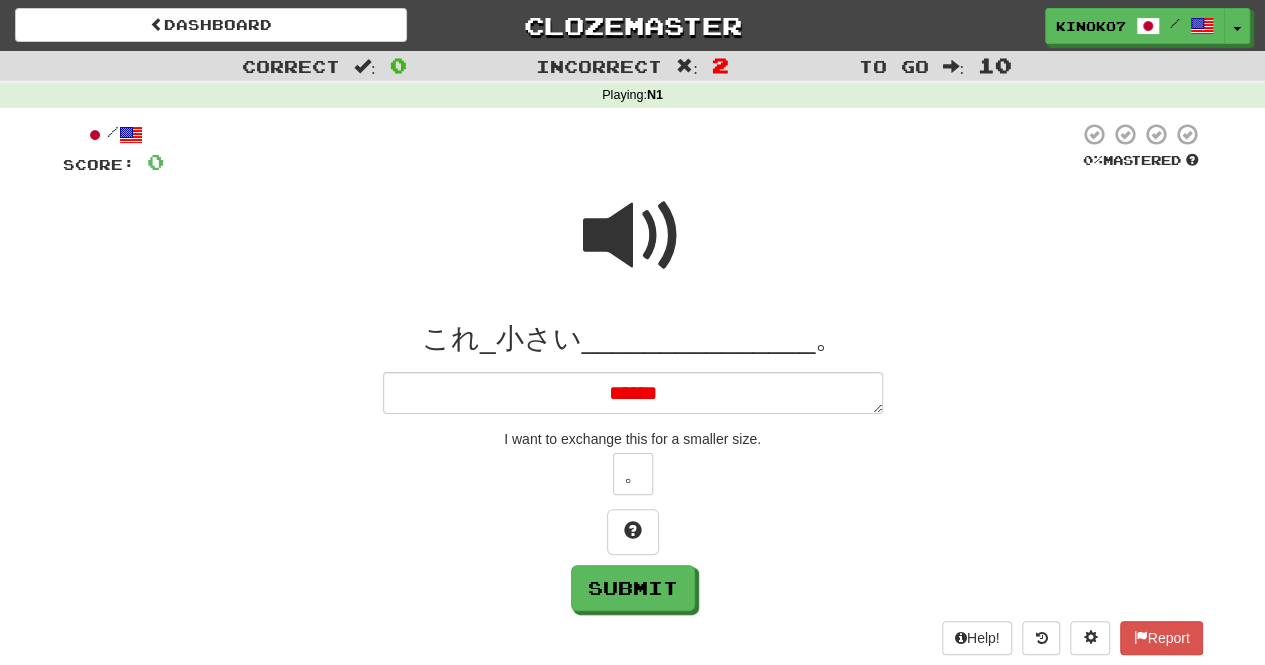 click at bounding box center [633, 236] 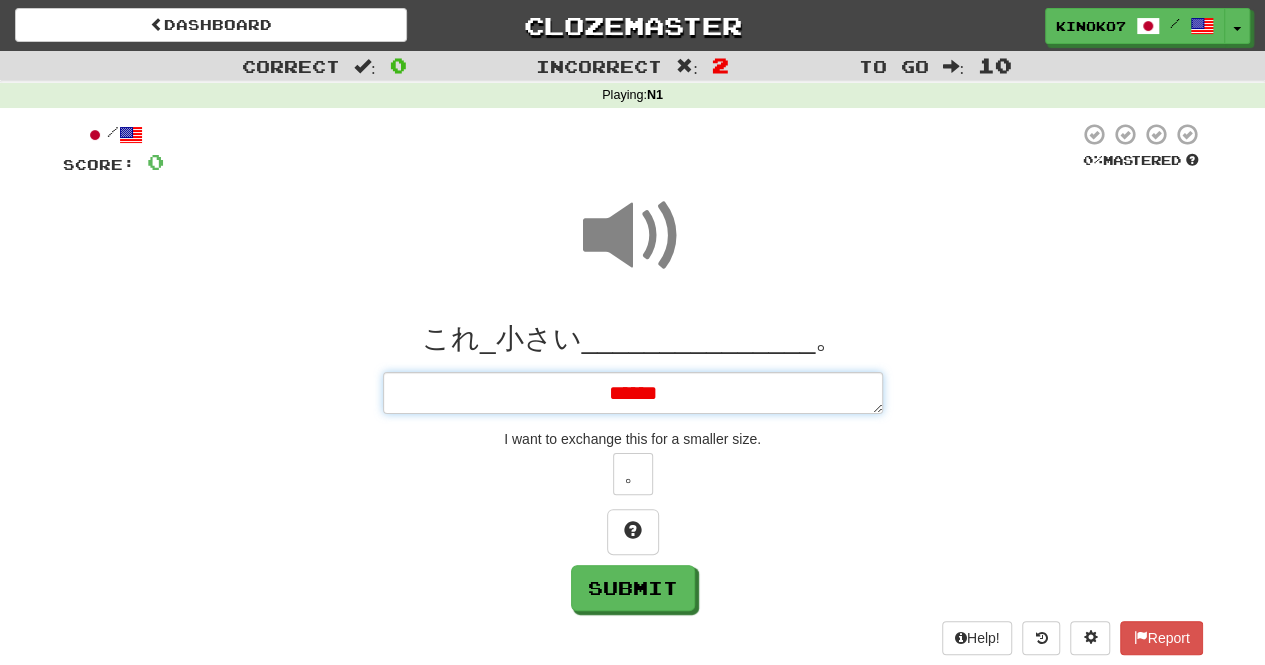 click on "******" at bounding box center [633, 392] 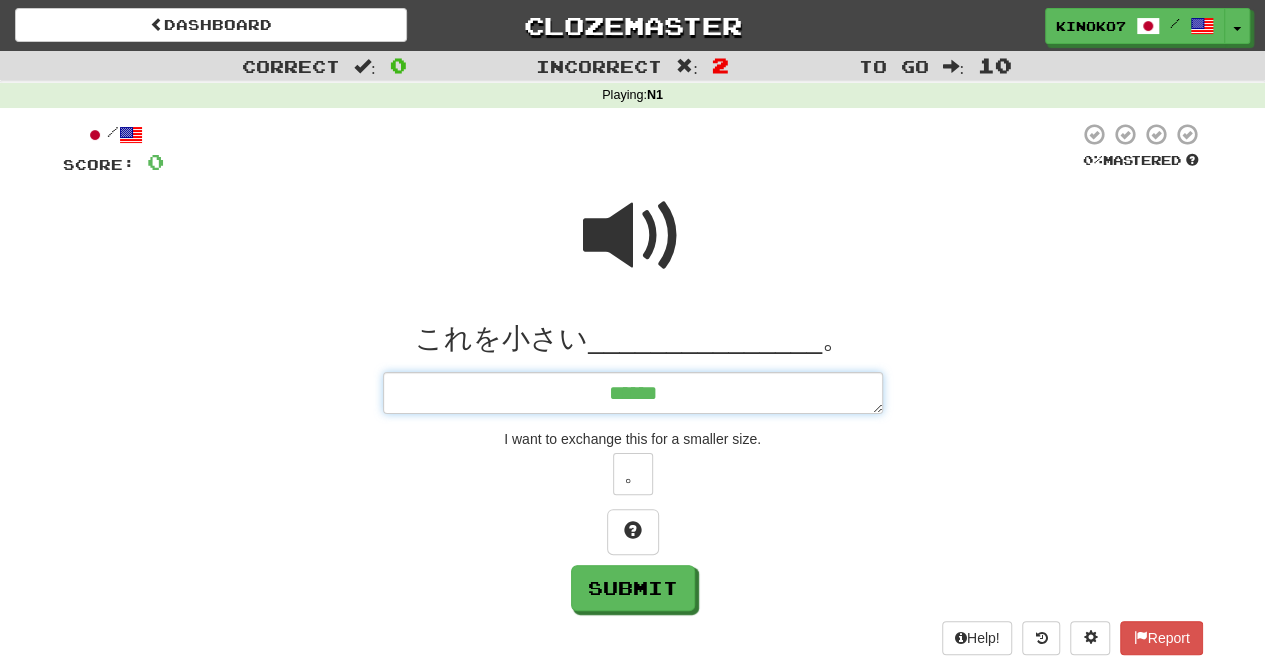 click on "******" at bounding box center [633, 392] 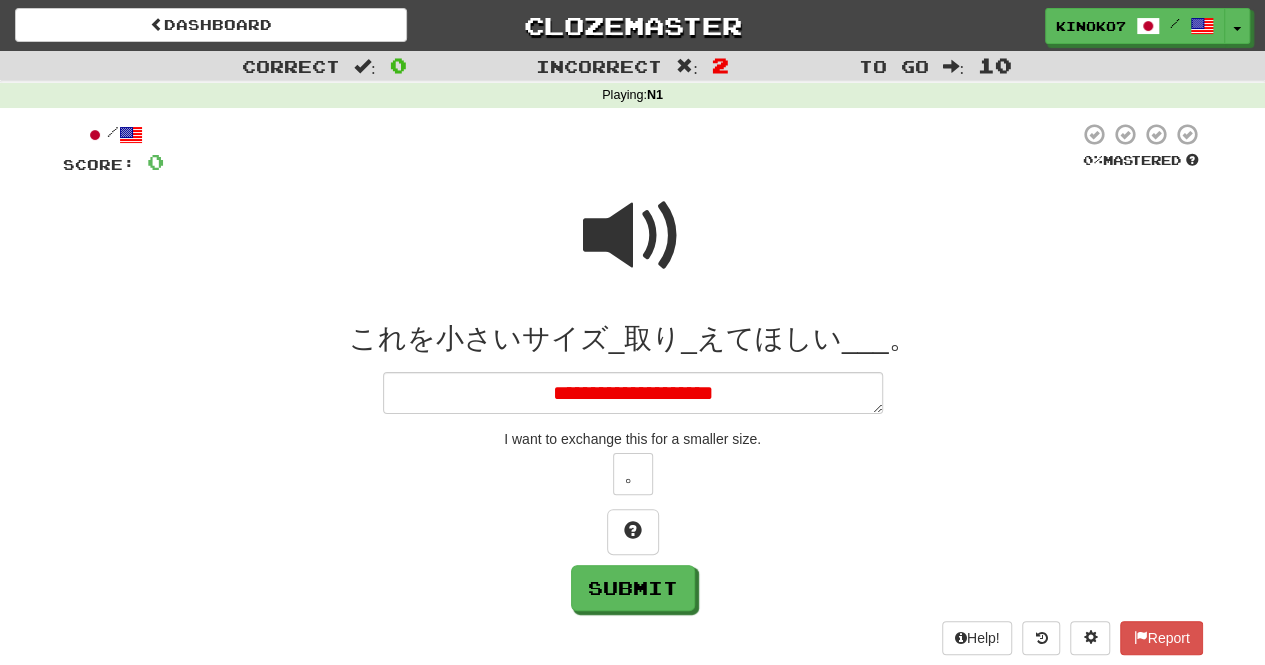 click at bounding box center [633, 236] 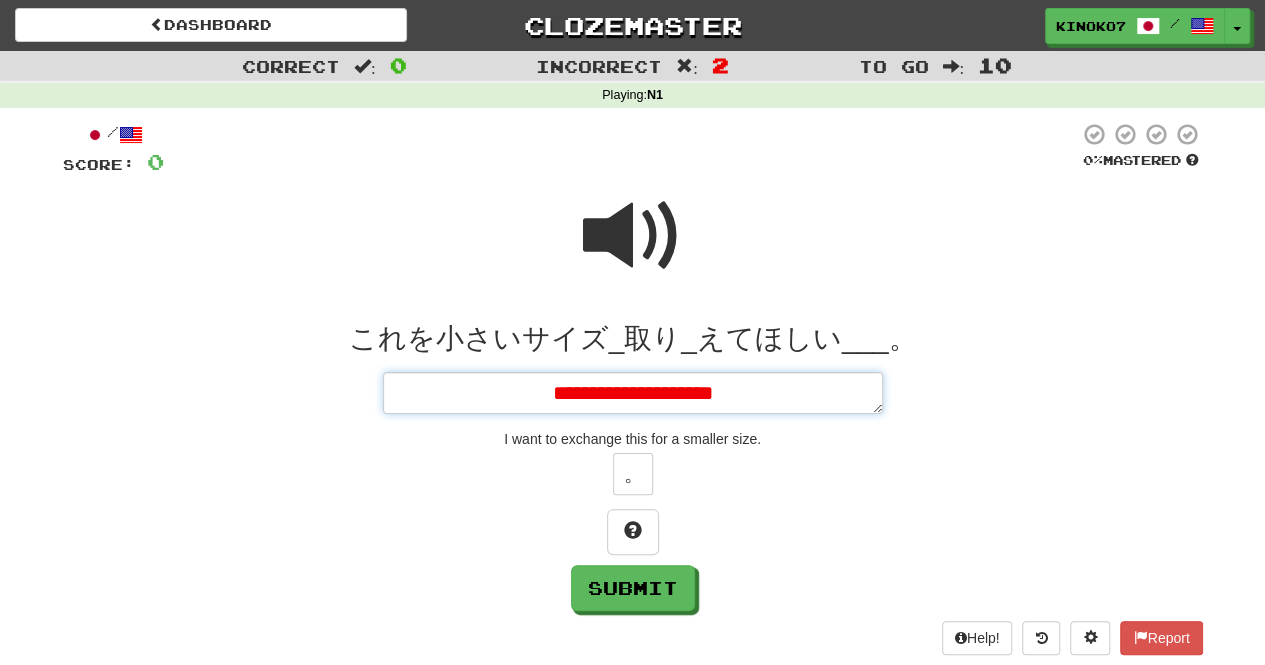 click on "**********" at bounding box center [633, 392] 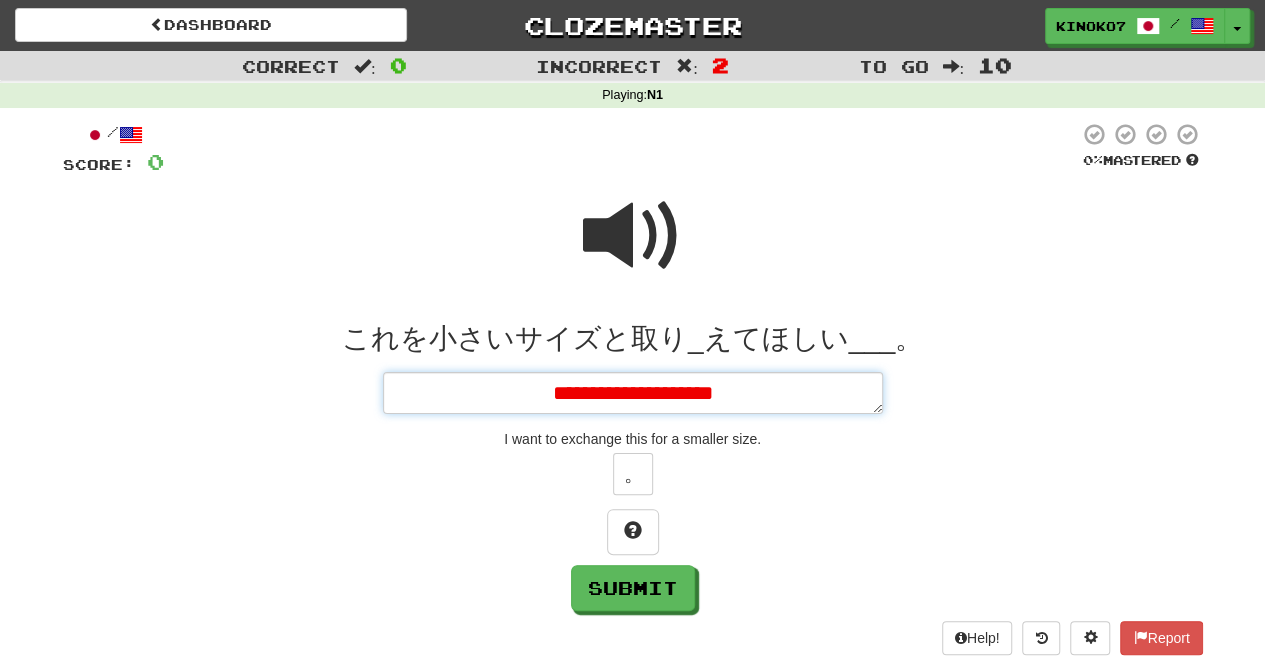 click on "**********" at bounding box center (633, 392) 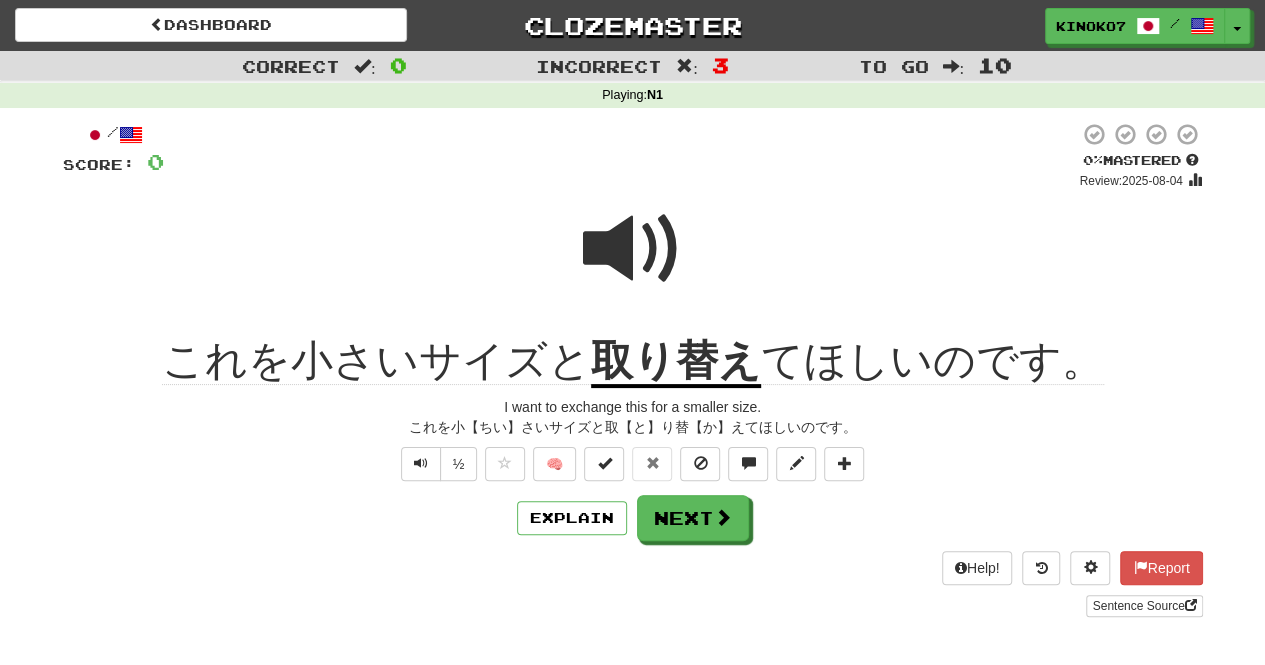 click at bounding box center [633, 249] 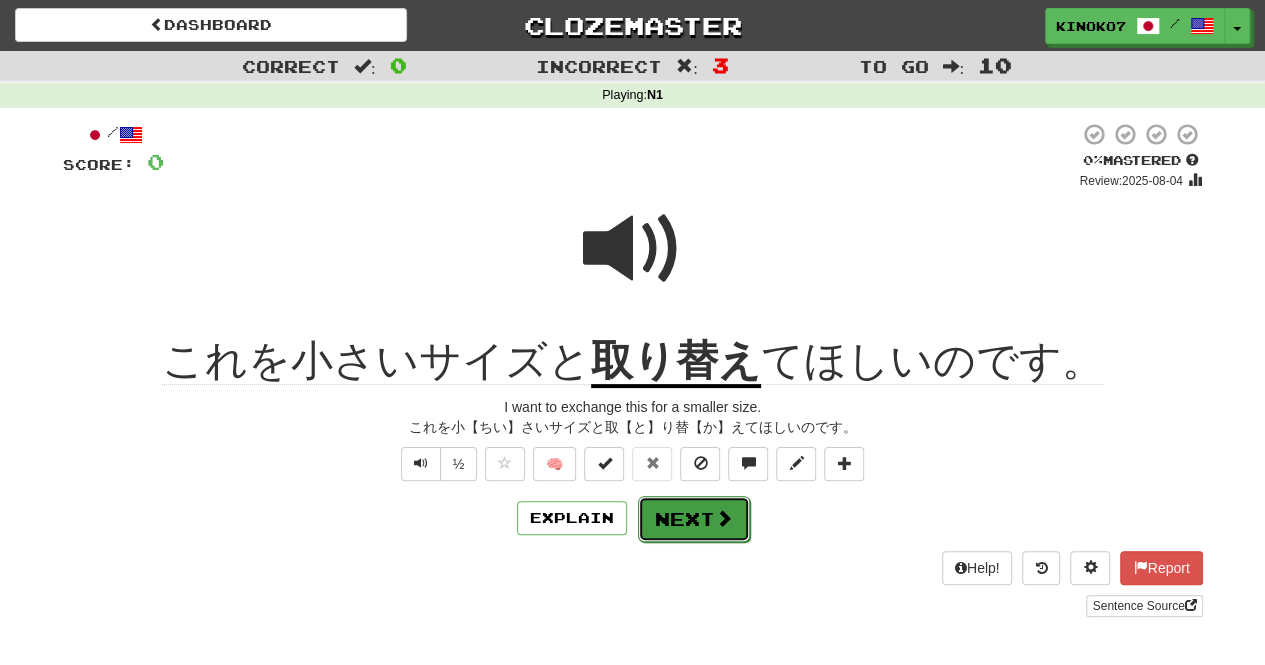 click on "Next" at bounding box center (694, 519) 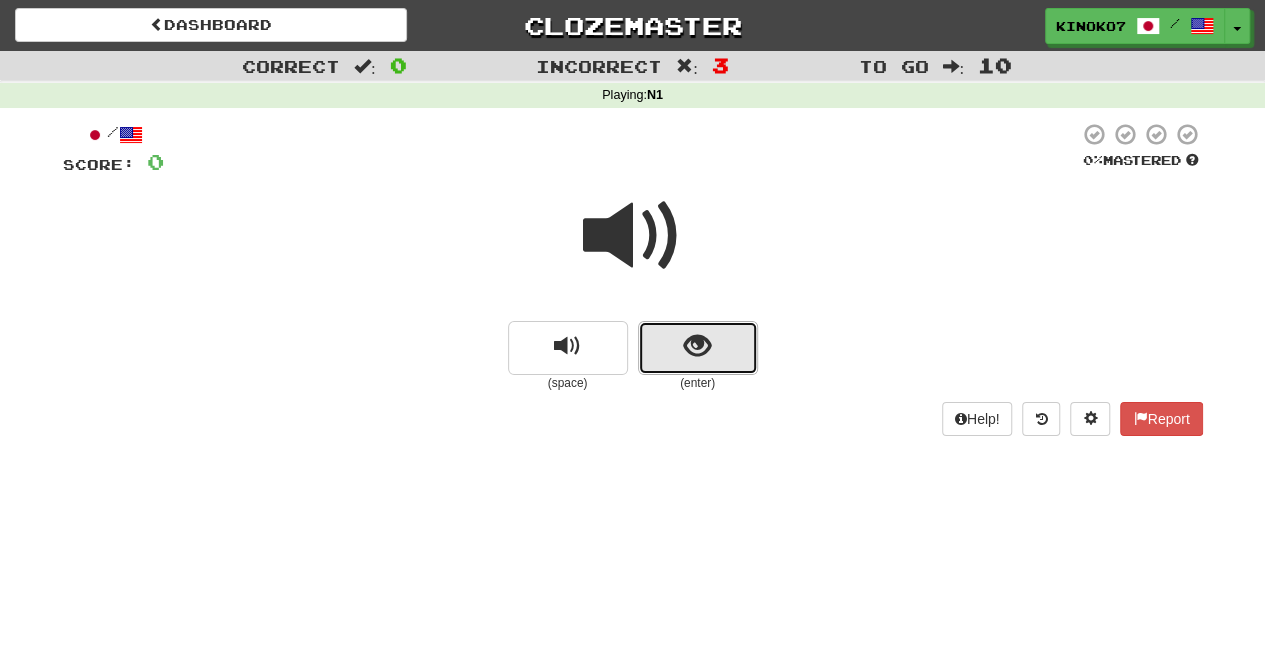 click at bounding box center (697, 346) 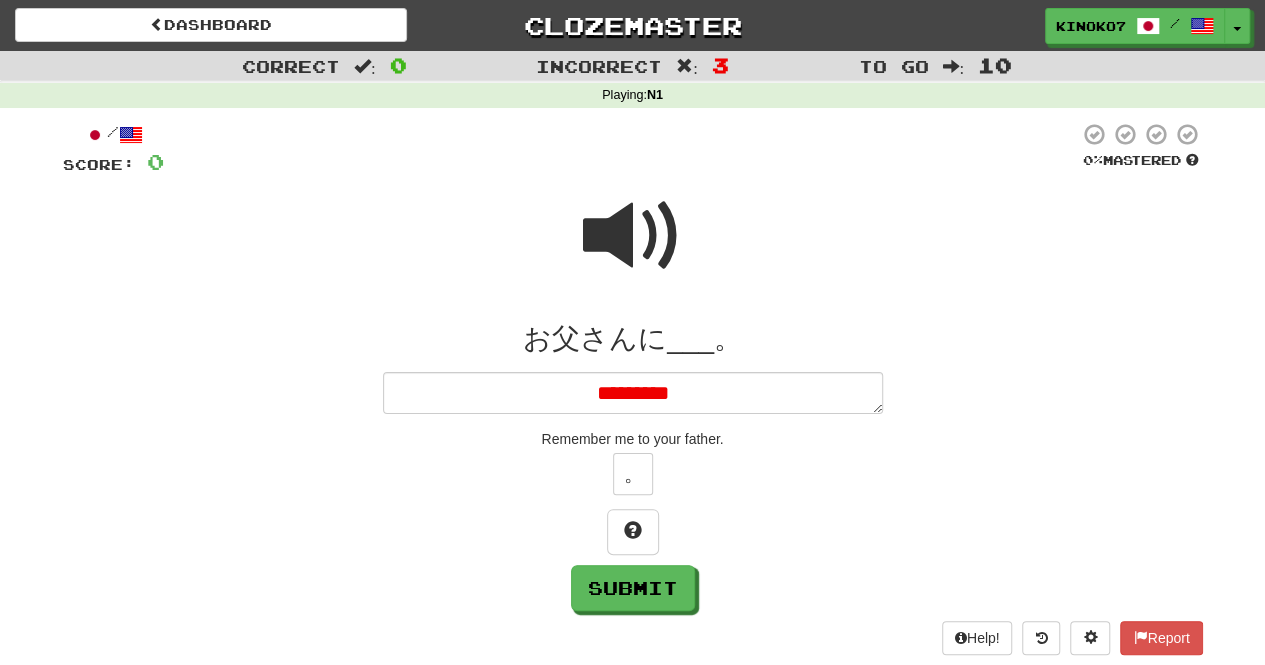 click at bounding box center [633, 236] 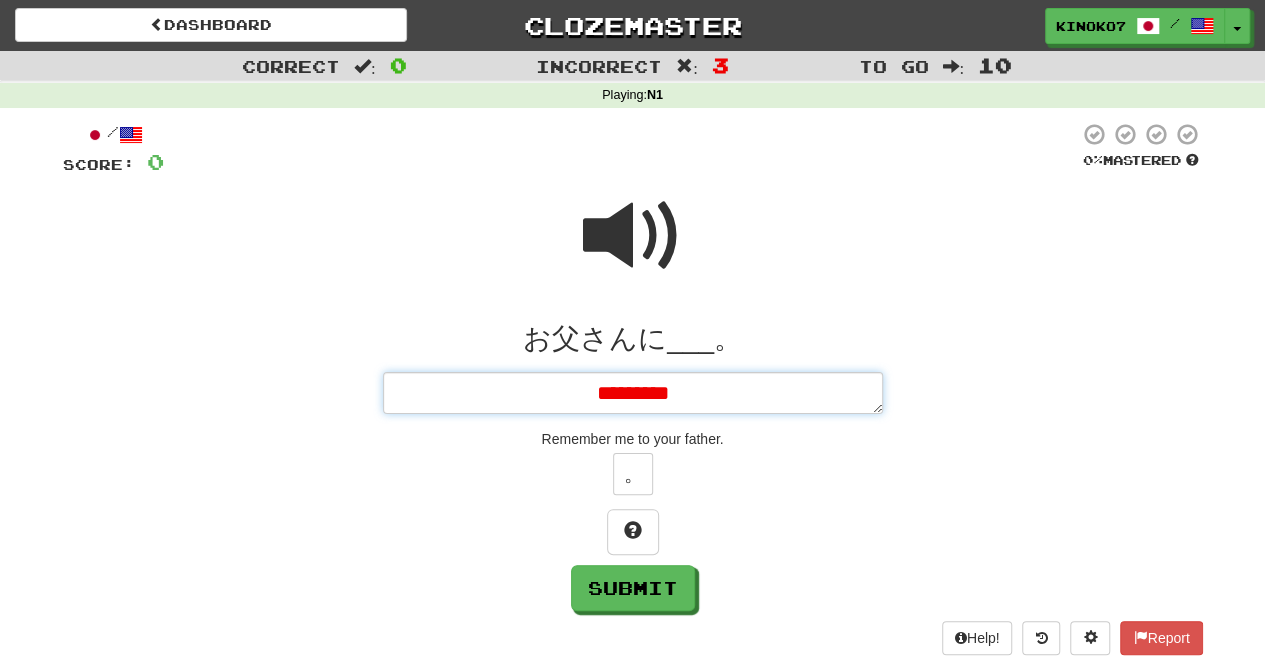 click on "*********" at bounding box center [633, 392] 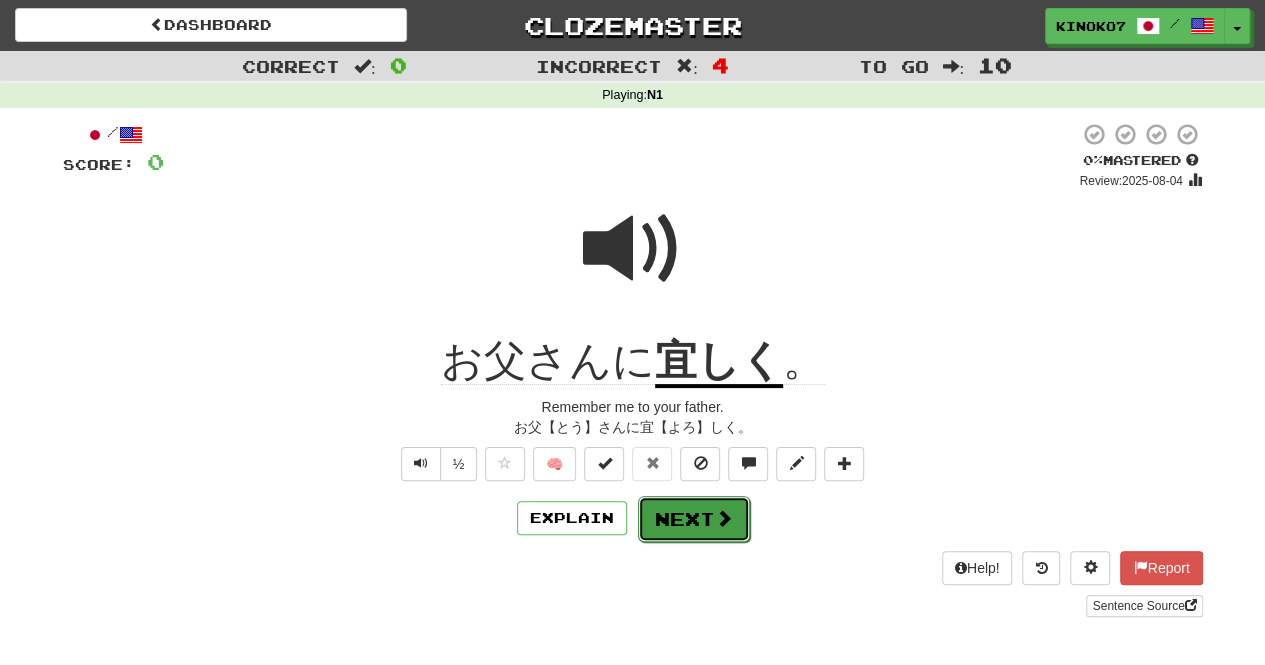 click on "Next" at bounding box center [694, 519] 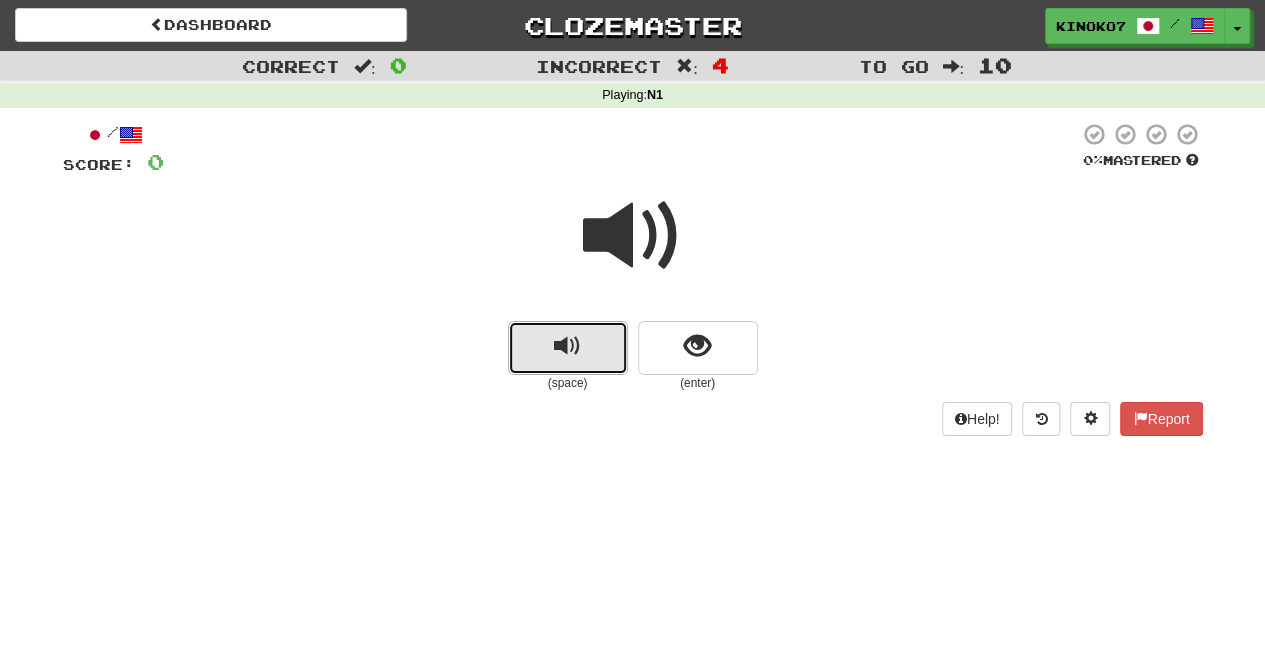 click at bounding box center [568, 348] 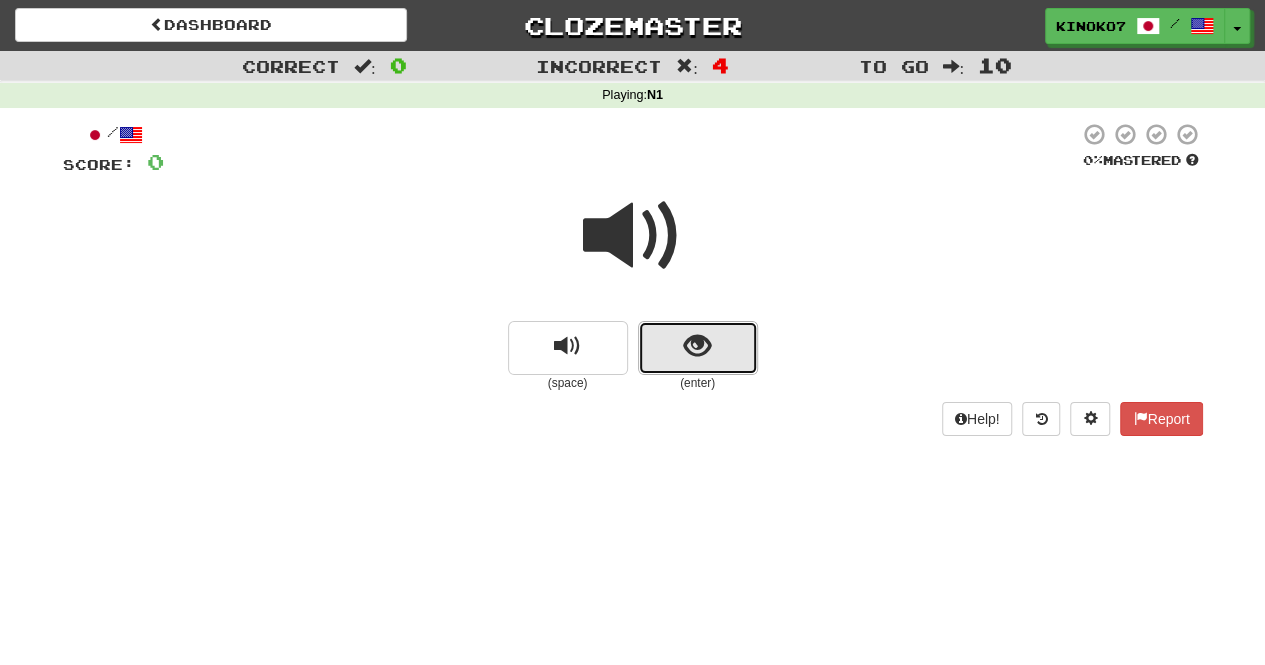 click at bounding box center [698, 348] 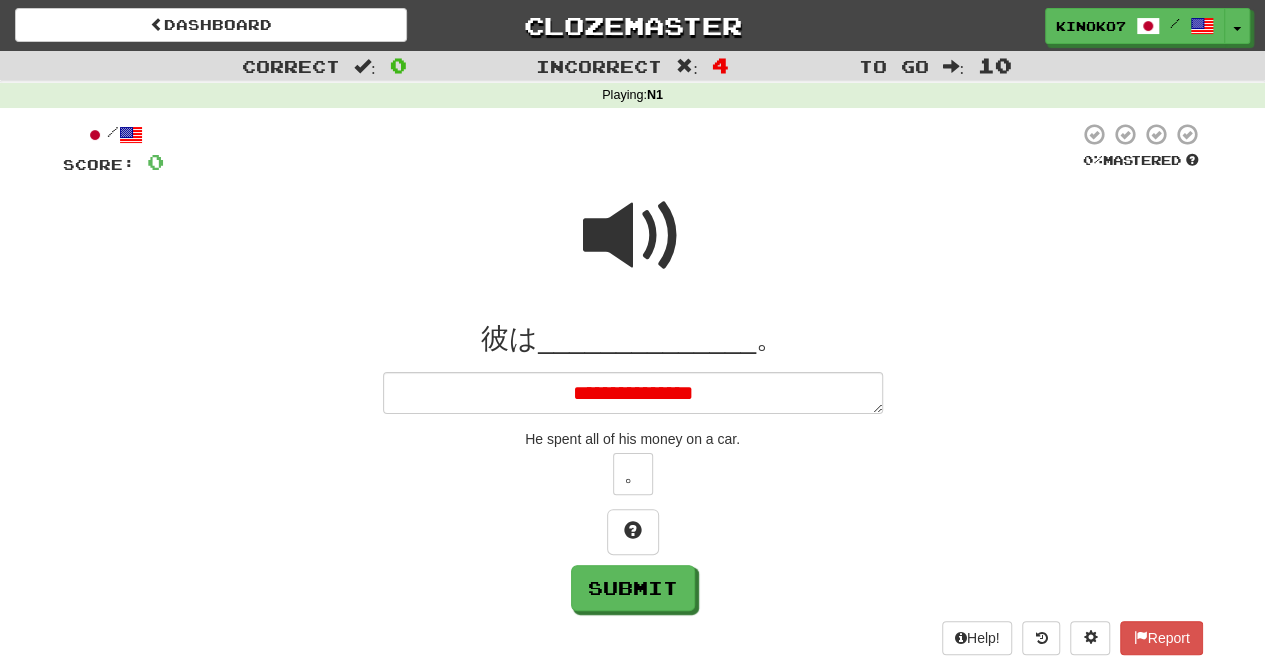 click at bounding box center (633, 236) 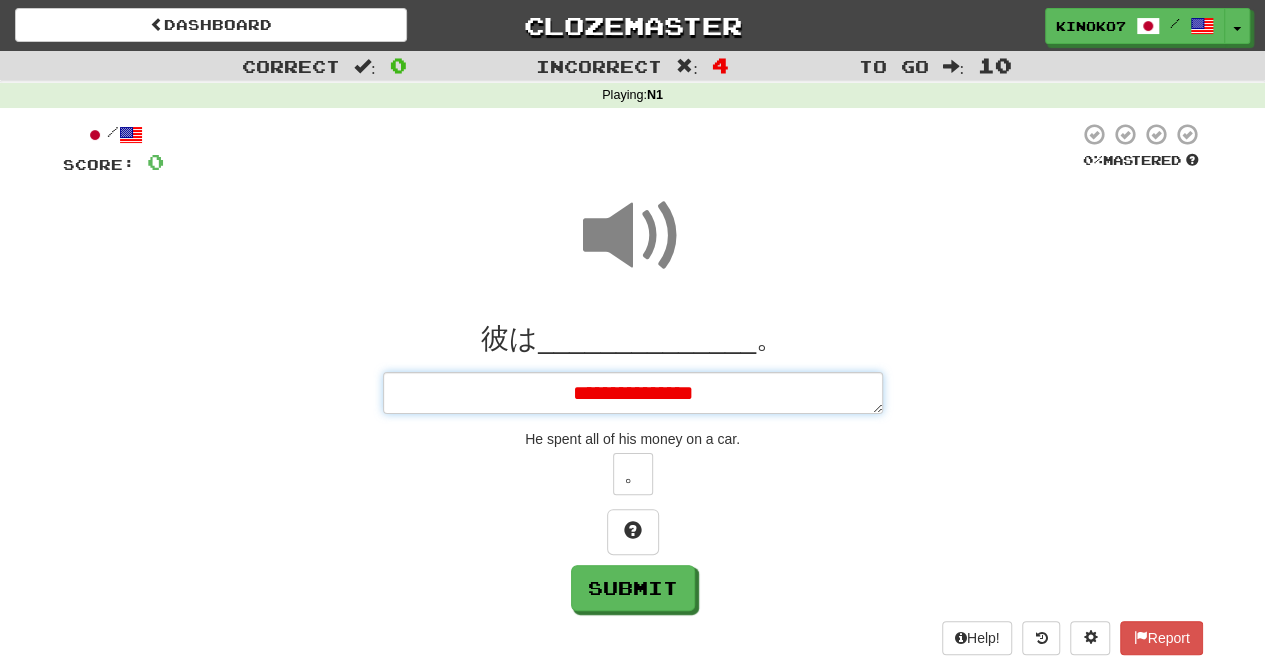 click on "**********" at bounding box center [633, 392] 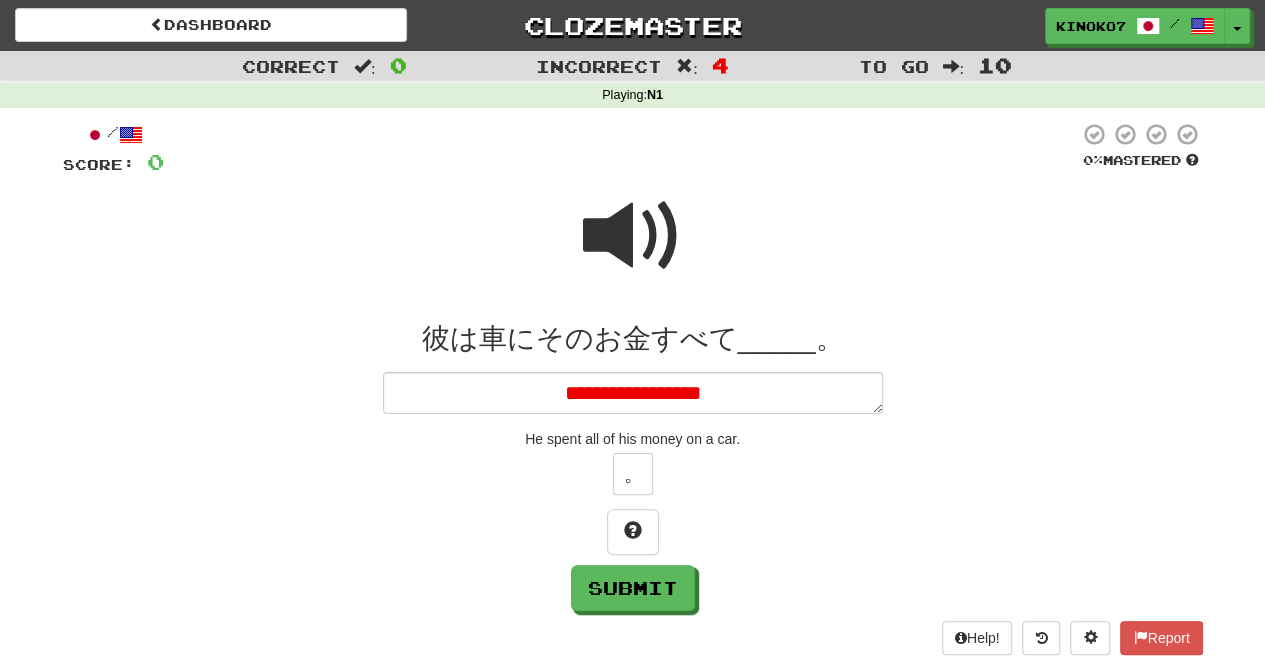 click at bounding box center [633, 236] 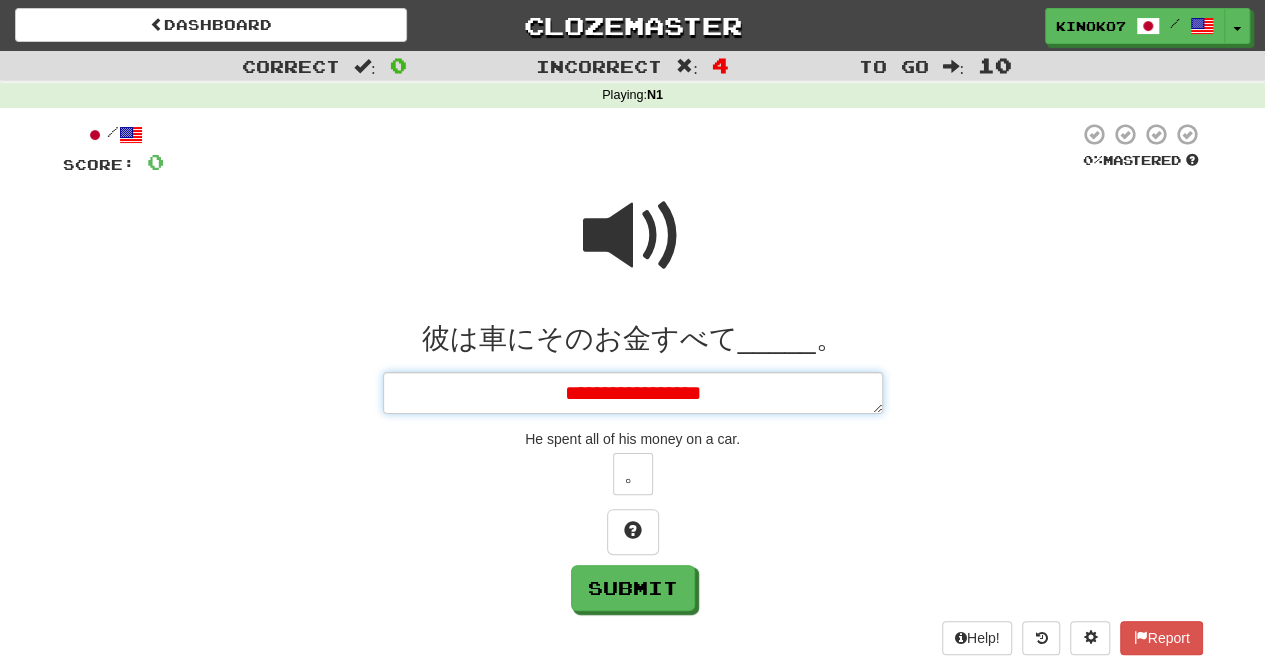 click on "**********" at bounding box center (633, 392) 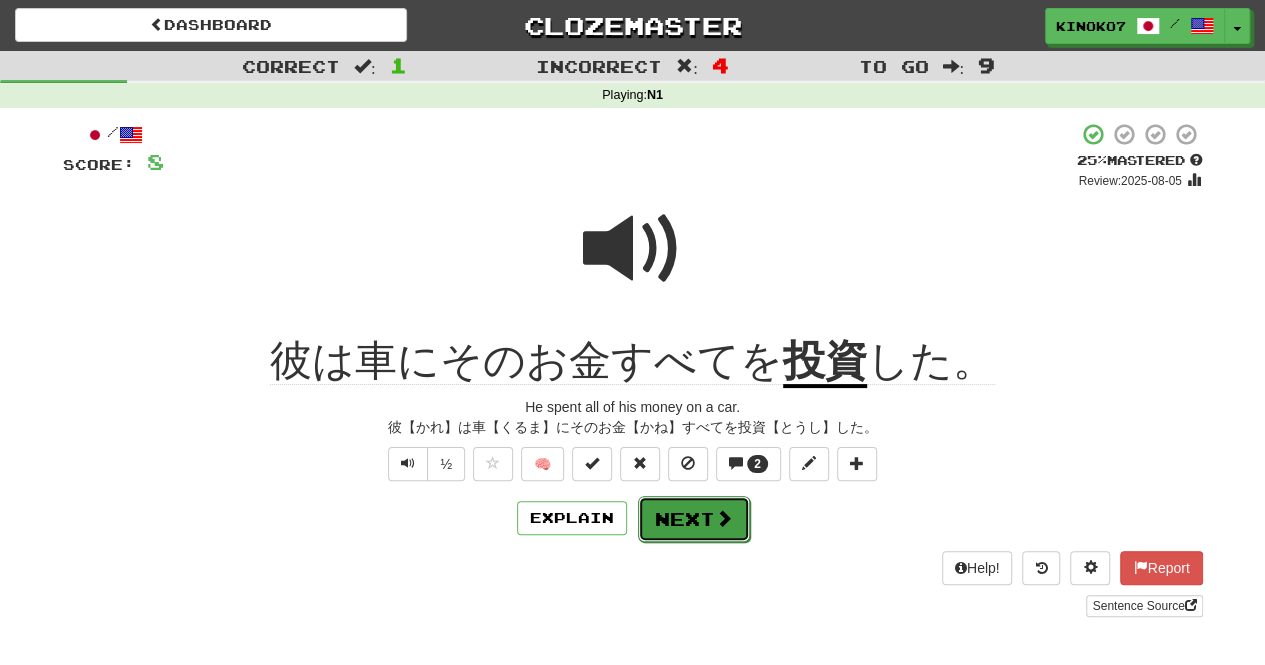 click on "Next" at bounding box center [694, 519] 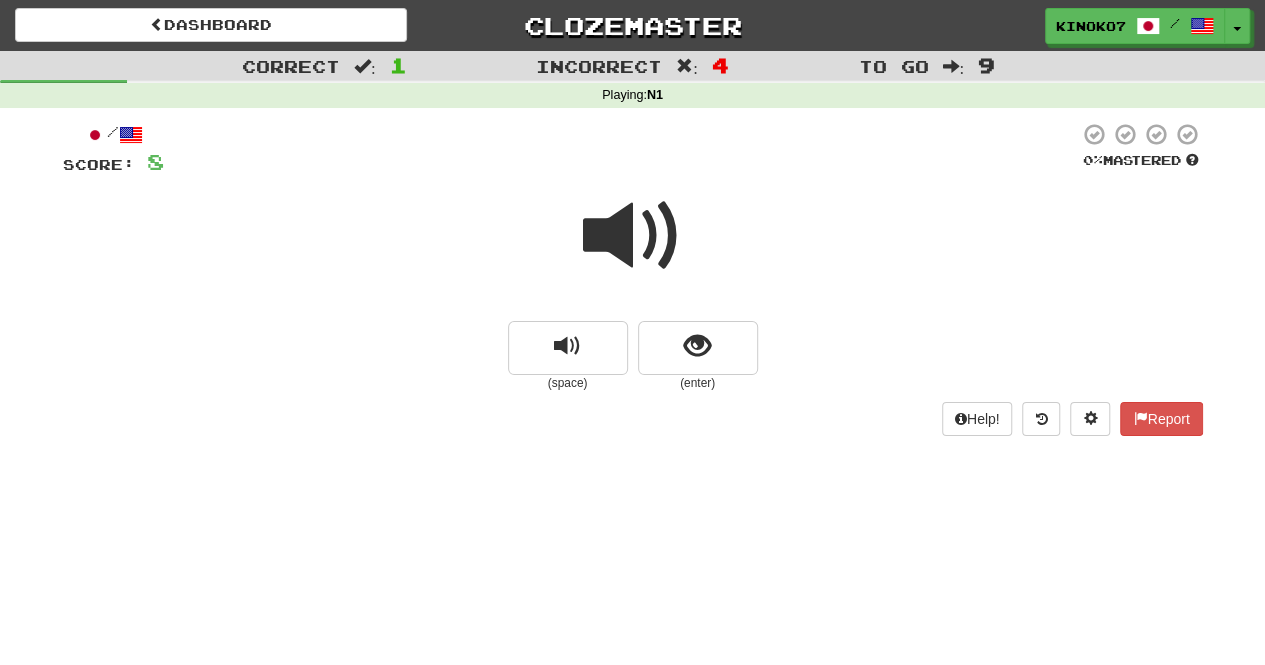 click at bounding box center (633, 236) 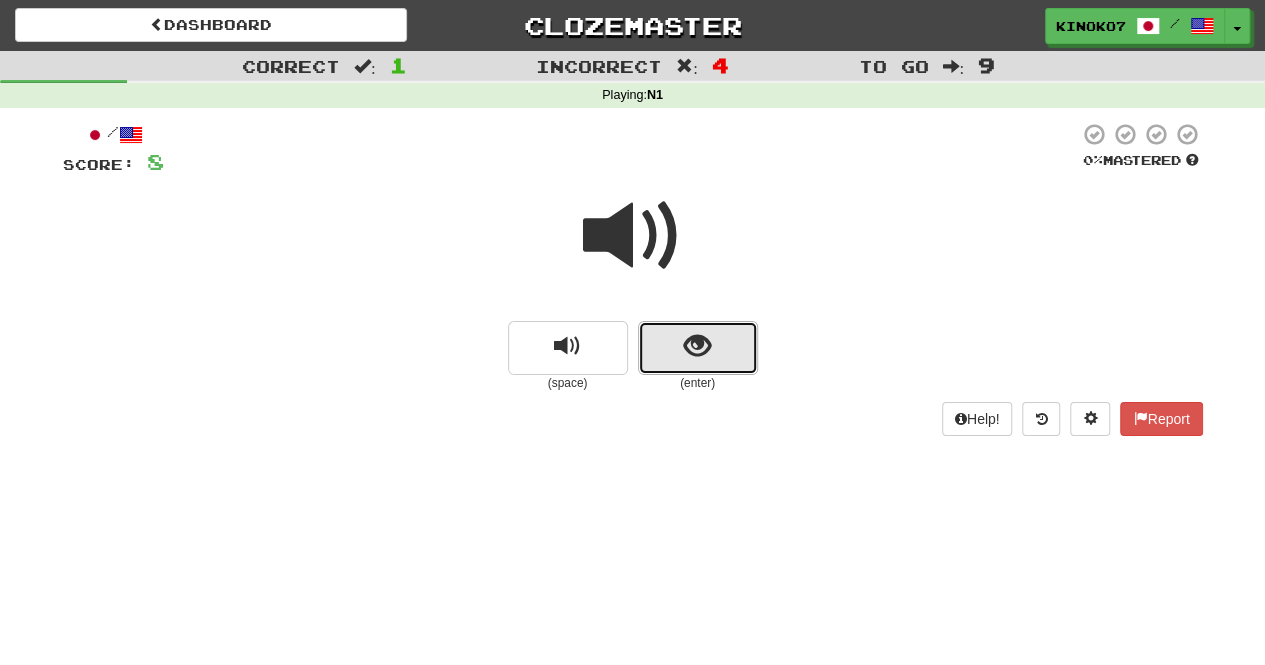 click at bounding box center [698, 348] 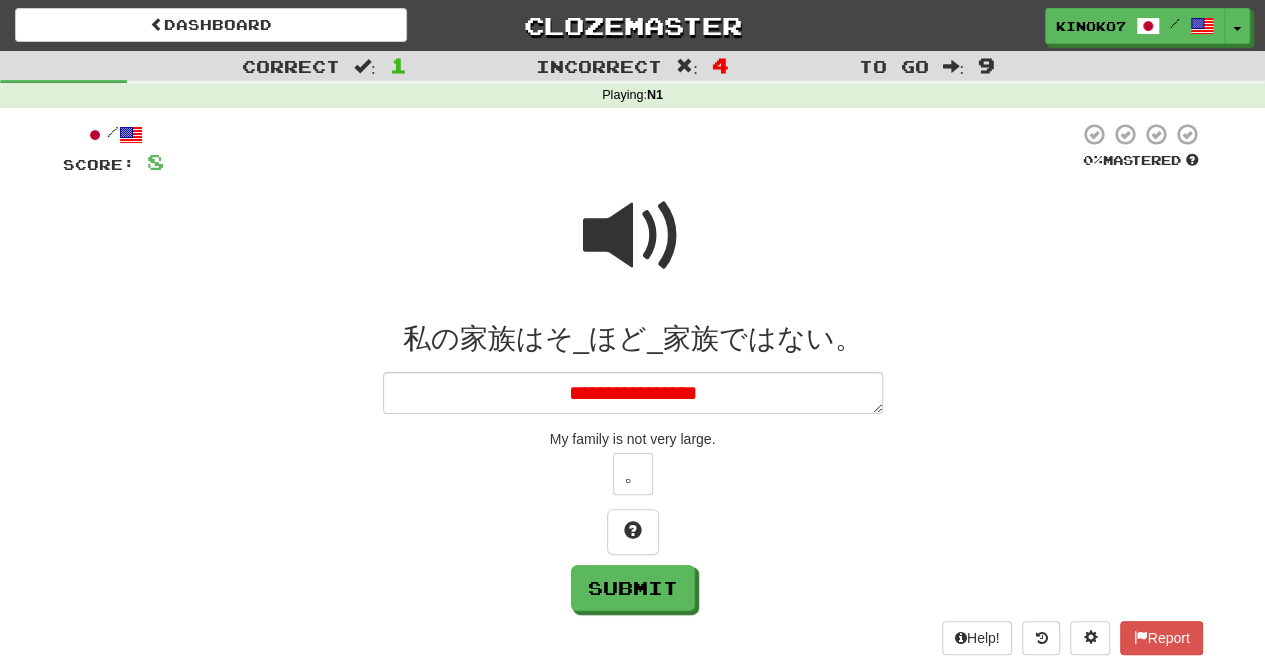click at bounding box center (633, 236) 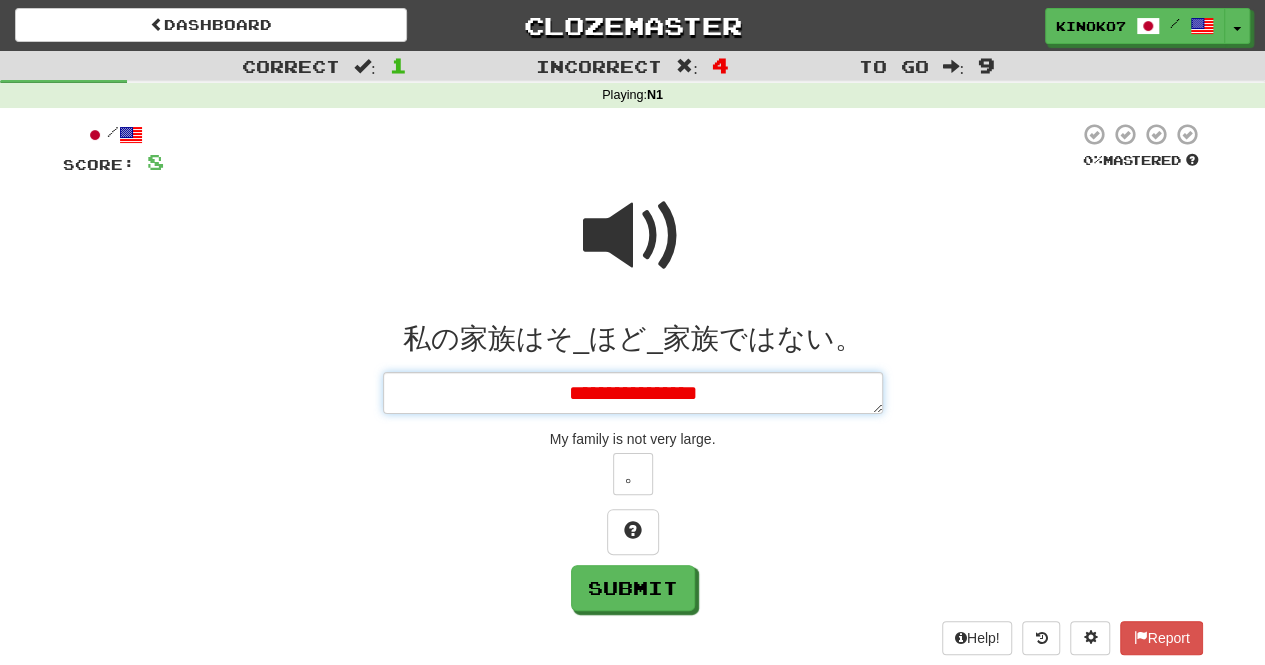 click on "**********" at bounding box center (633, 392) 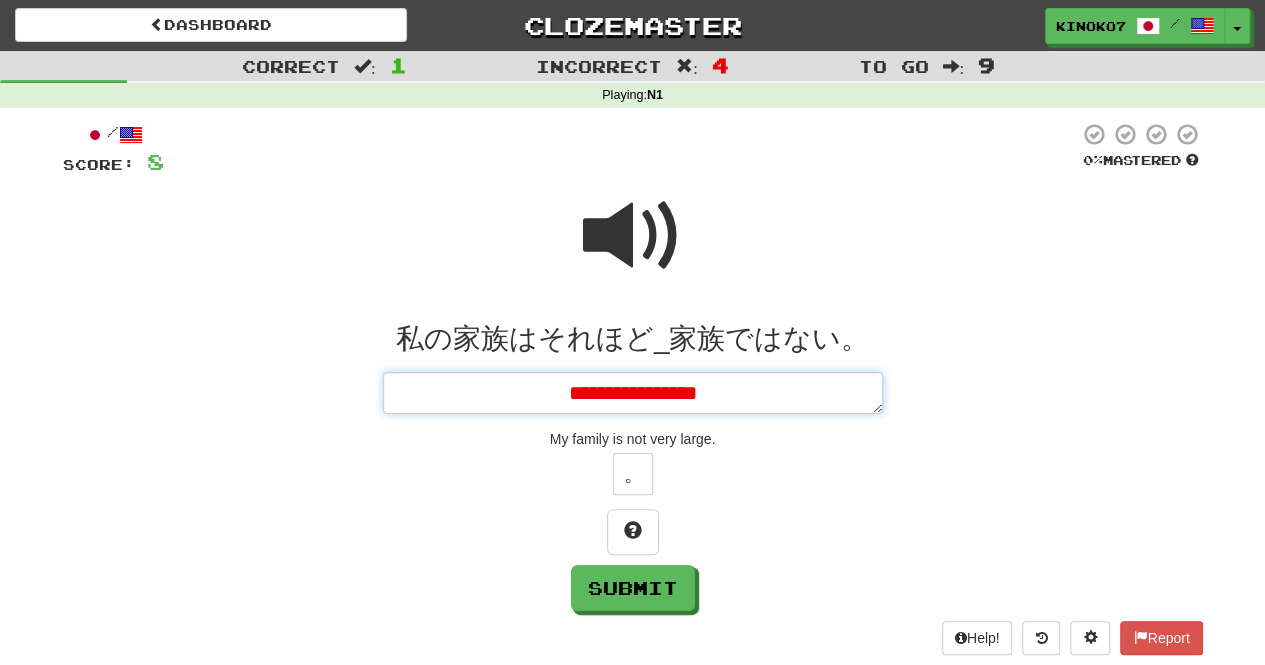click on "**********" at bounding box center (633, 392) 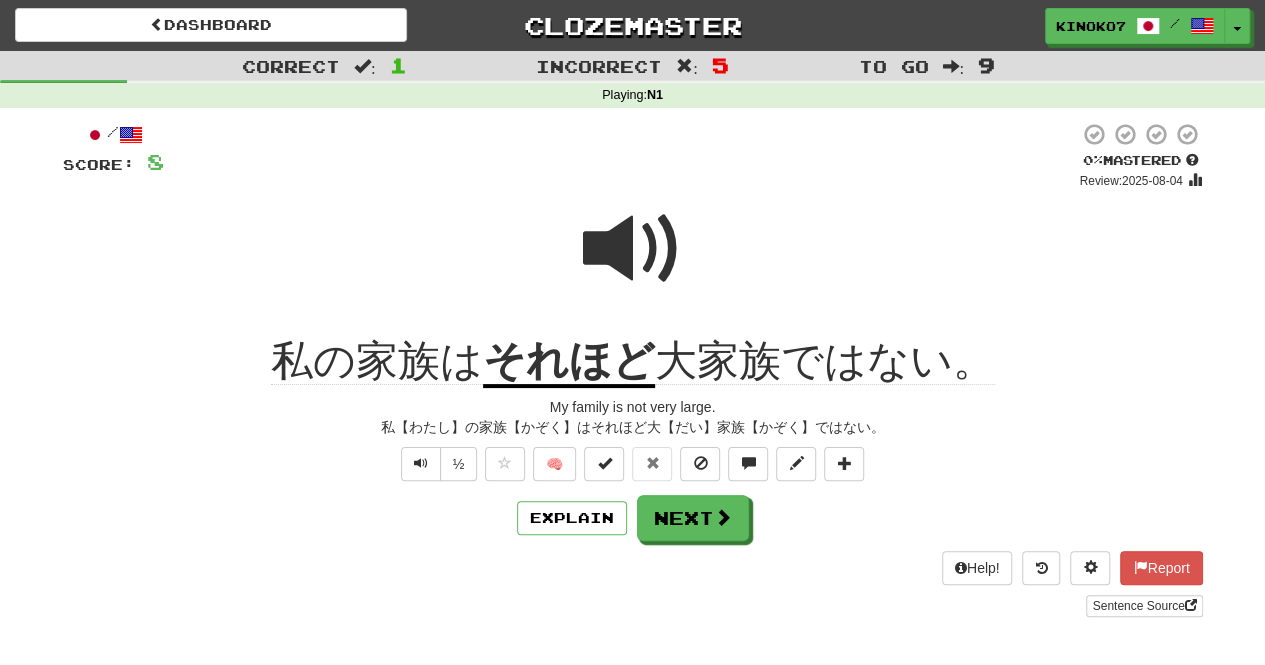 click on "それほど" at bounding box center [569, 362] 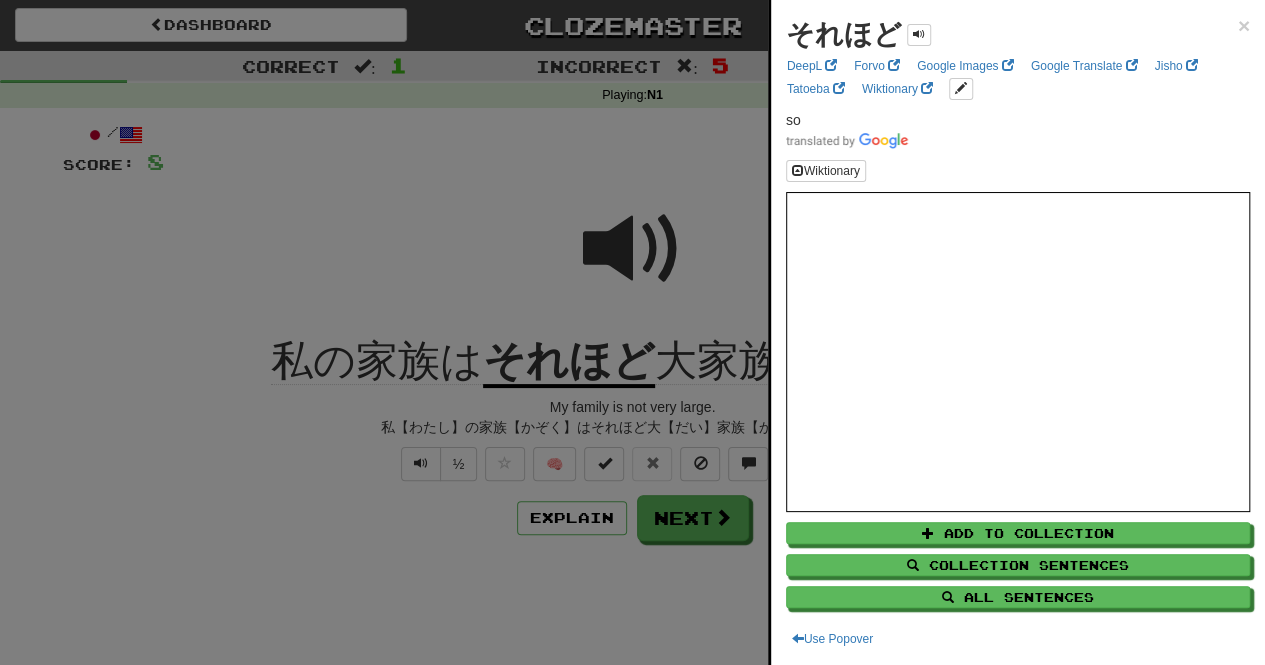 click at bounding box center [632, 332] 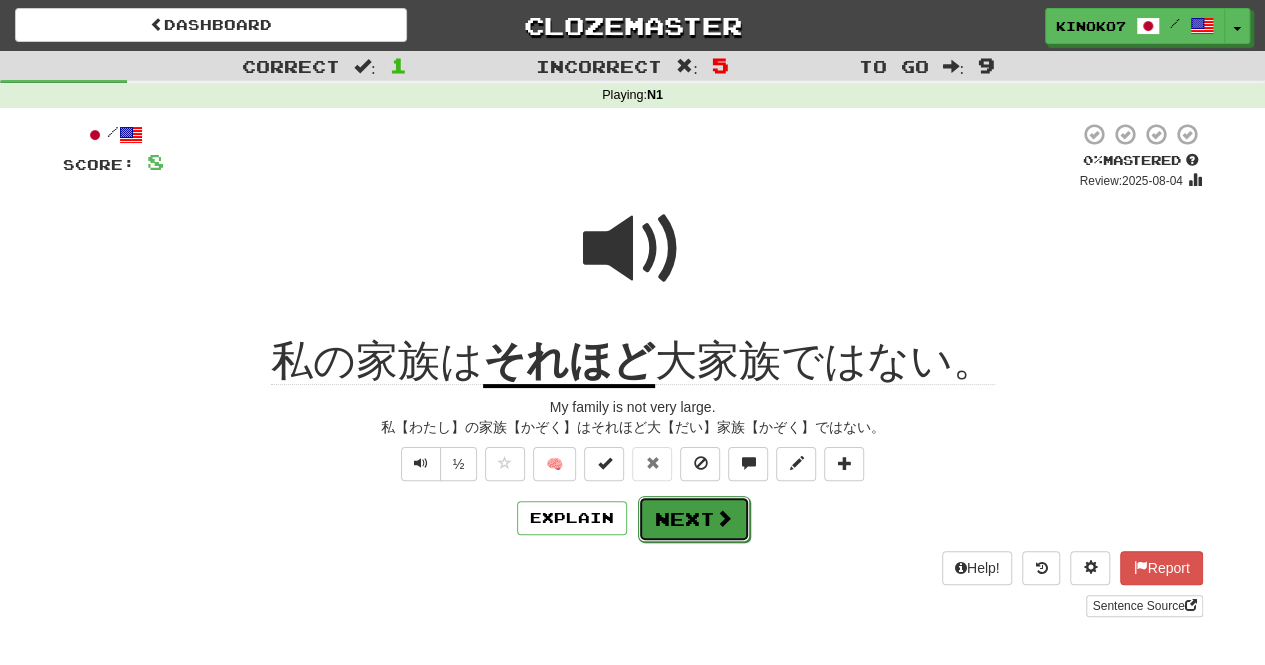 click on "Next" at bounding box center (694, 519) 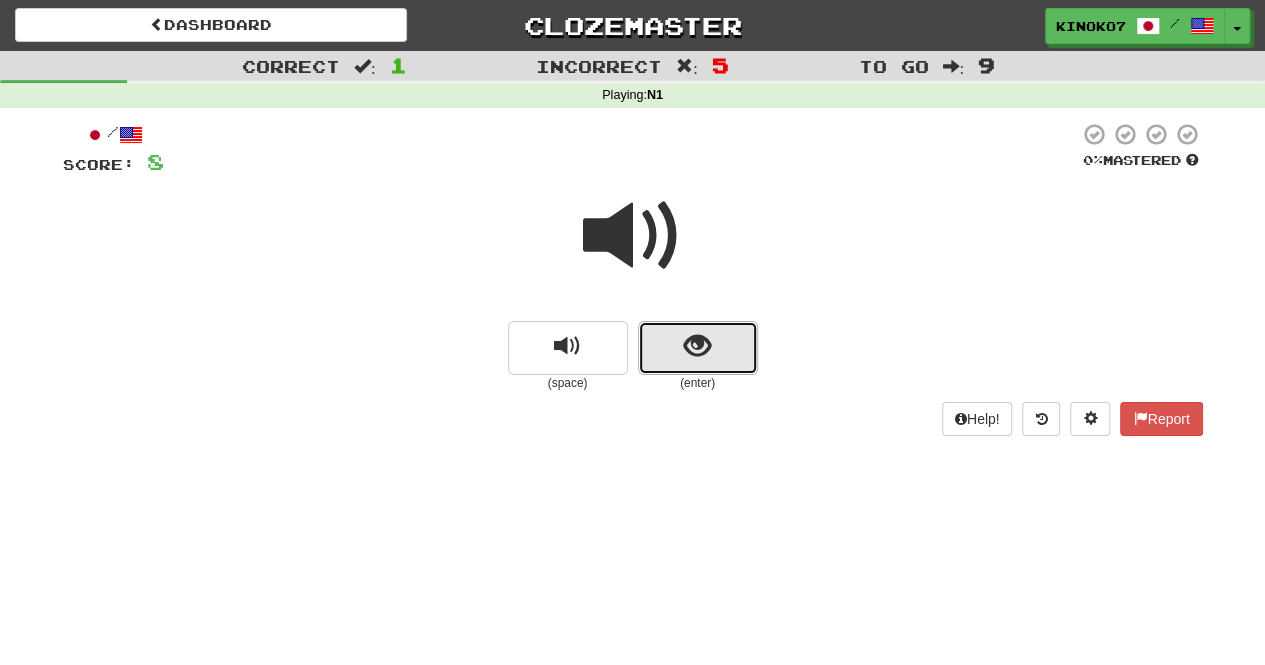 click at bounding box center (697, 346) 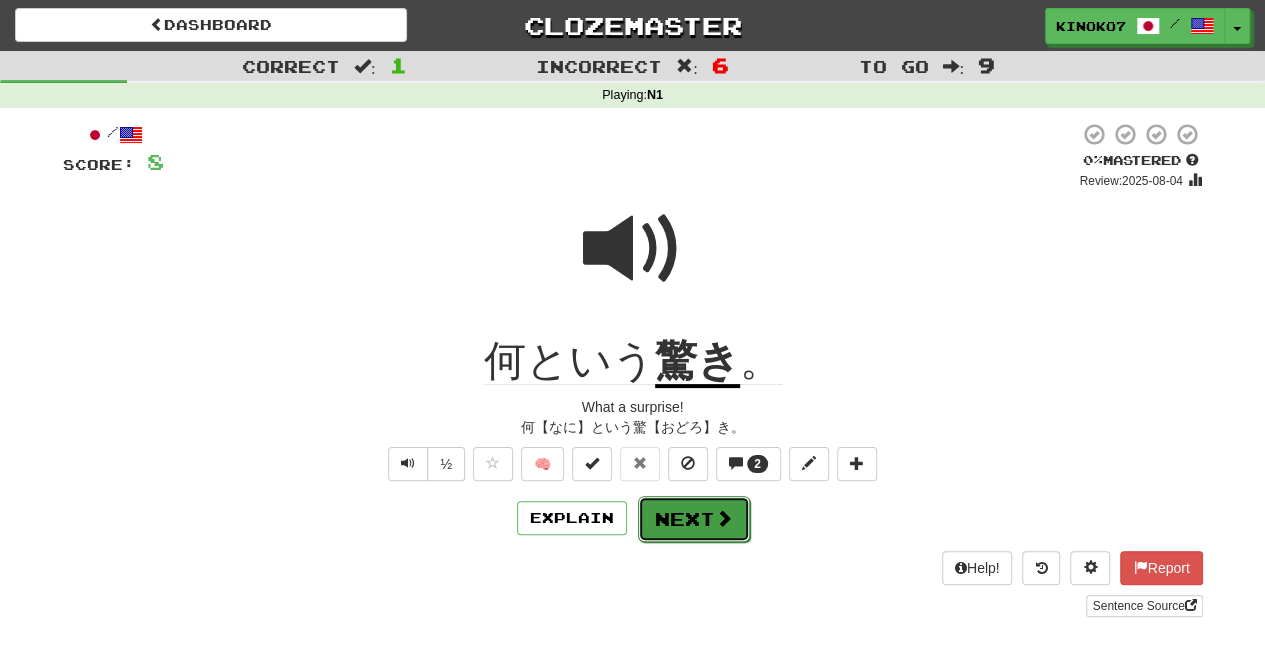 click on "Next" at bounding box center [694, 519] 